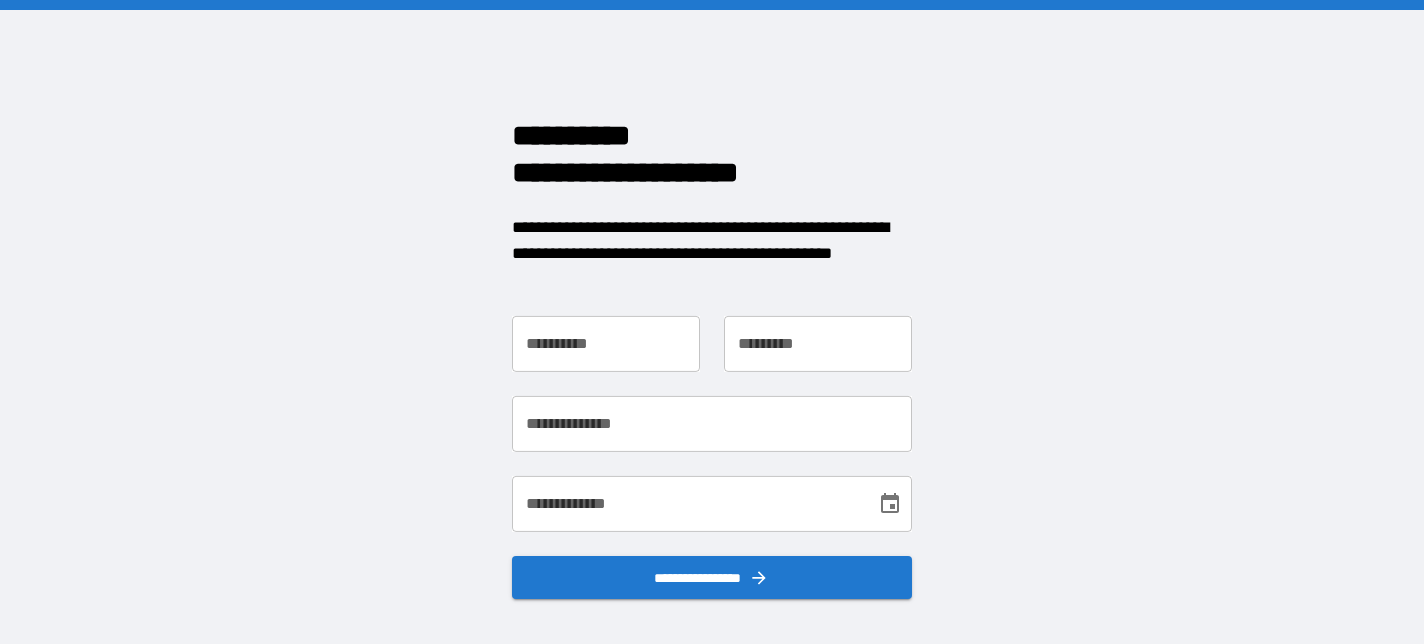 scroll, scrollTop: 0, scrollLeft: 0, axis: both 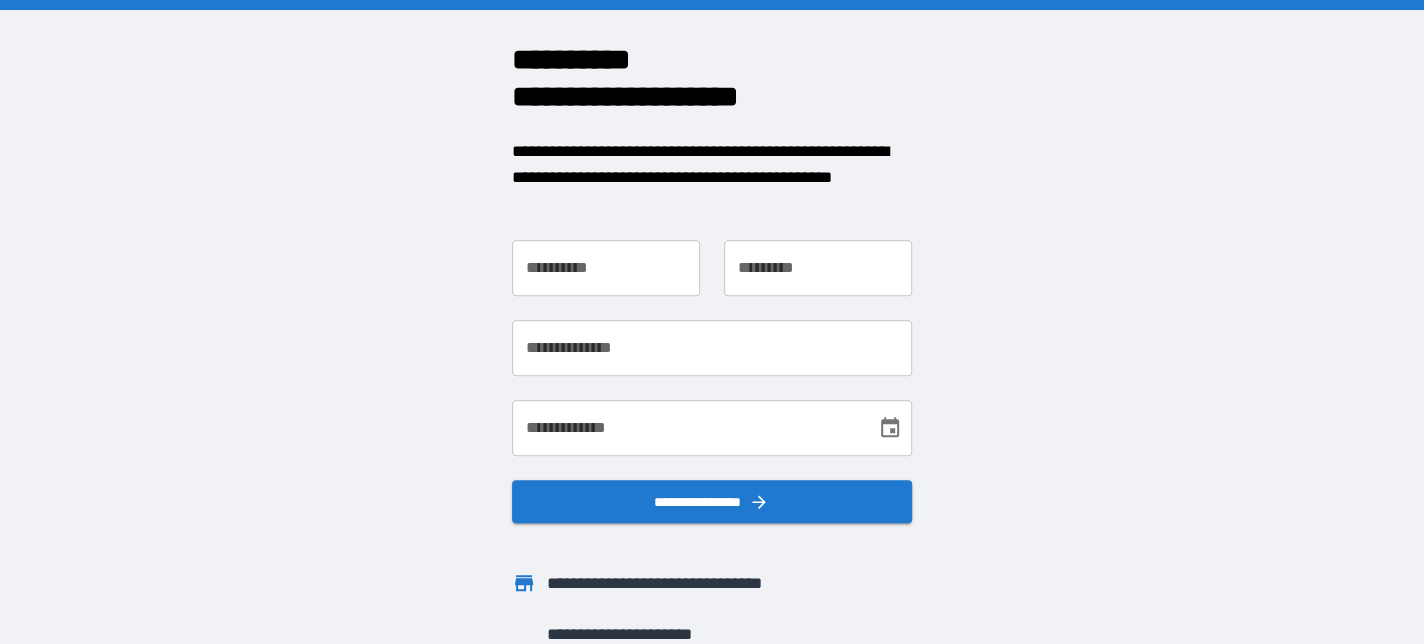 click on "**********" at bounding box center (606, 268) 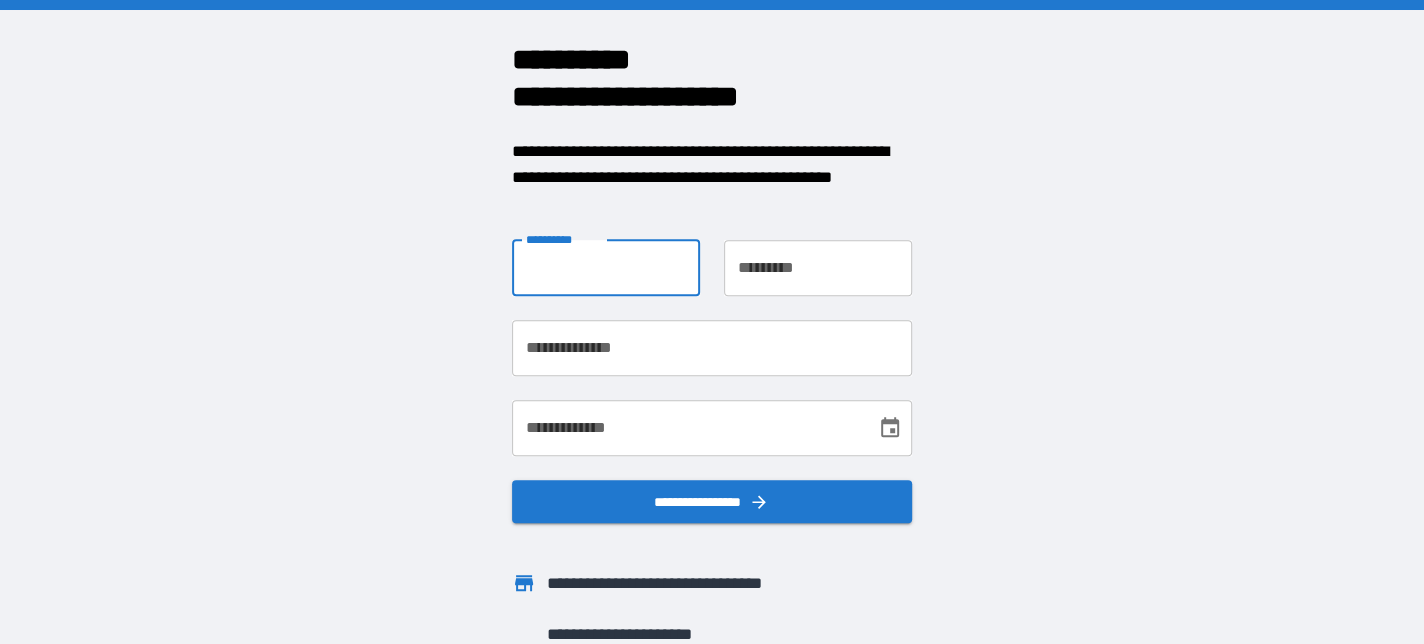 type on "*****" 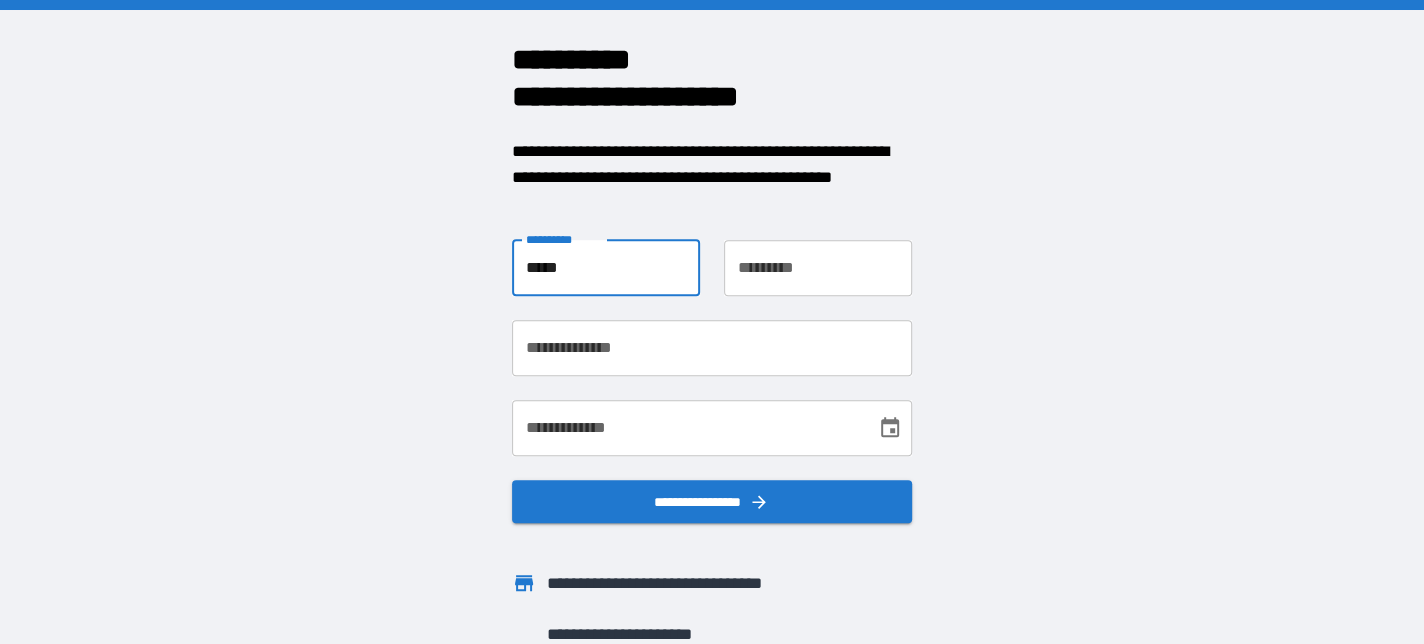 type on "******" 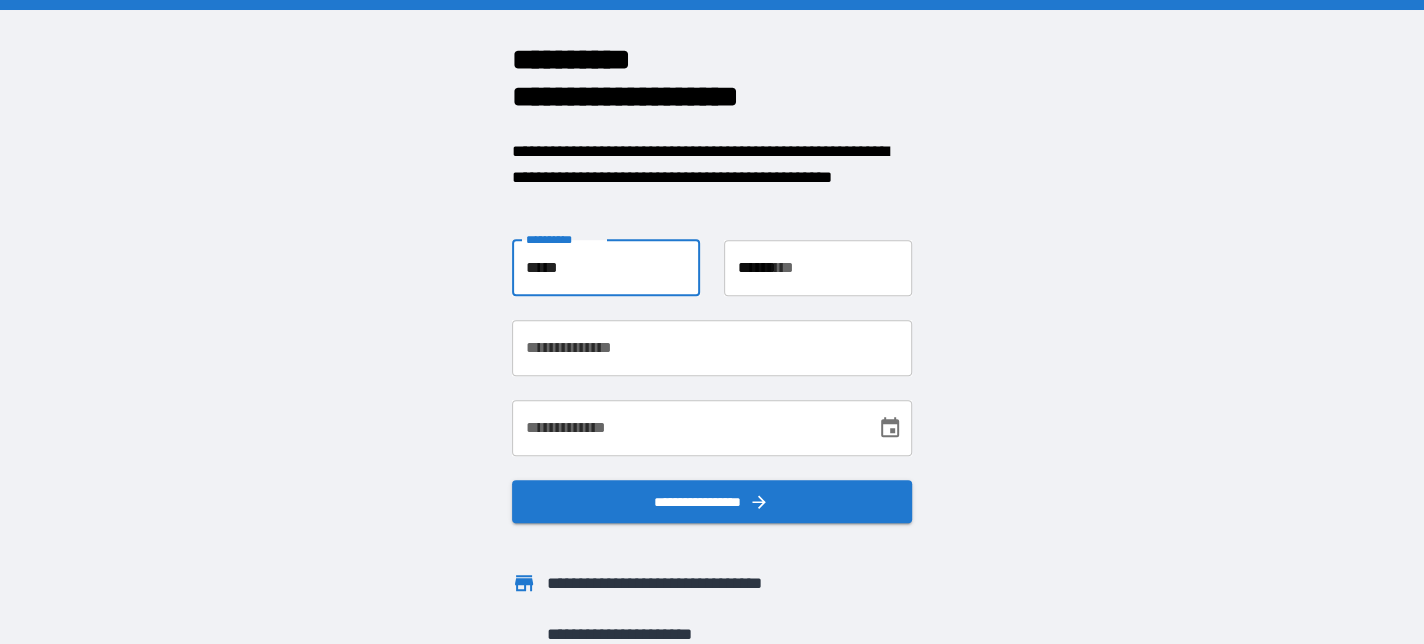 type on "**********" 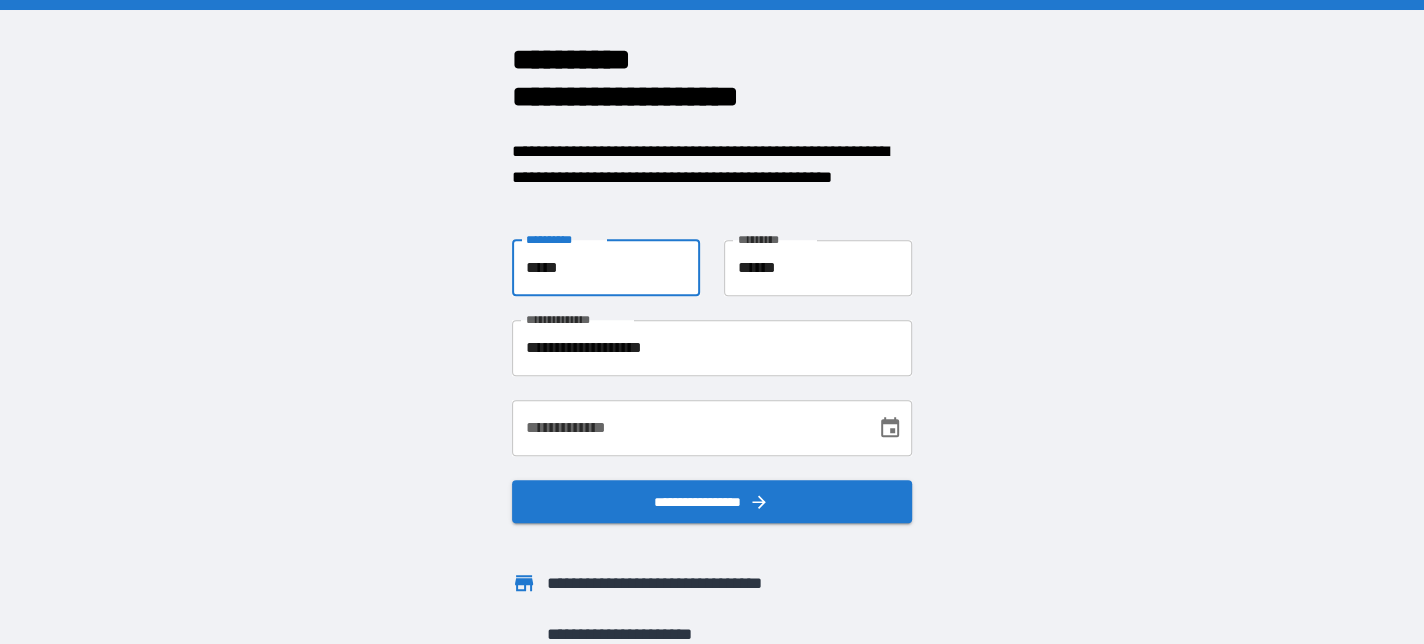 click on "**********" at bounding box center (687, 428) 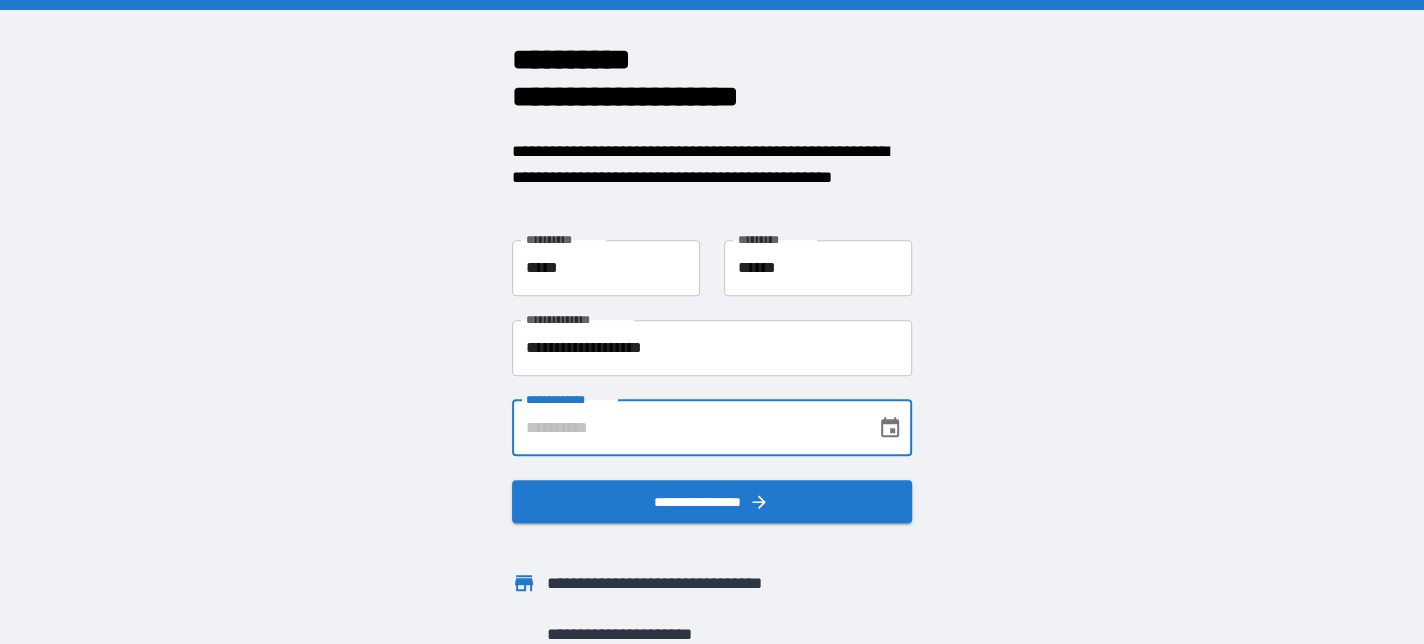 type on "**********" 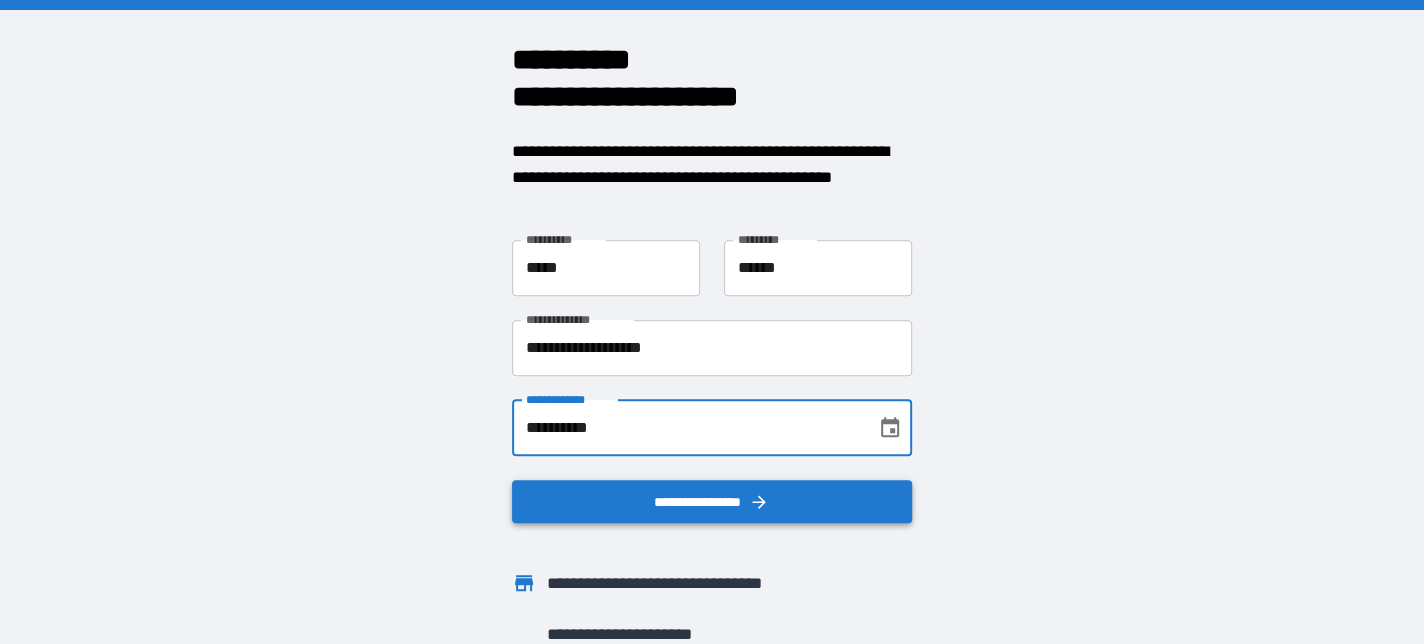 click on "**********" at bounding box center (712, 502) 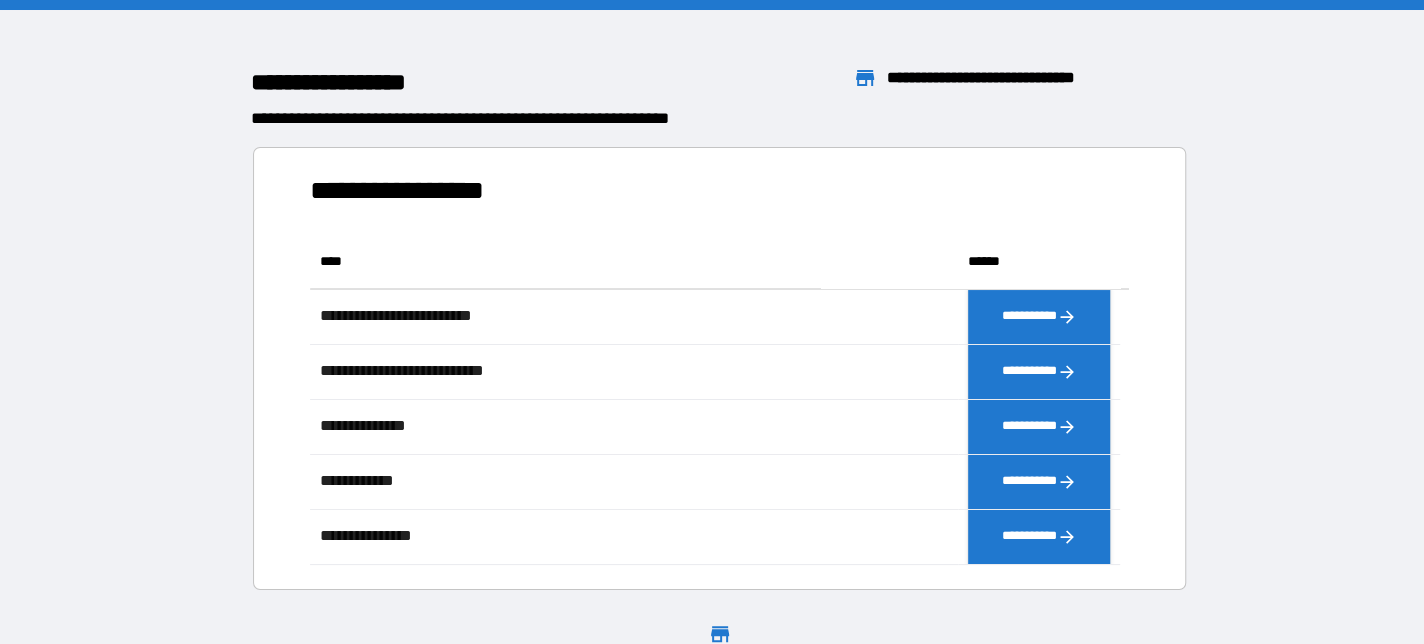 scroll, scrollTop: 15, scrollLeft: 16, axis: both 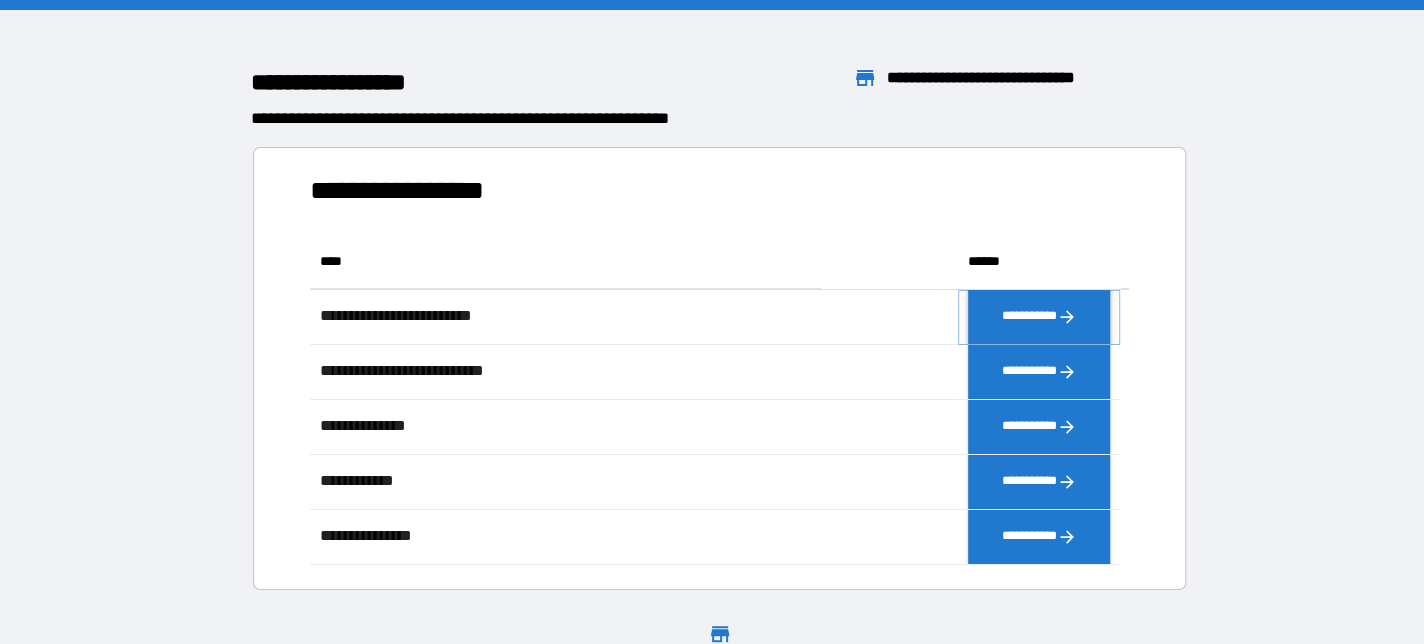 click 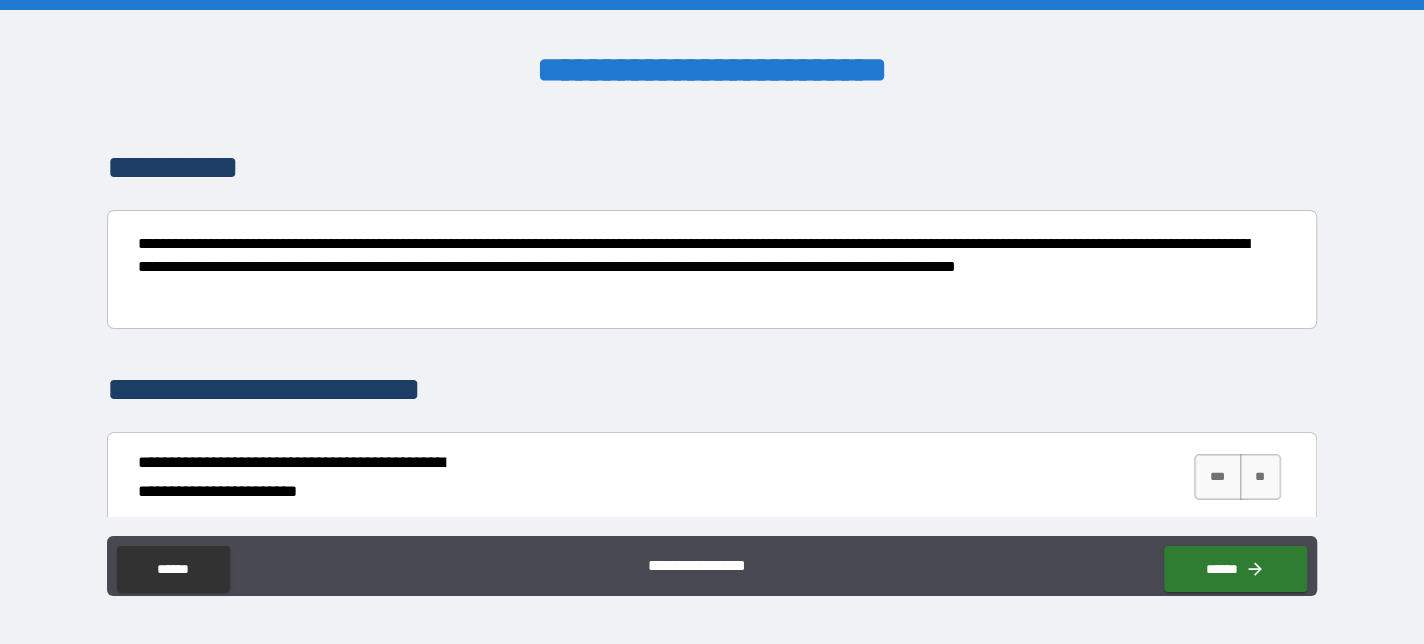 scroll, scrollTop: 300, scrollLeft: 0, axis: vertical 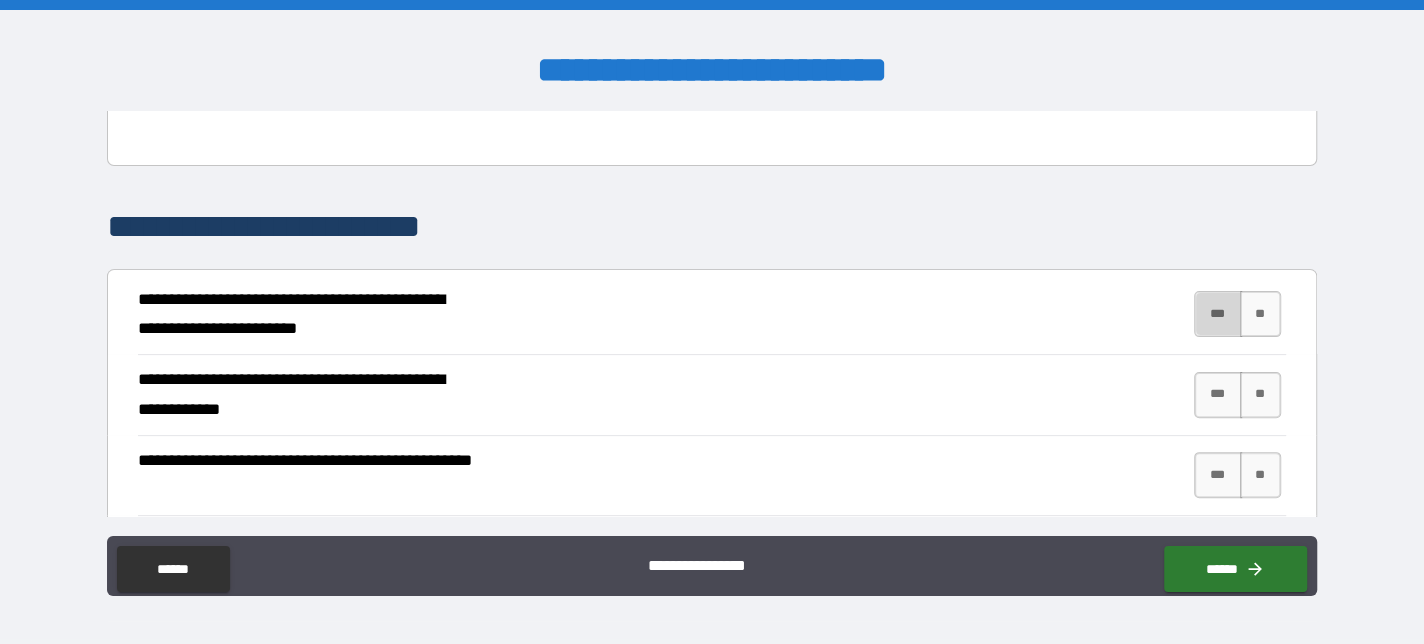 click on "***" at bounding box center (1218, 314) 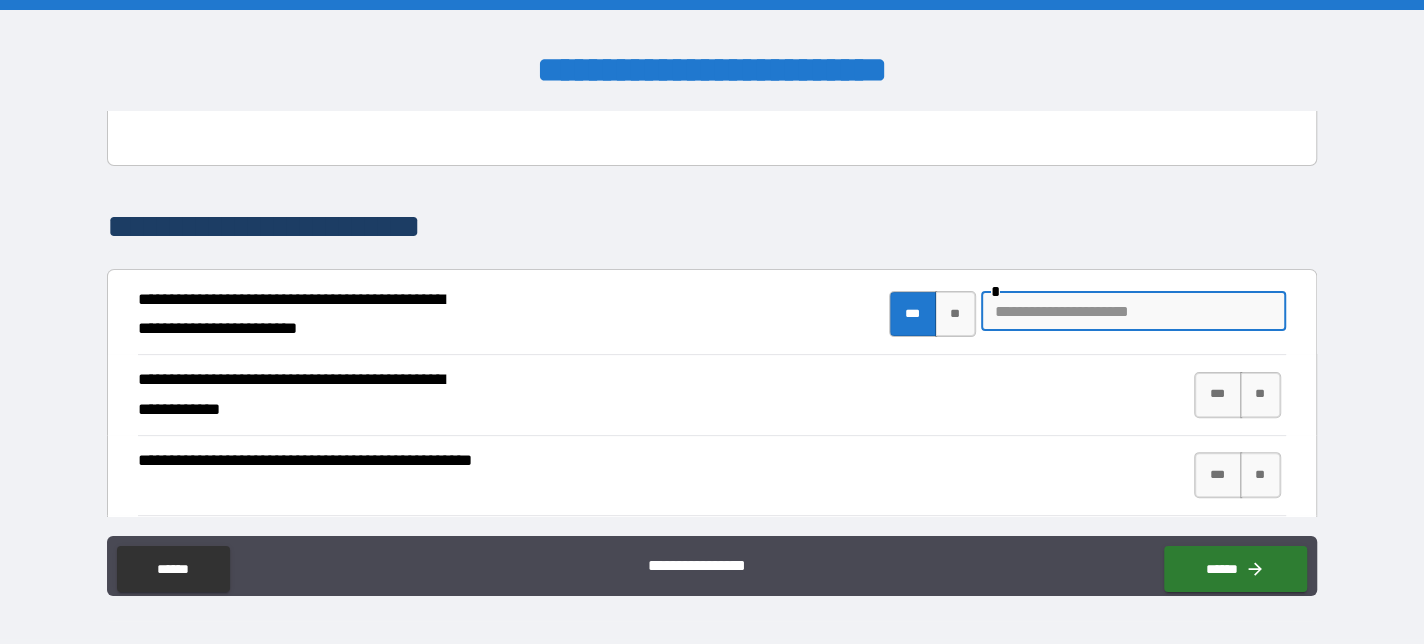 click at bounding box center (1133, 311) 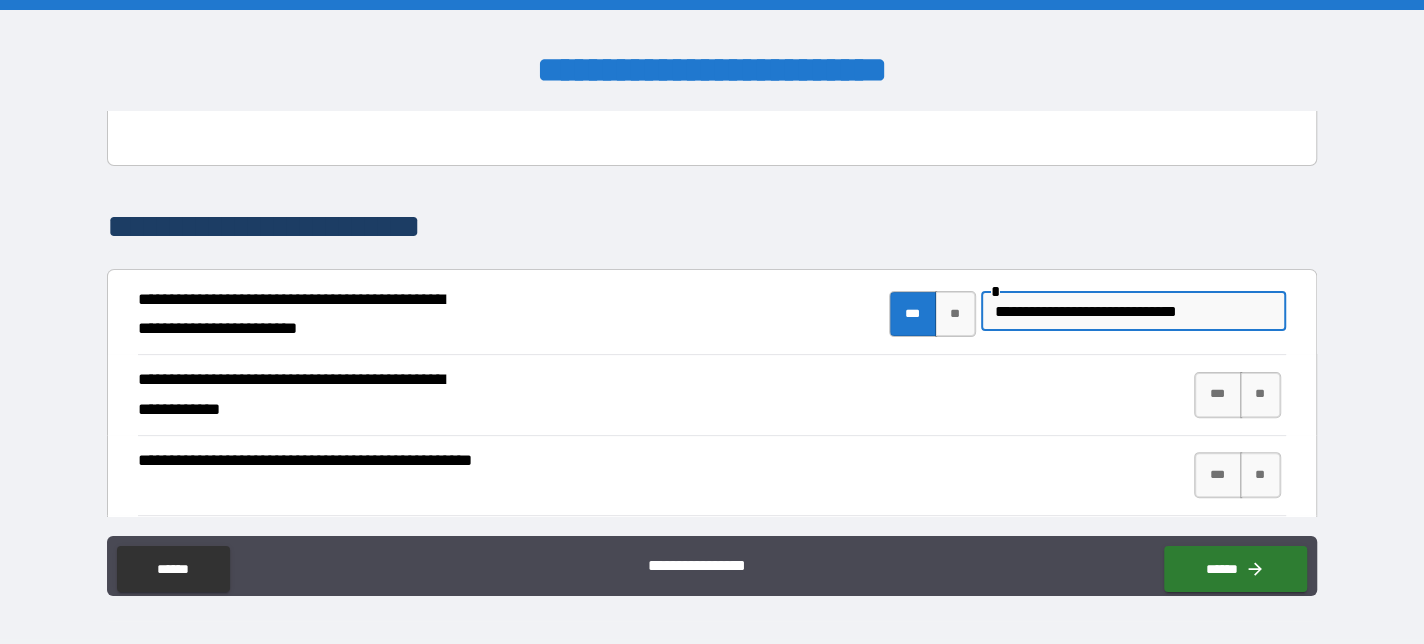type on "**********" 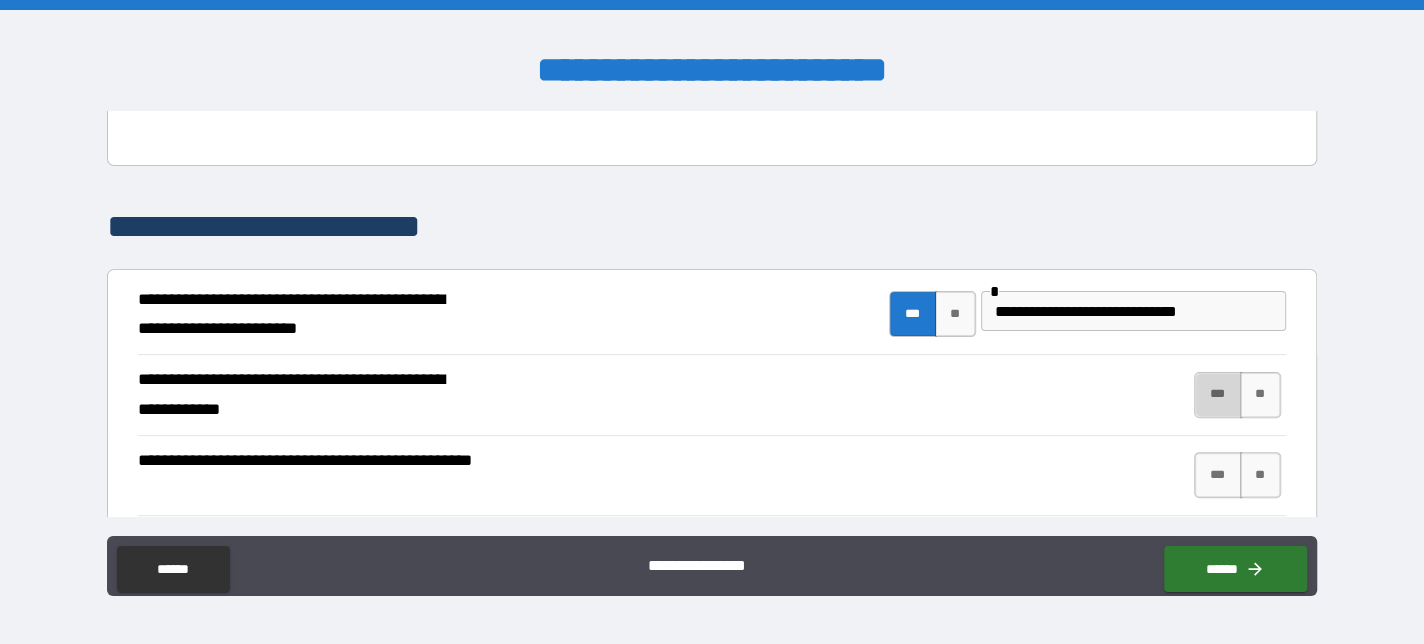 click on "***" at bounding box center [1218, 395] 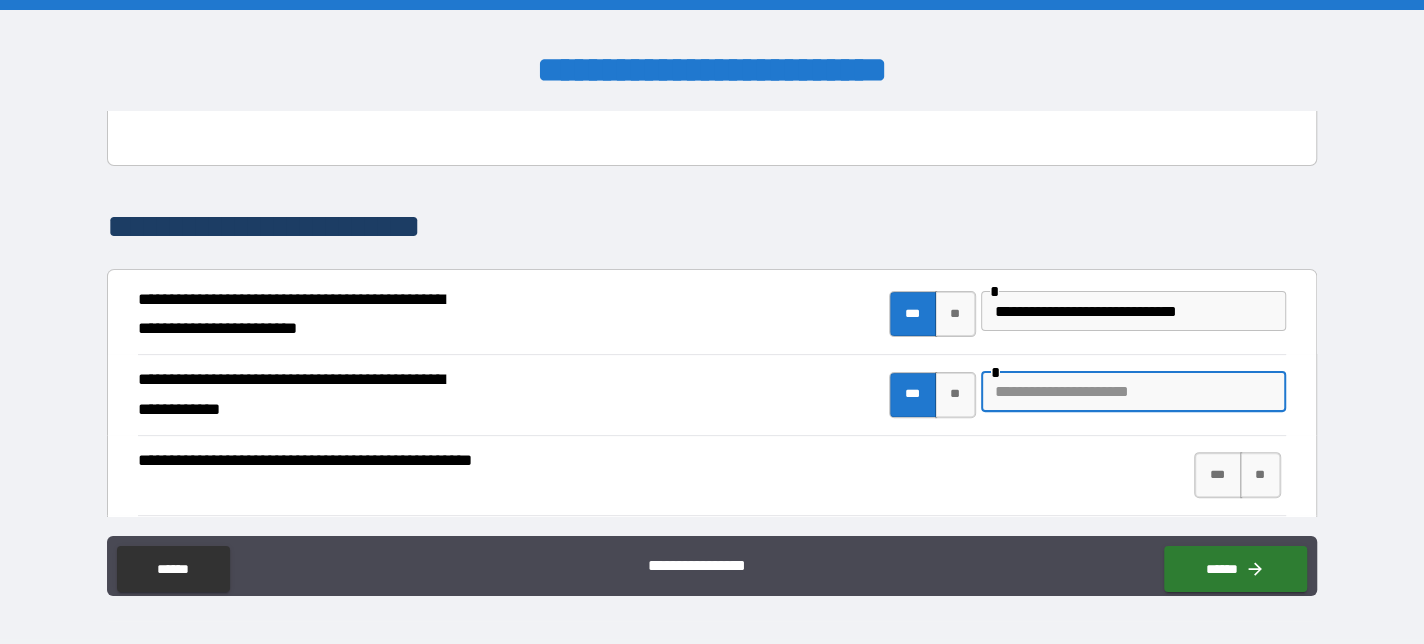 click at bounding box center [1133, 392] 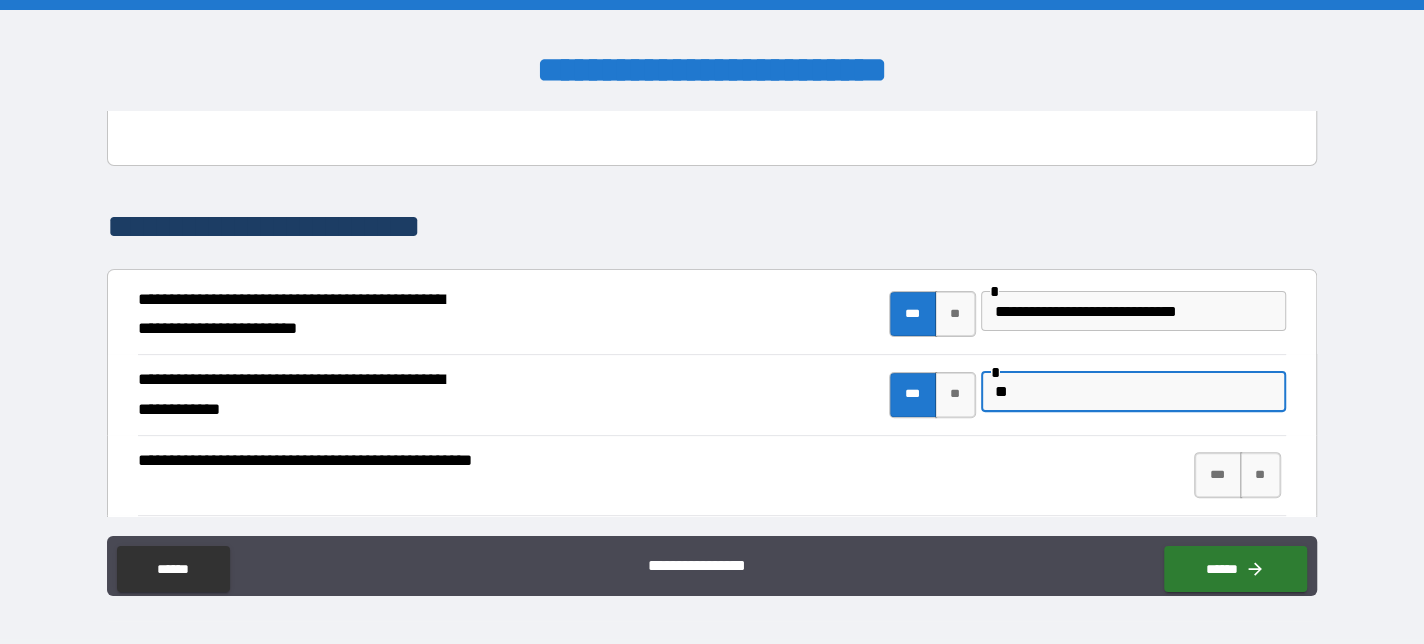 type on "*" 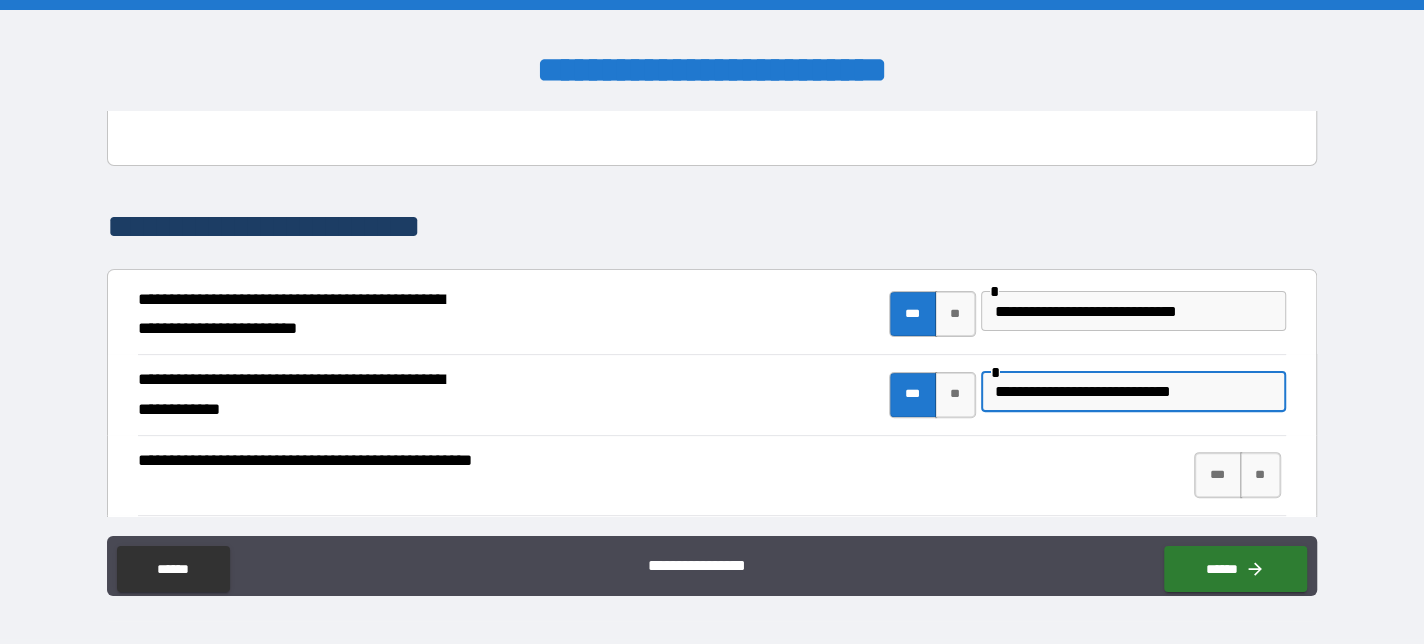 scroll, scrollTop: 0, scrollLeft: 3, axis: horizontal 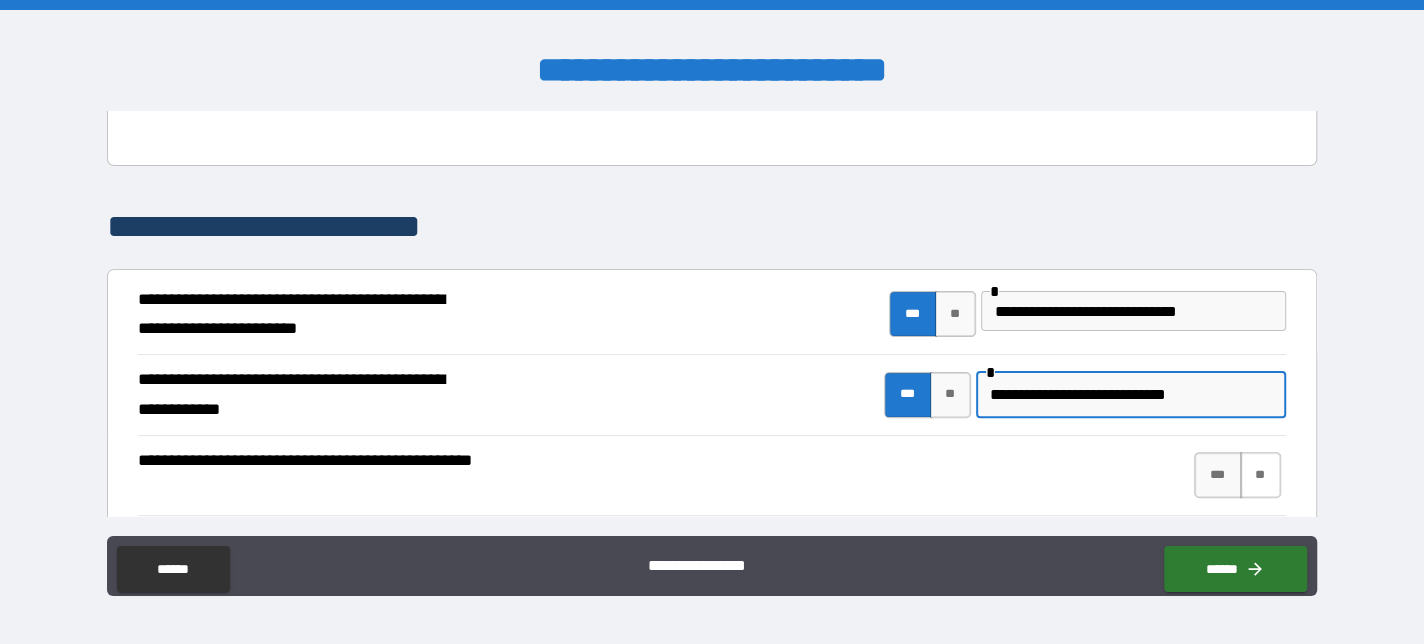 type on "**********" 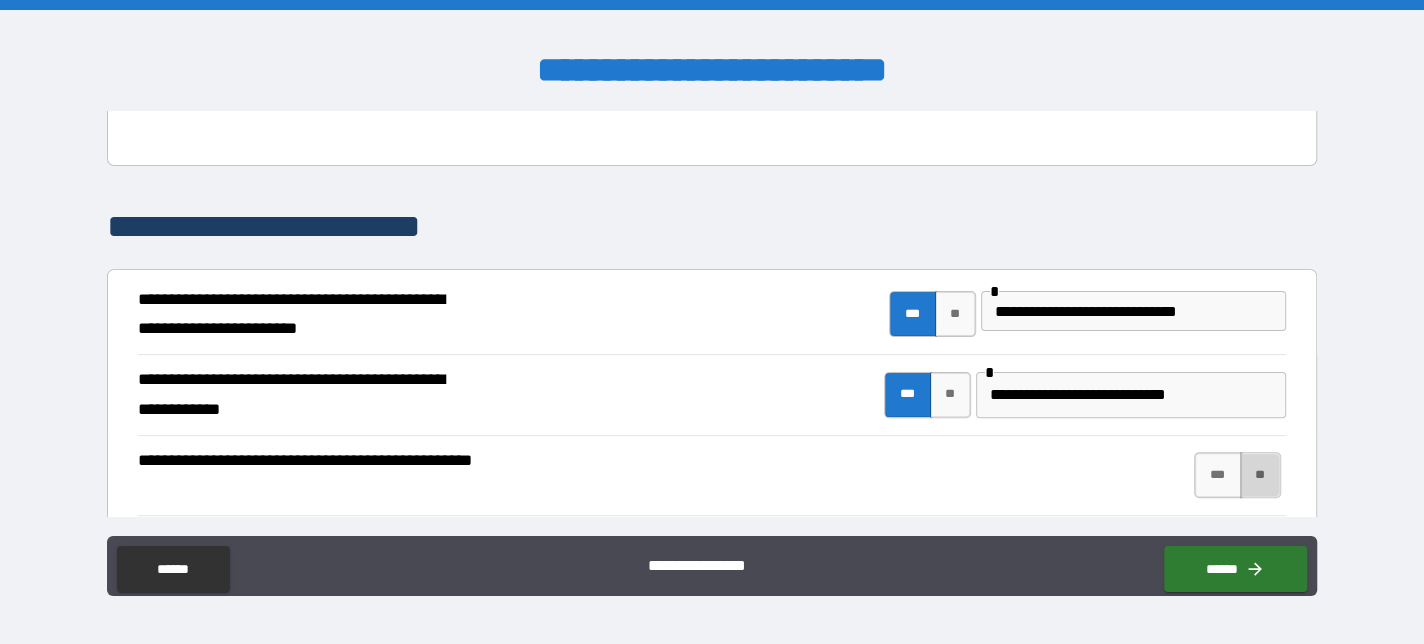 click on "**" at bounding box center [1260, 475] 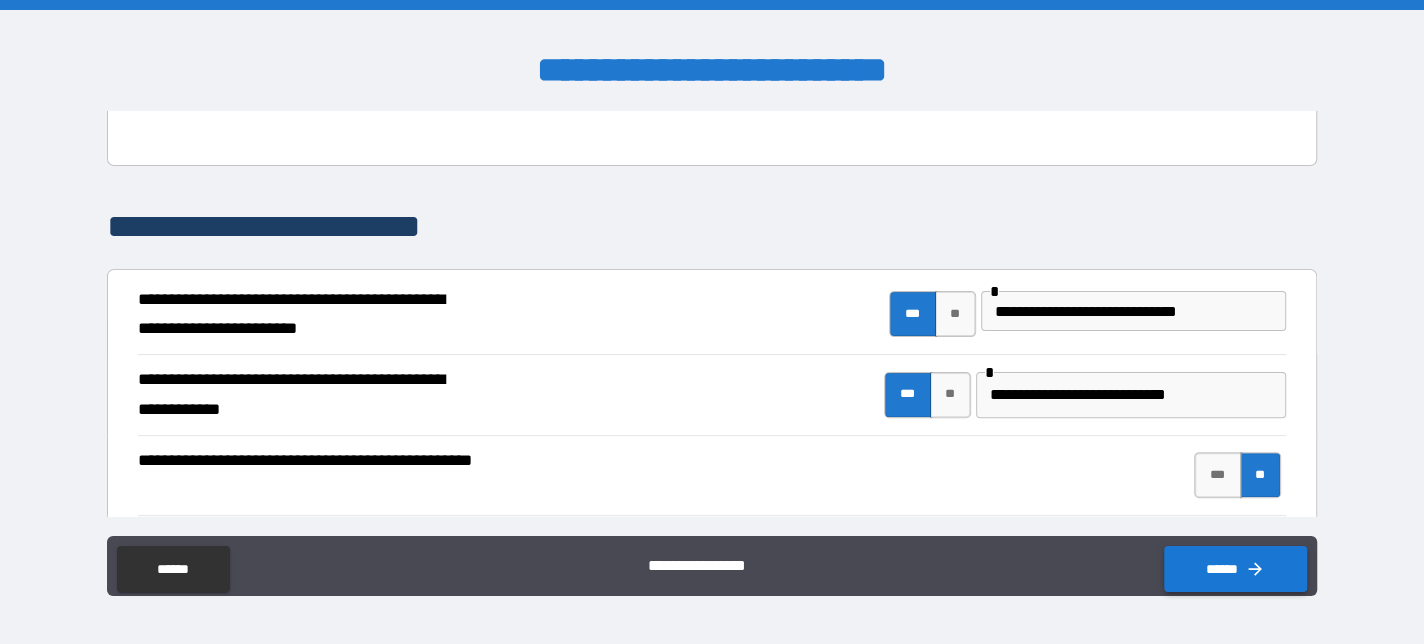 click on "******" at bounding box center [1235, 569] 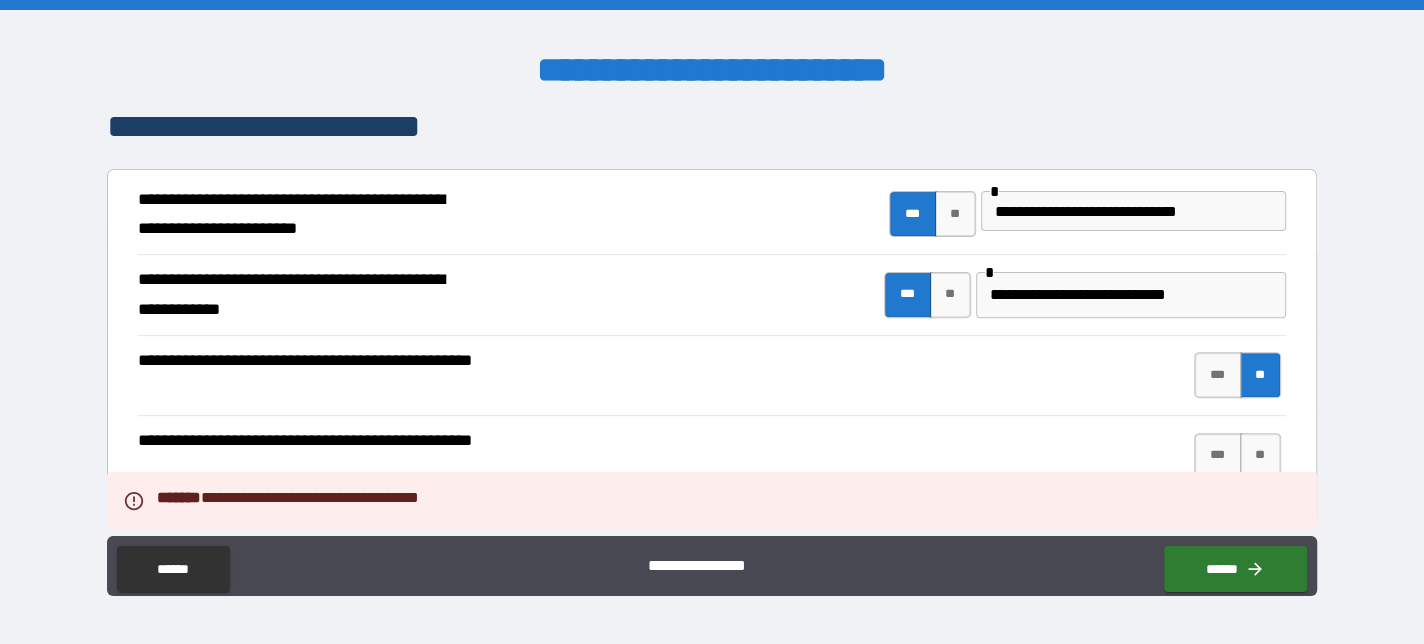 scroll, scrollTop: 600, scrollLeft: 0, axis: vertical 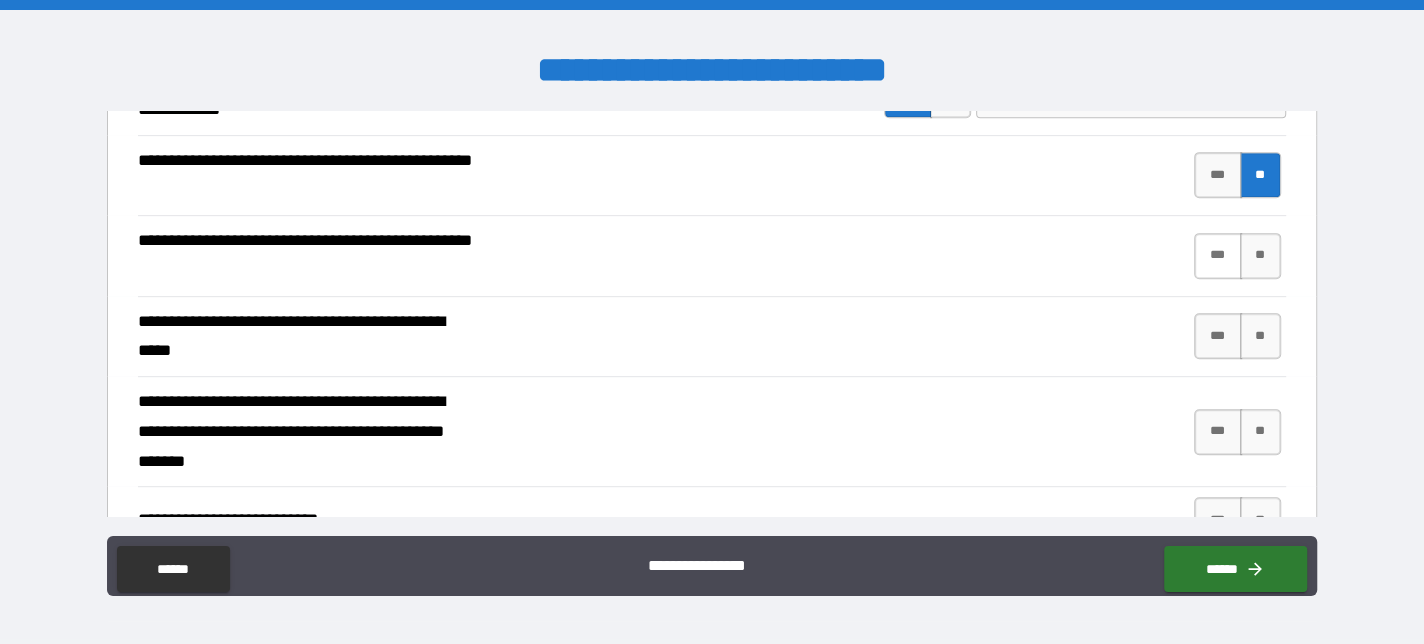 click on "***" at bounding box center [1218, 256] 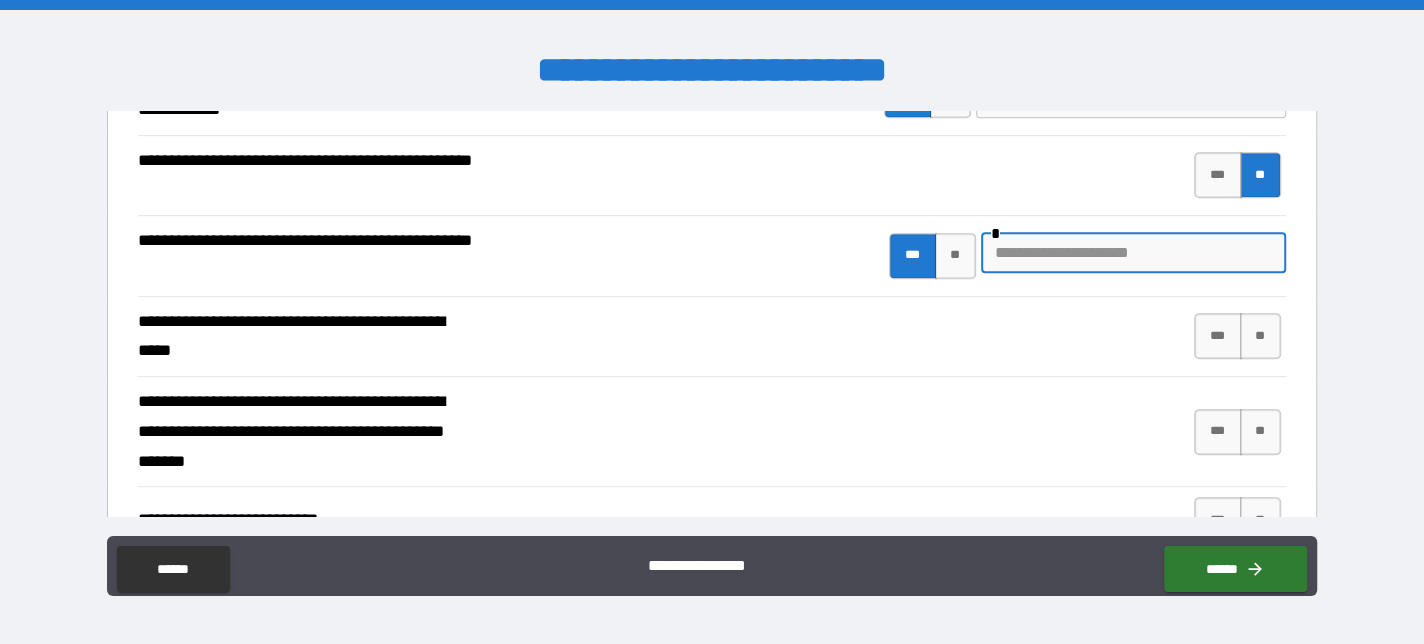 click at bounding box center (1133, 253) 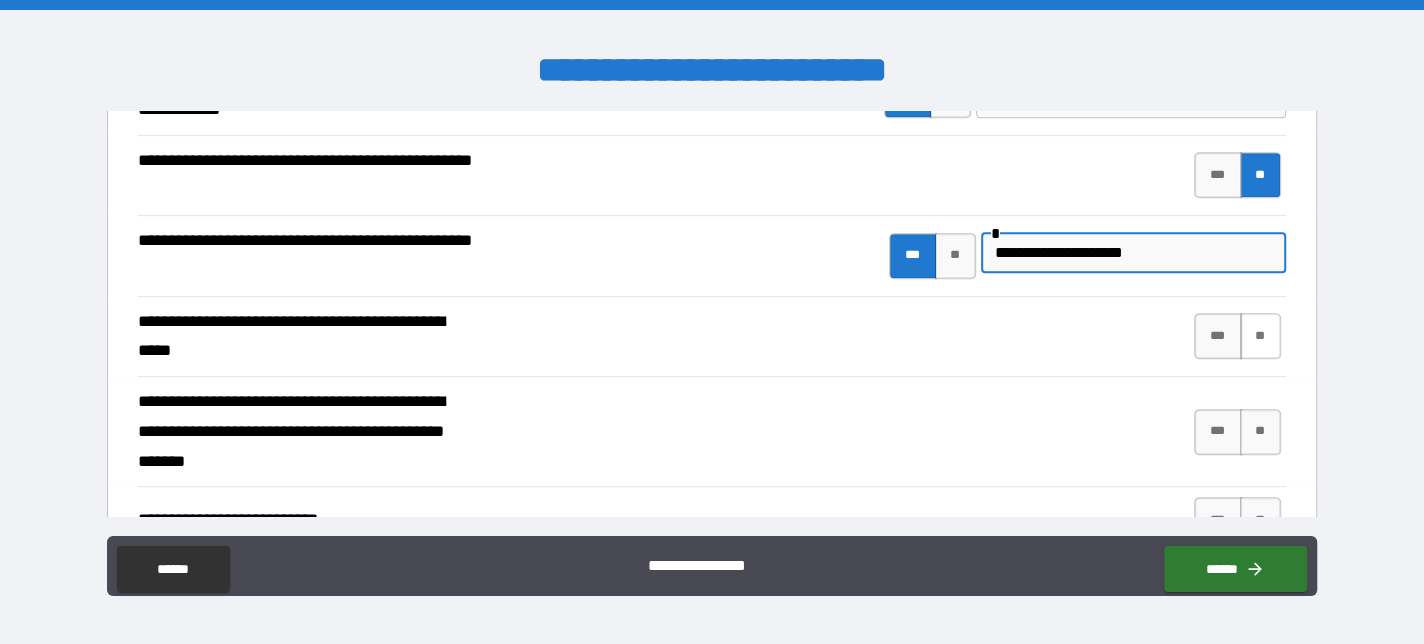 type on "**********" 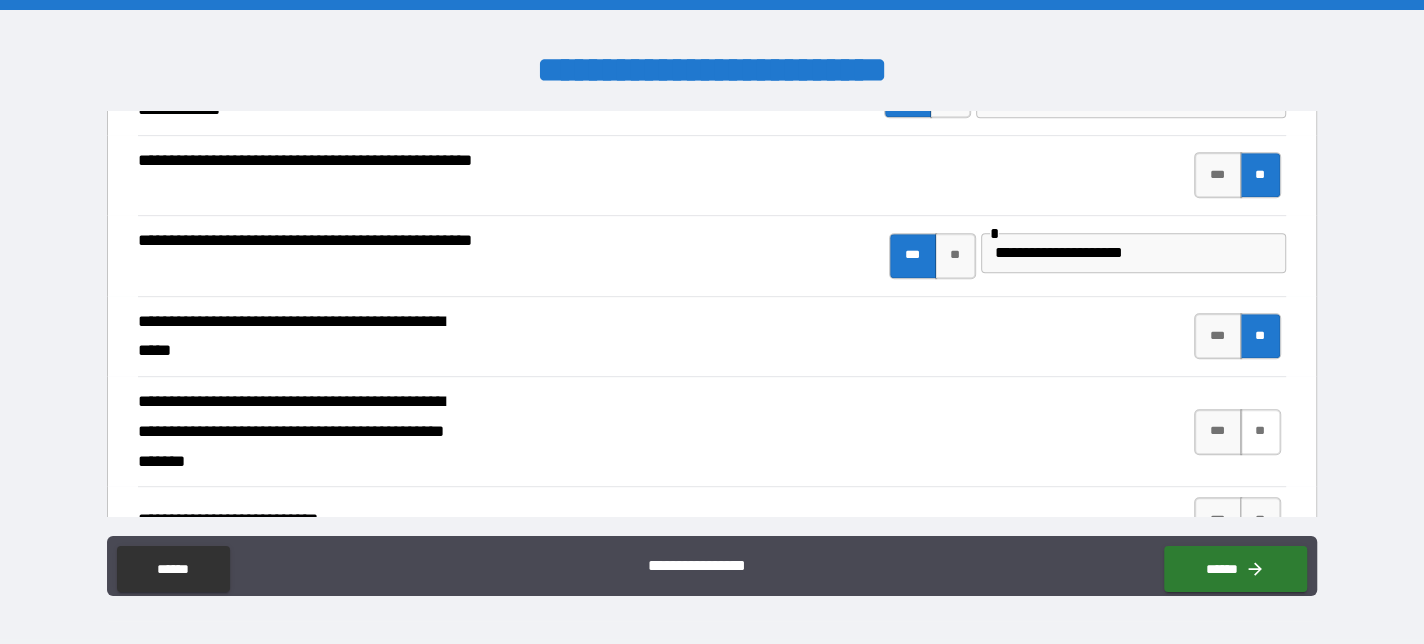 click on "**" at bounding box center [1260, 432] 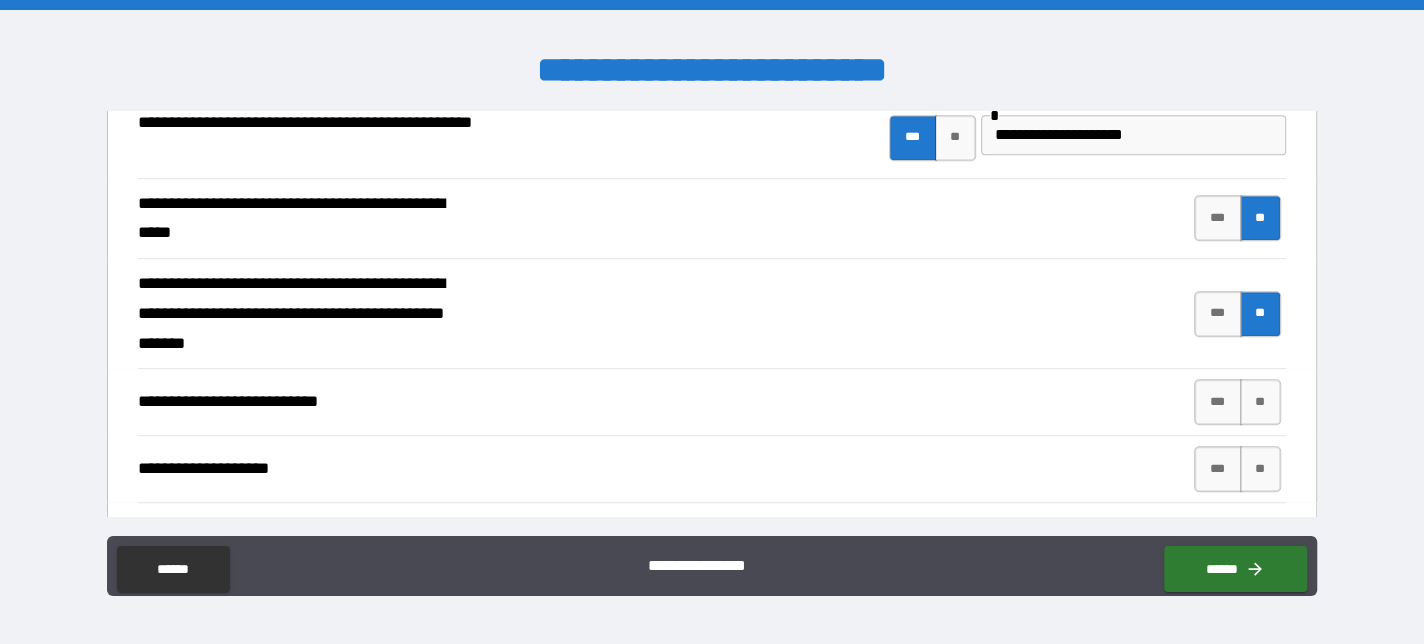 scroll, scrollTop: 800, scrollLeft: 0, axis: vertical 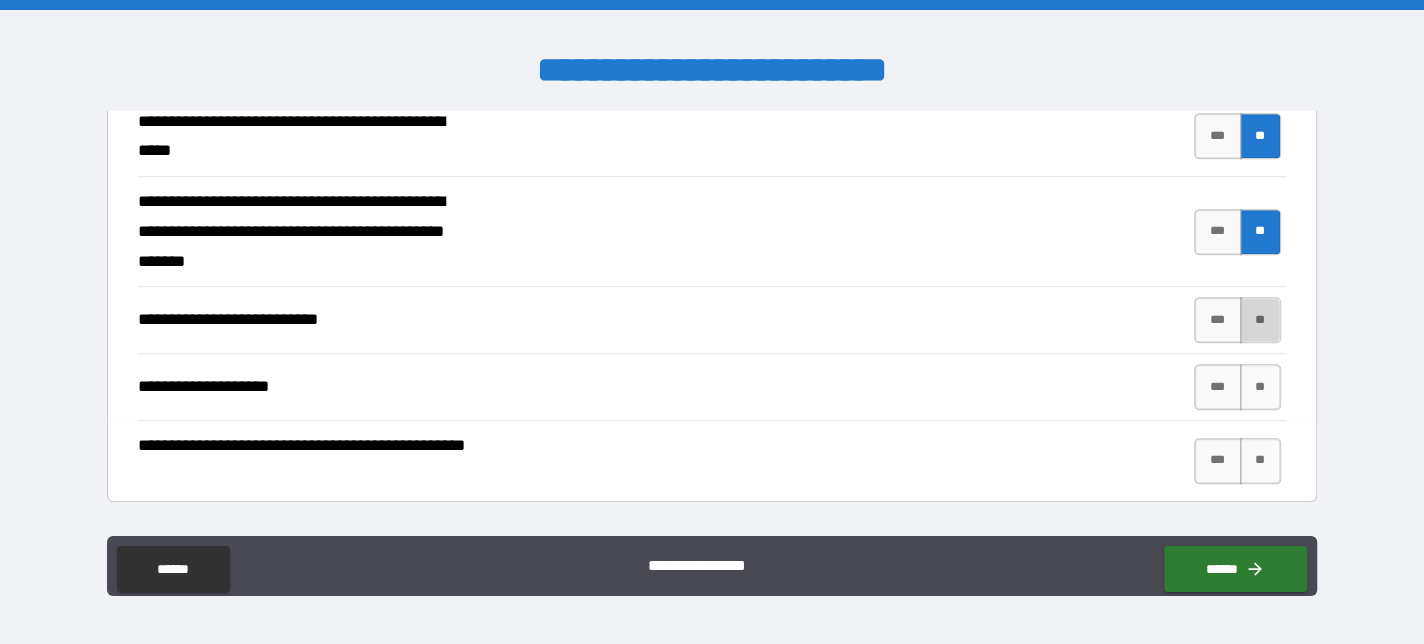 click on "**" at bounding box center (1260, 320) 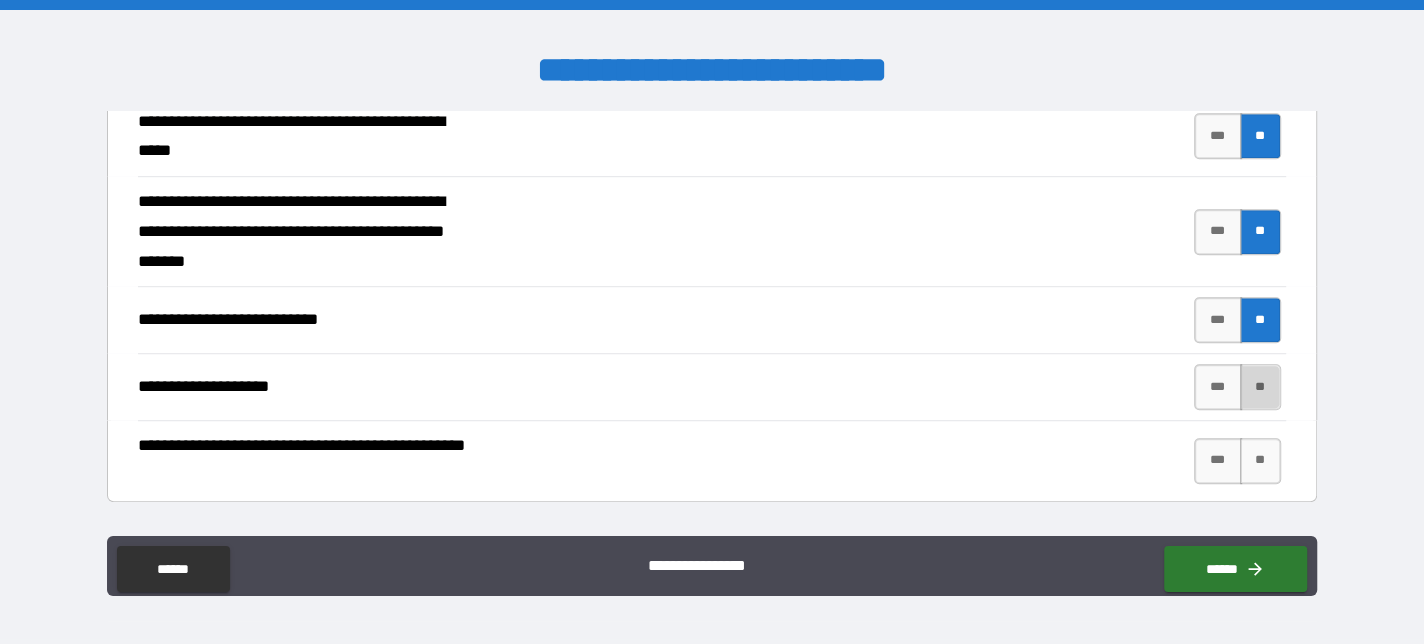 click on "**" at bounding box center [1260, 387] 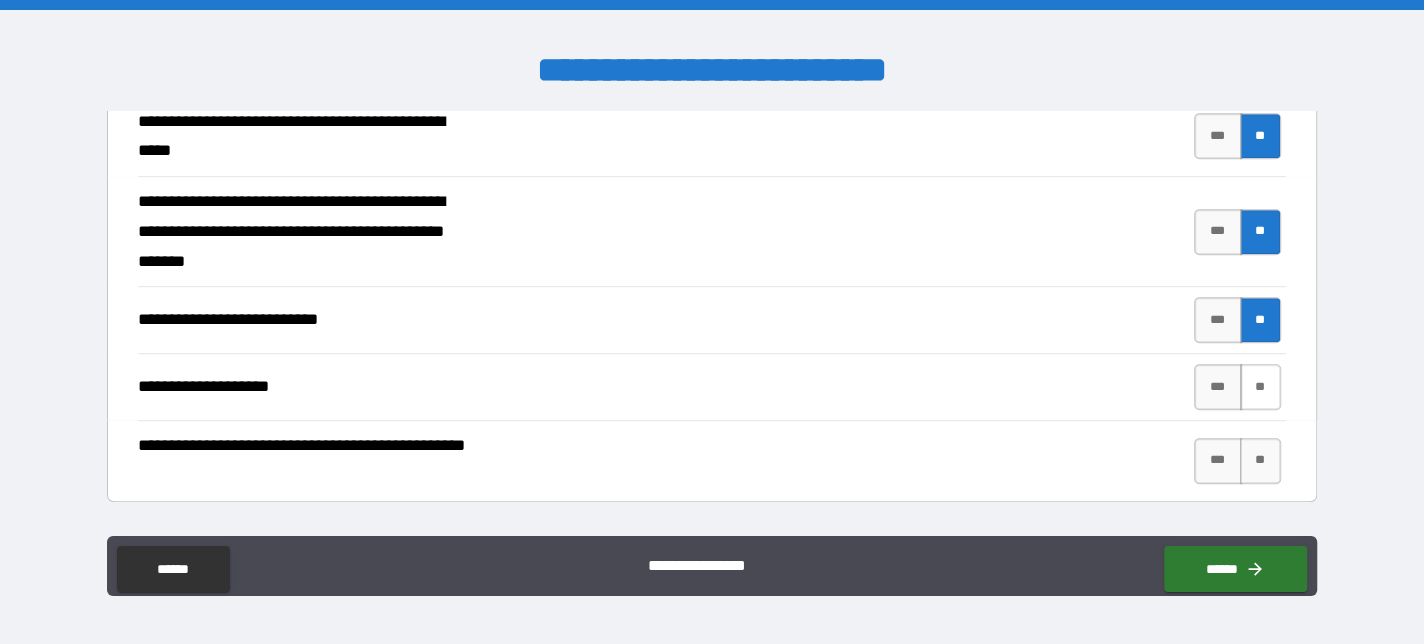 click on "**" at bounding box center (1260, 387) 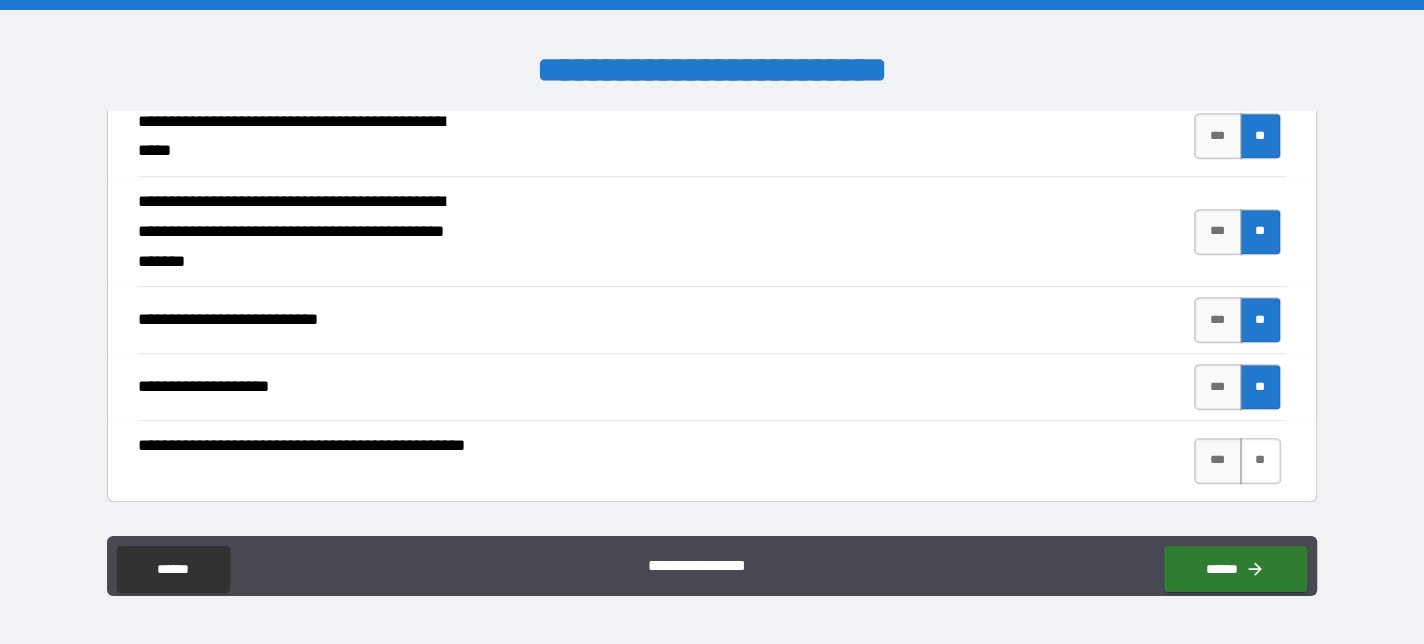 click on "**" at bounding box center [1260, 461] 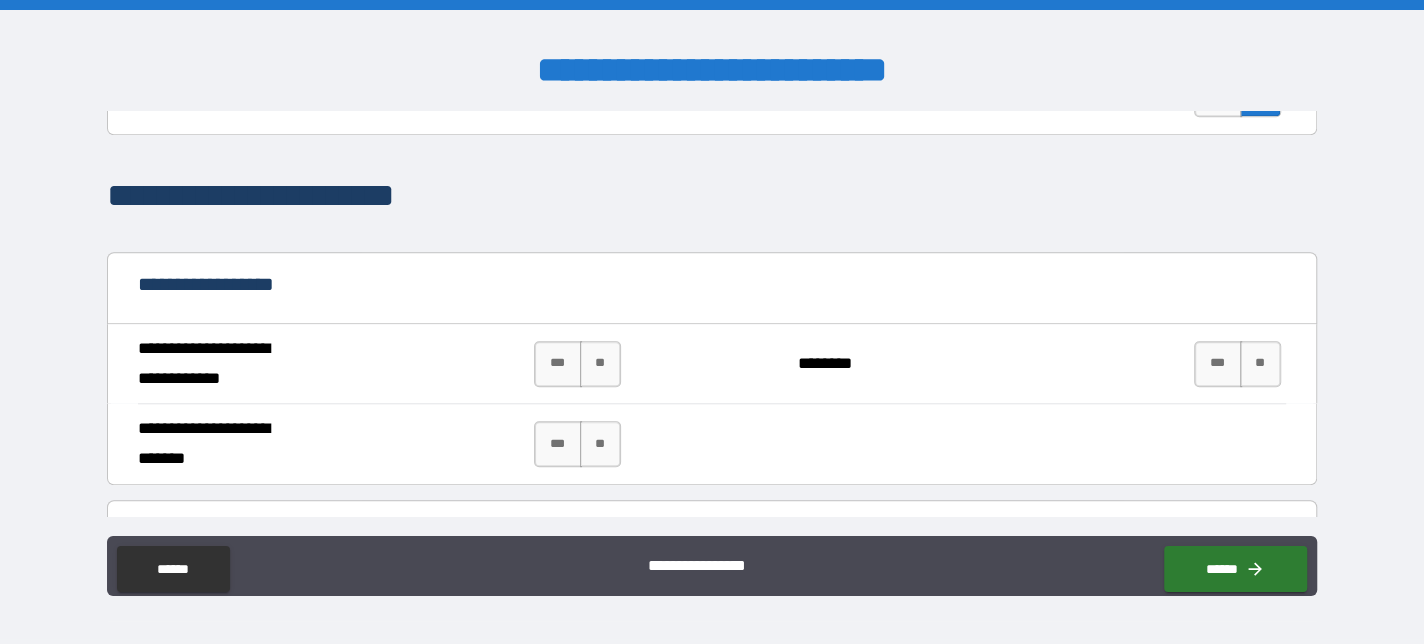 scroll, scrollTop: 1200, scrollLeft: 0, axis: vertical 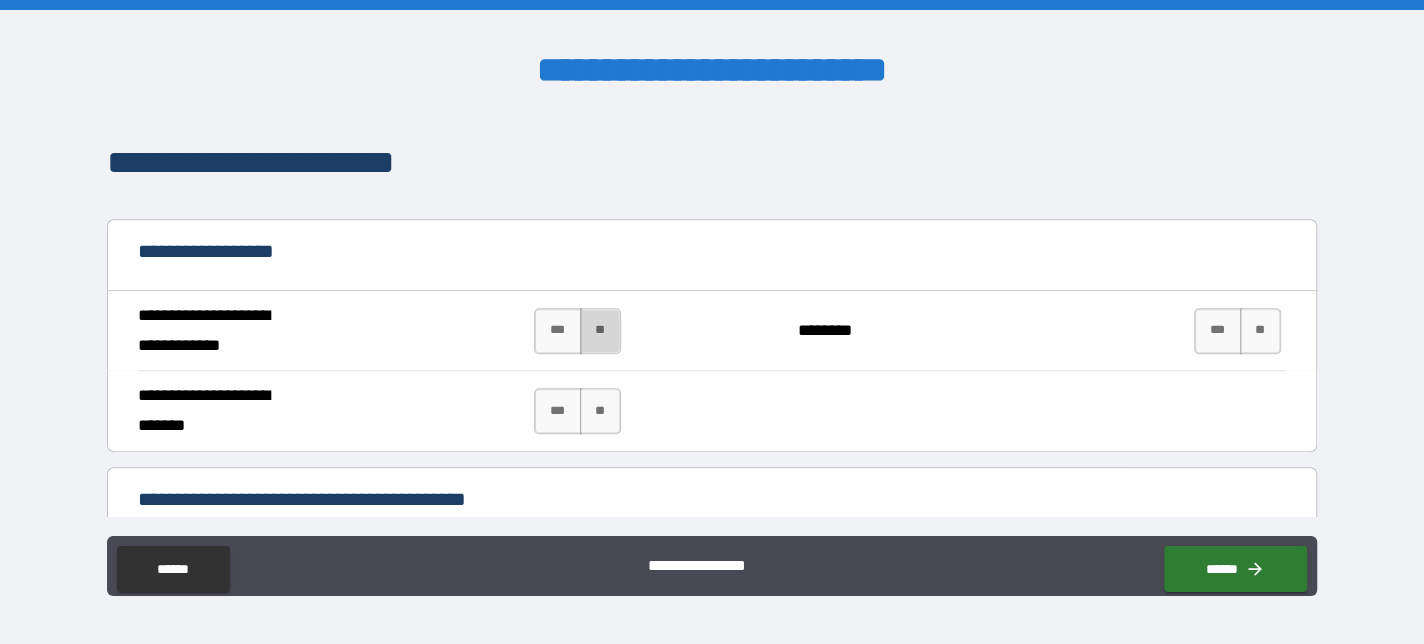 click on "**" at bounding box center [600, 331] 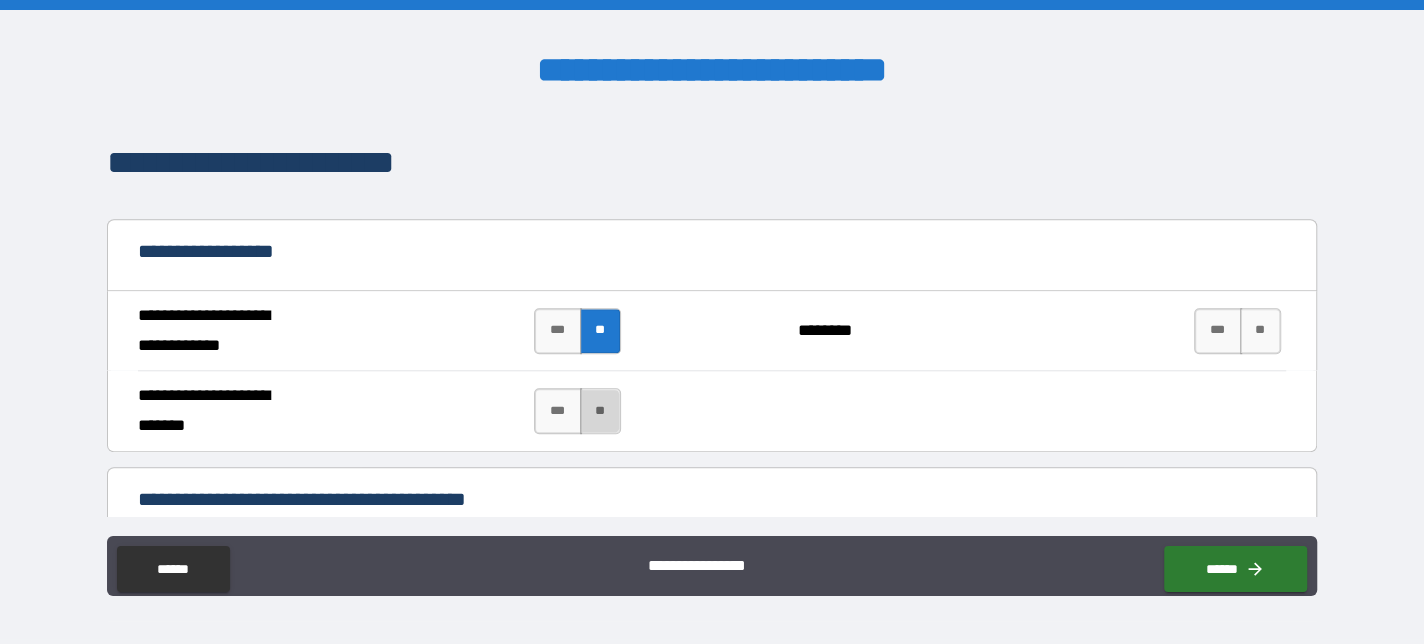 click on "**" at bounding box center [600, 411] 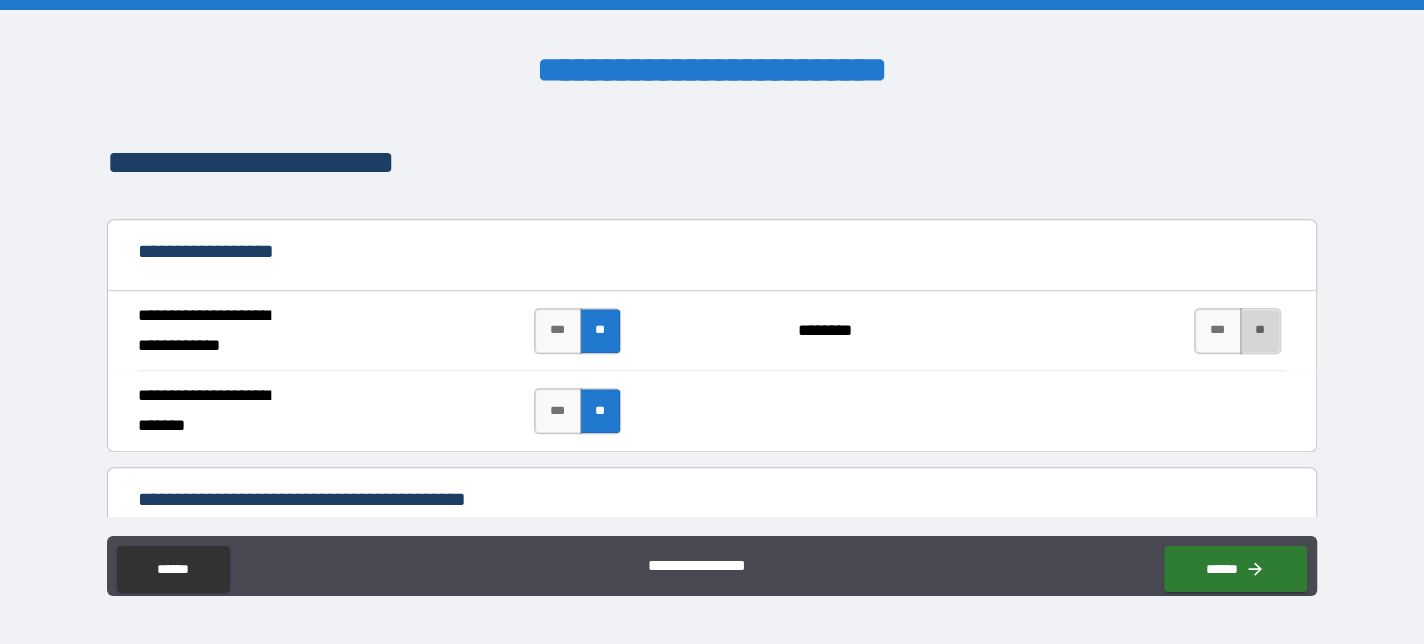 click on "**" at bounding box center (1260, 331) 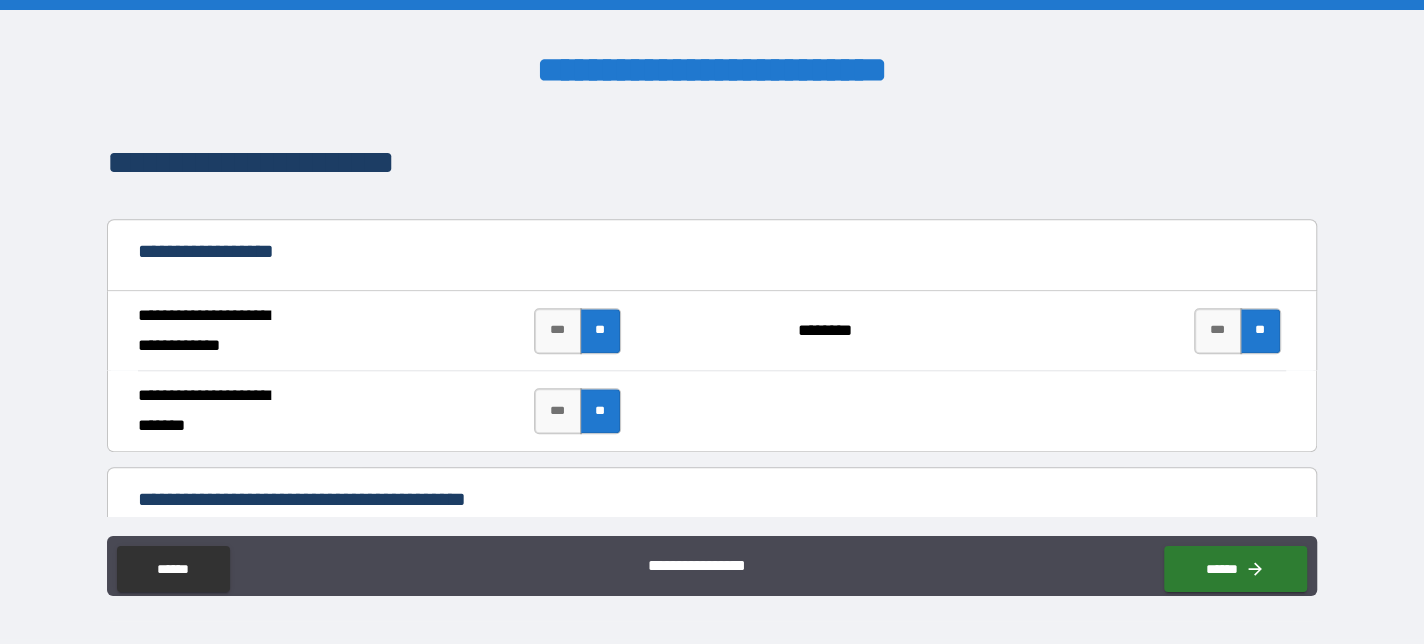scroll, scrollTop: 1400, scrollLeft: 0, axis: vertical 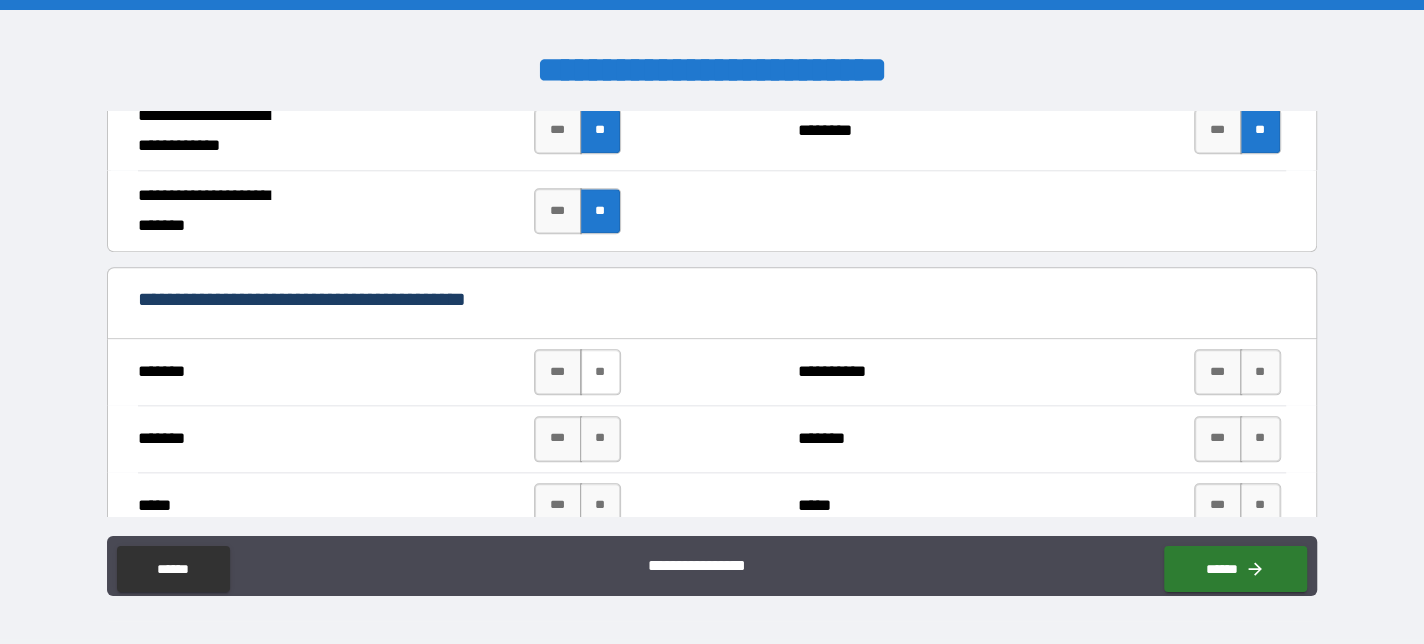 click on "**" at bounding box center (600, 372) 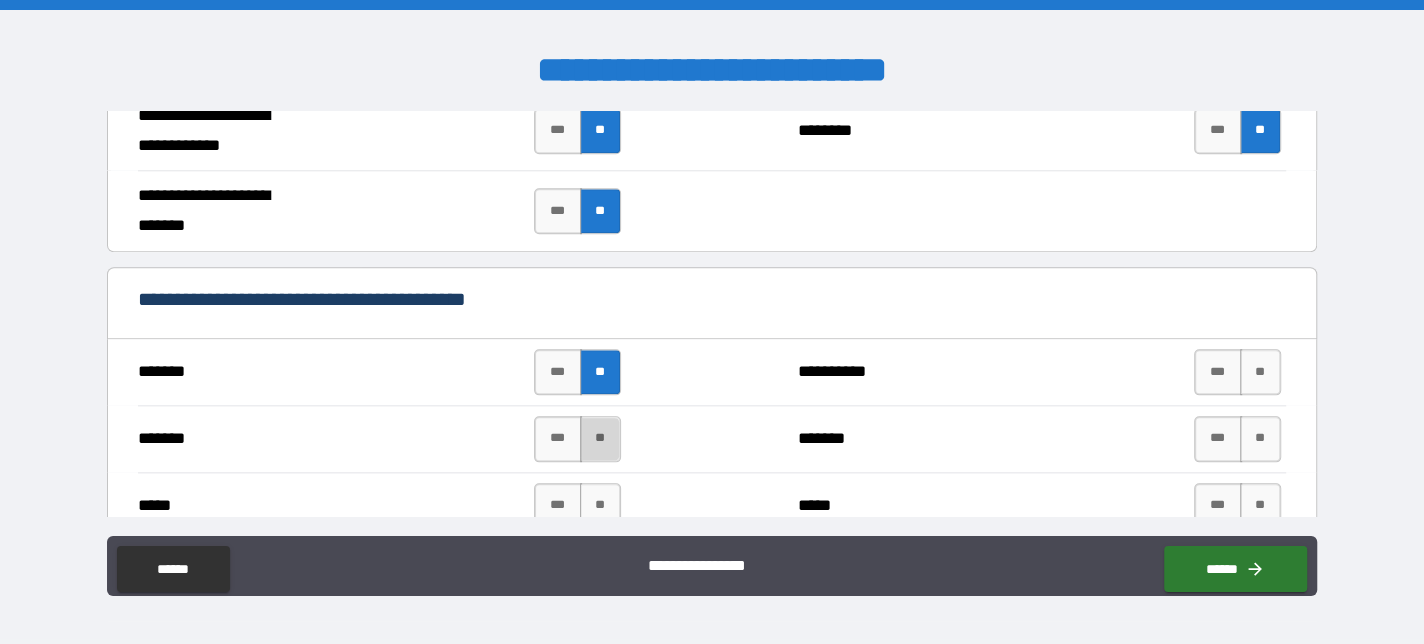 click on "**" at bounding box center [600, 439] 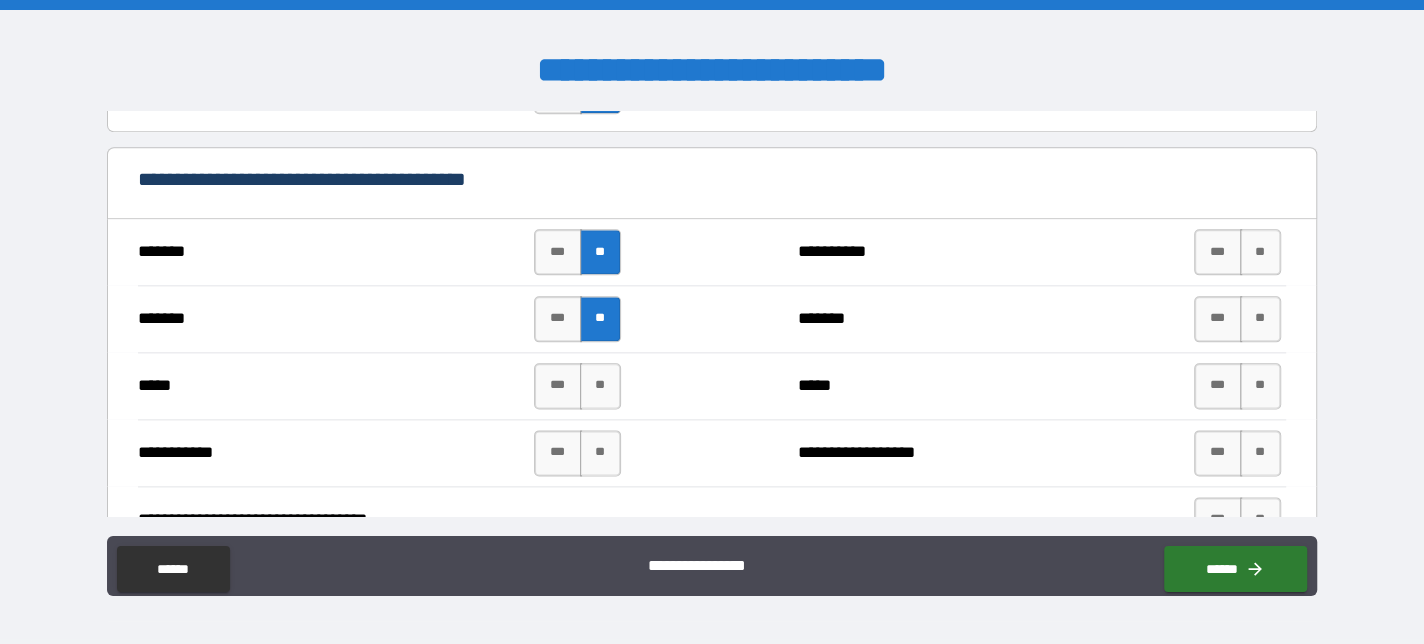 scroll, scrollTop: 1700, scrollLeft: 0, axis: vertical 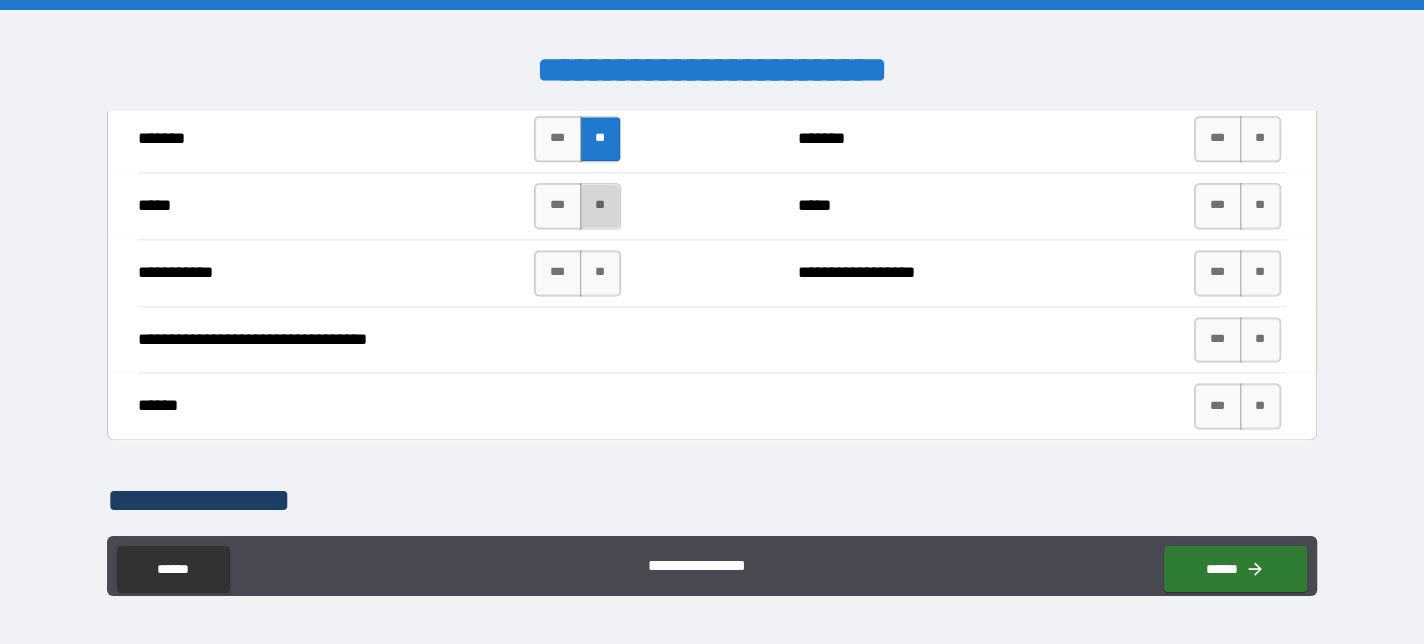 click on "**" at bounding box center [600, 206] 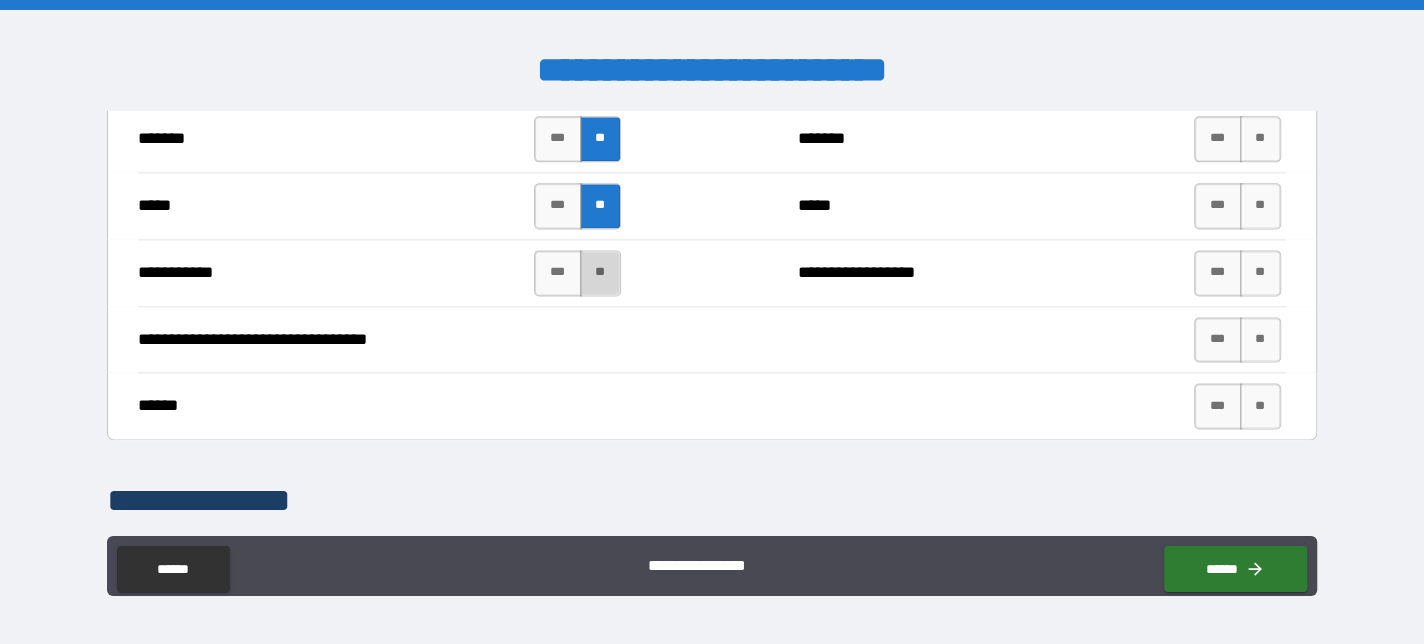 click on "**" at bounding box center [600, 273] 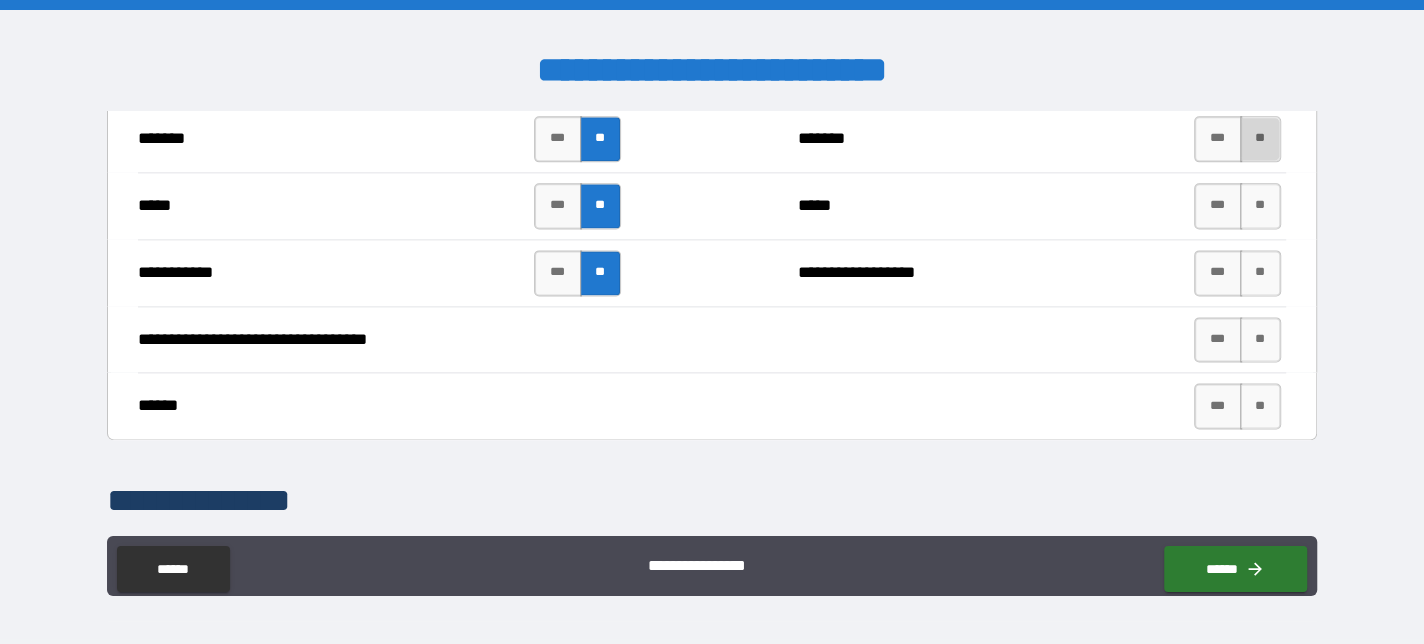 click on "**" at bounding box center (1260, 139) 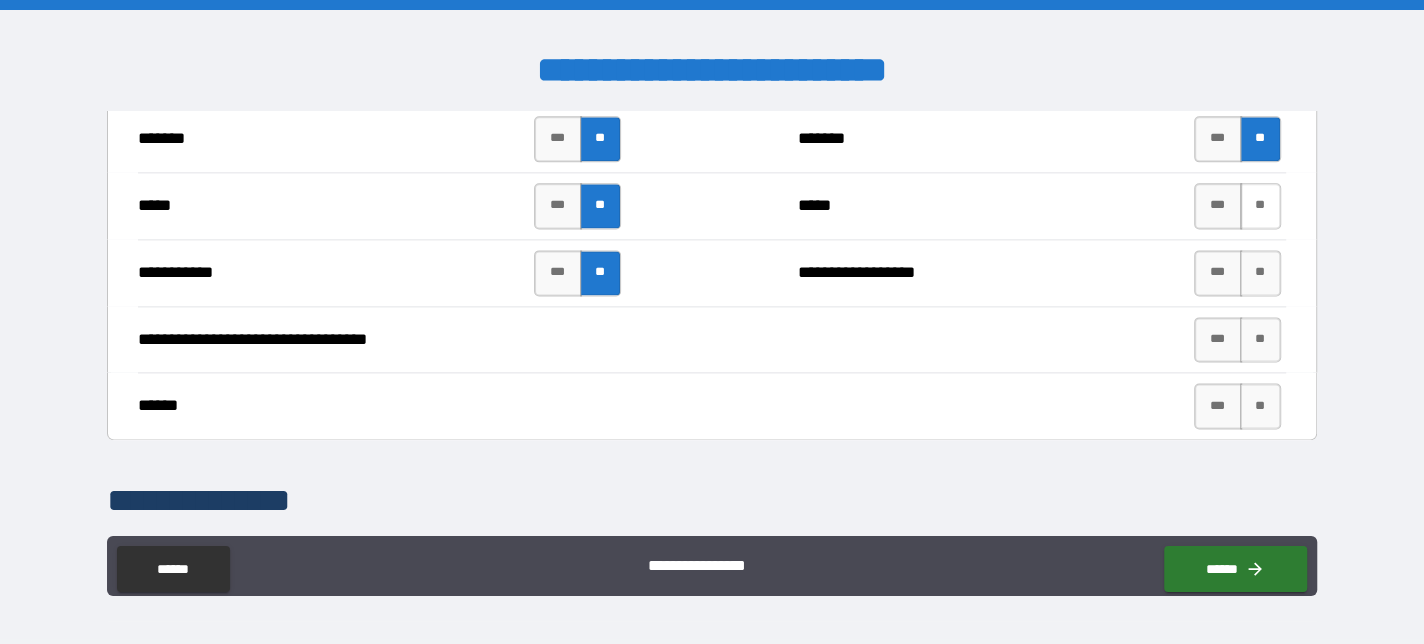 click on "**" at bounding box center [1260, 206] 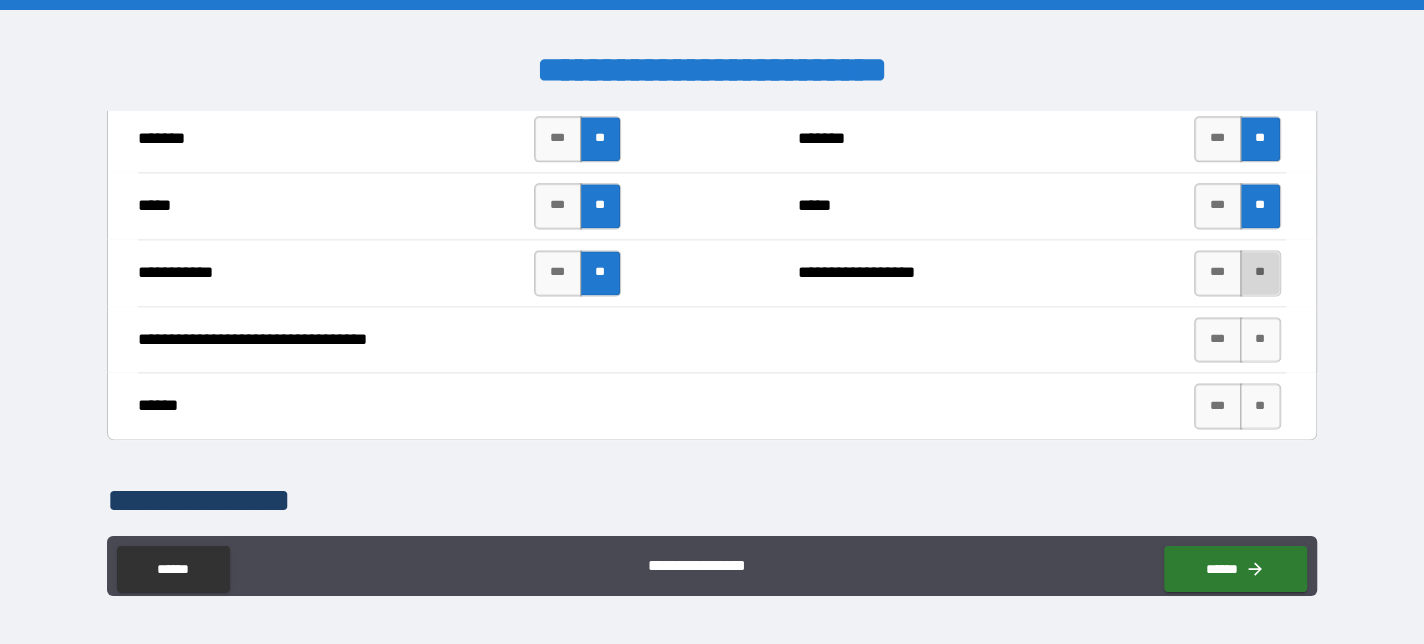 click on "**" at bounding box center [1260, 273] 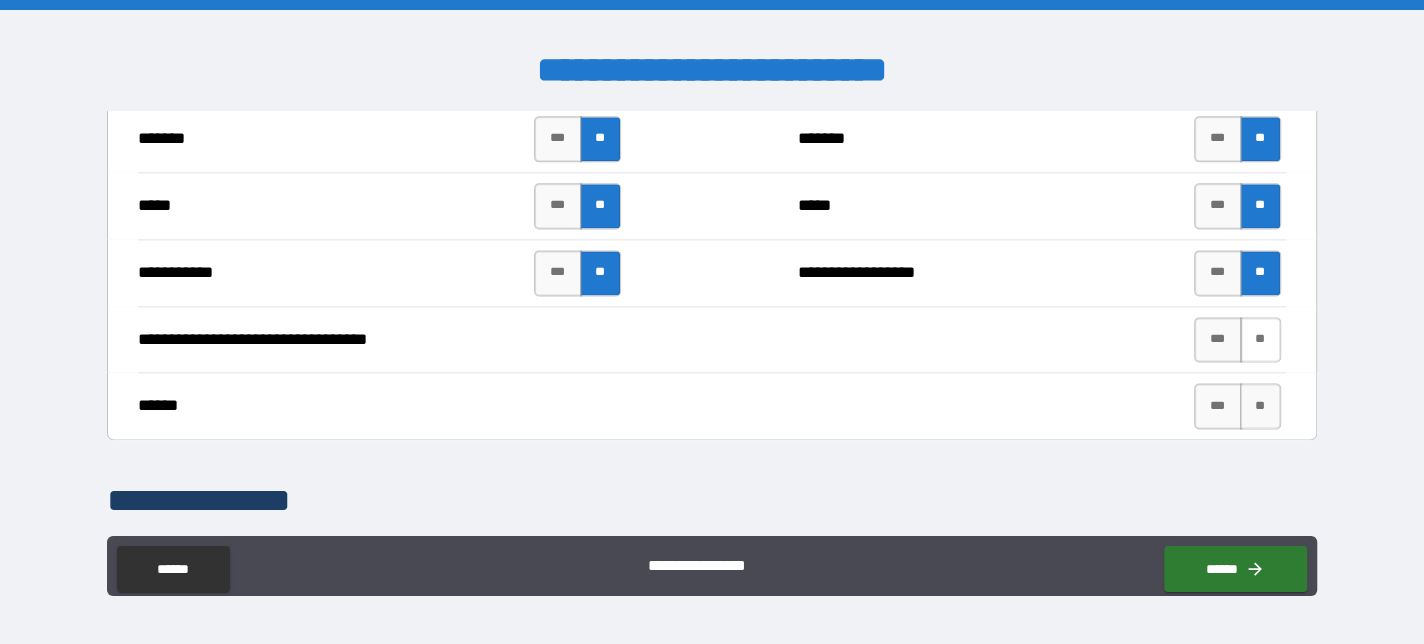 click on "**" at bounding box center (1260, 340) 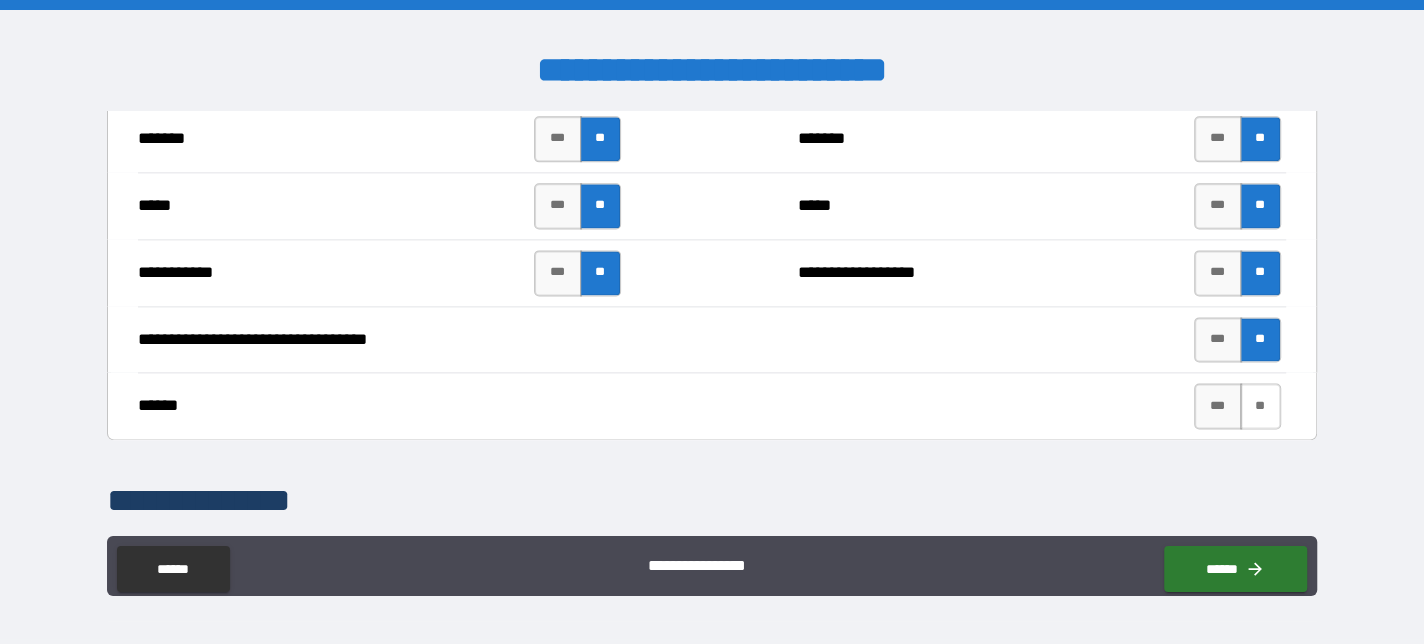 click on "**" at bounding box center [1260, 406] 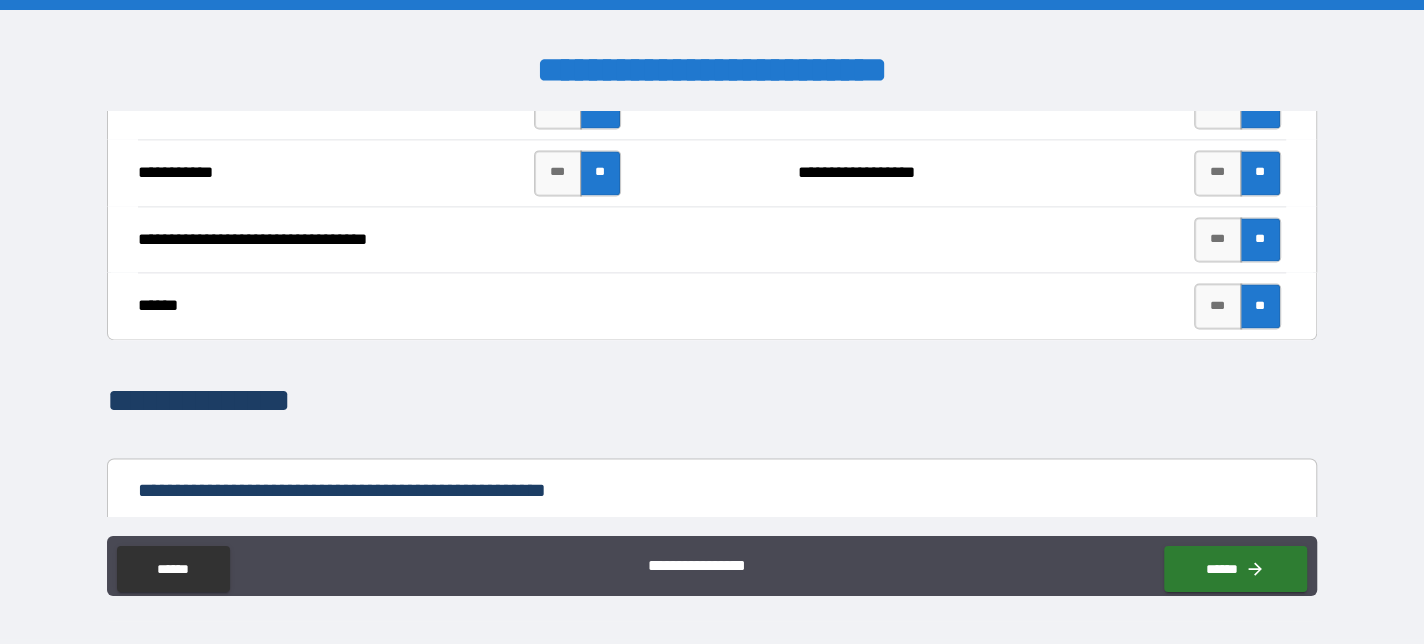 scroll, scrollTop: 2100, scrollLeft: 0, axis: vertical 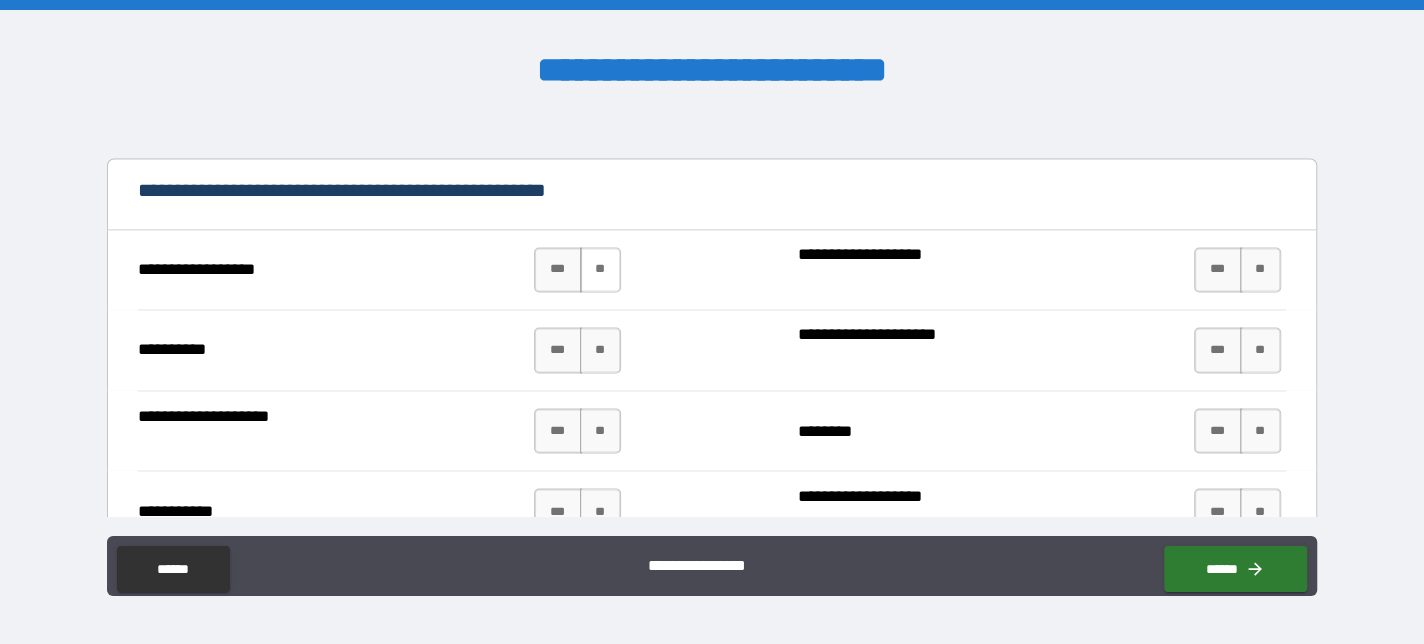 click on "**" at bounding box center [600, 270] 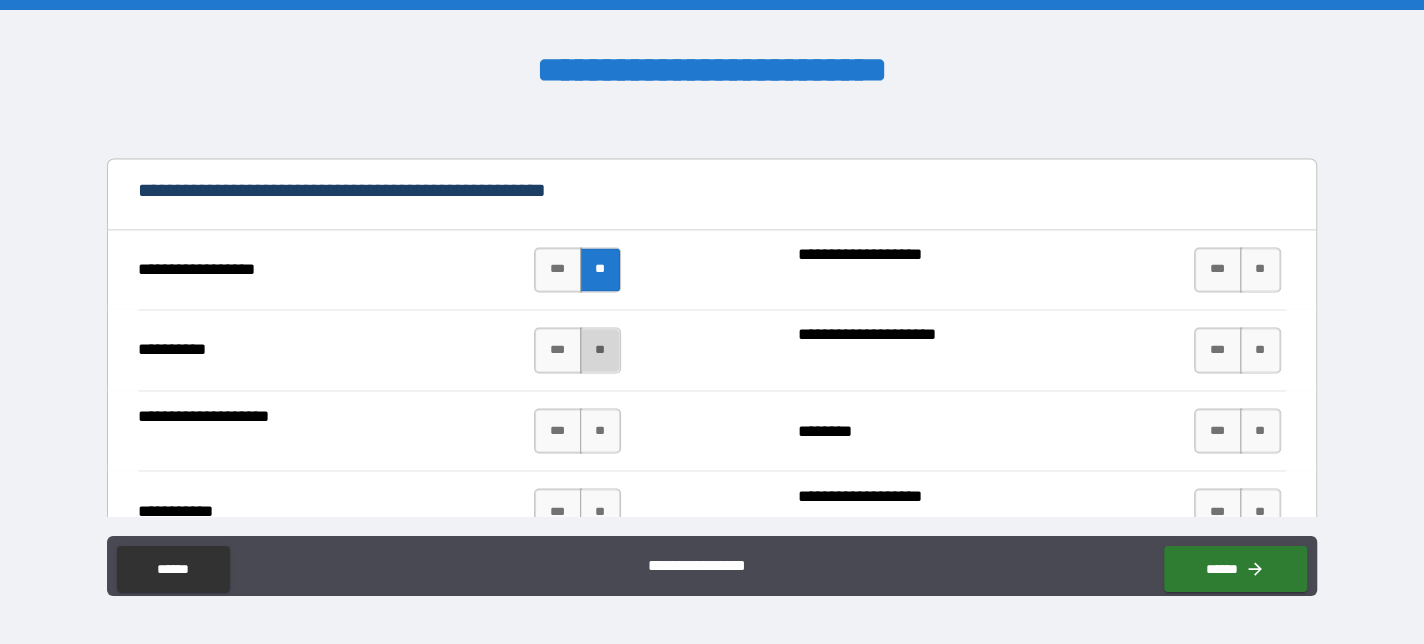 click on "**" at bounding box center (600, 350) 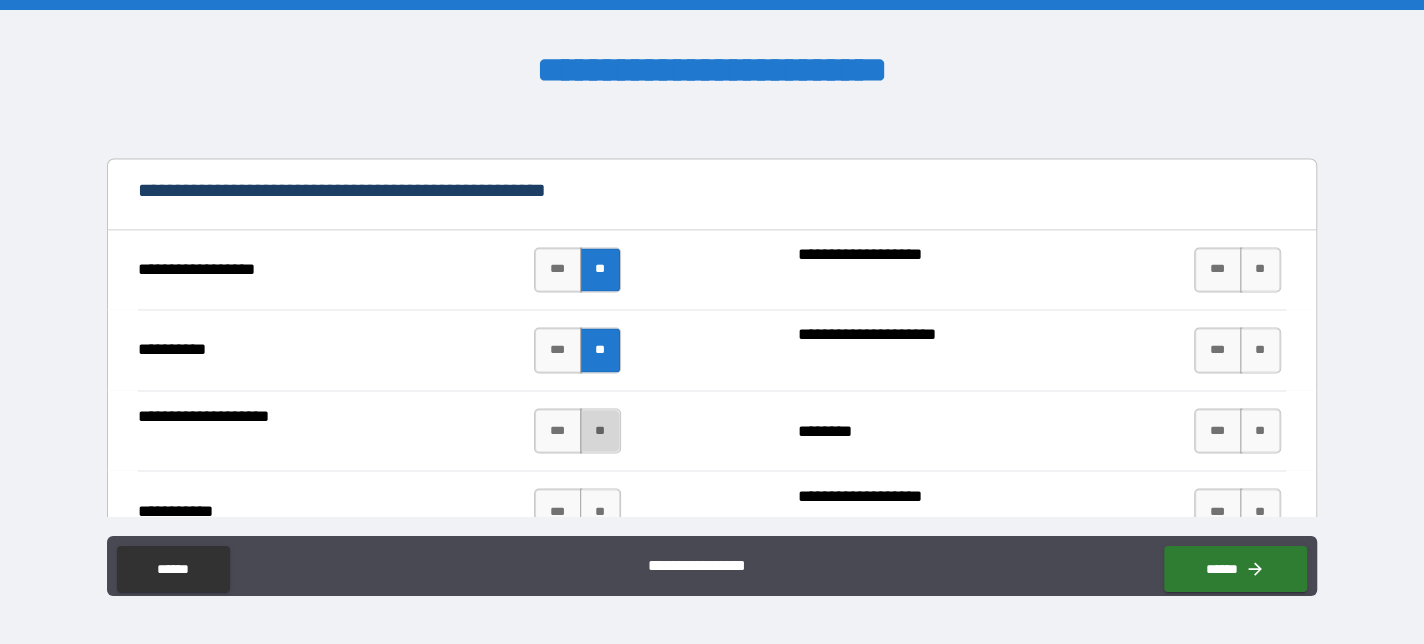click on "**" at bounding box center (600, 431) 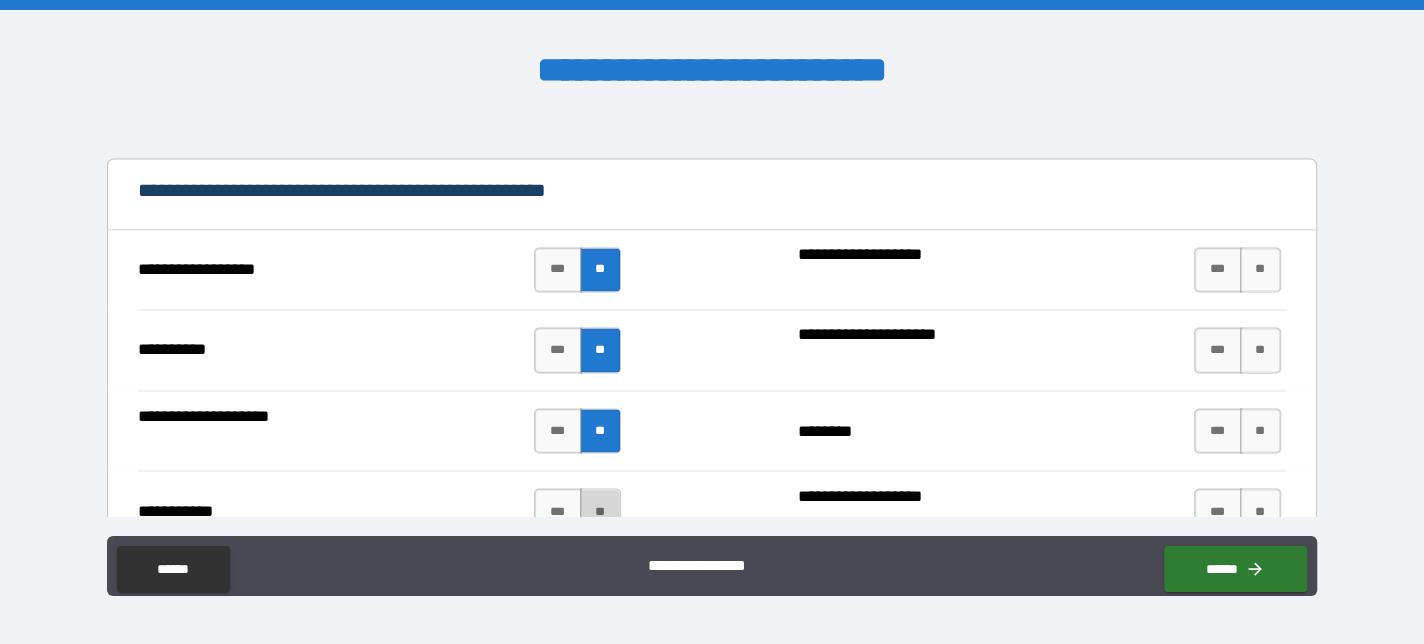 click on "**" at bounding box center (600, 511) 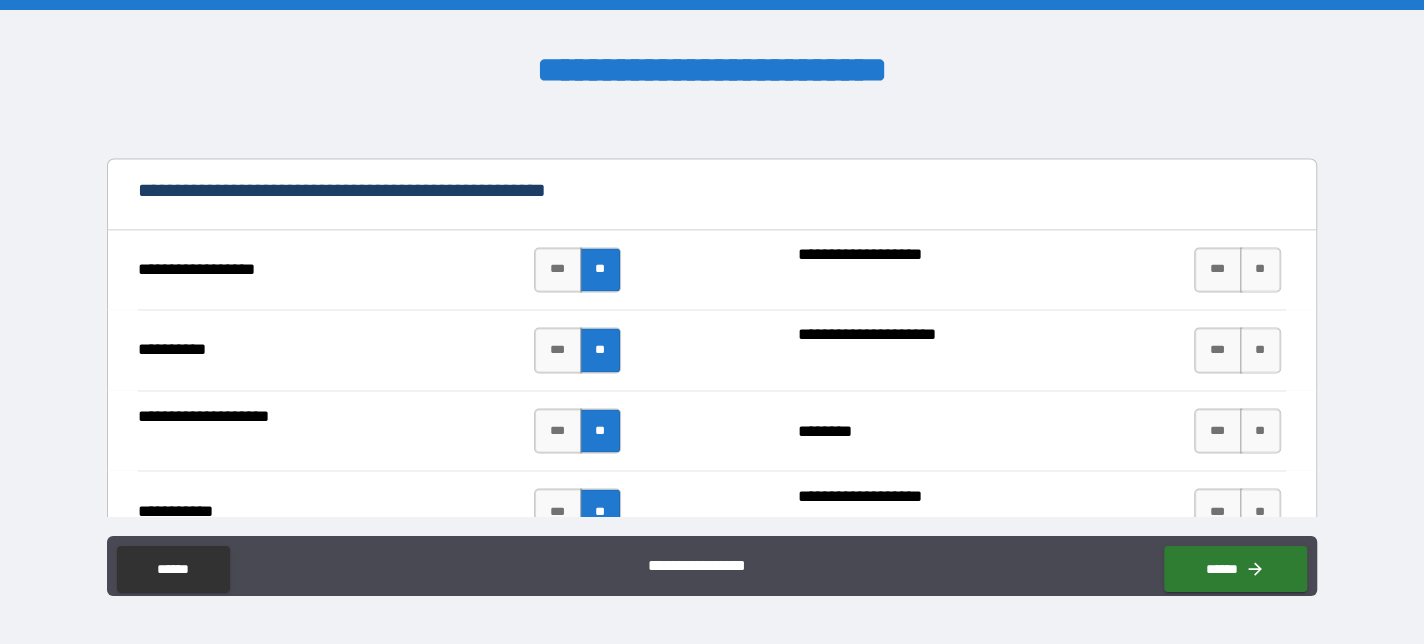scroll, scrollTop: 2300, scrollLeft: 0, axis: vertical 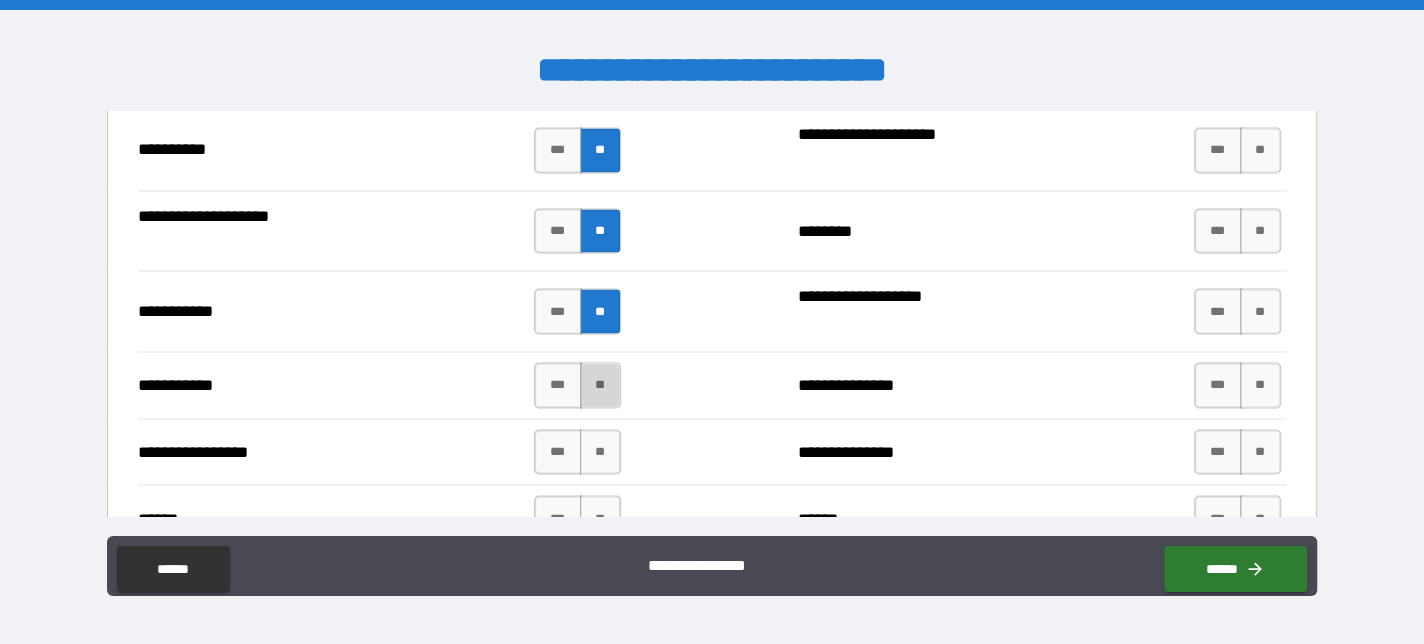 click on "**" at bounding box center [600, 385] 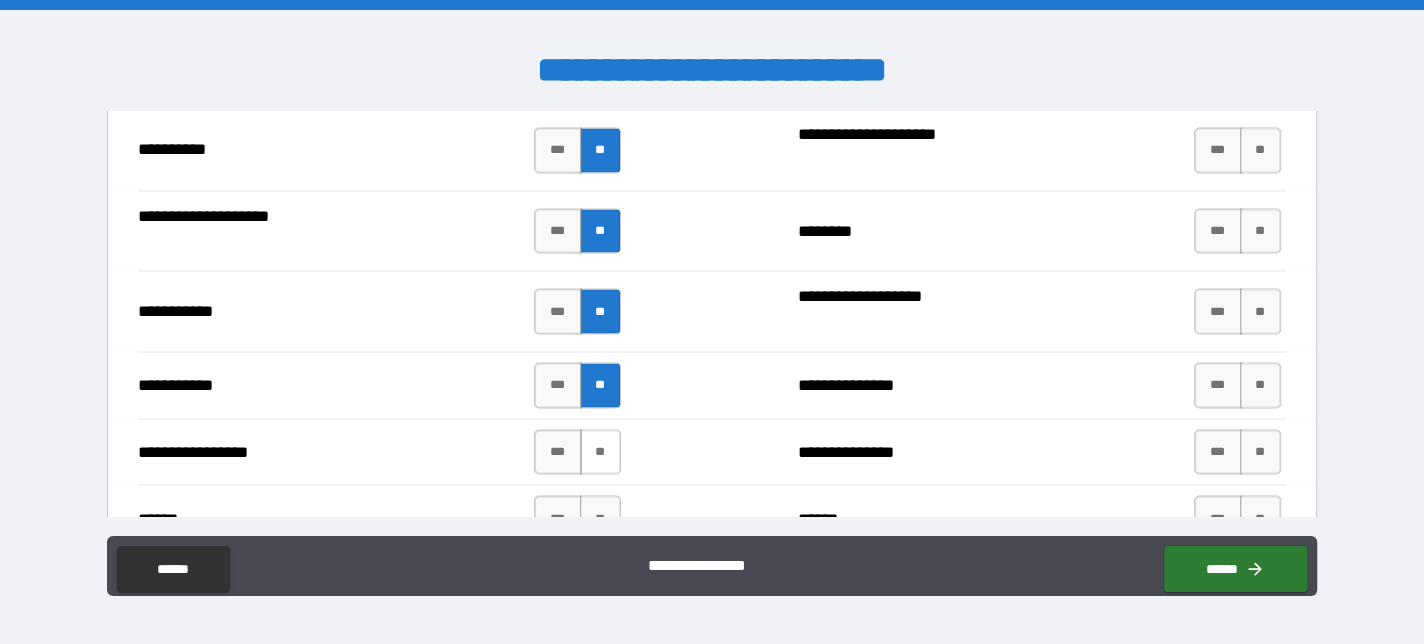 click on "**" at bounding box center [600, 452] 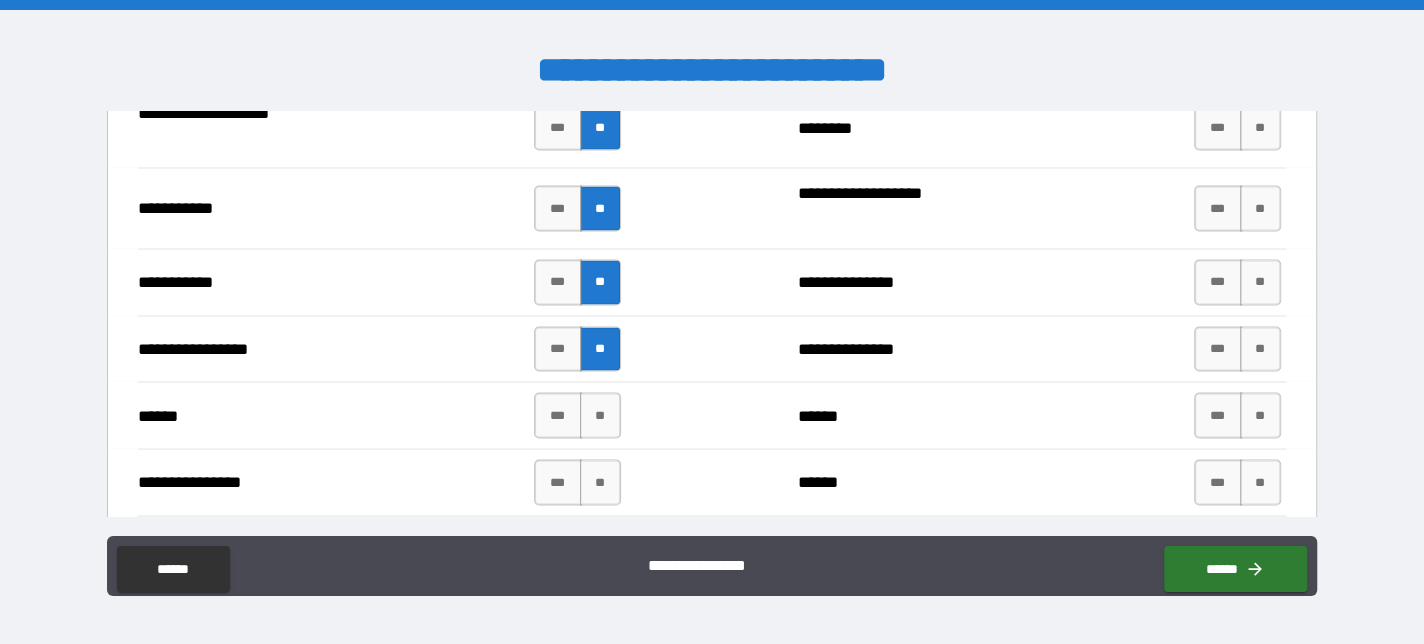 scroll, scrollTop: 2500, scrollLeft: 0, axis: vertical 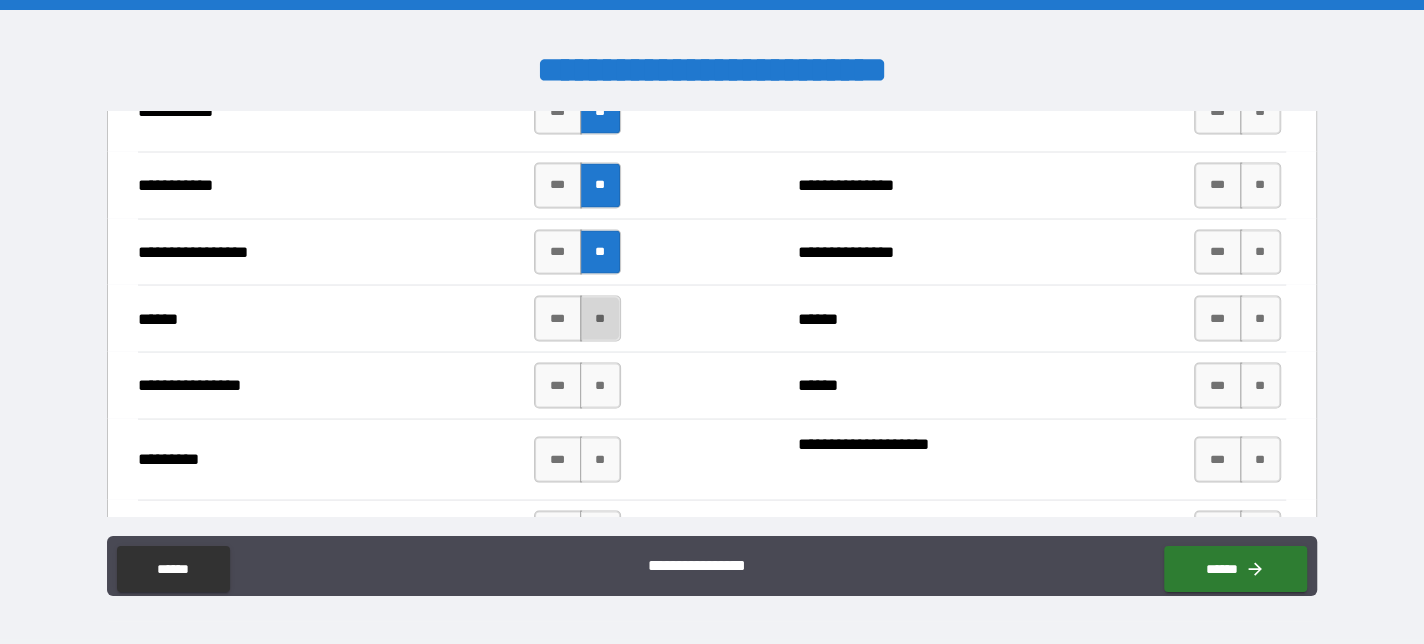 click on "**" at bounding box center (600, 318) 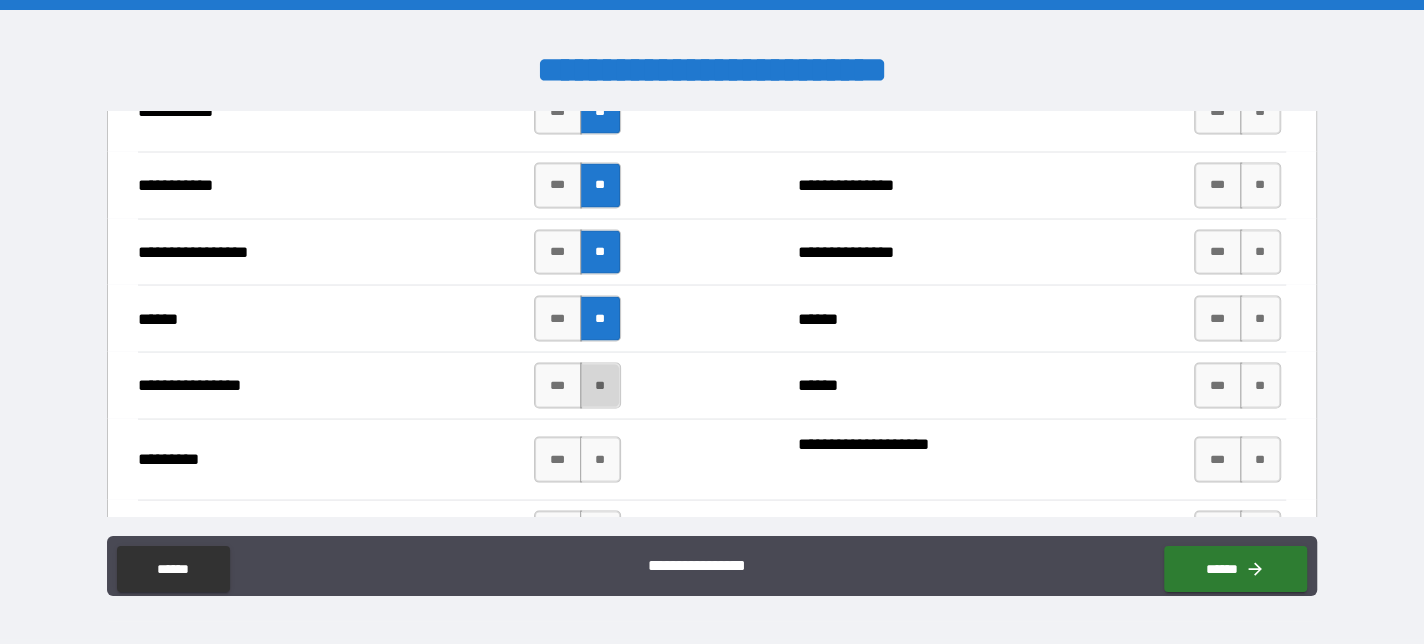 click on "**" at bounding box center (600, 385) 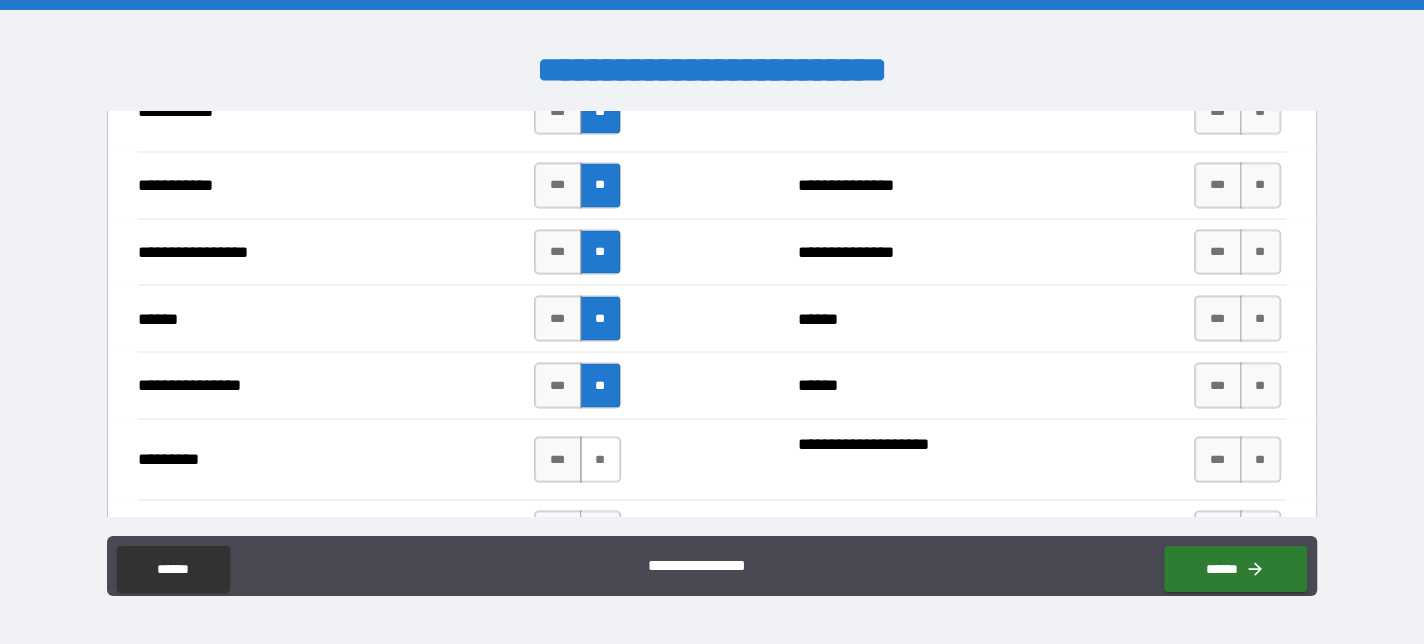 click on "**" at bounding box center [600, 459] 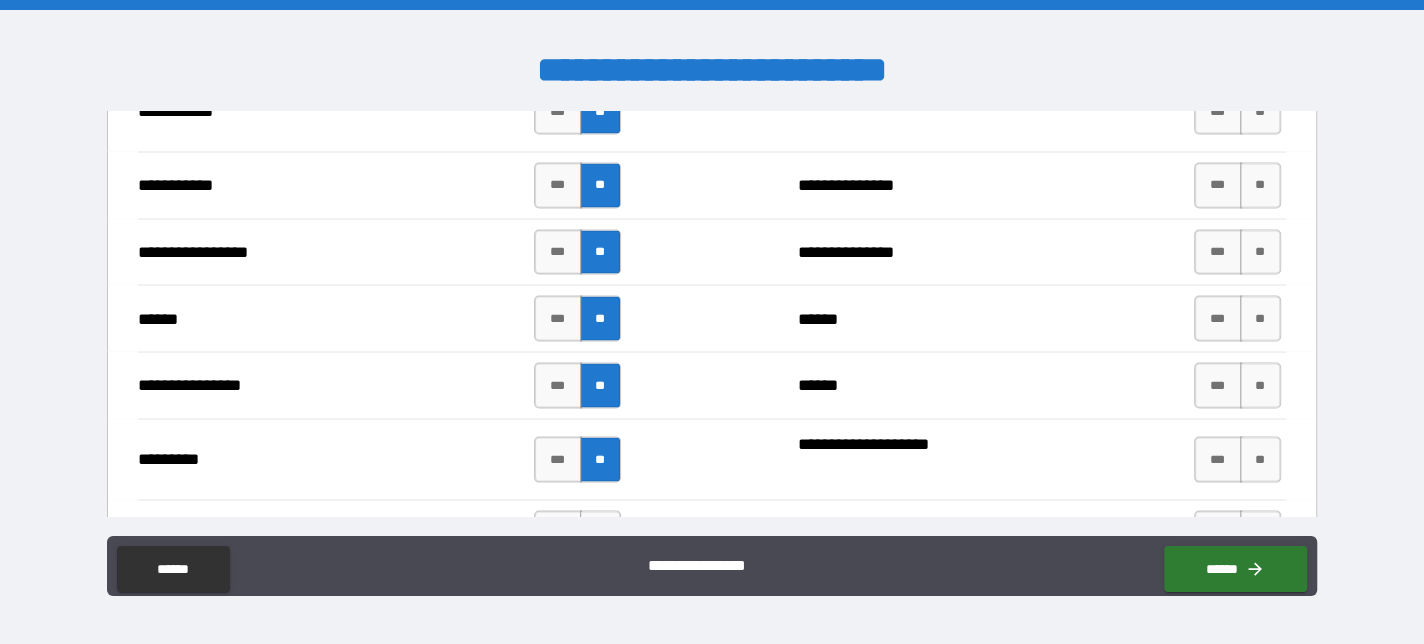 scroll, scrollTop: 2700, scrollLeft: 0, axis: vertical 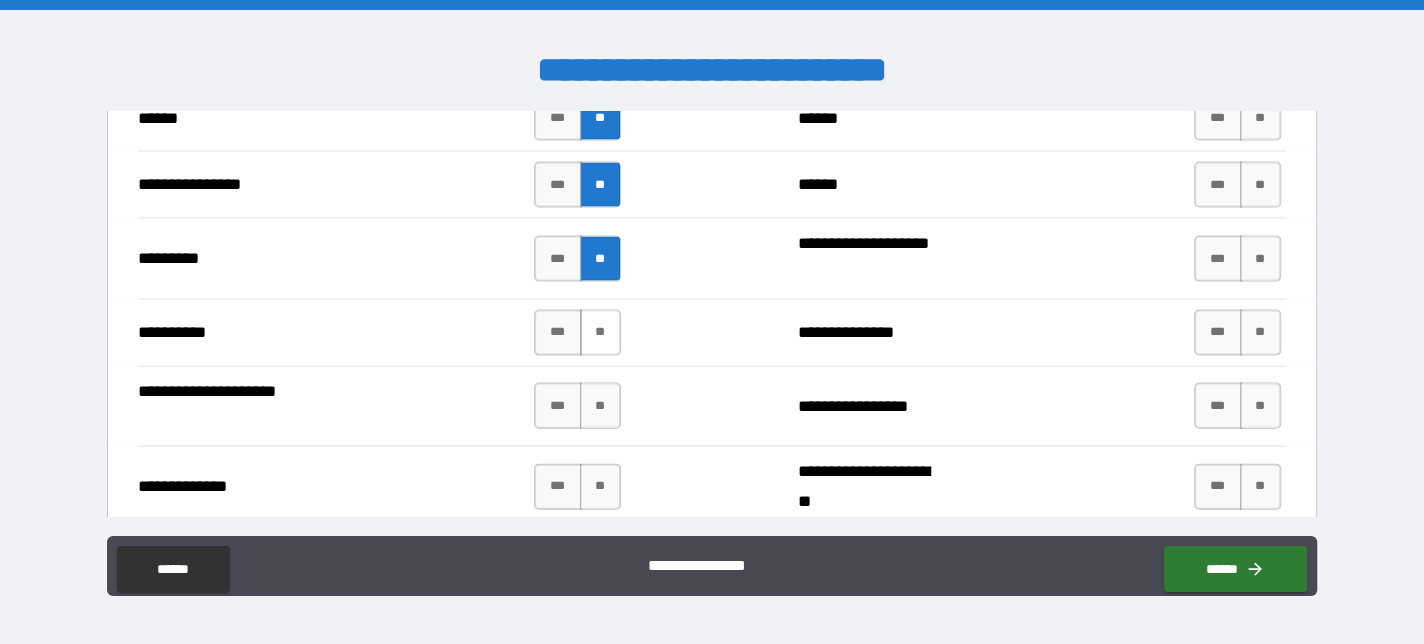 click on "**" at bounding box center [600, 333] 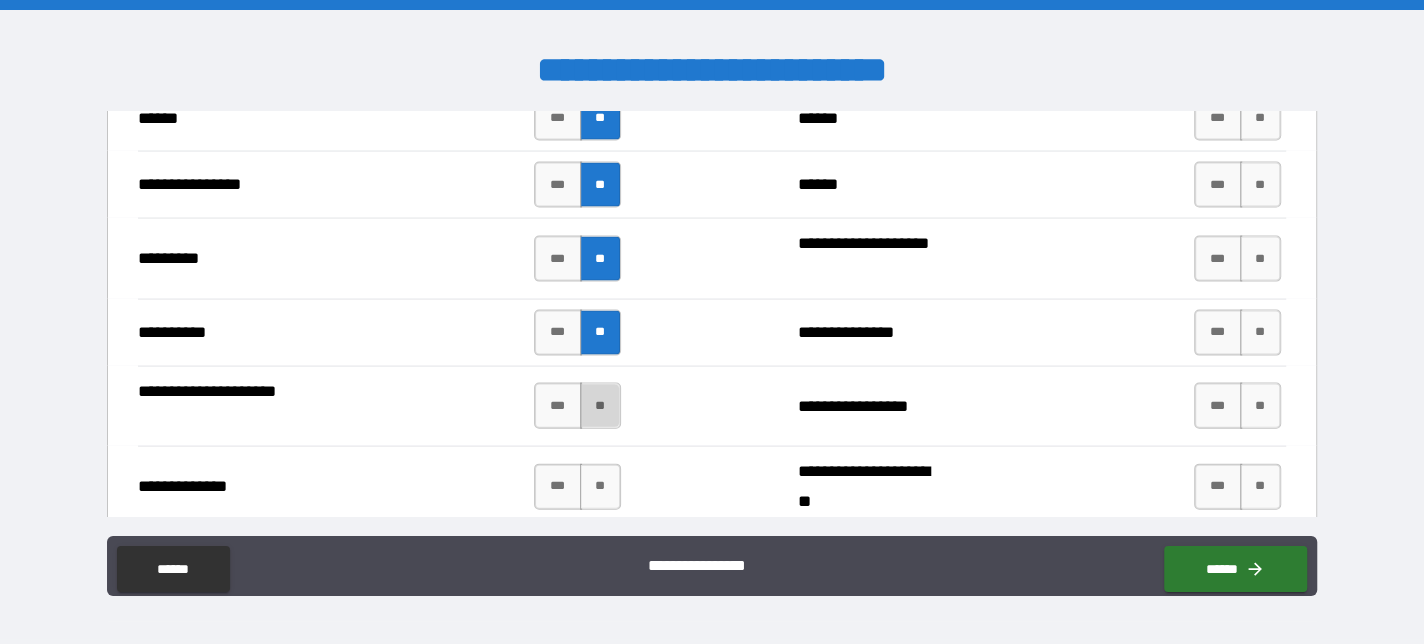 click on "**" at bounding box center (600, 406) 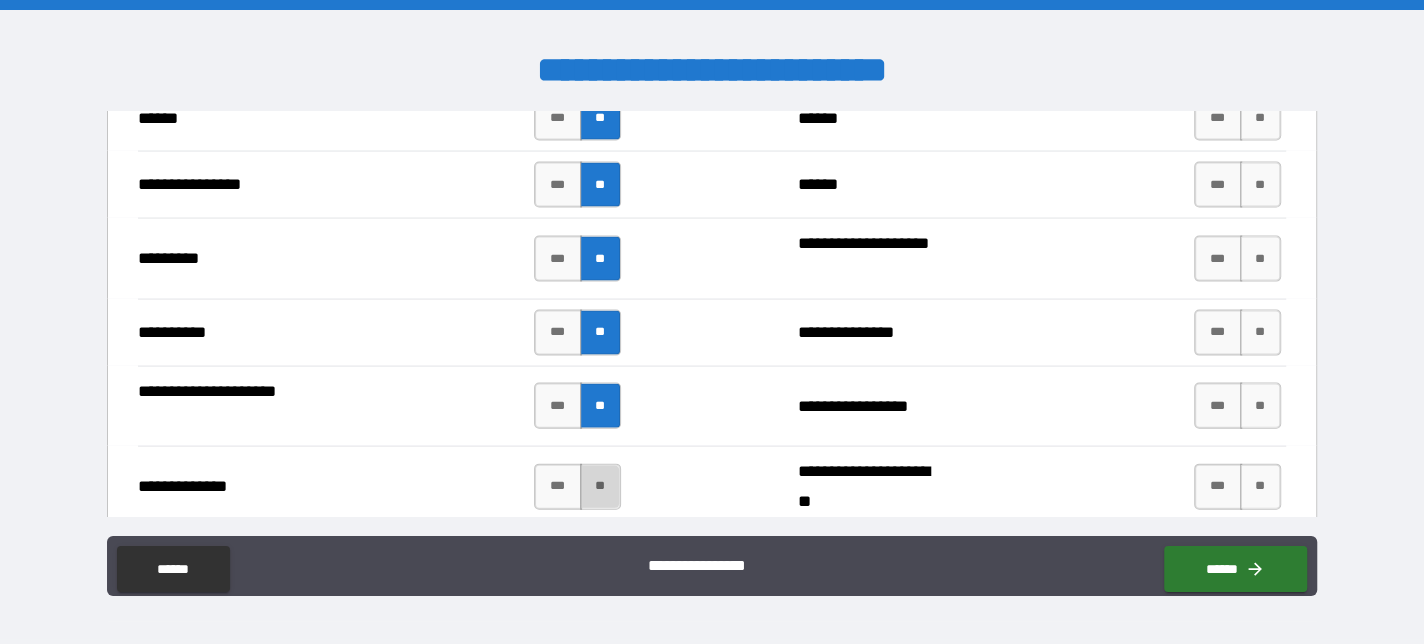 click on "**" at bounding box center (600, 487) 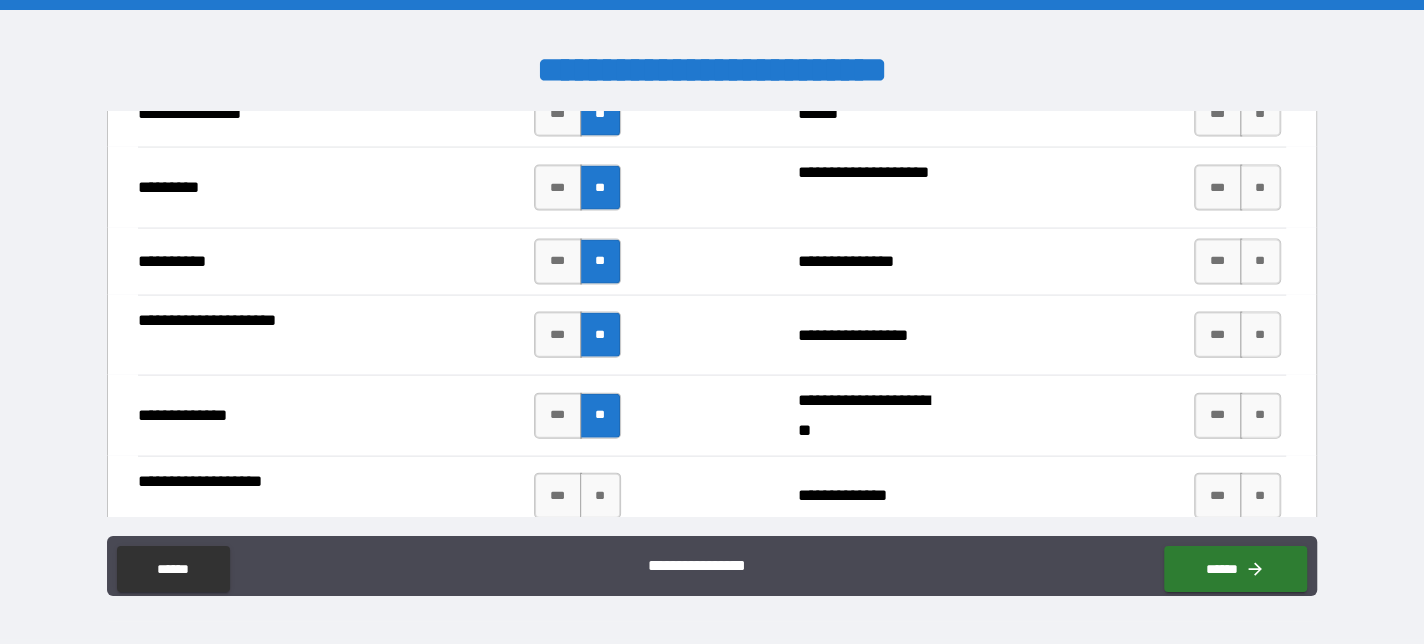 scroll, scrollTop: 2800, scrollLeft: 0, axis: vertical 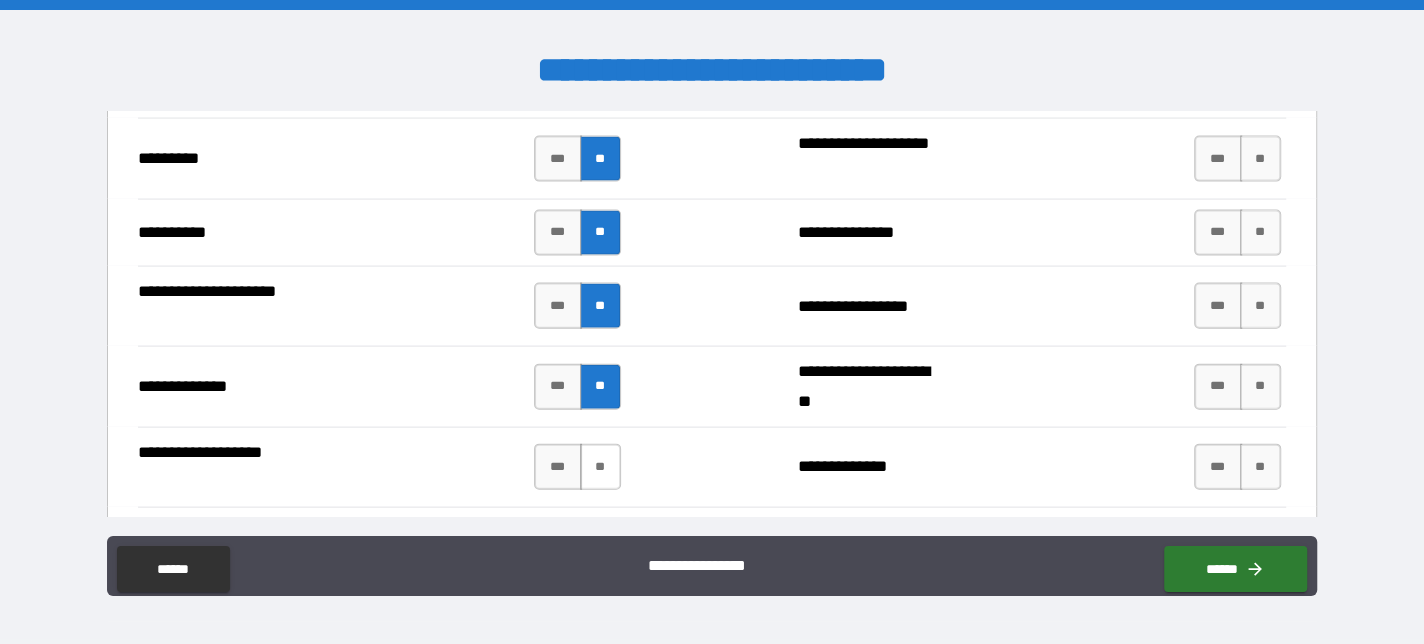 click on "**" at bounding box center (600, 467) 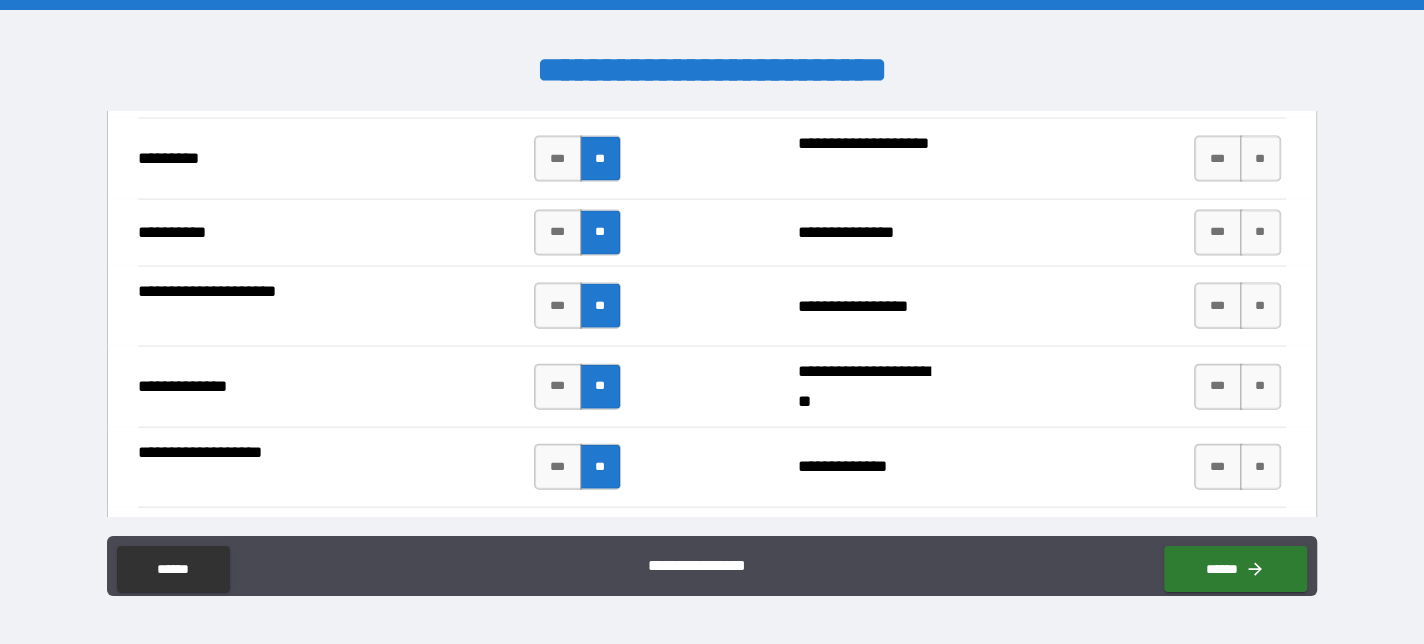 scroll, scrollTop: 3100, scrollLeft: 0, axis: vertical 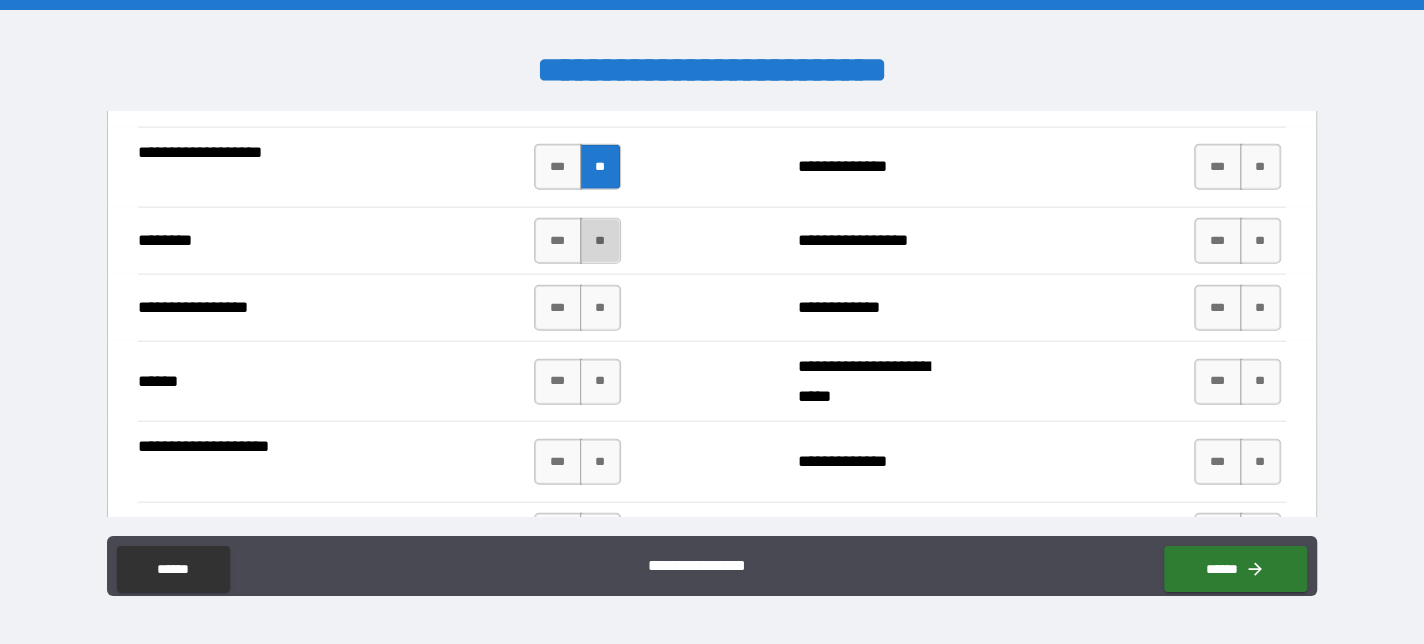 click on "**" at bounding box center (600, 241) 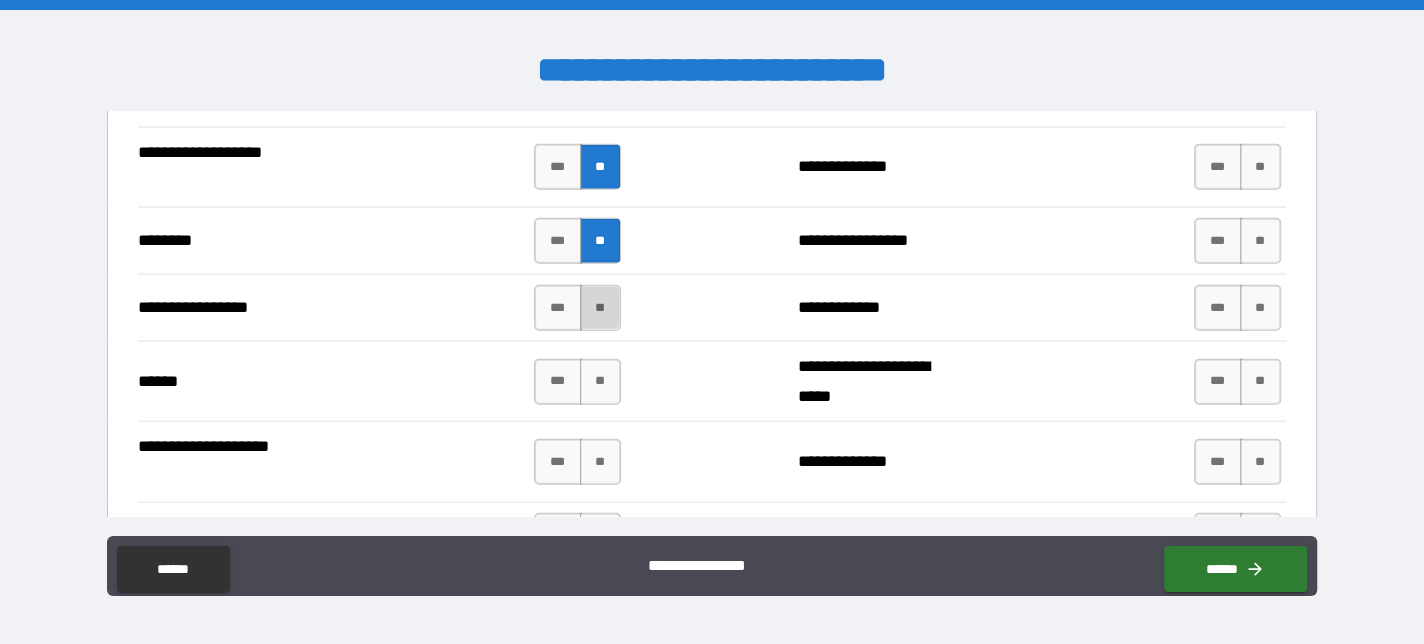 click on "**" at bounding box center [600, 308] 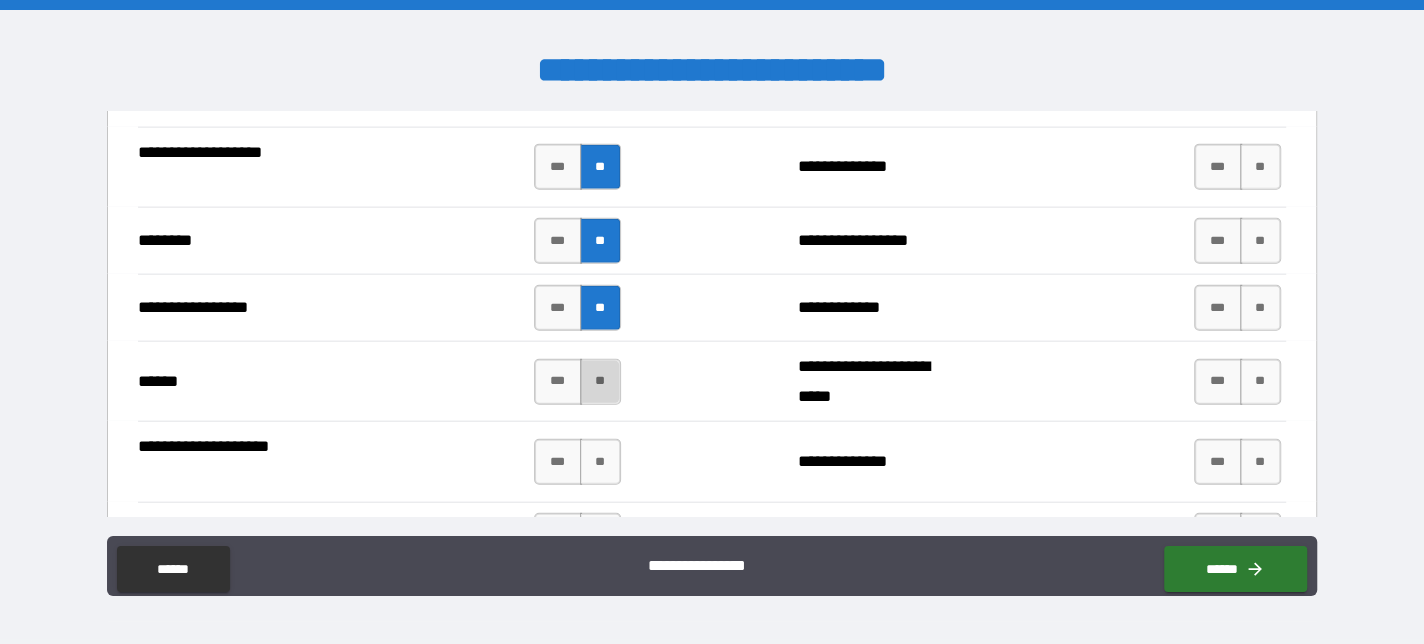 click on "**" at bounding box center [600, 382] 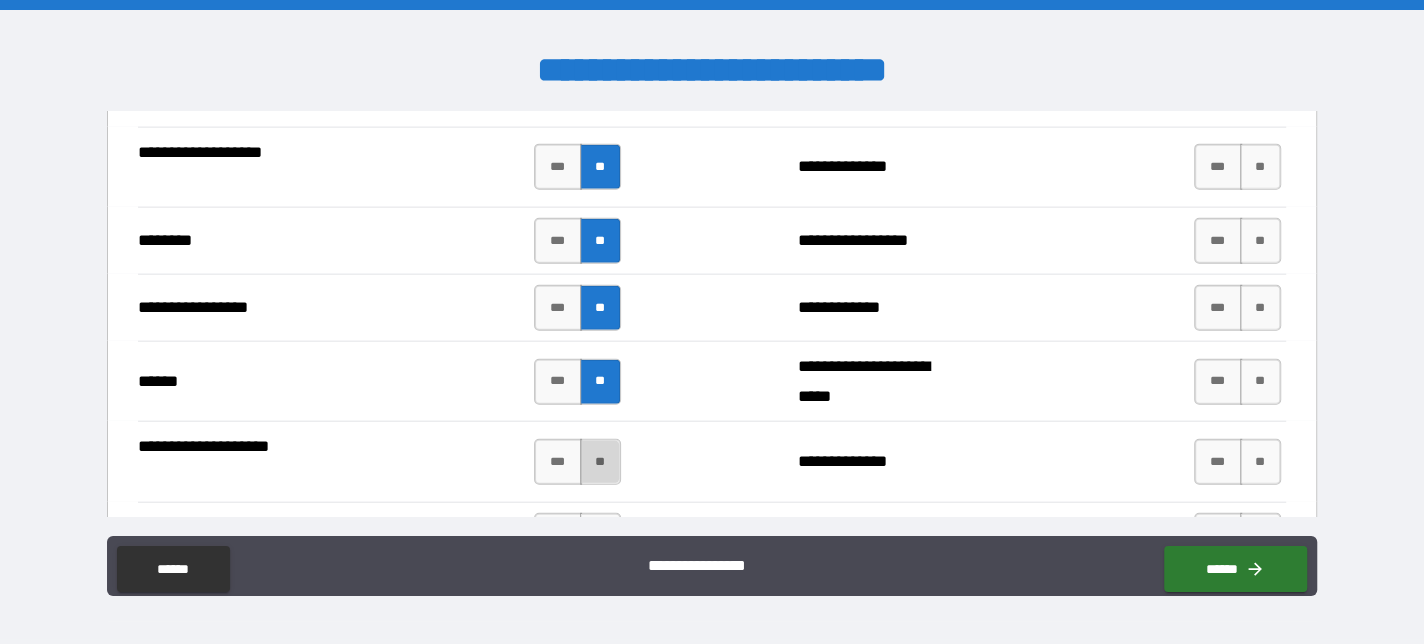 click on "**" at bounding box center (600, 462) 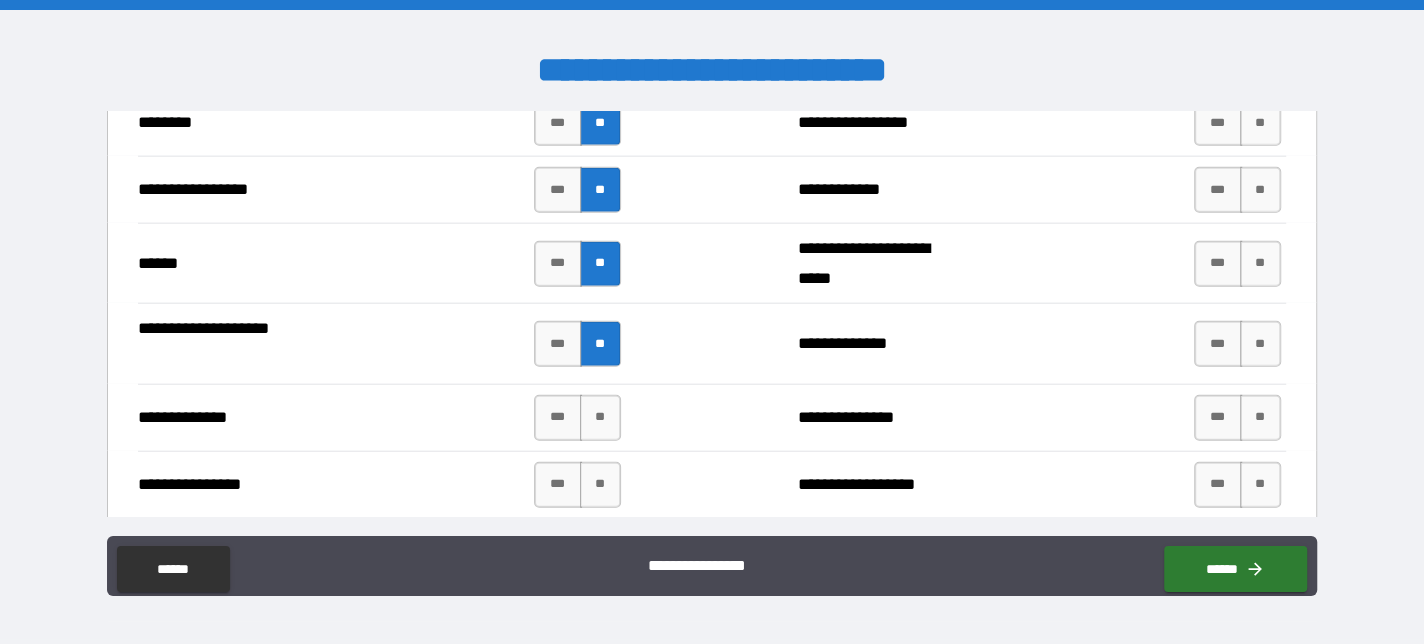scroll, scrollTop: 3300, scrollLeft: 0, axis: vertical 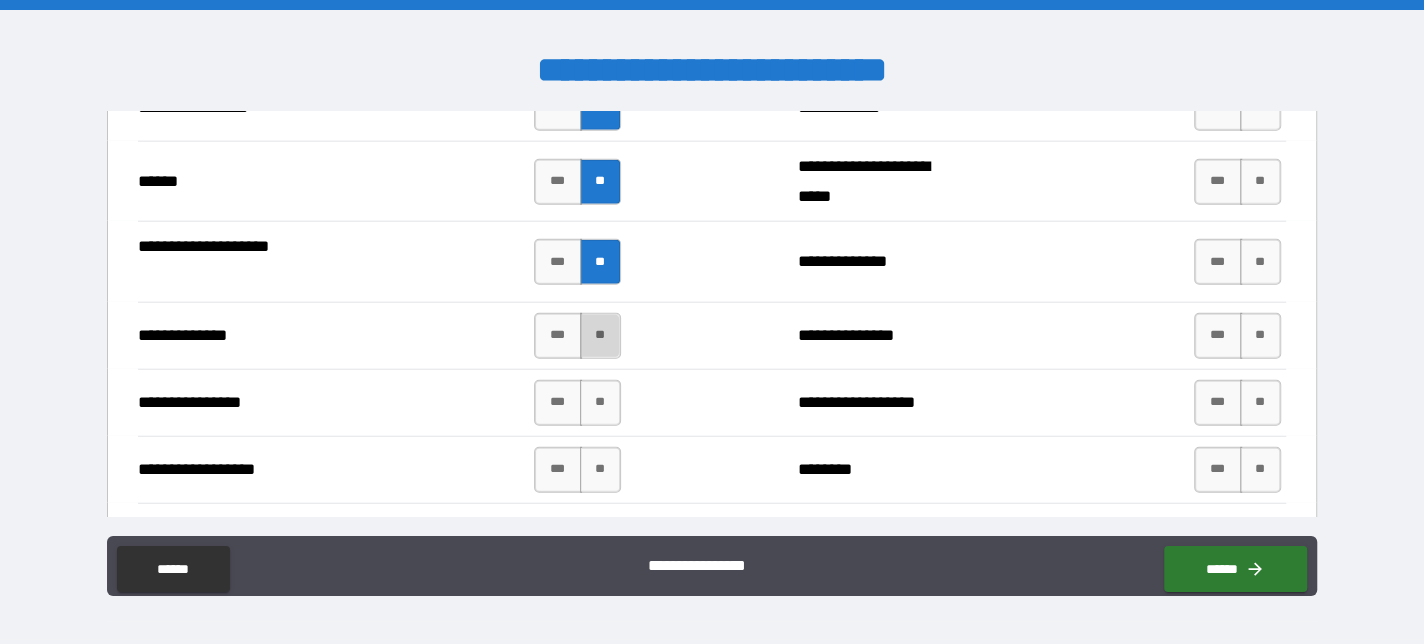 click on "**" at bounding box center [600, 336] 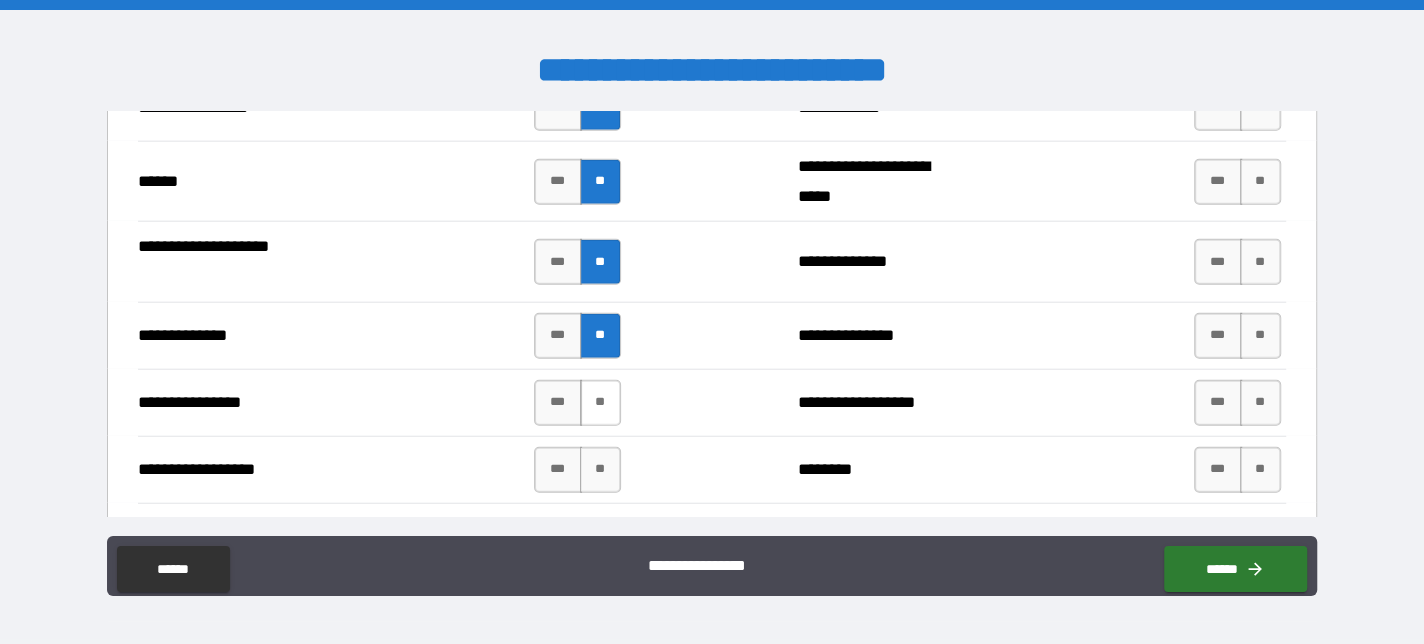 click on "**" at bounding box center (600, 403) 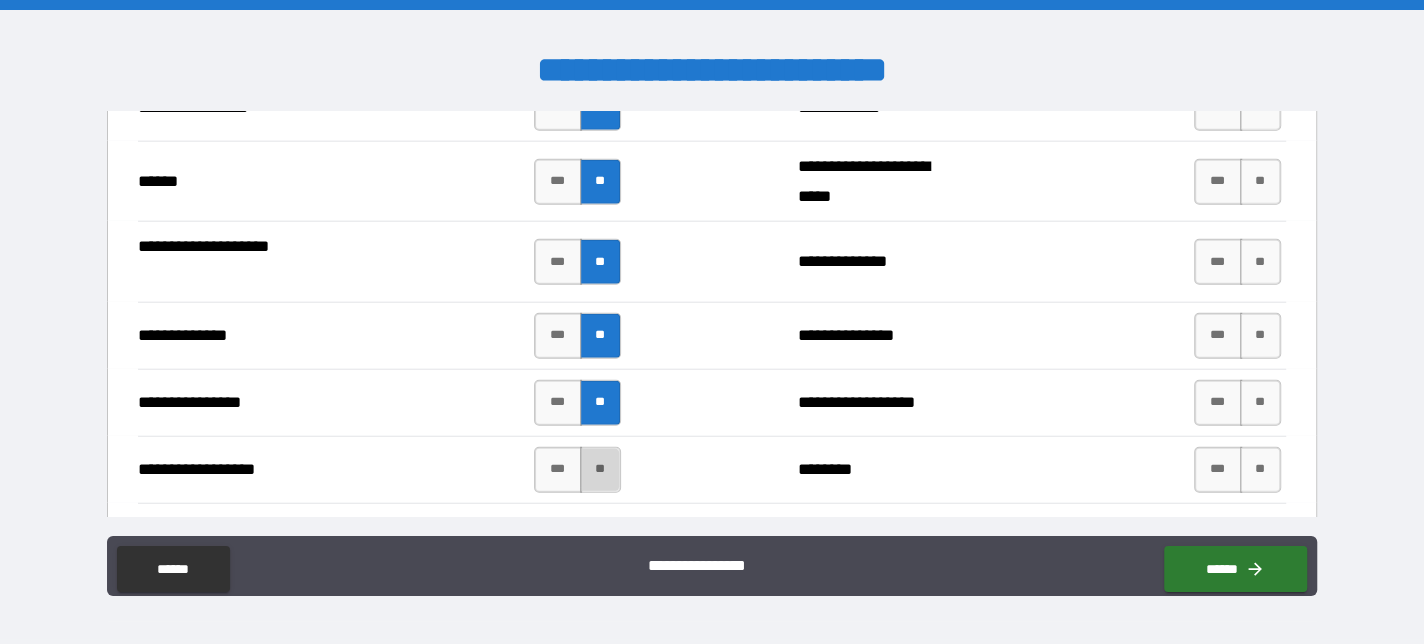 click on "**" at bounding box center [600, 470] 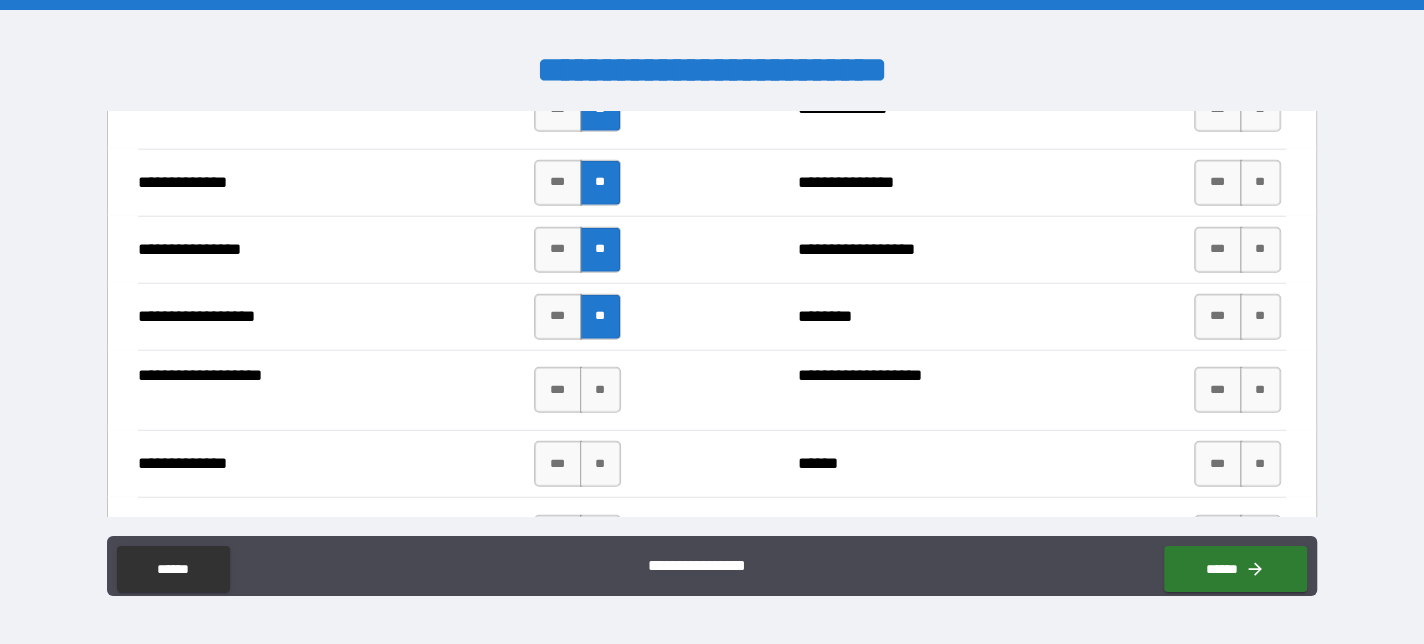scroll, scrollTop: 3500, scrollLeft: 0, axis: vertical 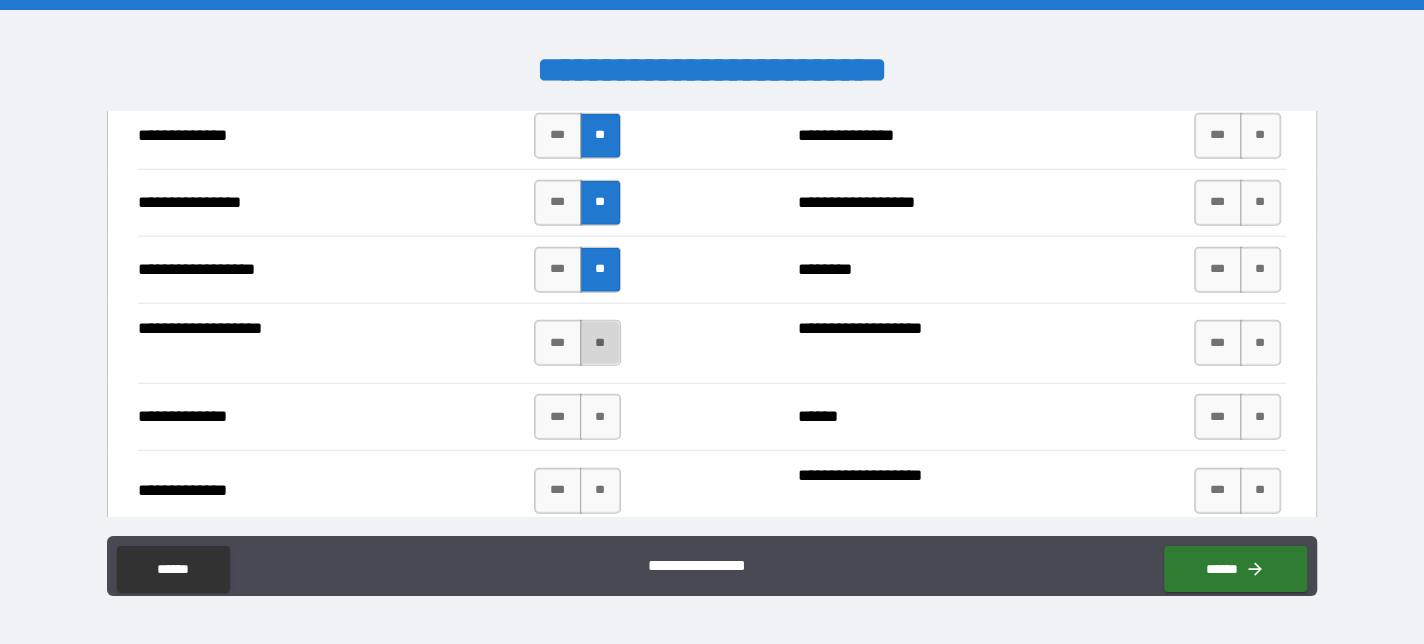 click on "**" at bounding box center [600, 343] 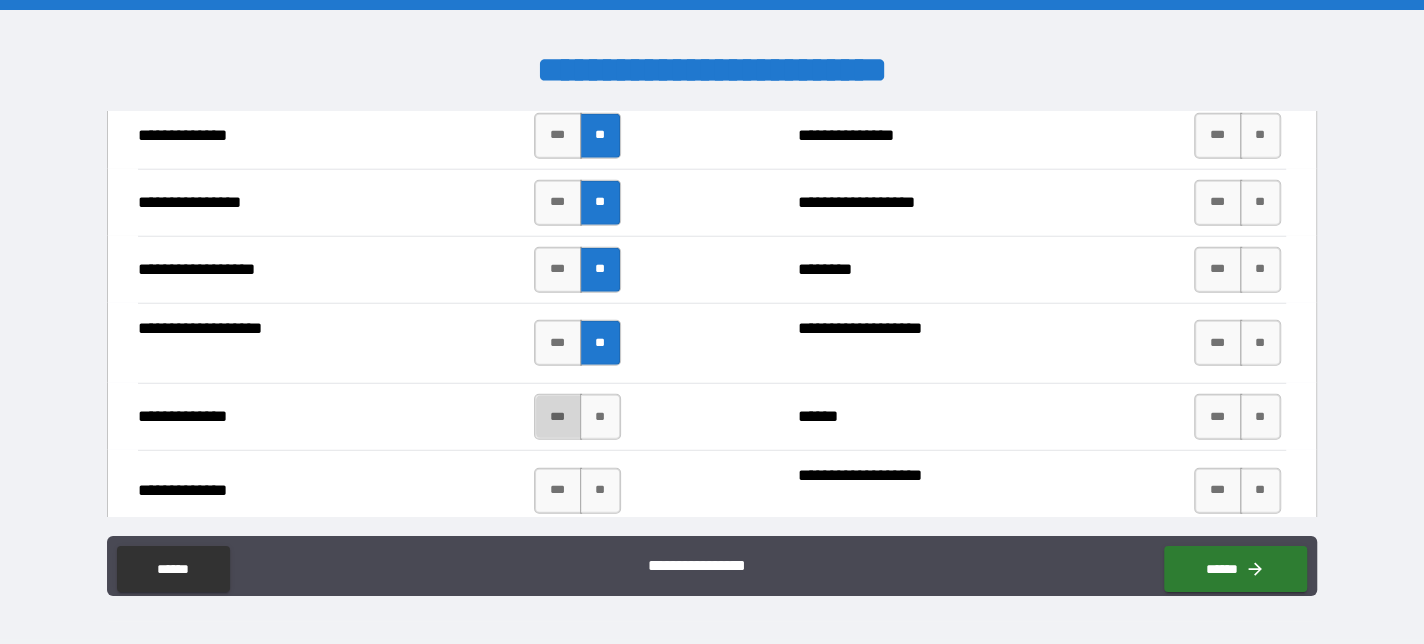 click on "***" at bounding box center [558, 417] 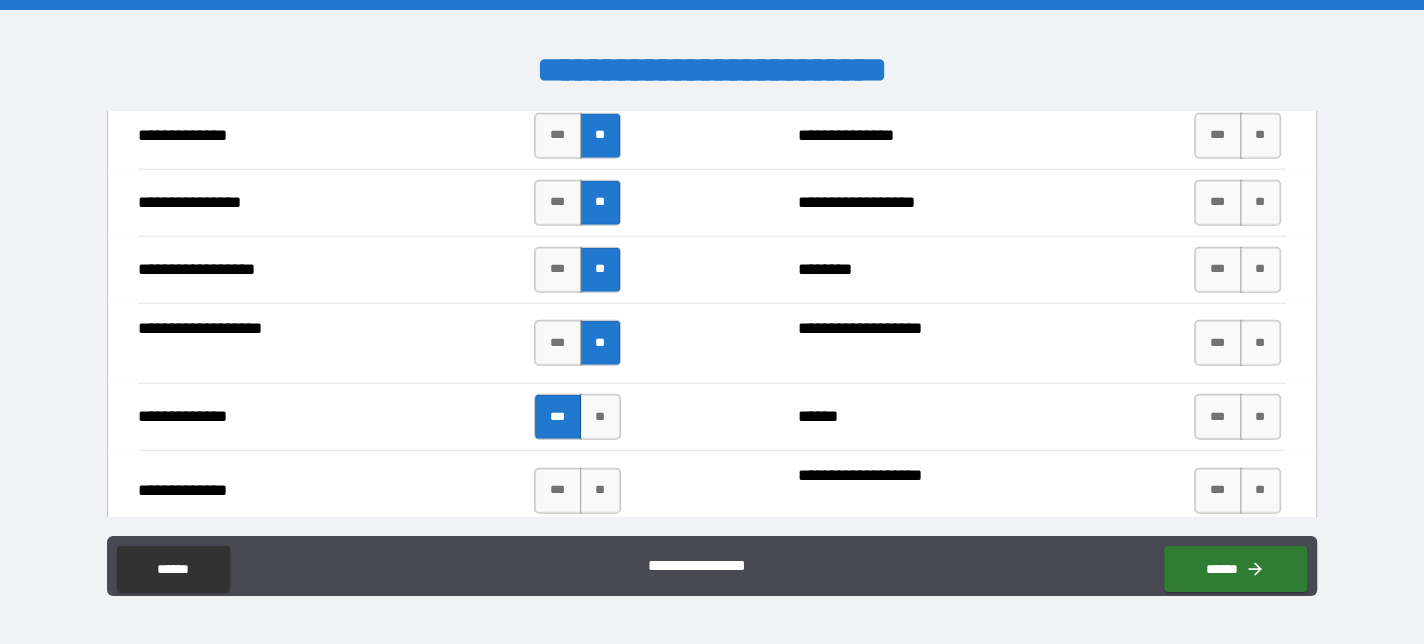 click on "***" at bounding box center (558, 417) 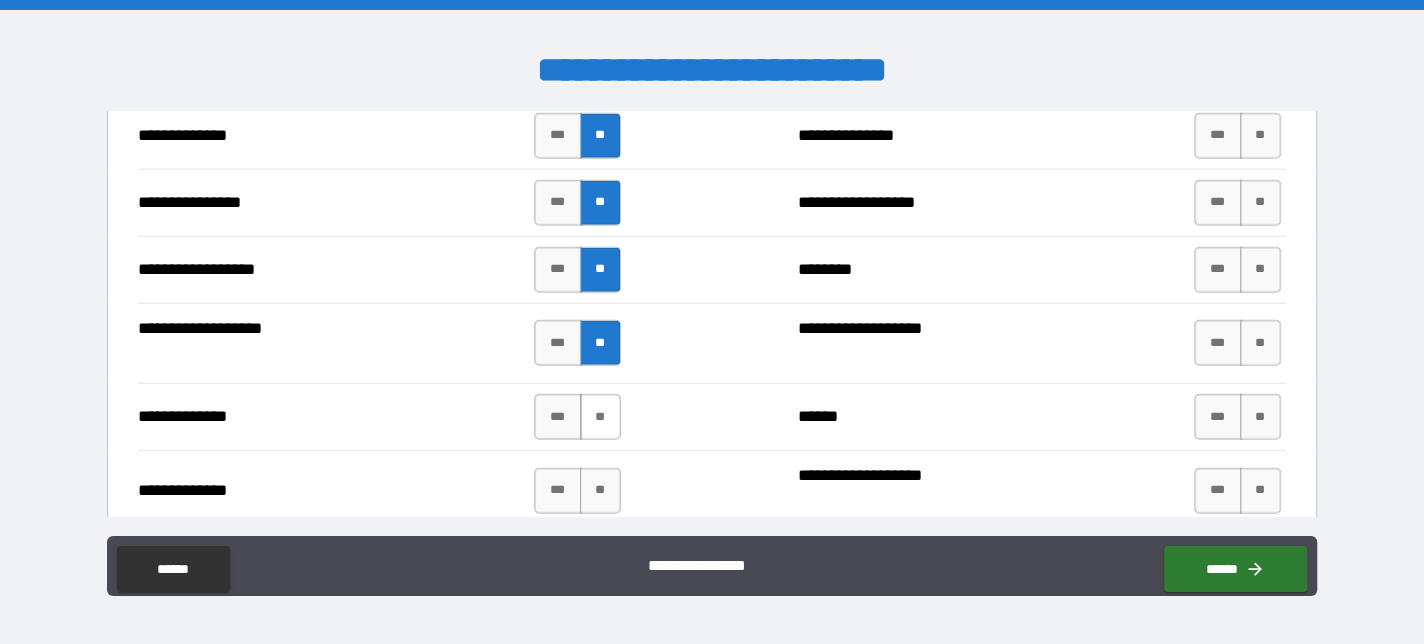 click on "**" at bounding box center [600, 417] 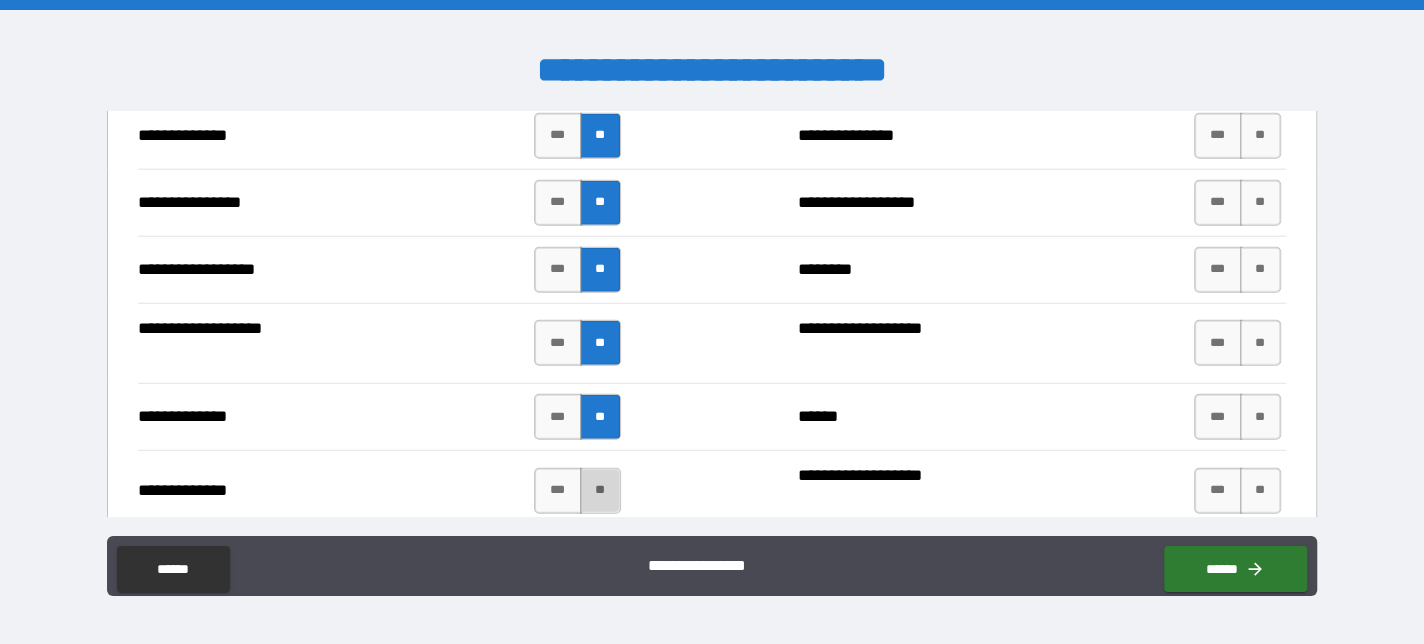 click on "**" at bounding box center (600, 491) 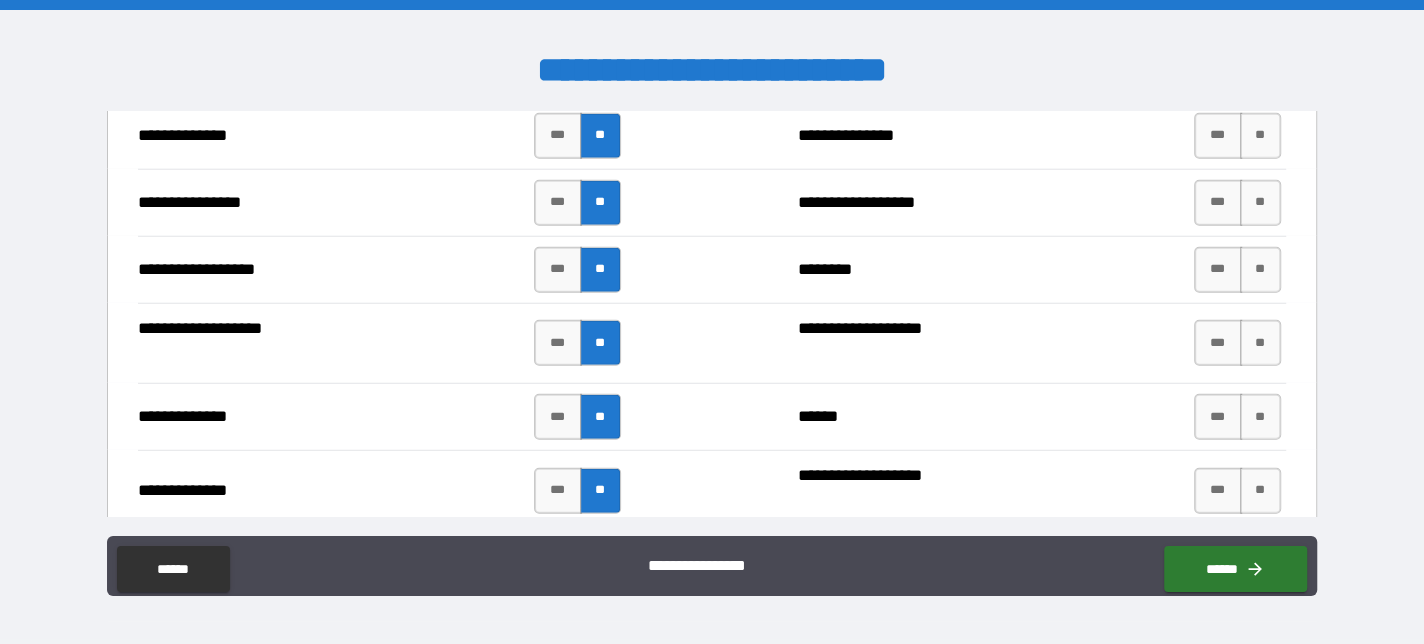 scroll, scrollTop: 3800, scrollLeft: 0, axis: vertical 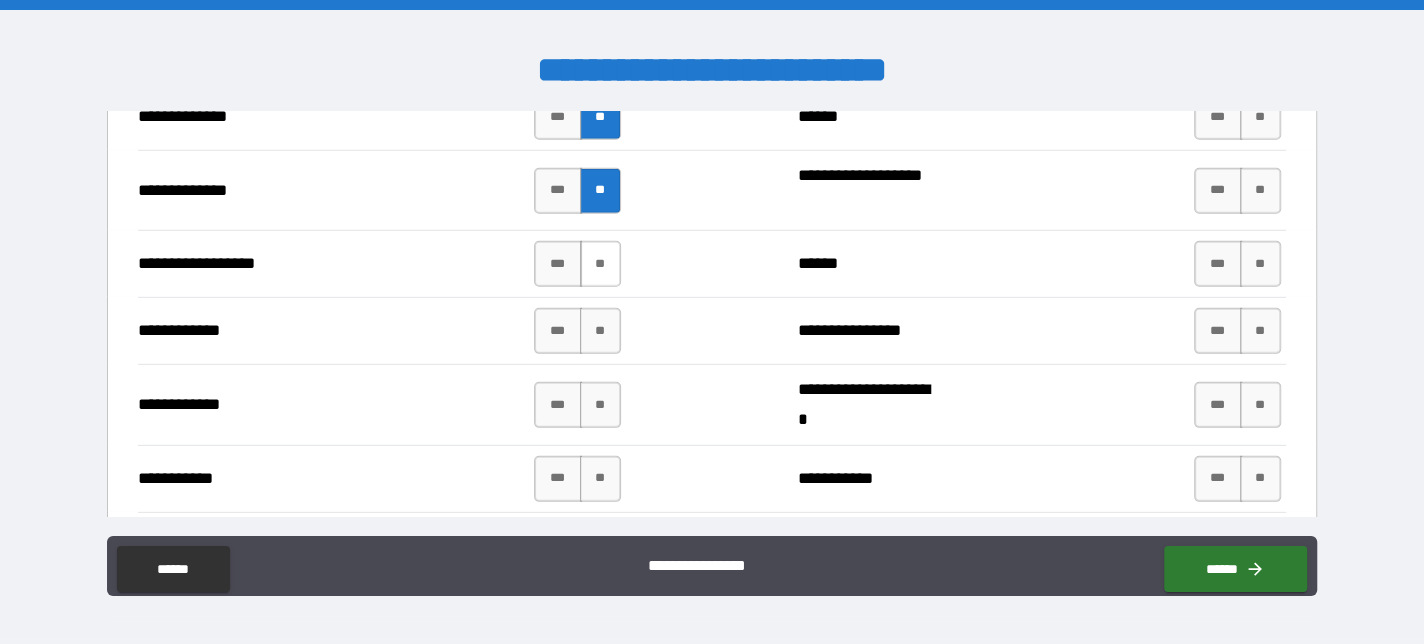 click on "**" at bounding box center (600, 264) 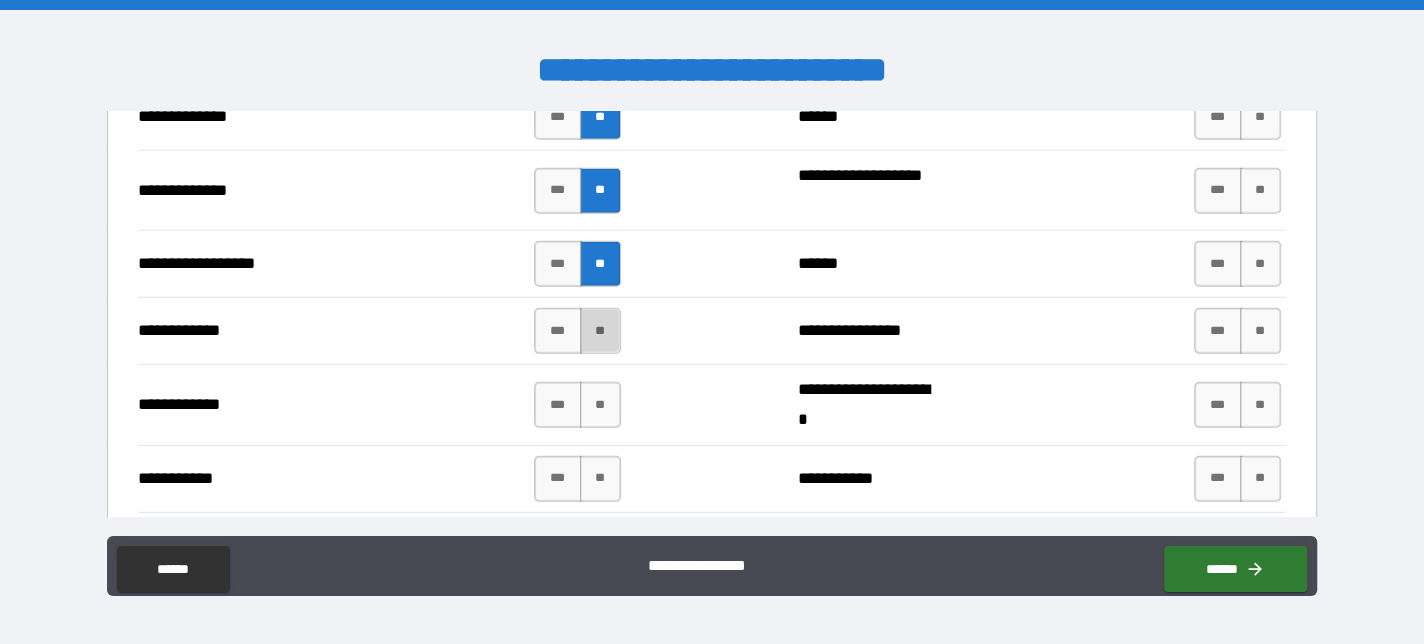 click on "**" at bounding box center (600, 331) 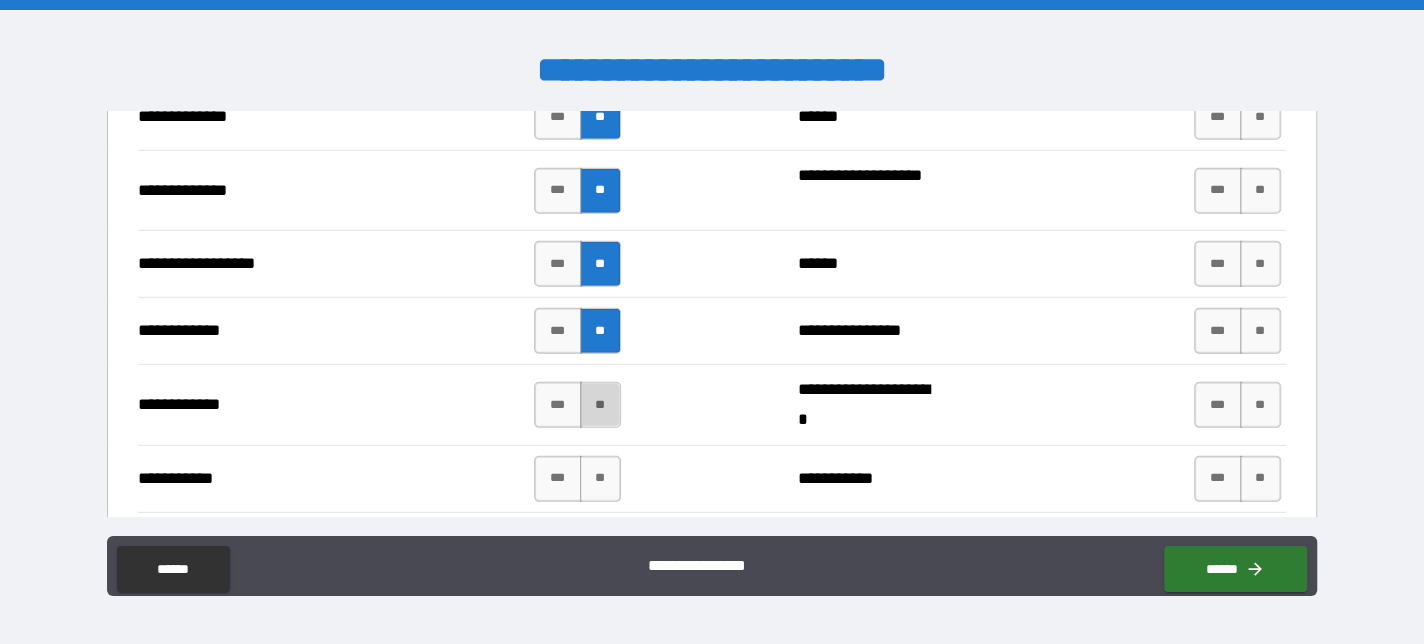 click on "**" at bounding box center [600, 405] 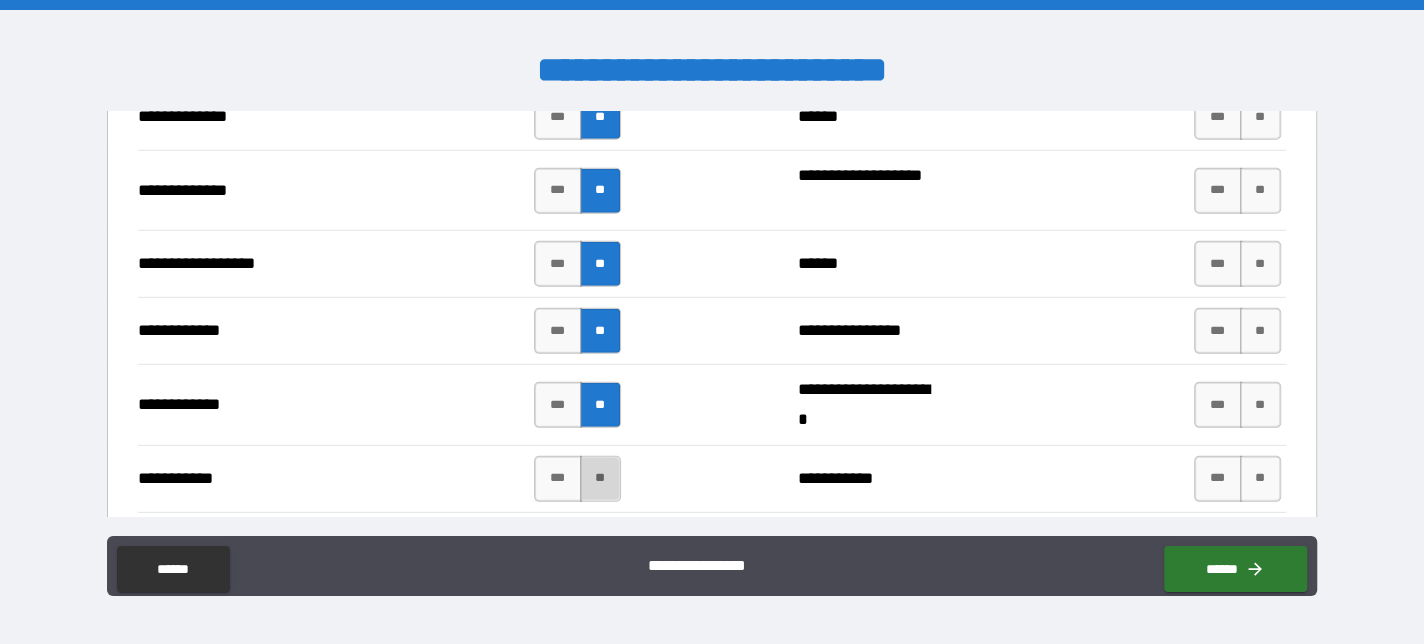 click on "**" at bounding box center (600, 479) 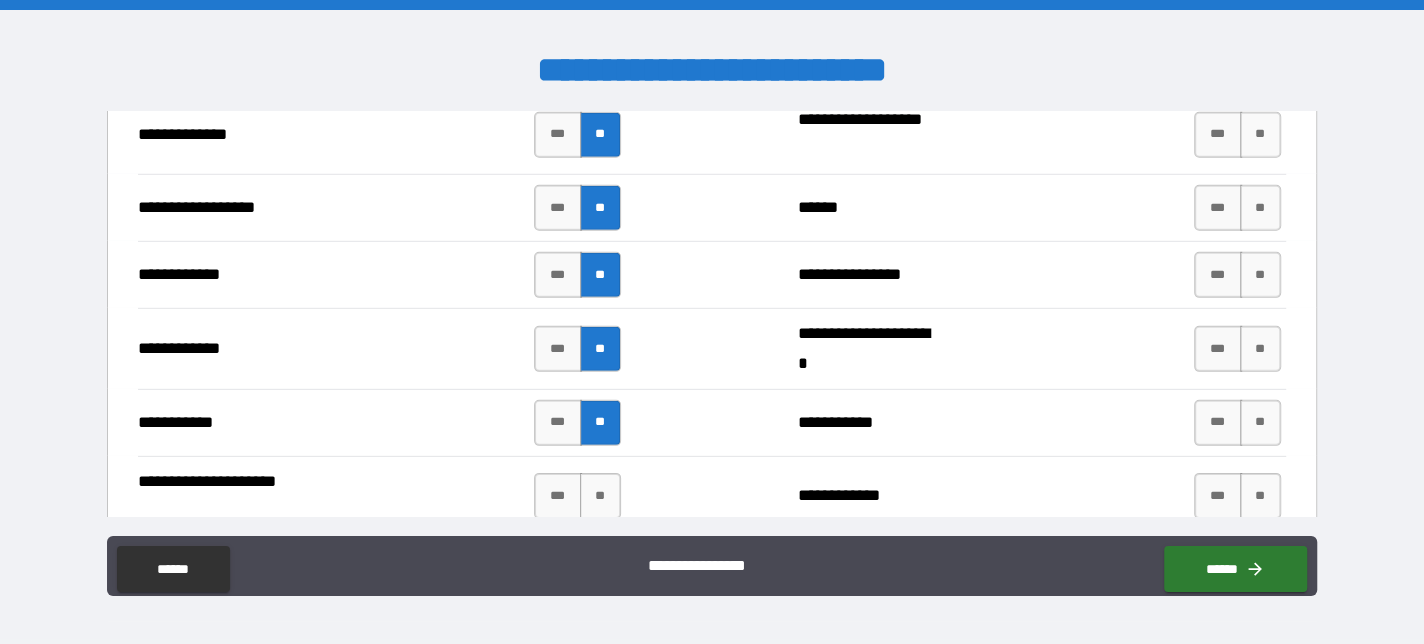 scroll, scrollTop: 3900, scrollLeft: 0, axis: vertical 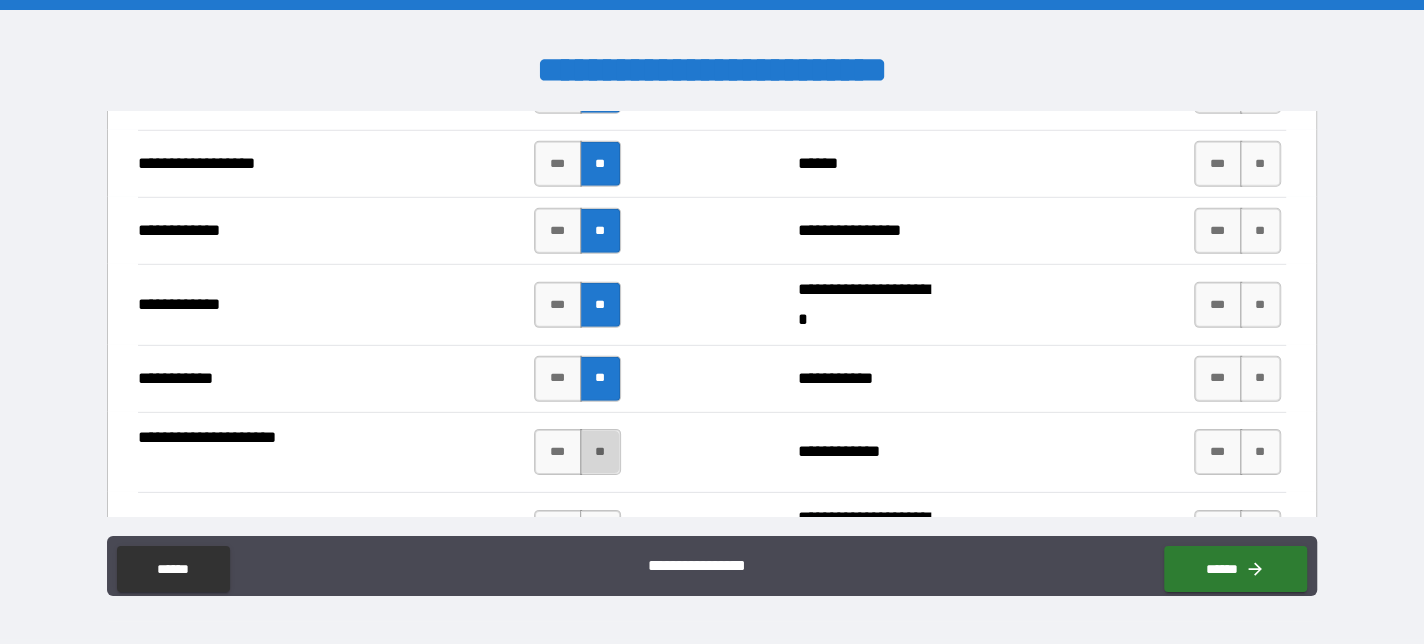 click on "**" at bounding box center [600, 452] 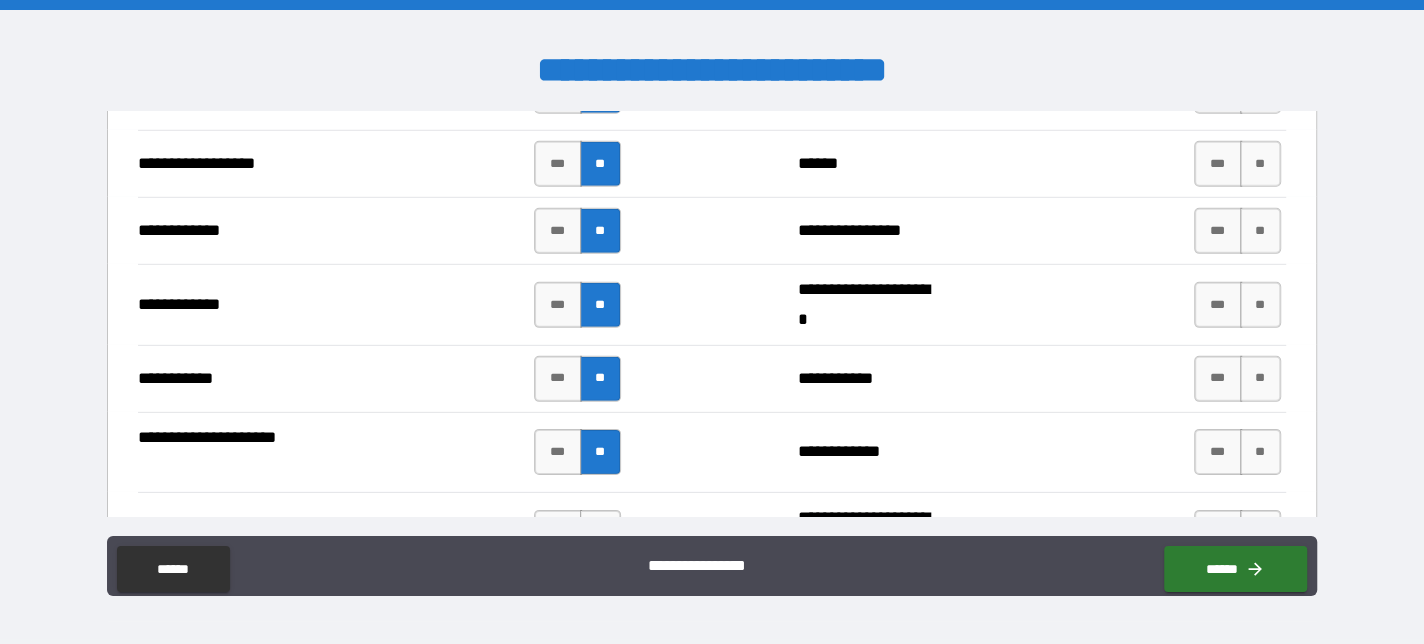 scroll, scrollTop: 4000, scrollLeft: 0, axis: vertical 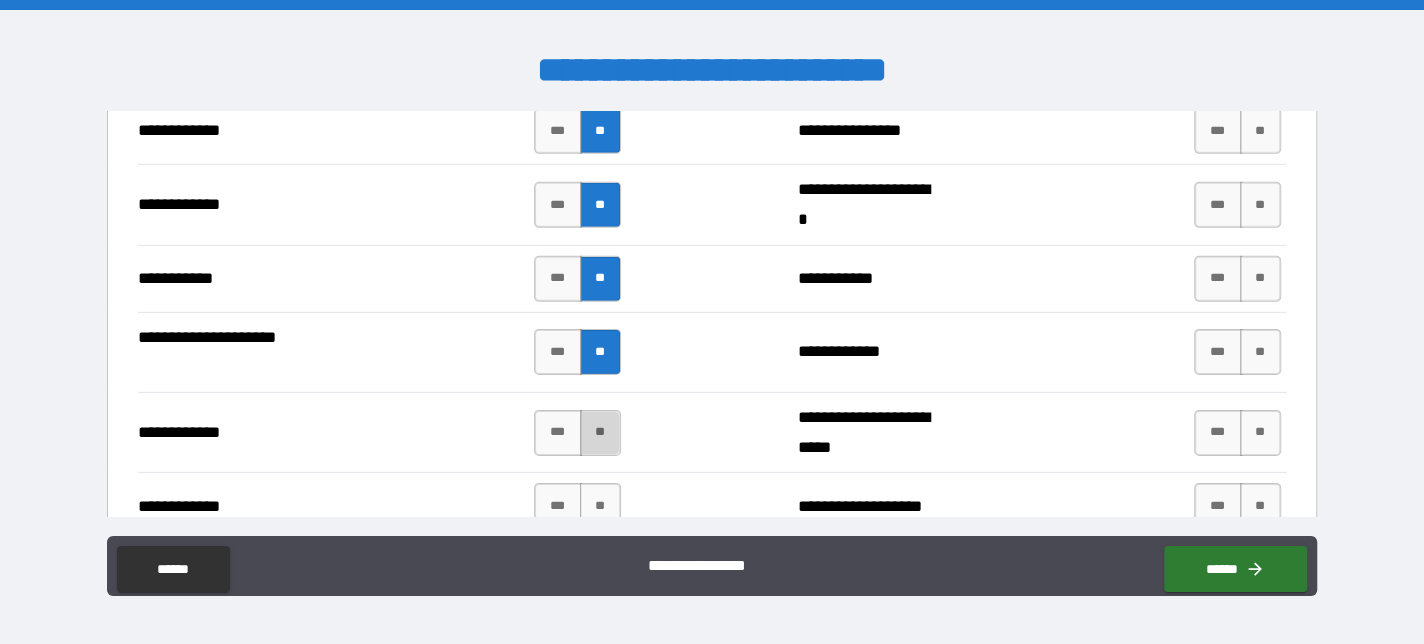 click on "**" at bounding box center (600, 433) 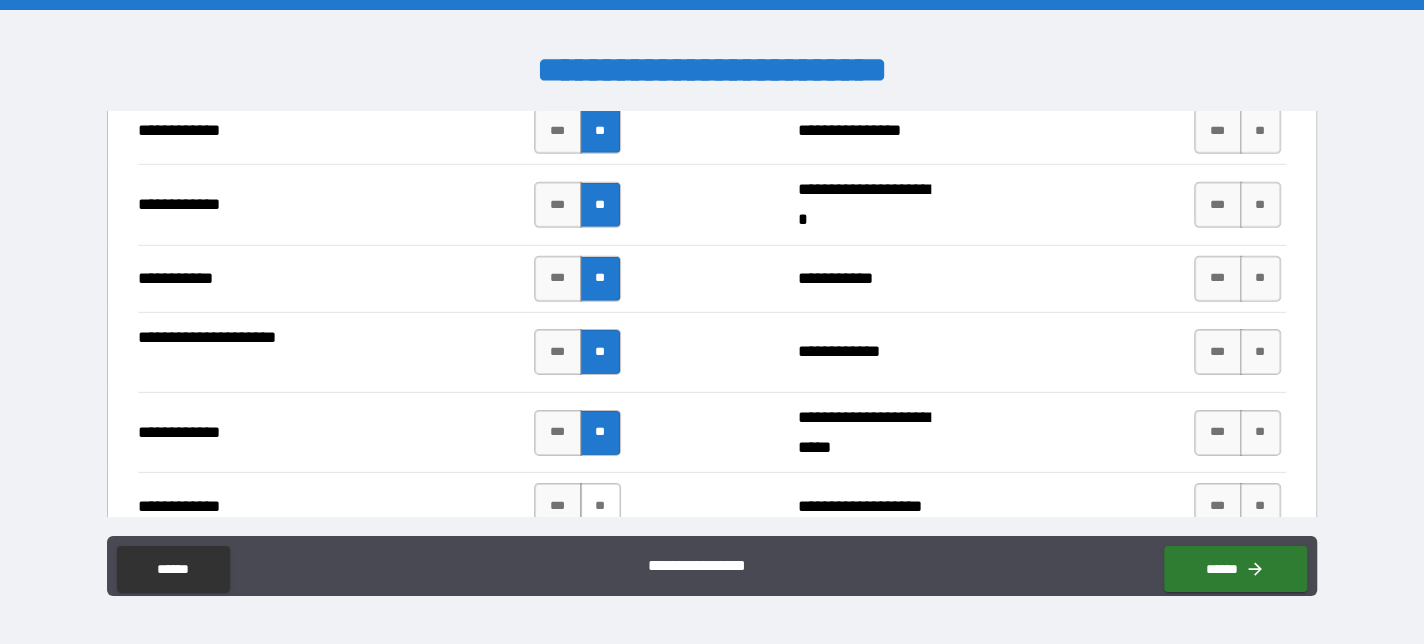 click on "**" at bounding box center (600, 506) 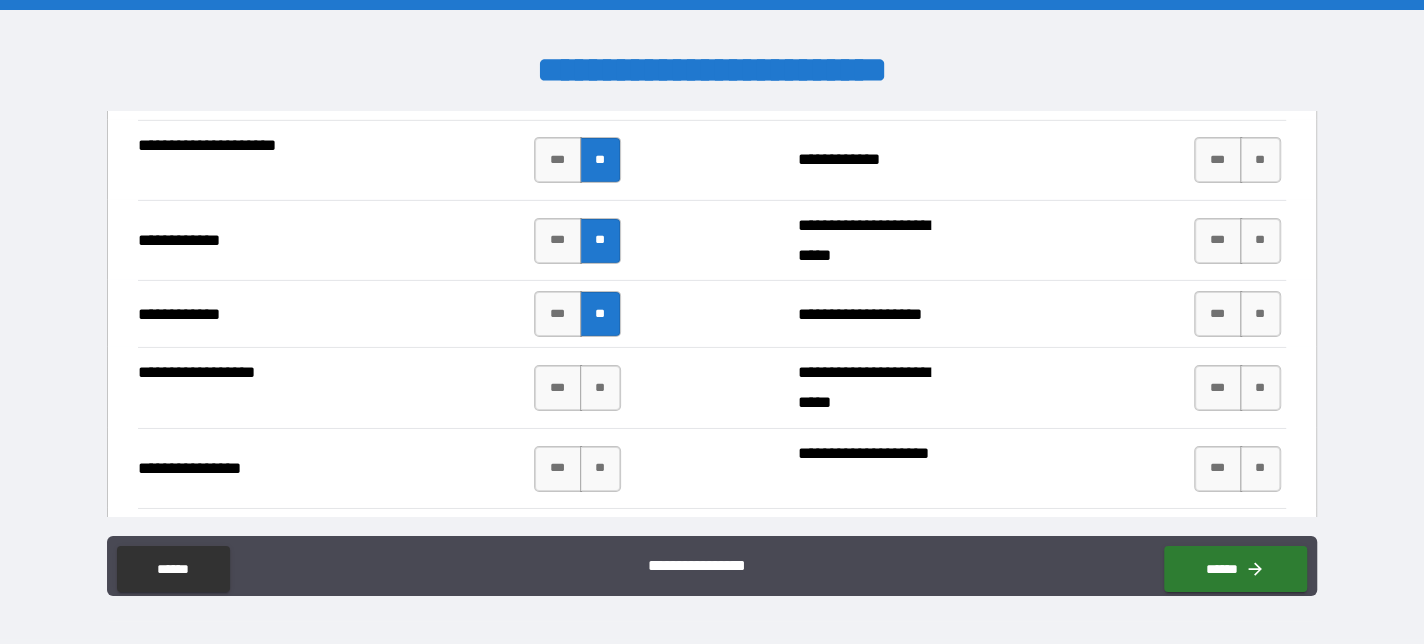 scroll, scrollTop: 4200, scrollLeft: 0, axis: vertical 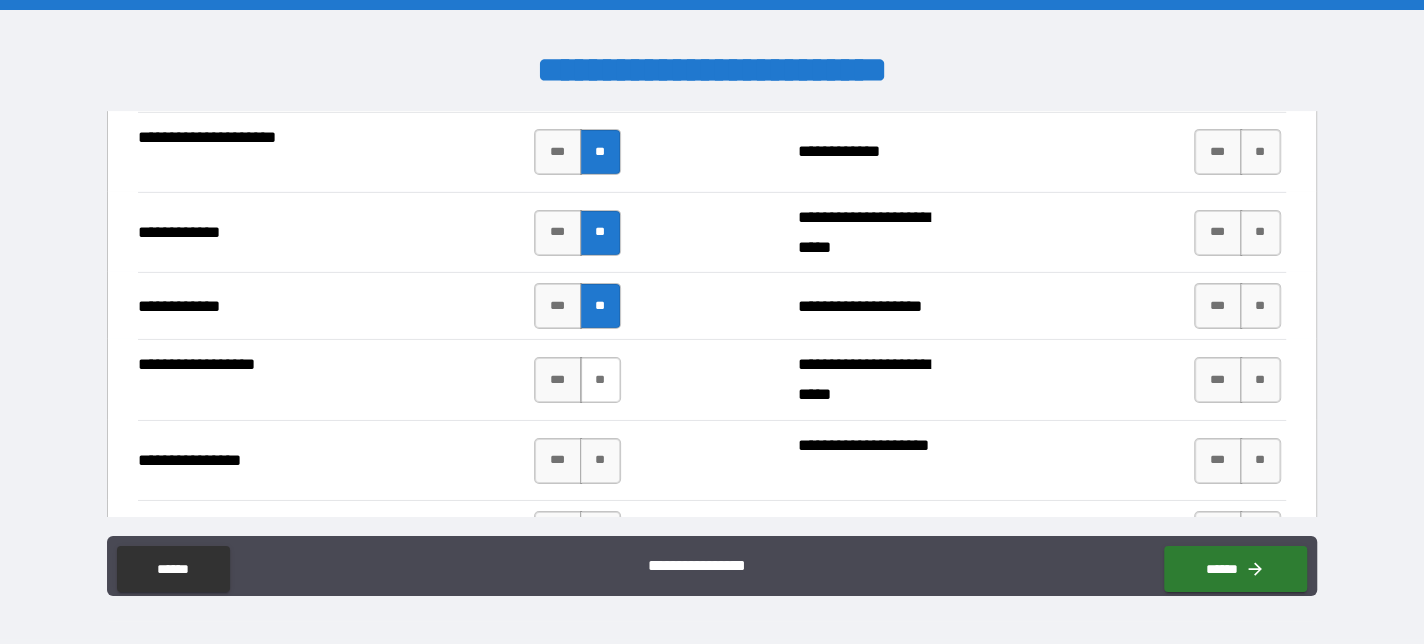 click on "**" at bounding box center [600, 380] 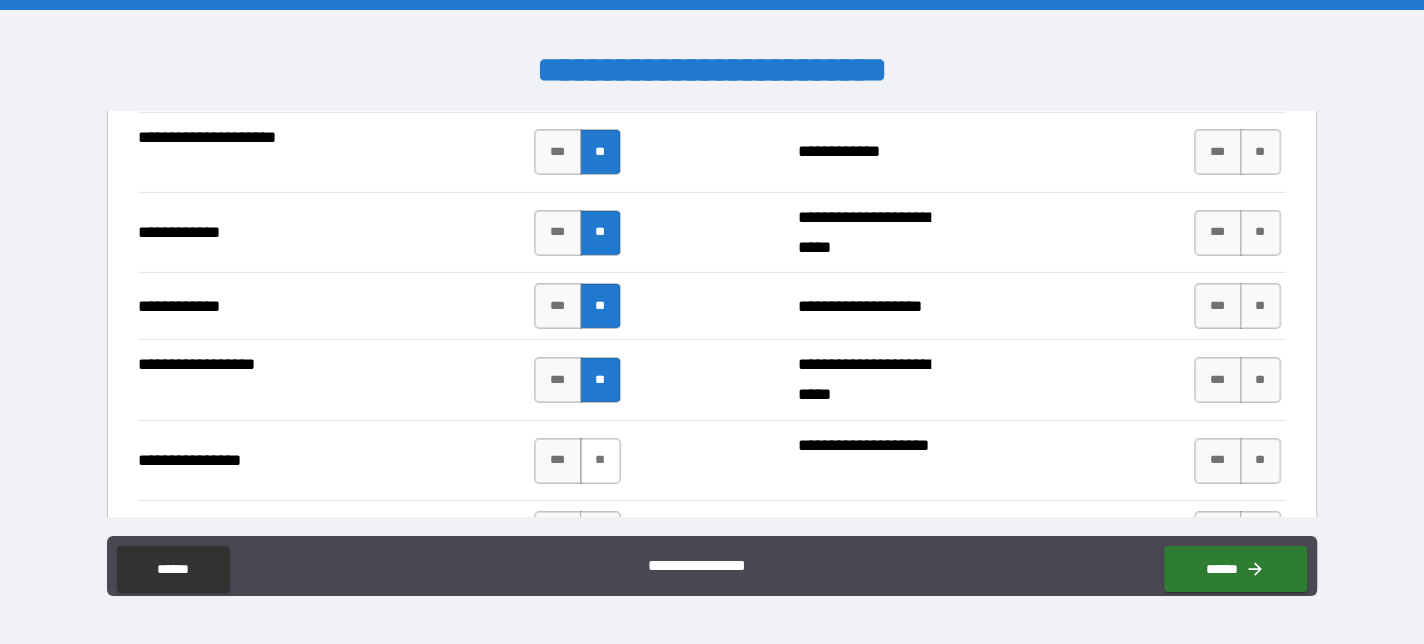 drag, startPoint x: 593, startPoint y: 459, endPoint x: 597, endPoint y: 447, distance: 12.649111 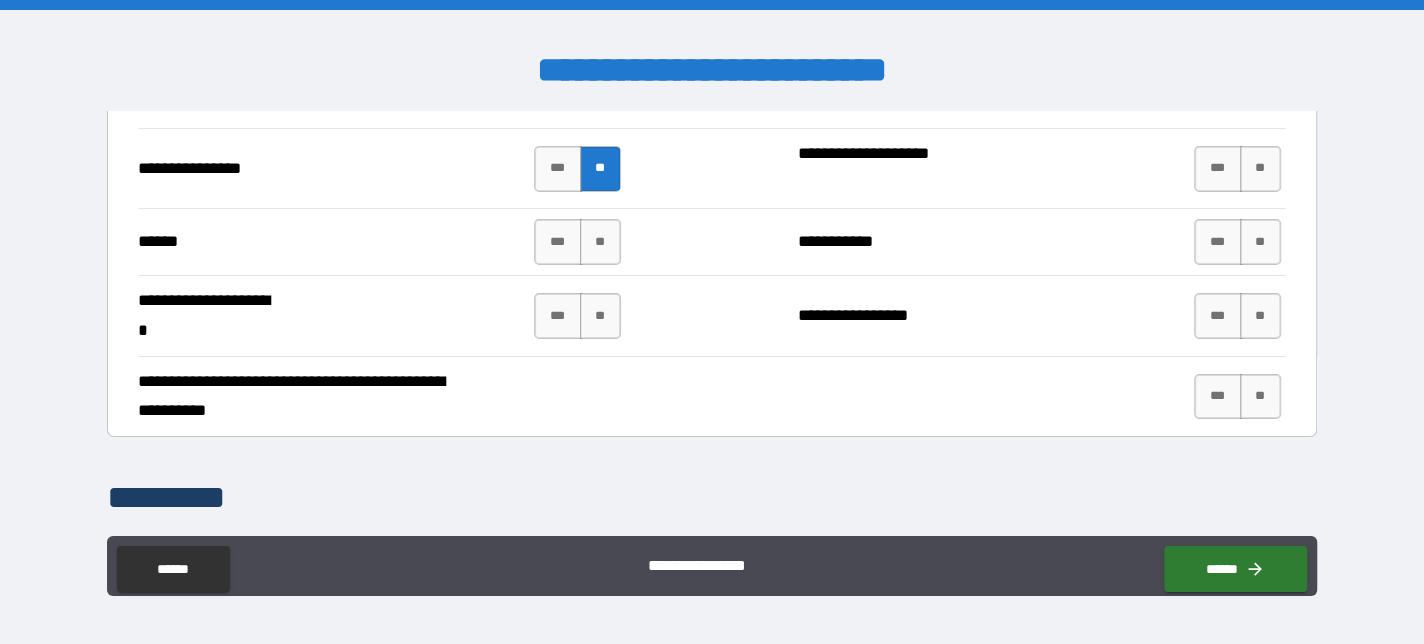 scroll, scrollTop: 4500, scrollLeft: 0, axis: vertical 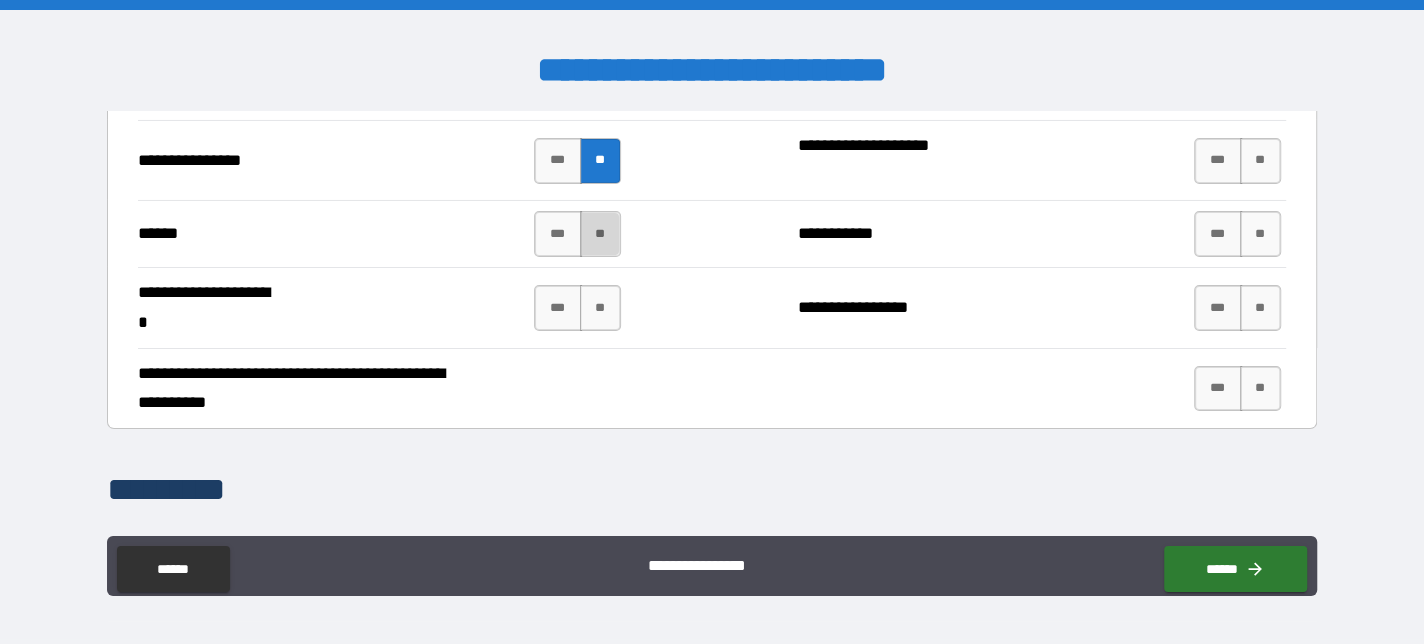 click on "**" at bounding box center (600, 234) 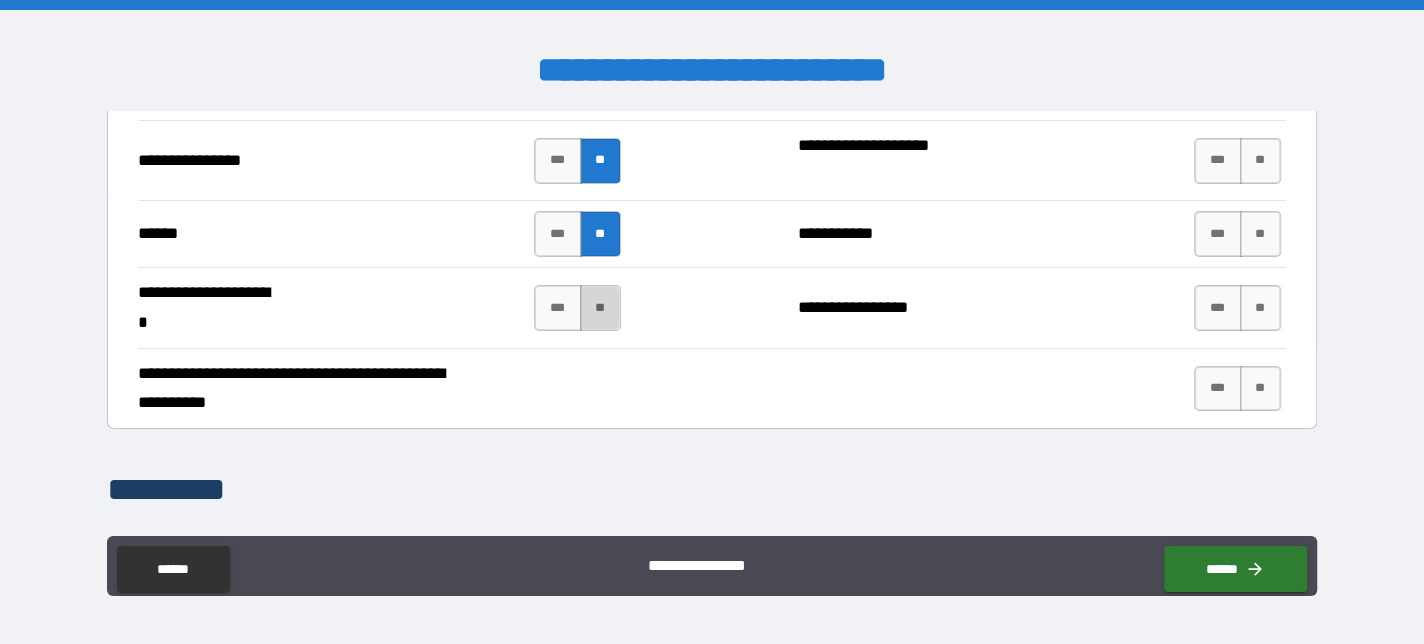 click on "**" at bounding box center [600, 308] 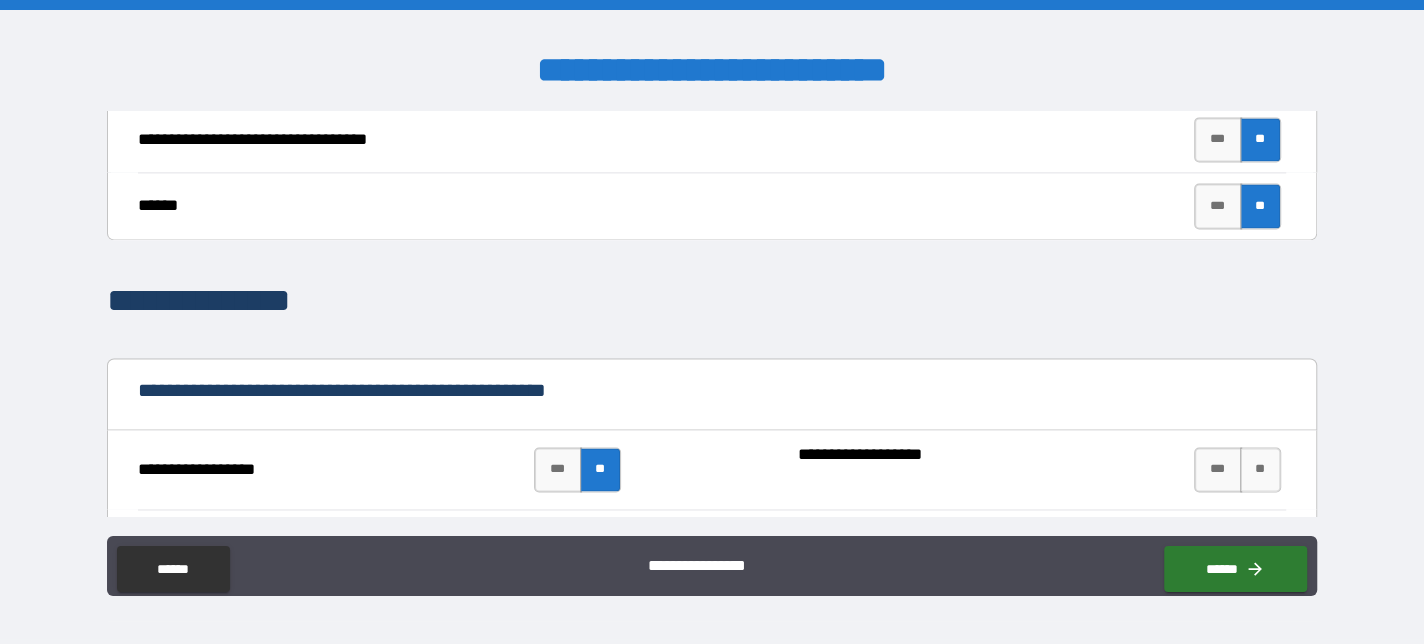 scroll, scrollTop: 2100, scrollLeft: 0, axis: vertical 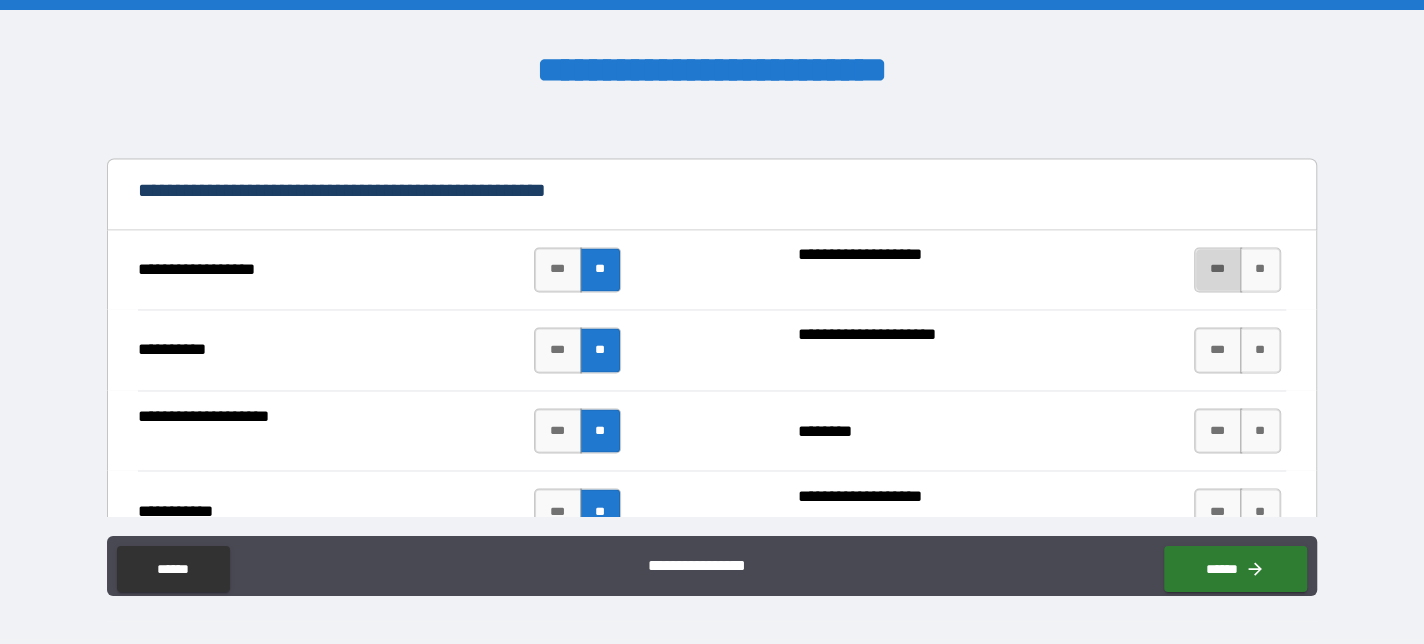 click on "***" at bounding box center (1218, 270) 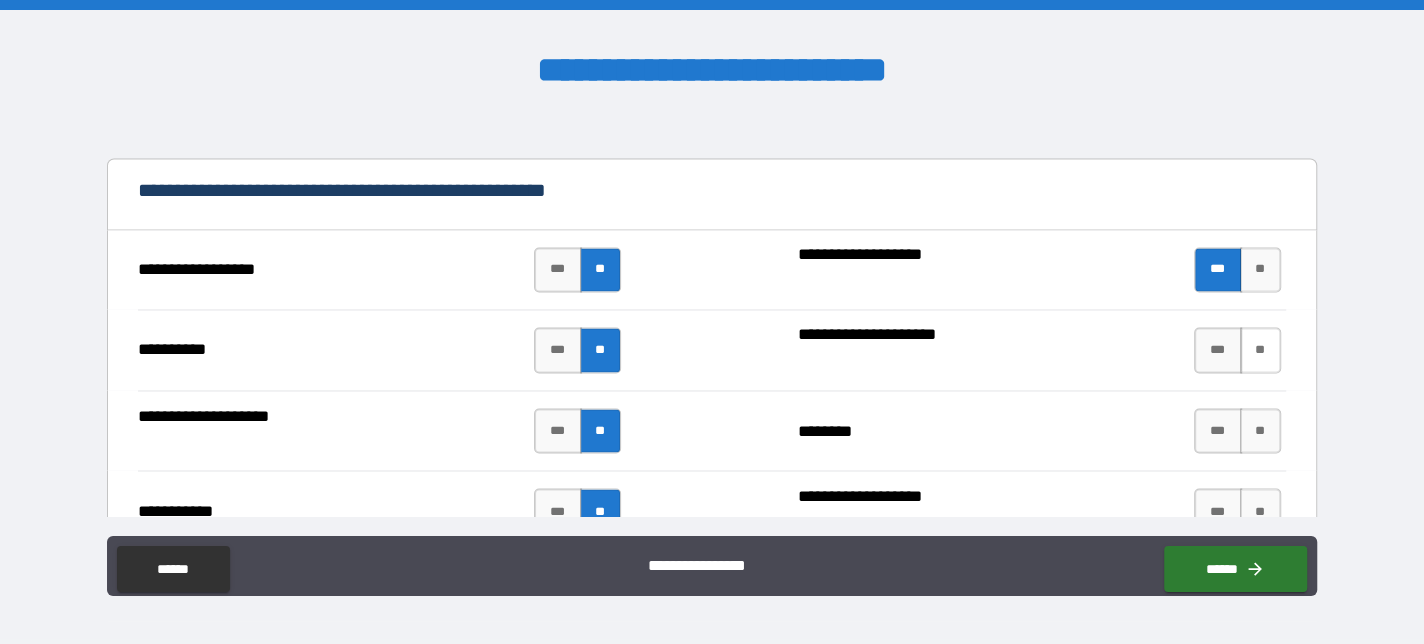 click on "**" at bounding box center [1260, 350] 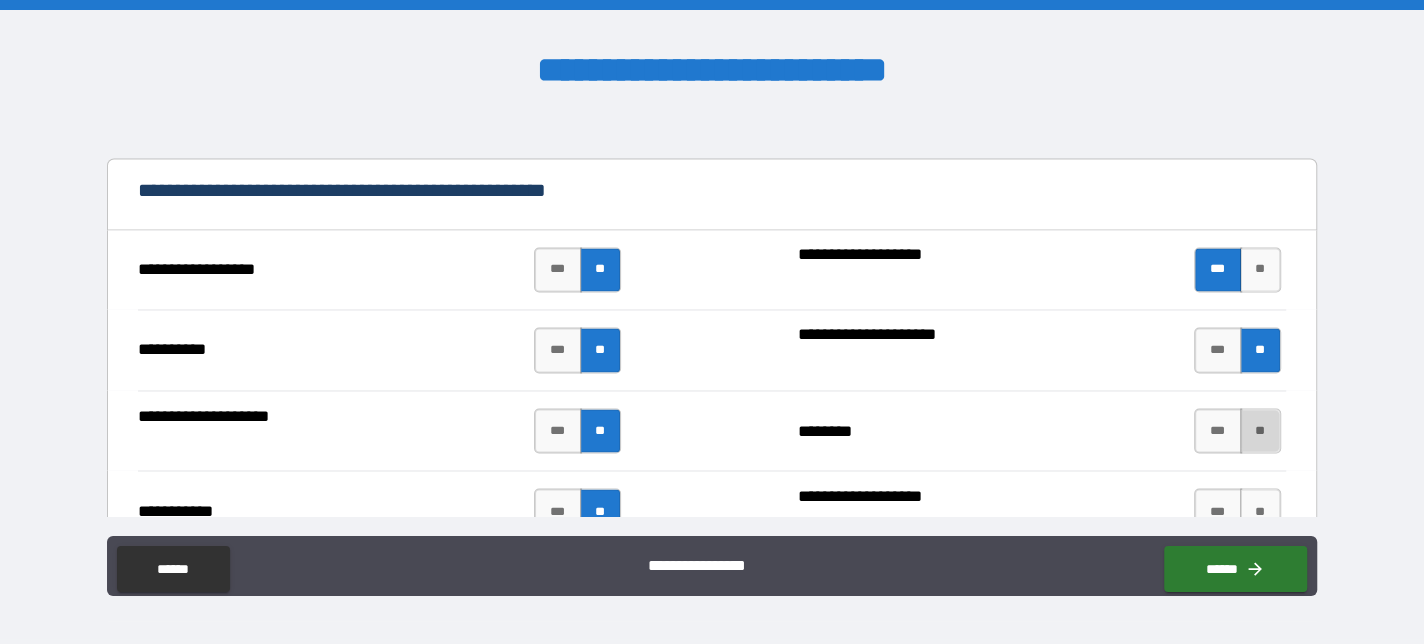 click on "**" at bounding box center [1260, 431] 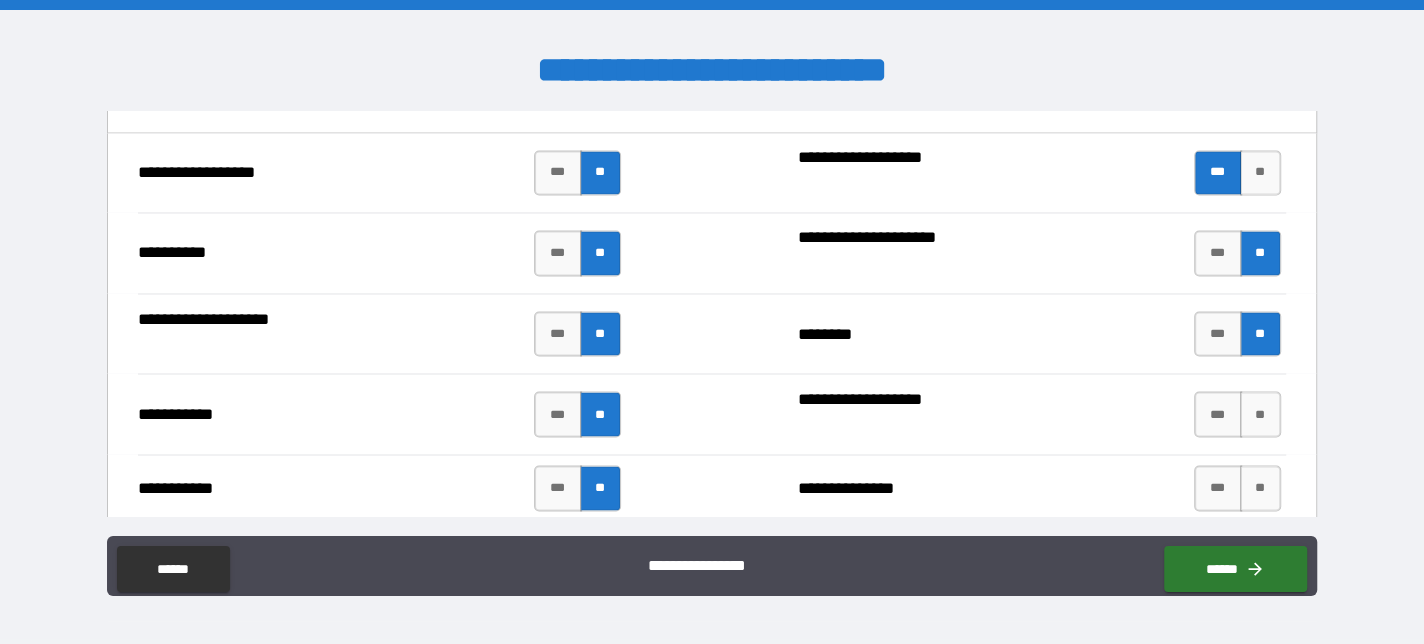 scroll, scrollTop: 2300, scrollLeft: 0, axis: vertical 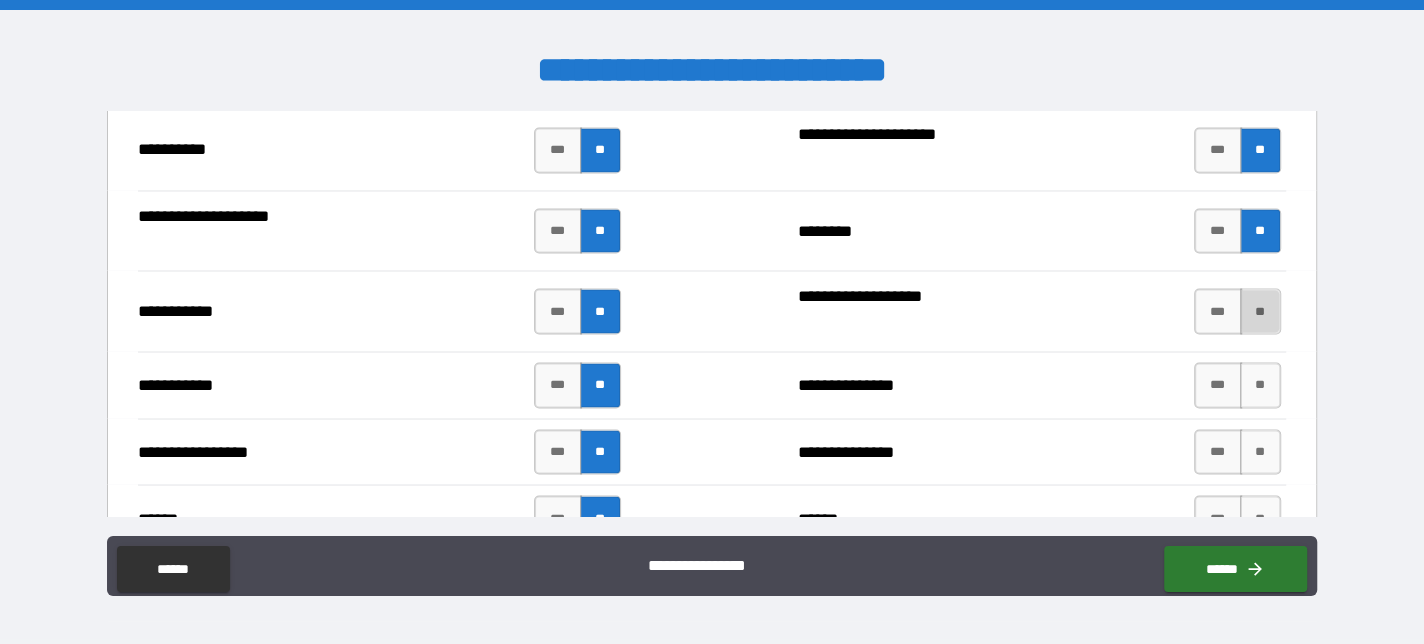 click on "**" at bounding box center (1260, 311) 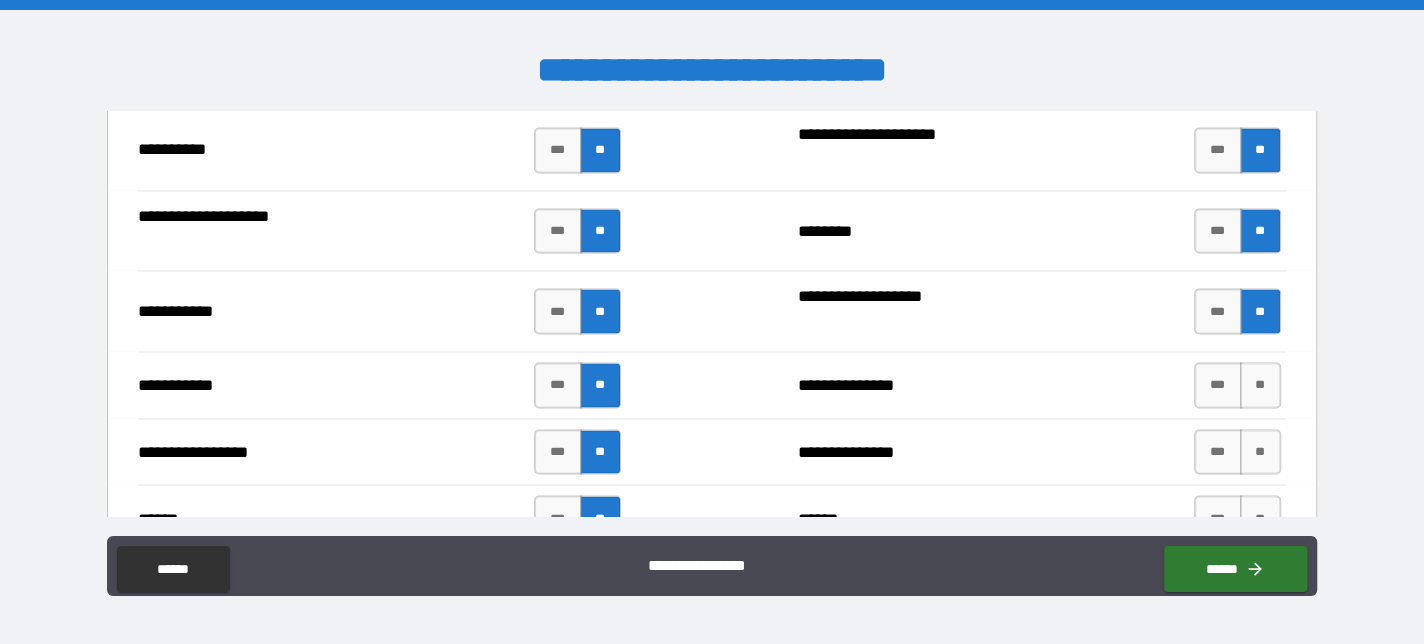click on "*** **" at bounding box center [1240, 385] 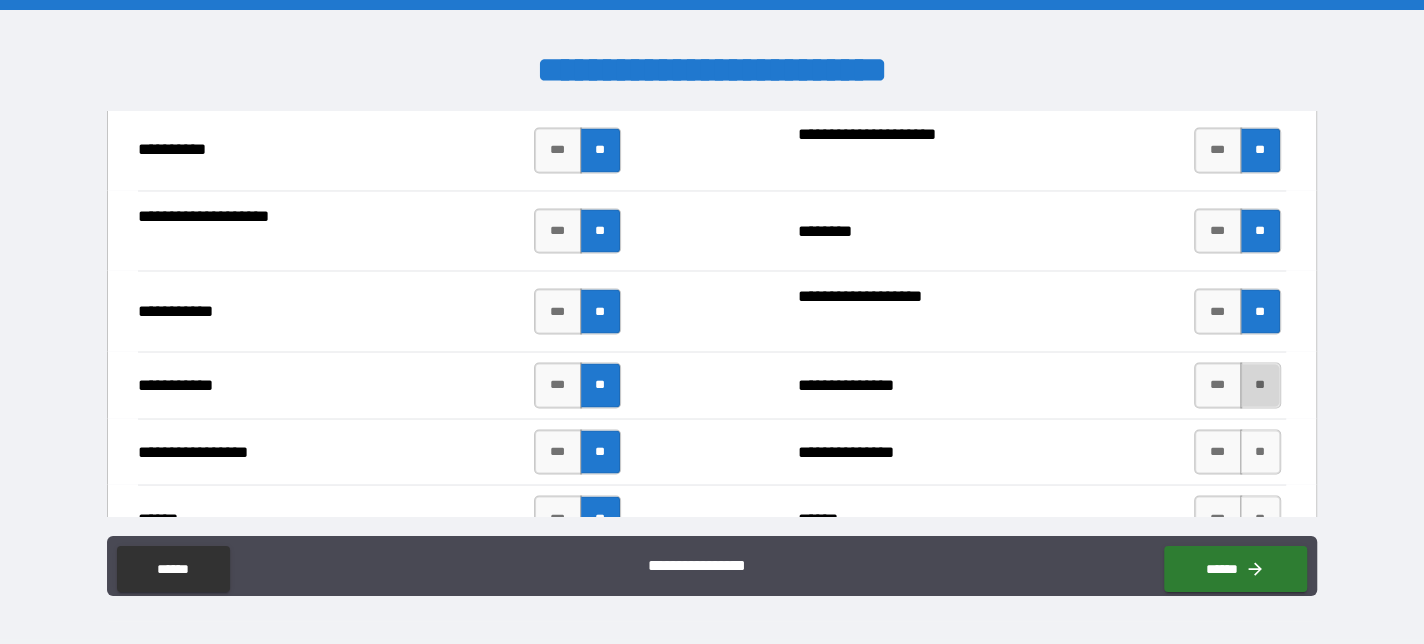click on "**" at bounding box center [1260, 385] 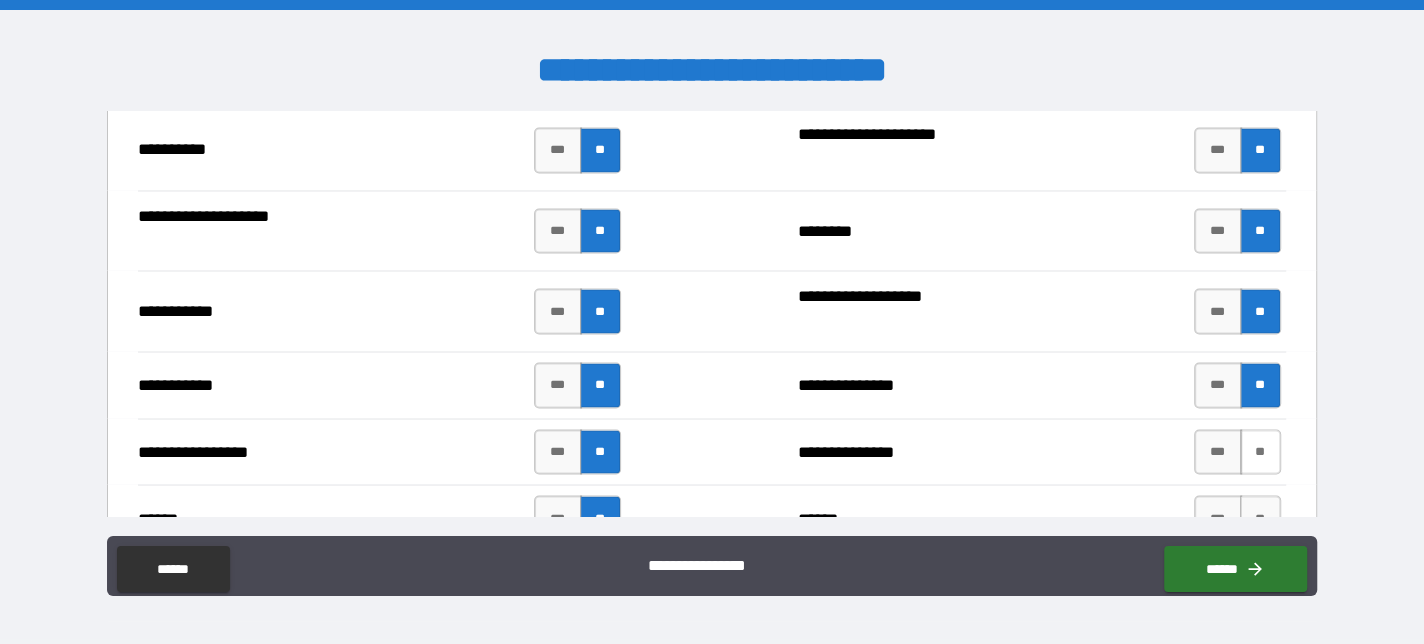 click on "**" at bounding box center [1260, 452] 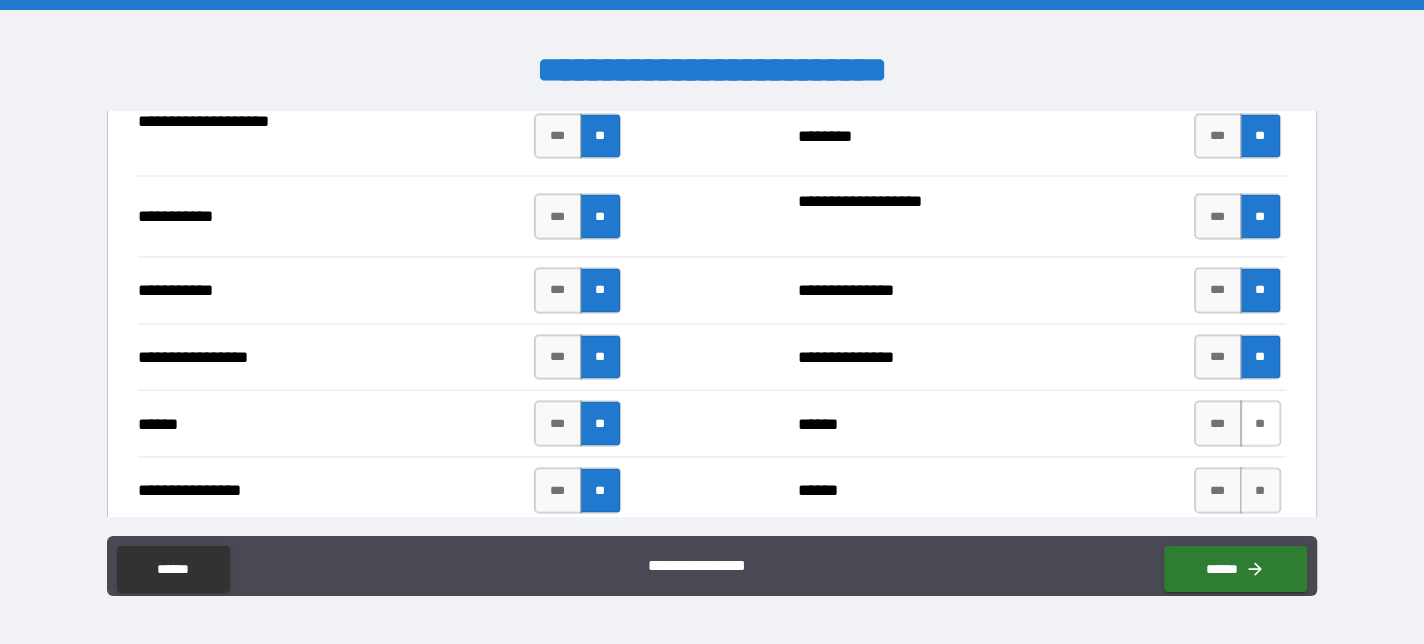 scroll, scrollTop: 2500, scrollLeft: 0, axis: vertical 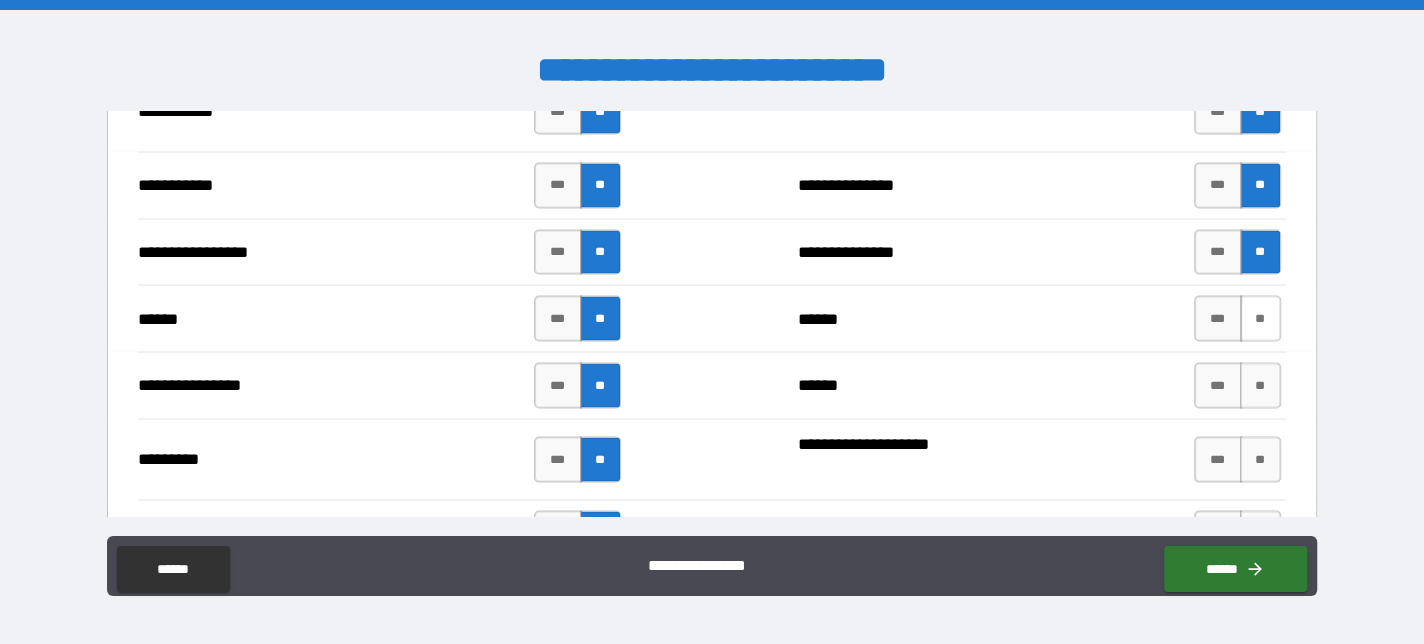 click on "**" at bounding box center (1260, 318) 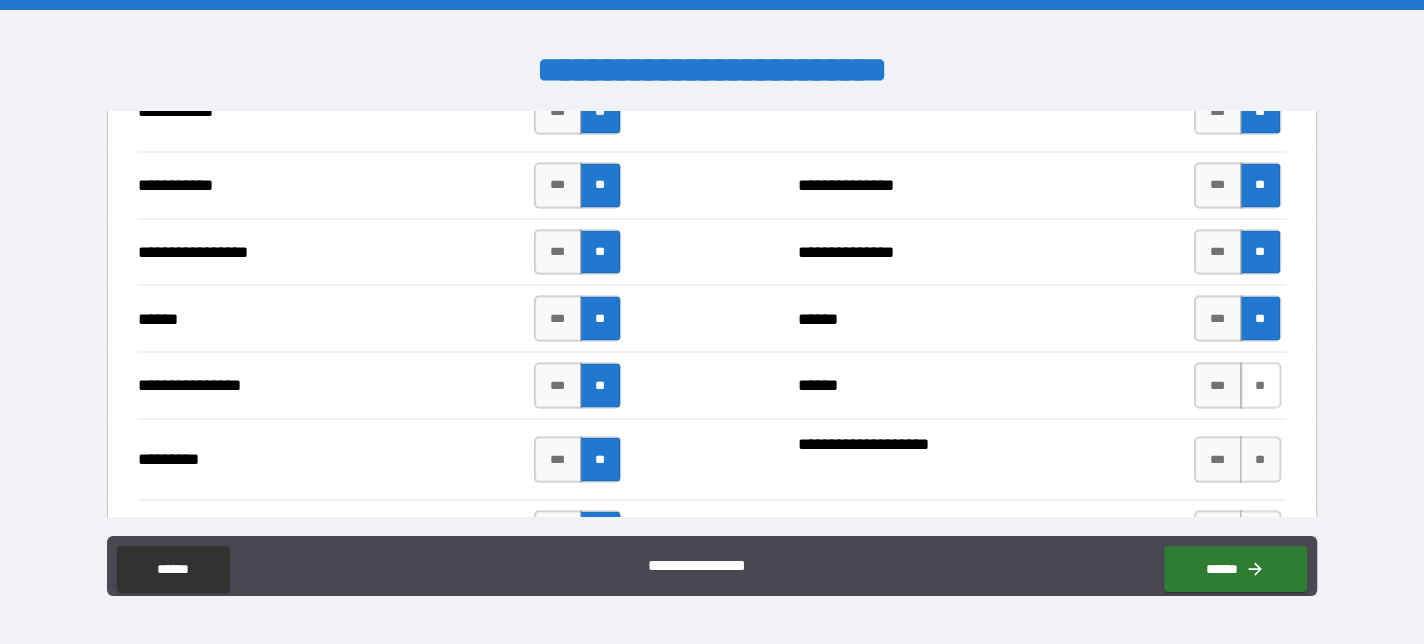 click on "**" at bounding box center [1260, 385] 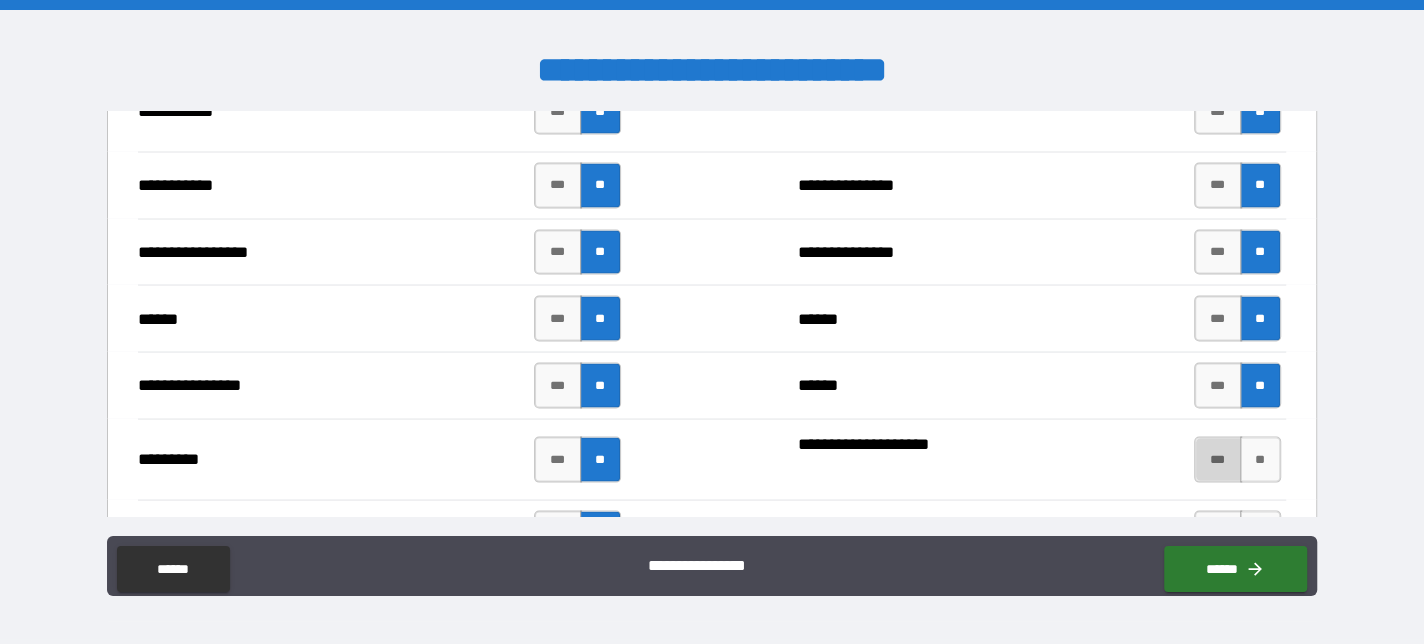 click on "***" at bounding box center (1218, 459) 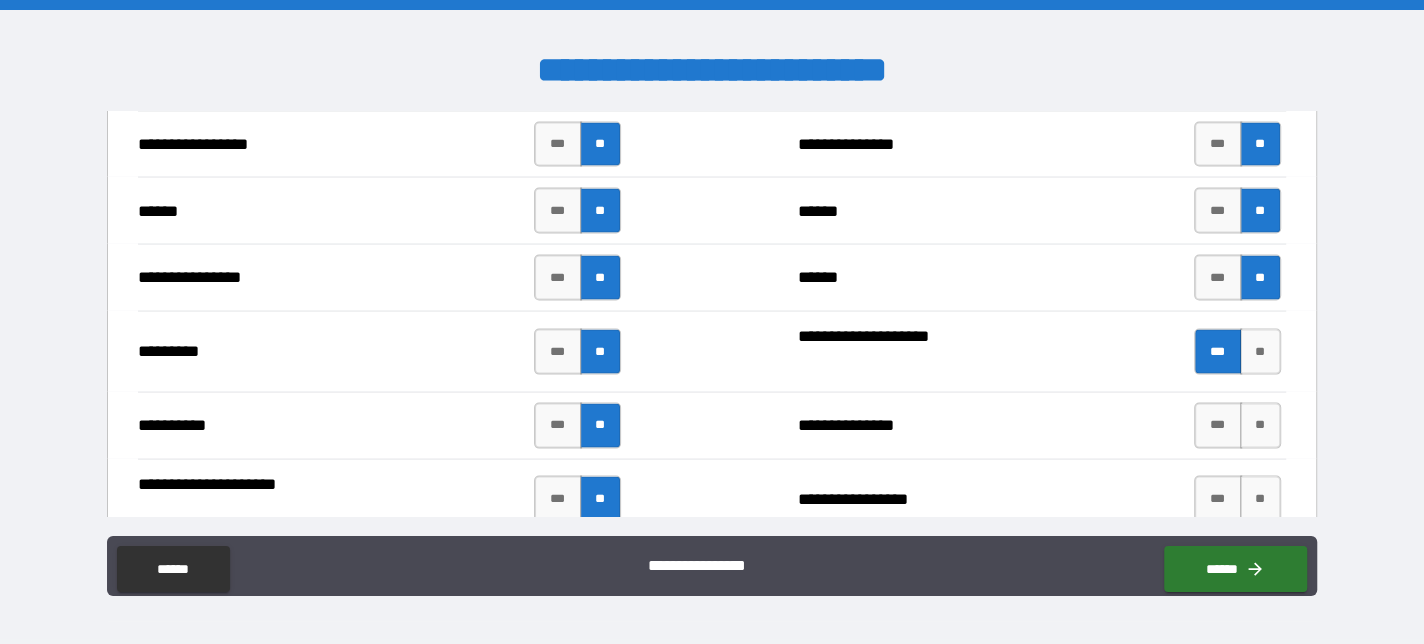 scroll, scrollTop: 2700, scrollLeft: 0, axis: vertical 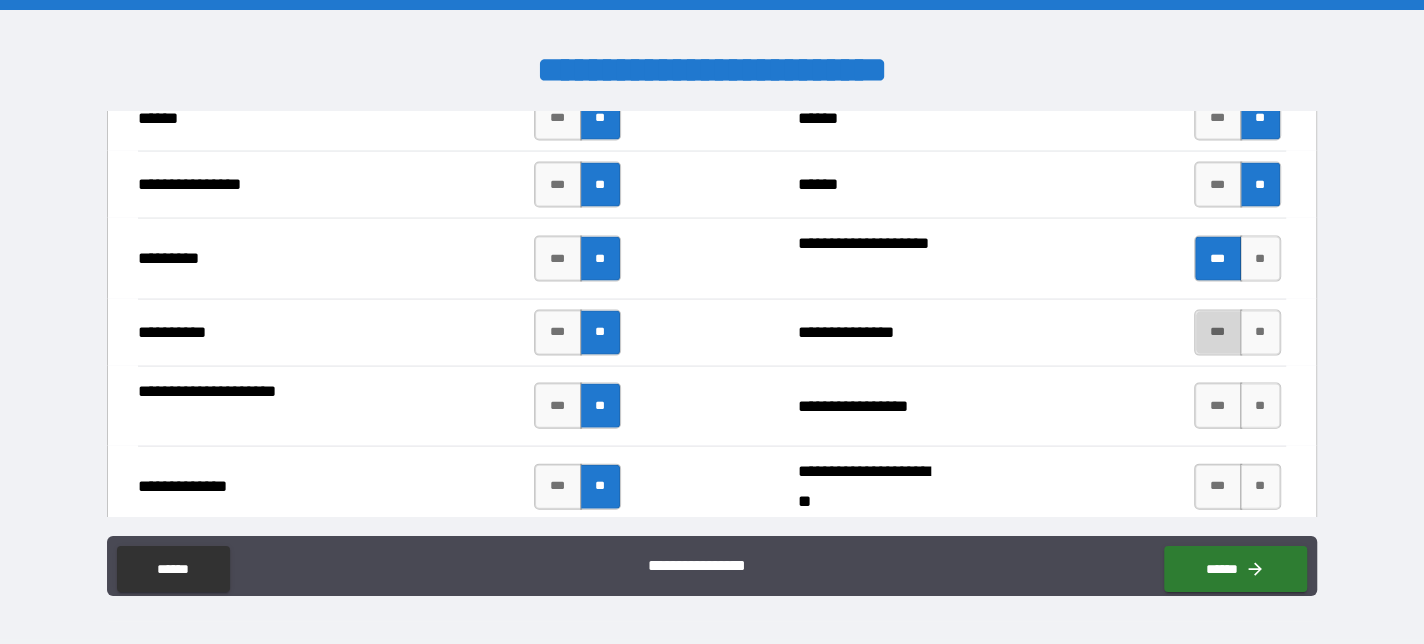 click on "***" at bounding box center [1218, 333] 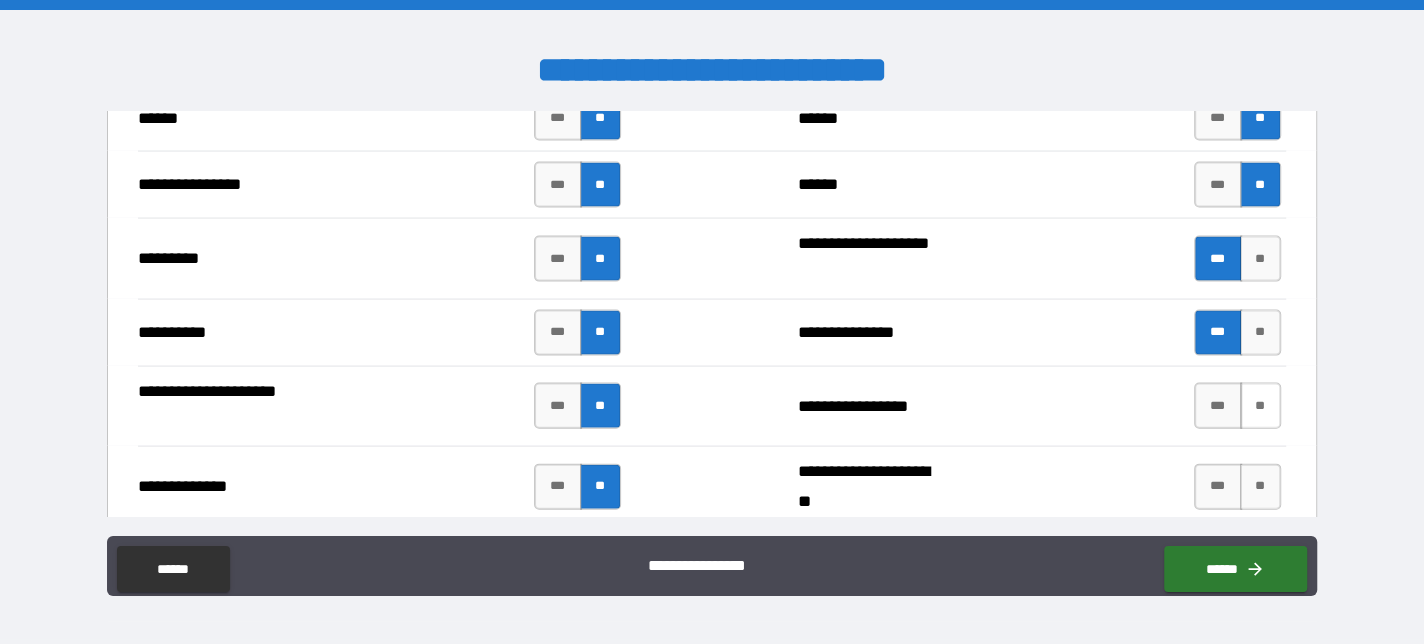 click on "**" at bounding box center [1260, 406] 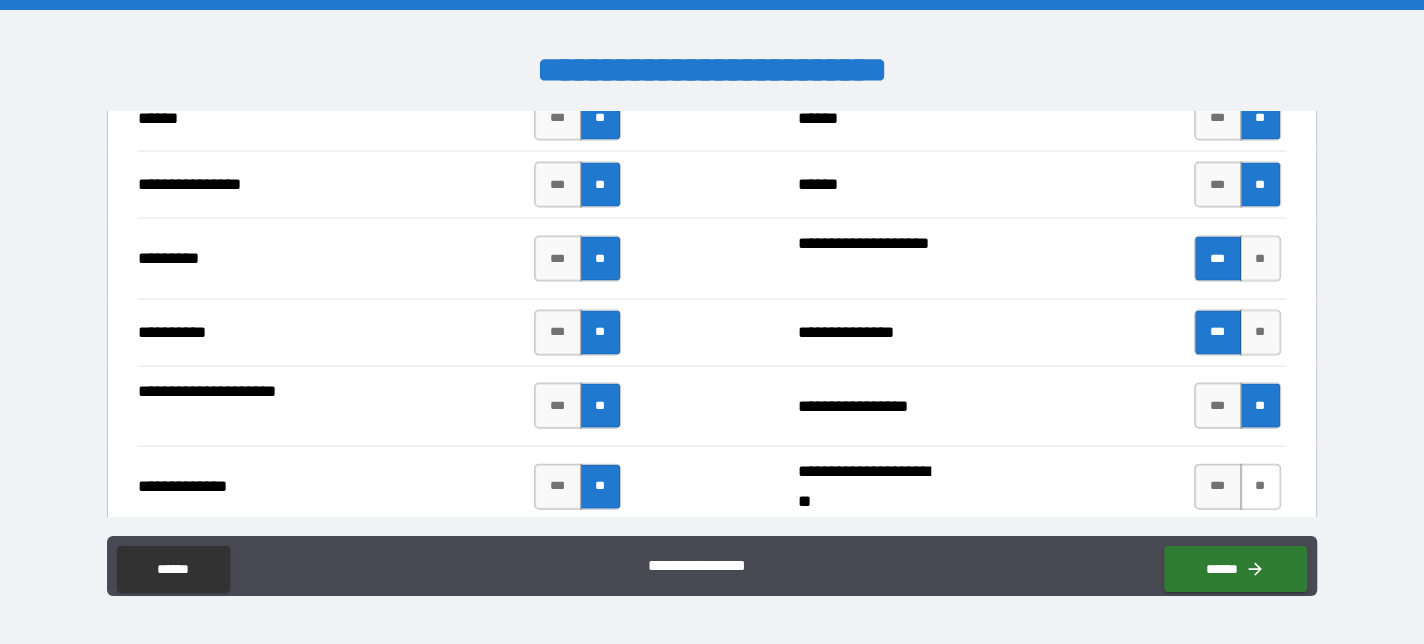 click on "**" at bounding box center [1260, 487] 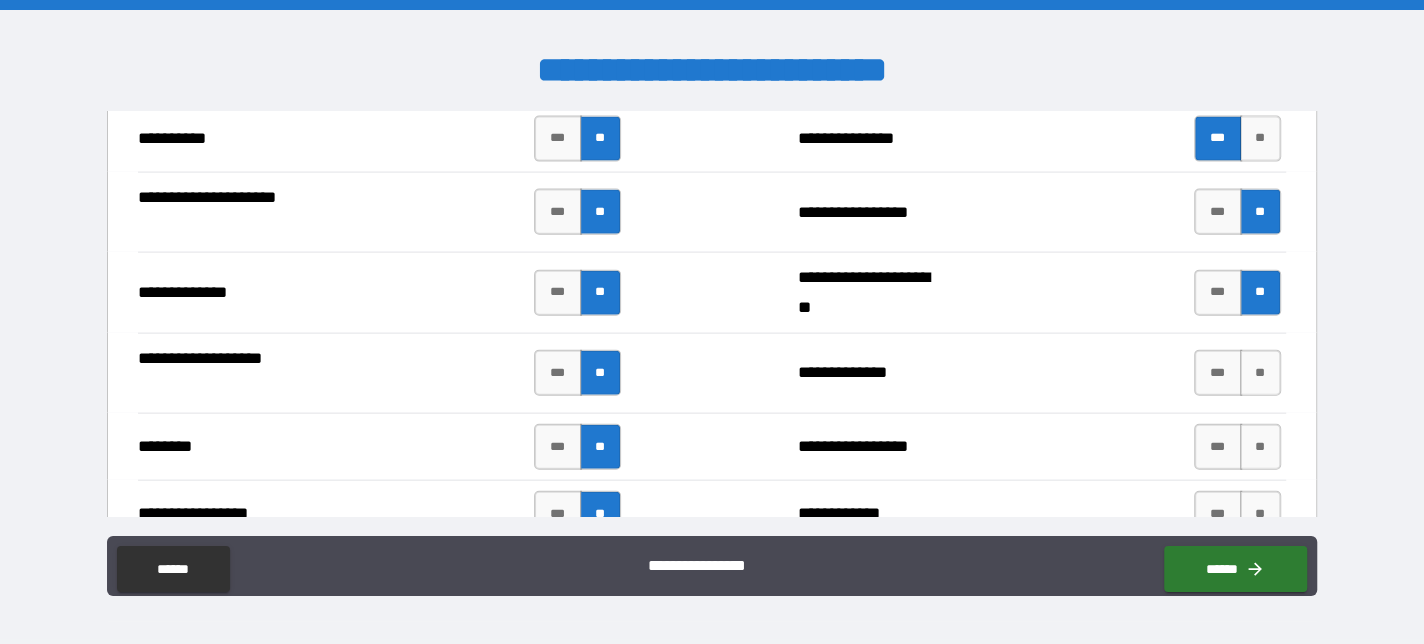 scroll, scrollTop: 2900, scrollLeft: 0, axis: vertical 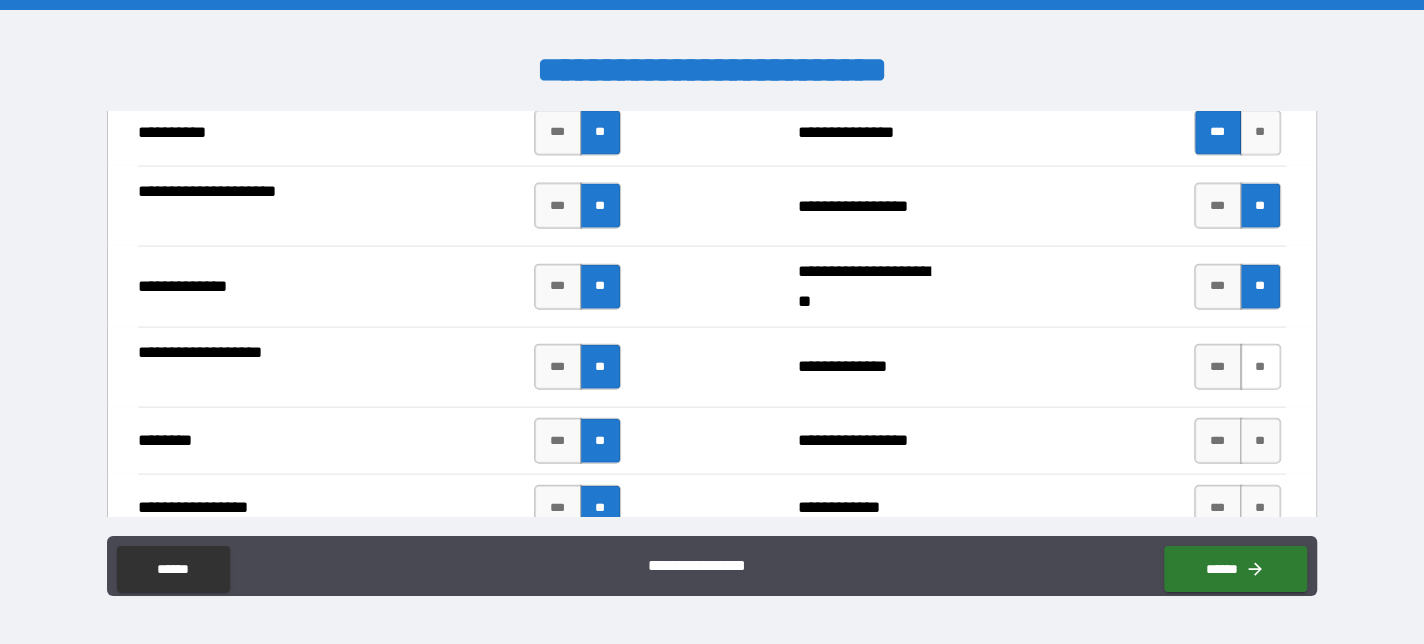 click on "**" at bounding box center [1260, 367] 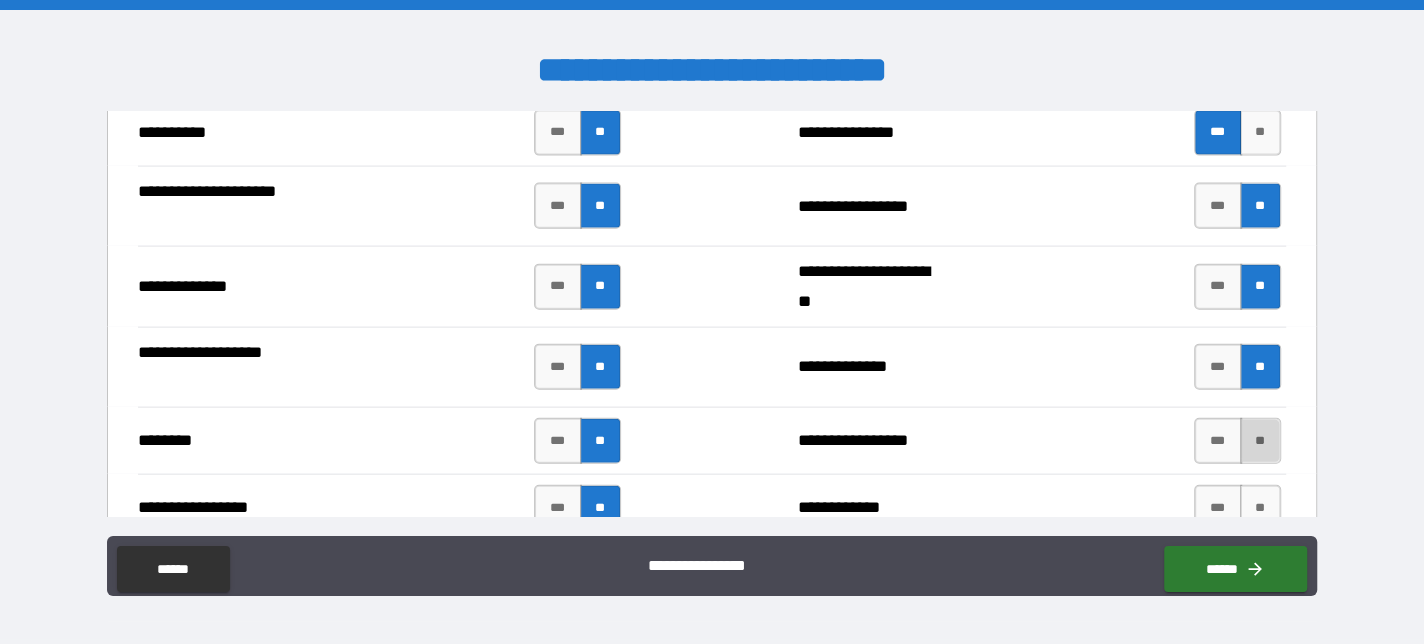 click on "**" at bounding box center [1260, 441] 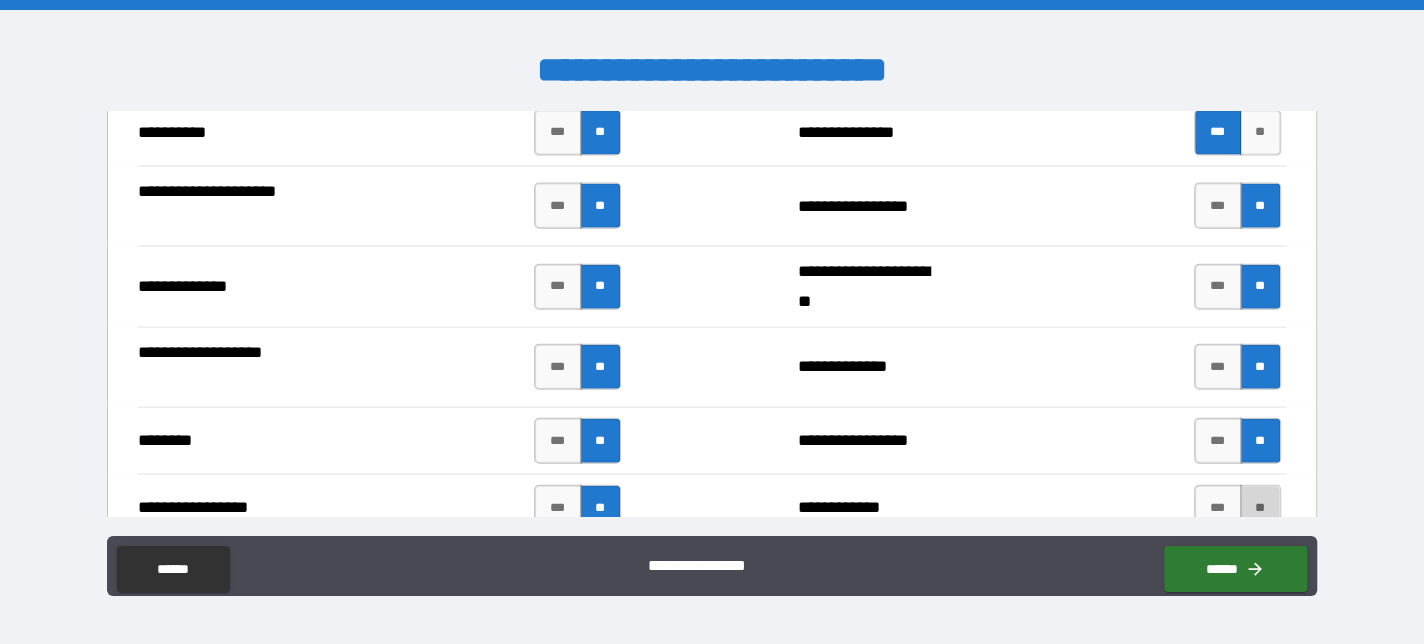 click on "**" at bounding box center [1260, 508] 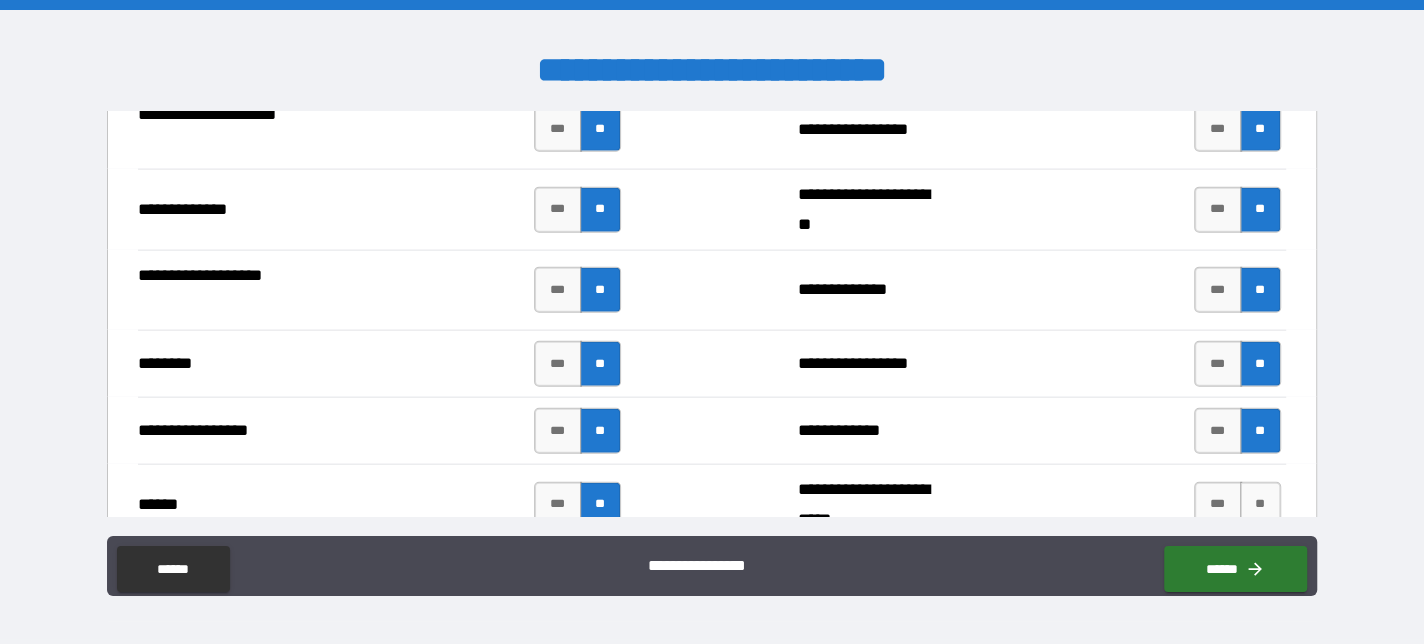 scroll, scrollTop: 3100, scrollLeft: 0, axis: vertical 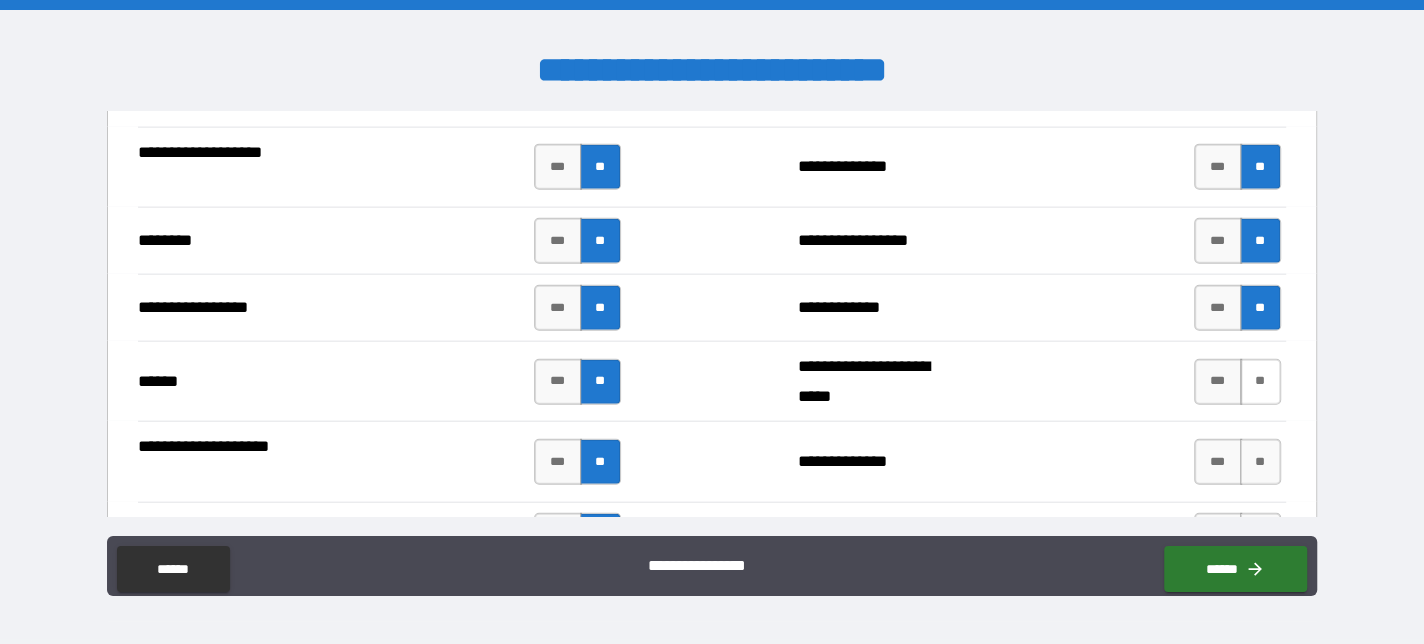 click on "**" at bounding box center [1260, 382] 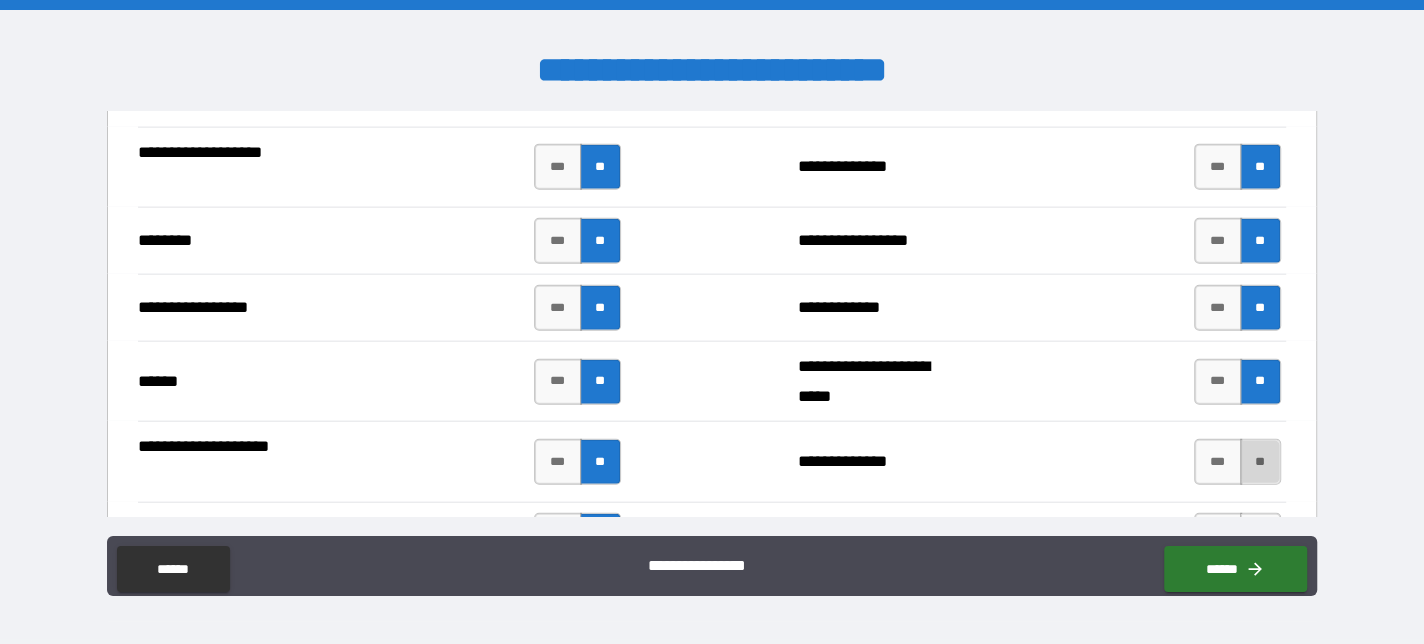 click on "**" at bounding box center [1260, 462] 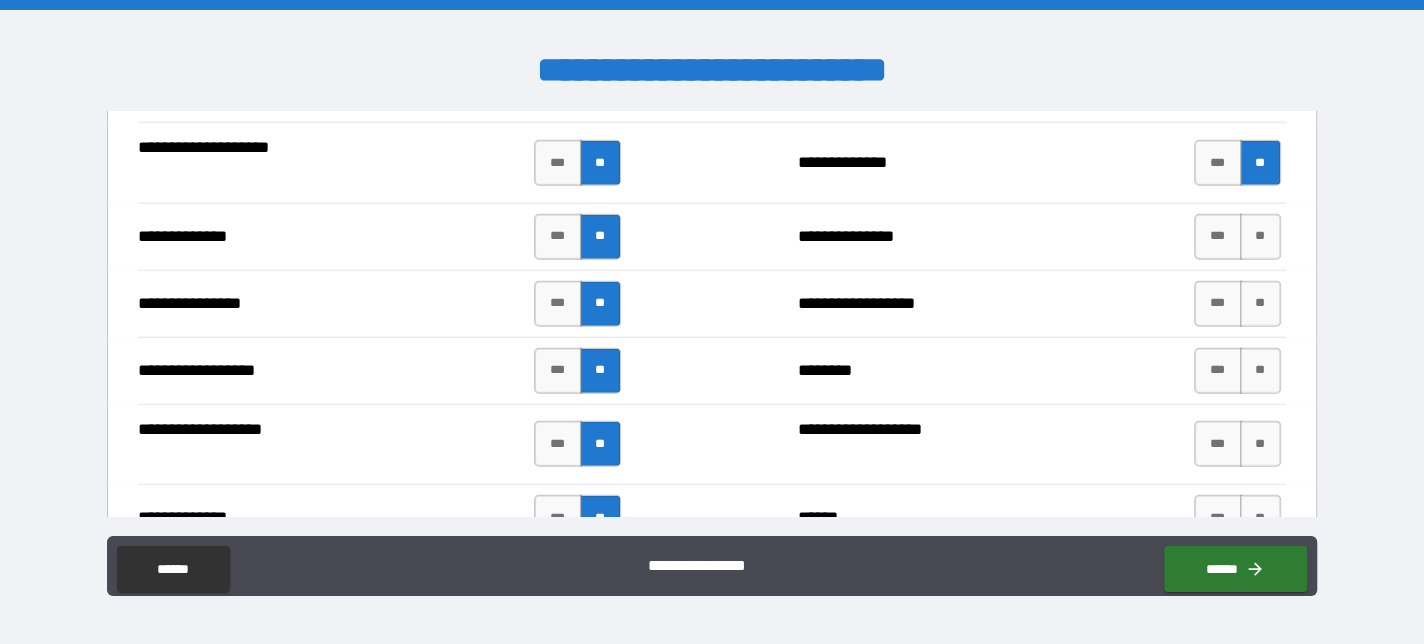 scroll, scrollTop: 3400, scrollLeft: 0, axis: vertical 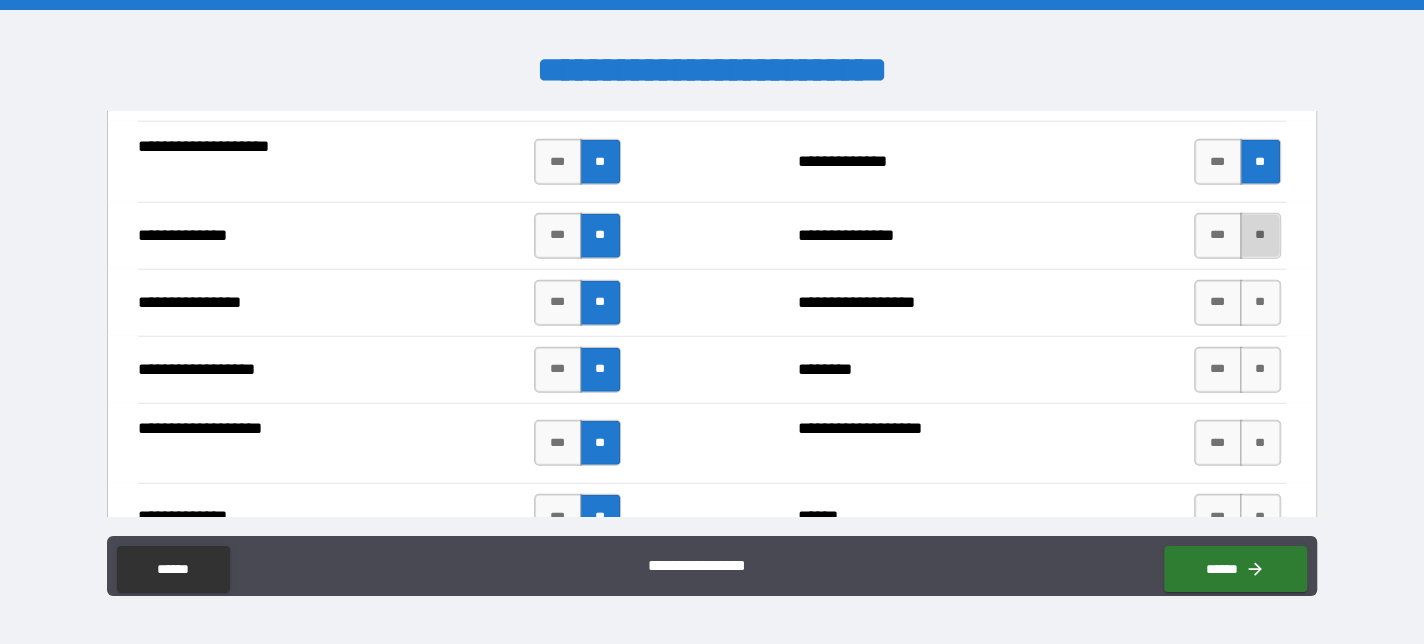 click on "**" at bounding box center (1260, 236) 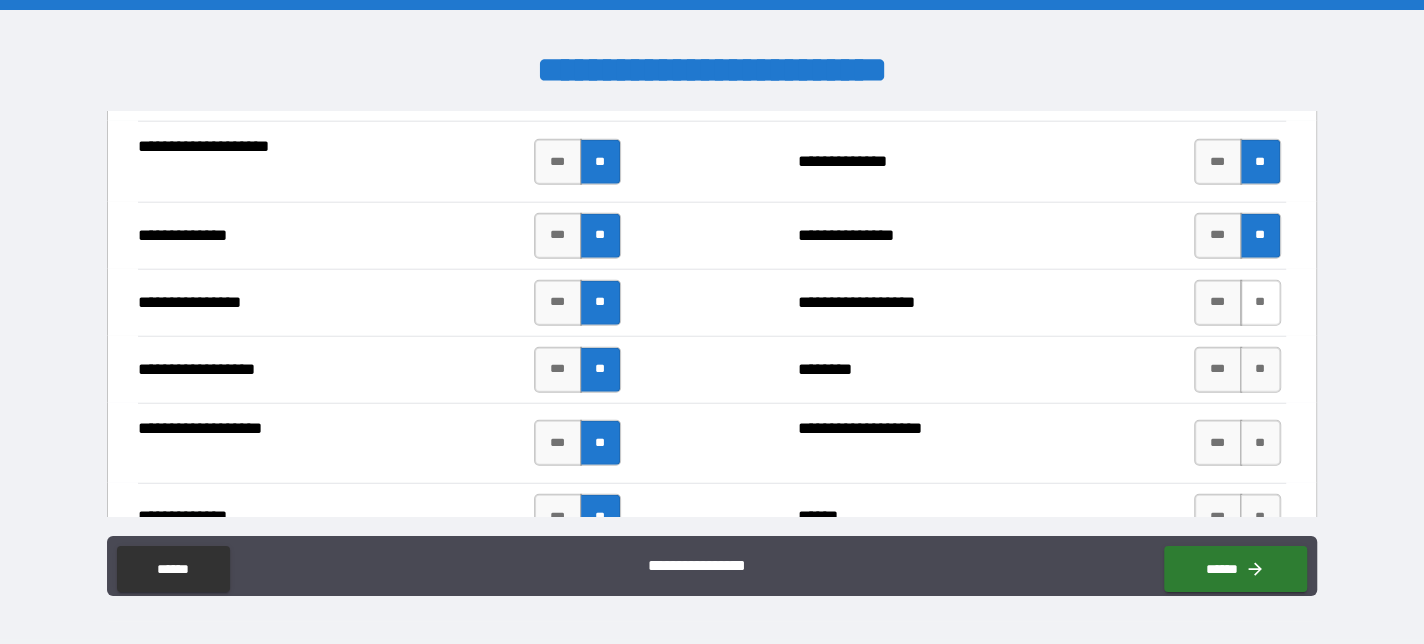 click on "**" at bounding box center [1260, 303] 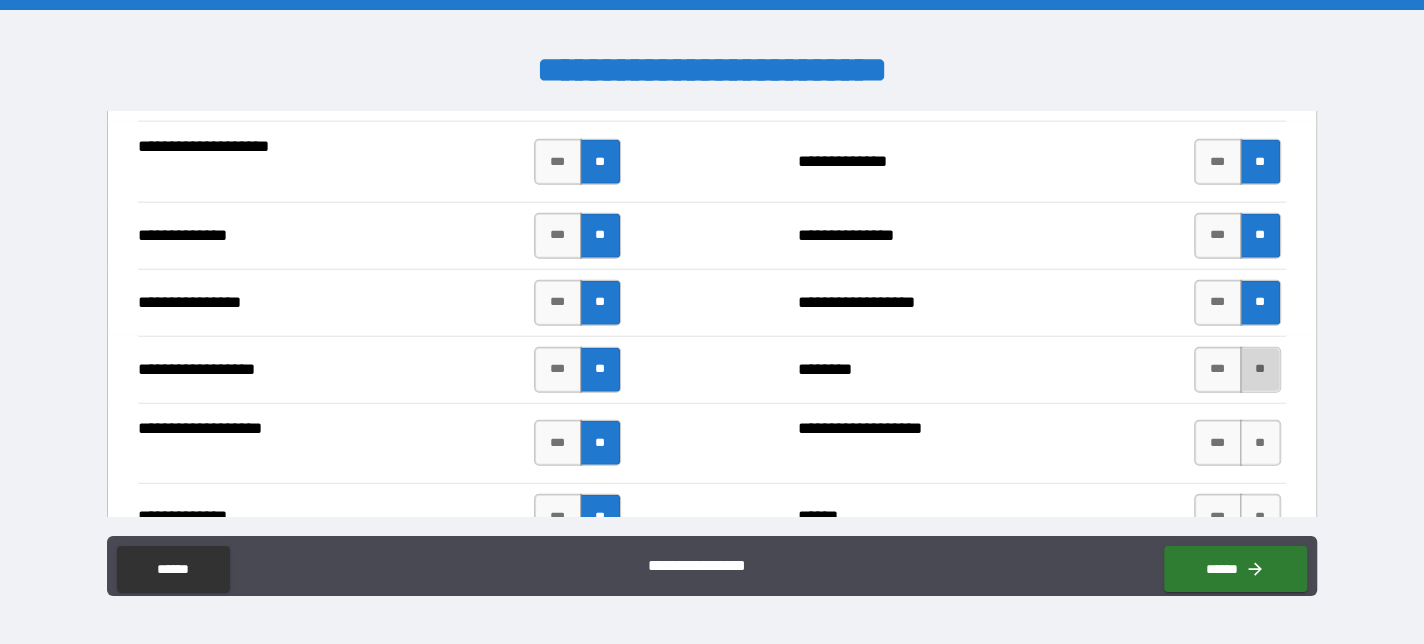 click on "**" at bounding box center (1260, 370) 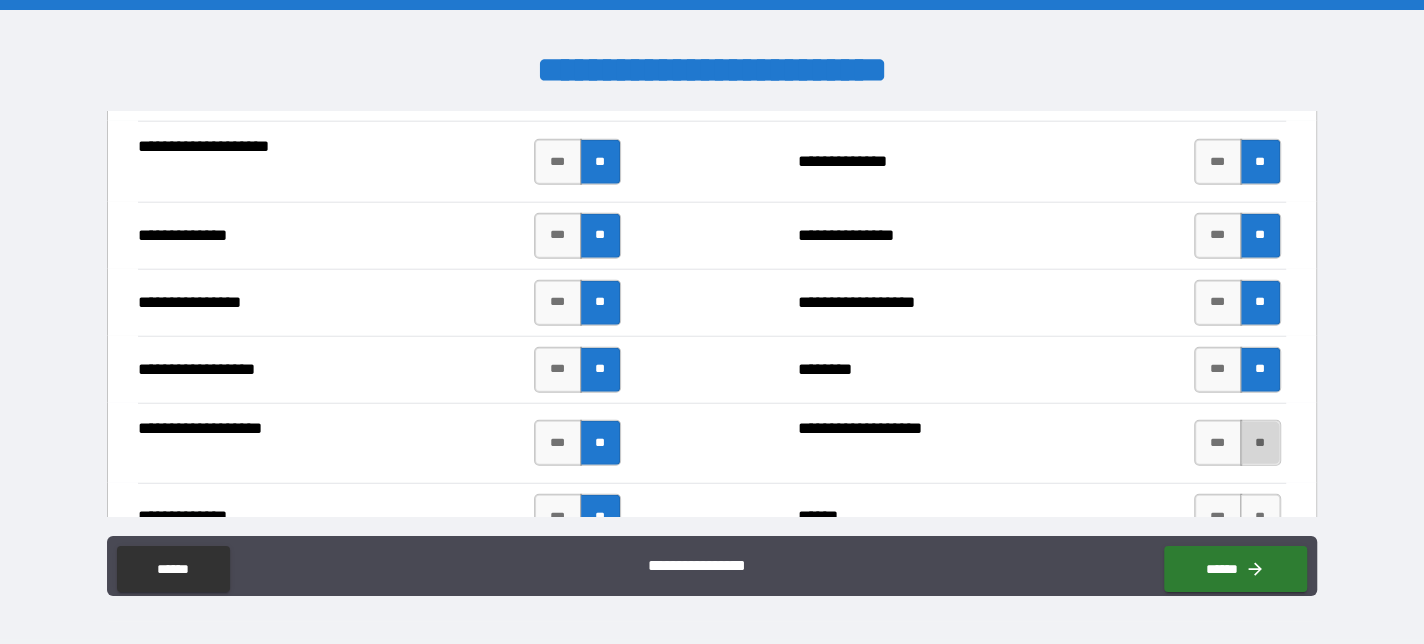 click on "**" at bounding box center (1260, 443) 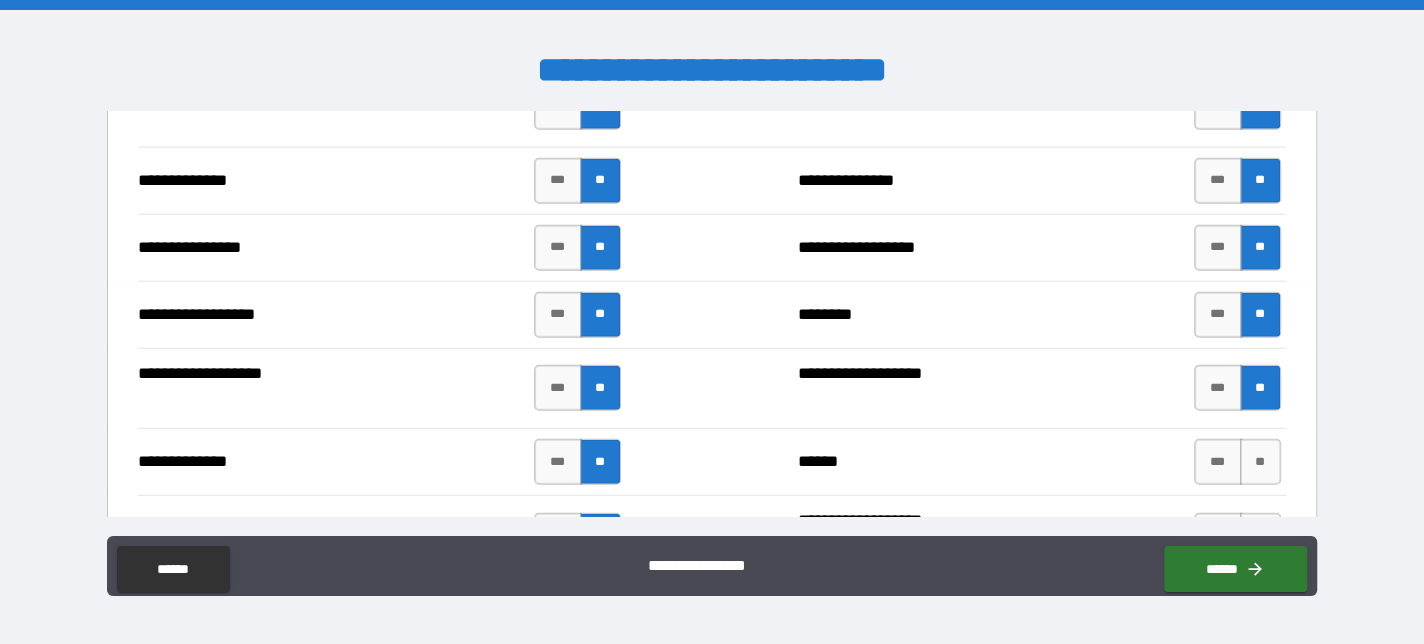 scroll, scrollTop: 3500, scrollLeft: 0, axis: vertical 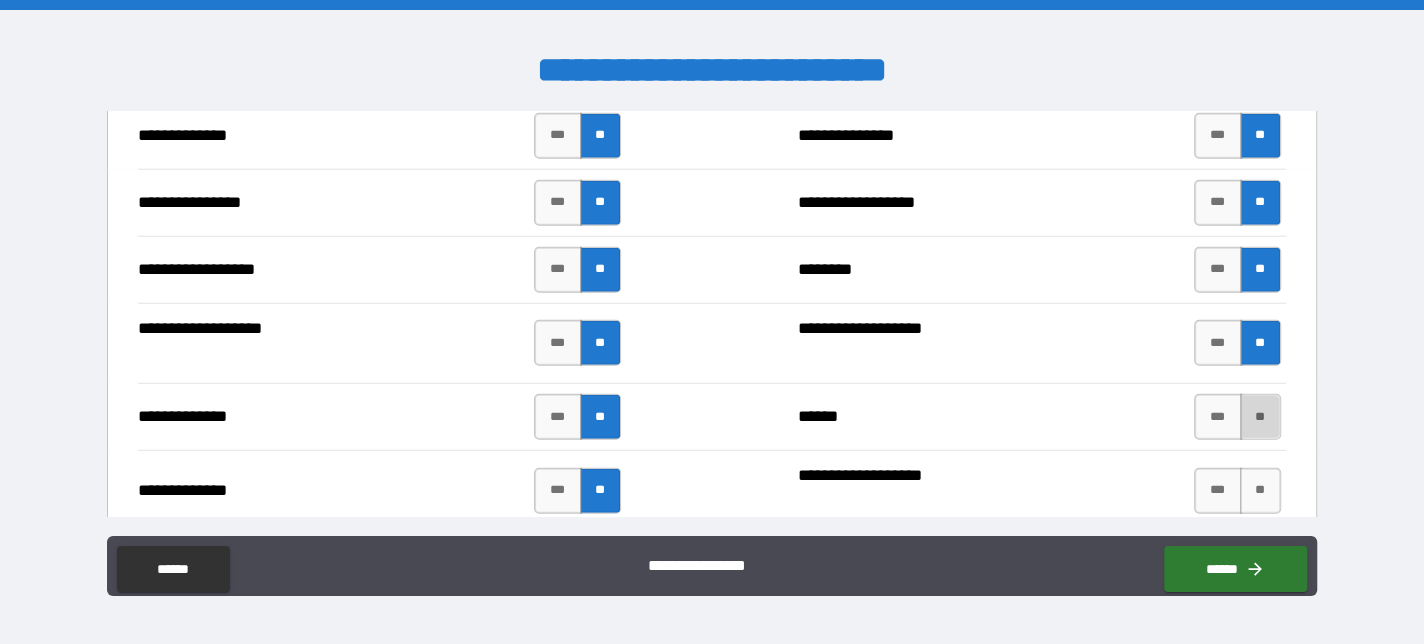 click on "**" at bounding box center [1260, 417] 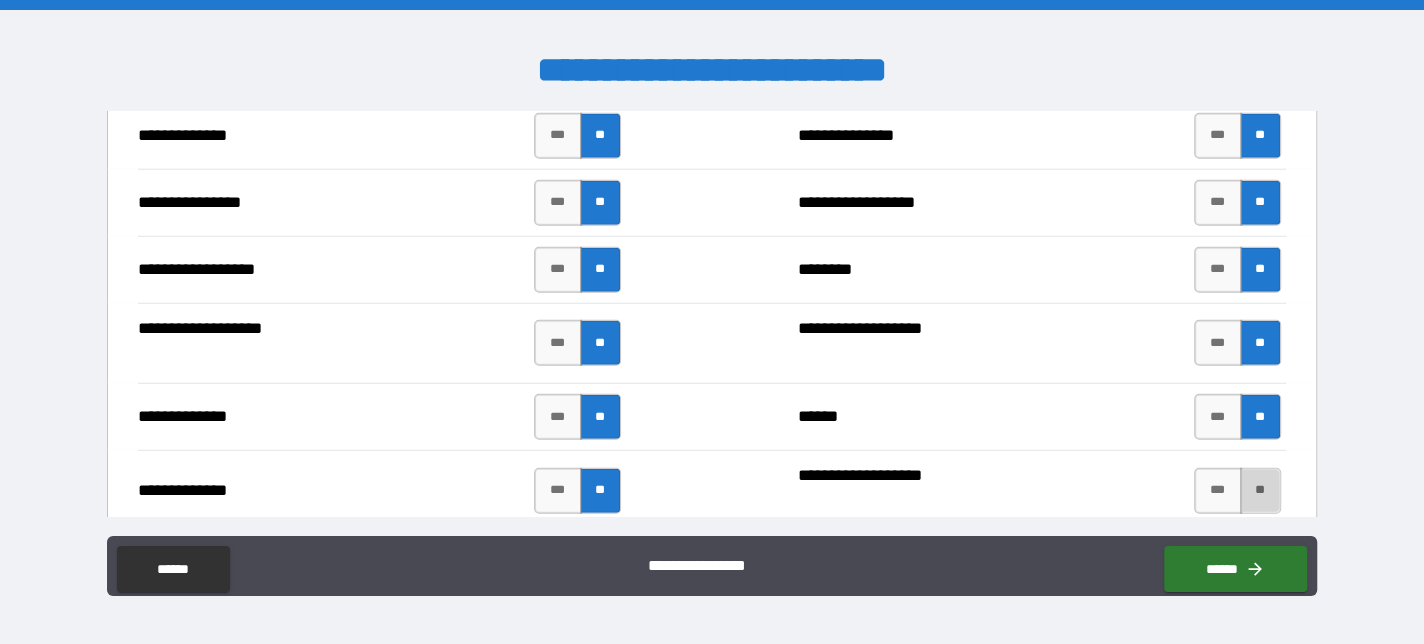 click on "**" at bounding box center (1260, 491) 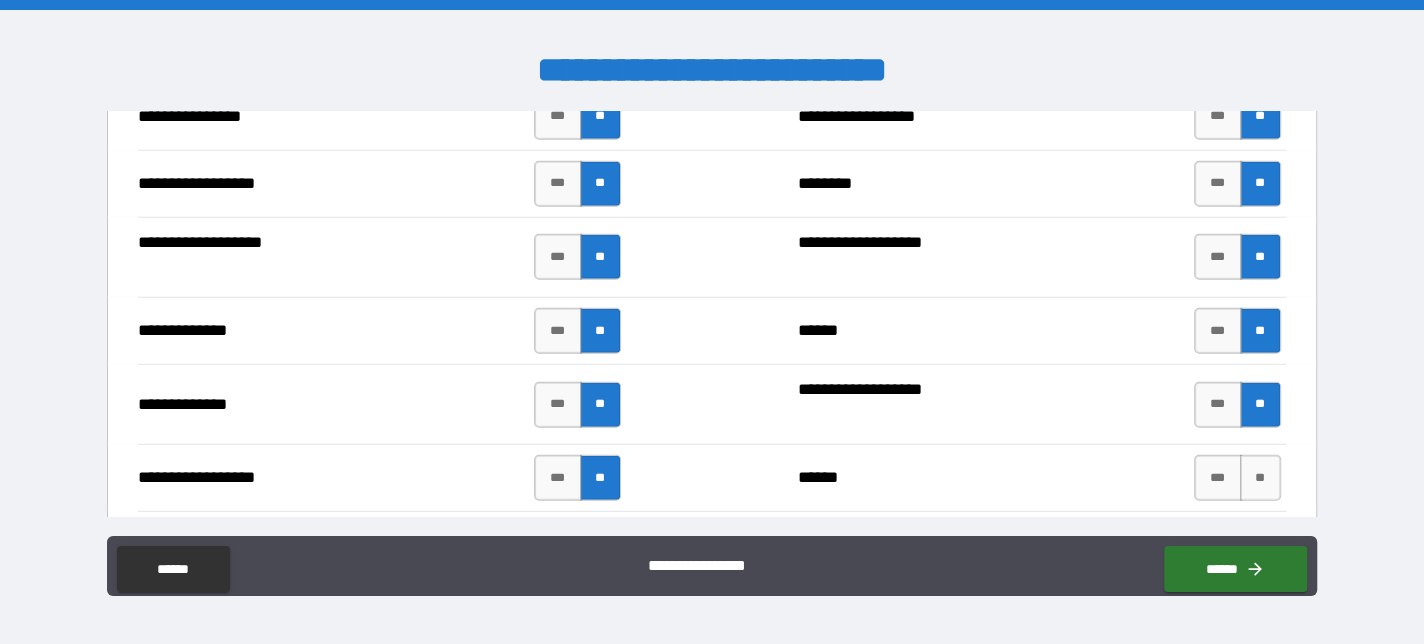 scroll, scrollTop: 3700, scrollLeft: 0, axis: vertical 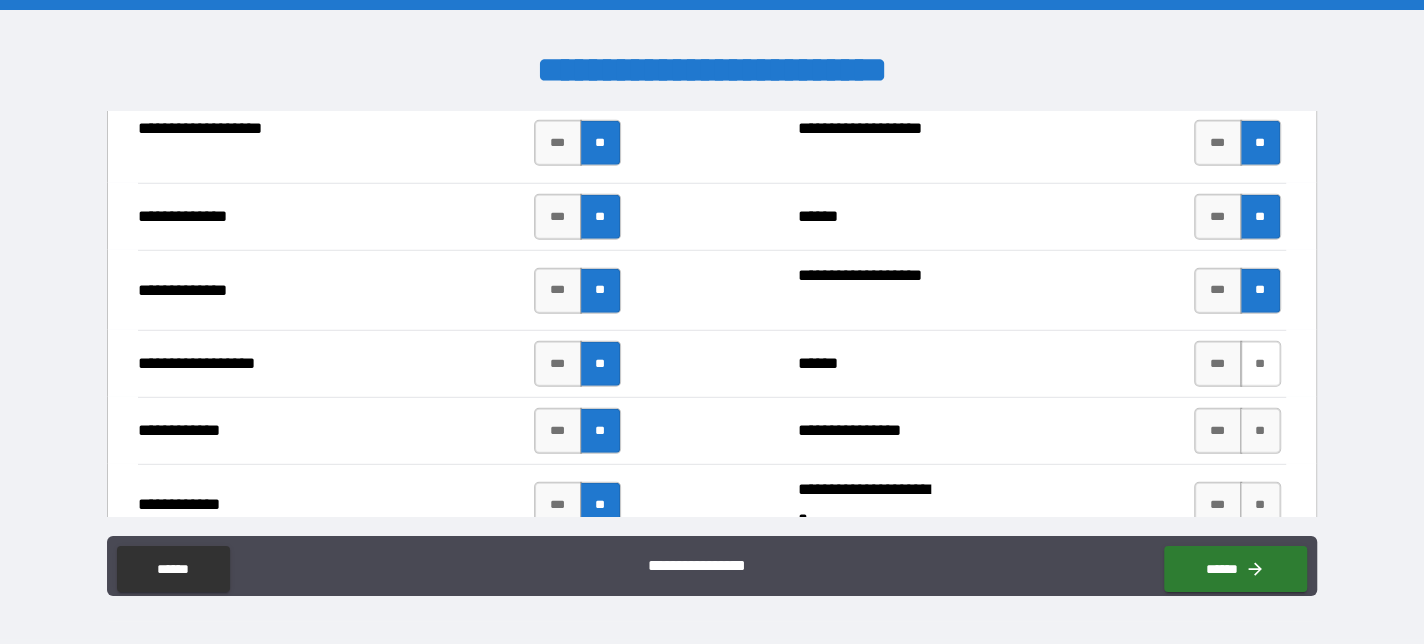 click on "**" at bounding box center [1260, 364] 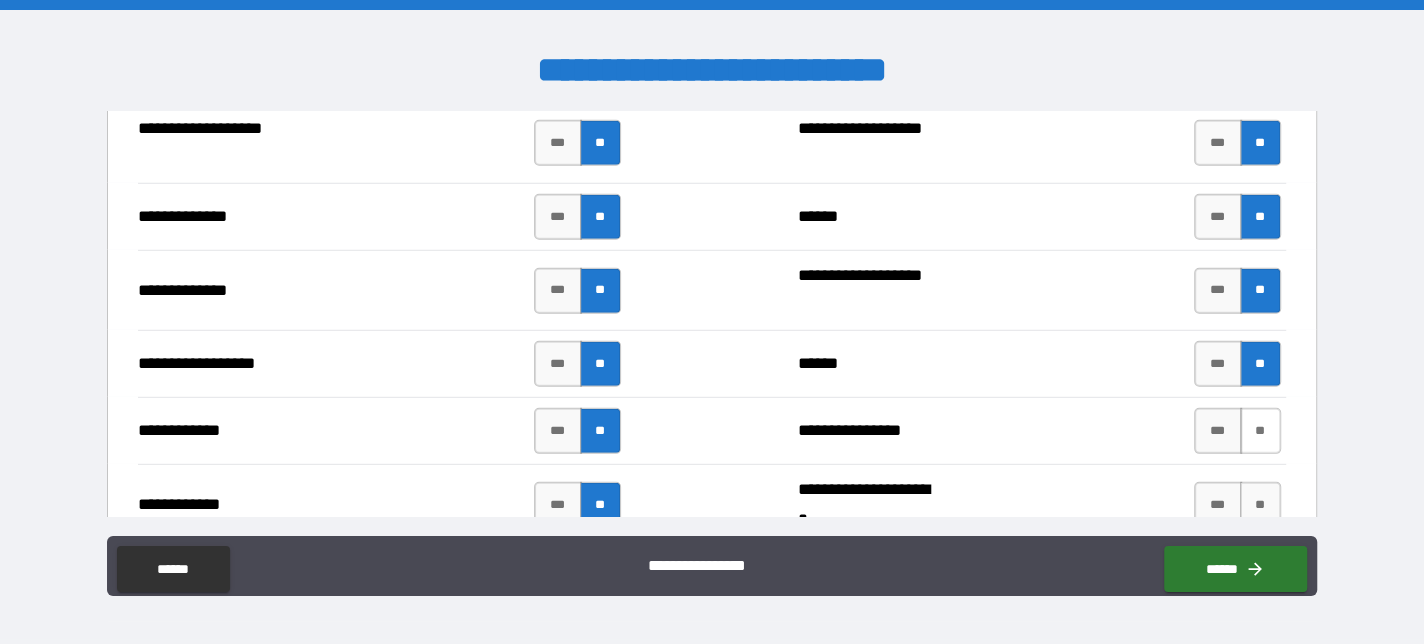 click on "**" at bounding box center [1260, 431] 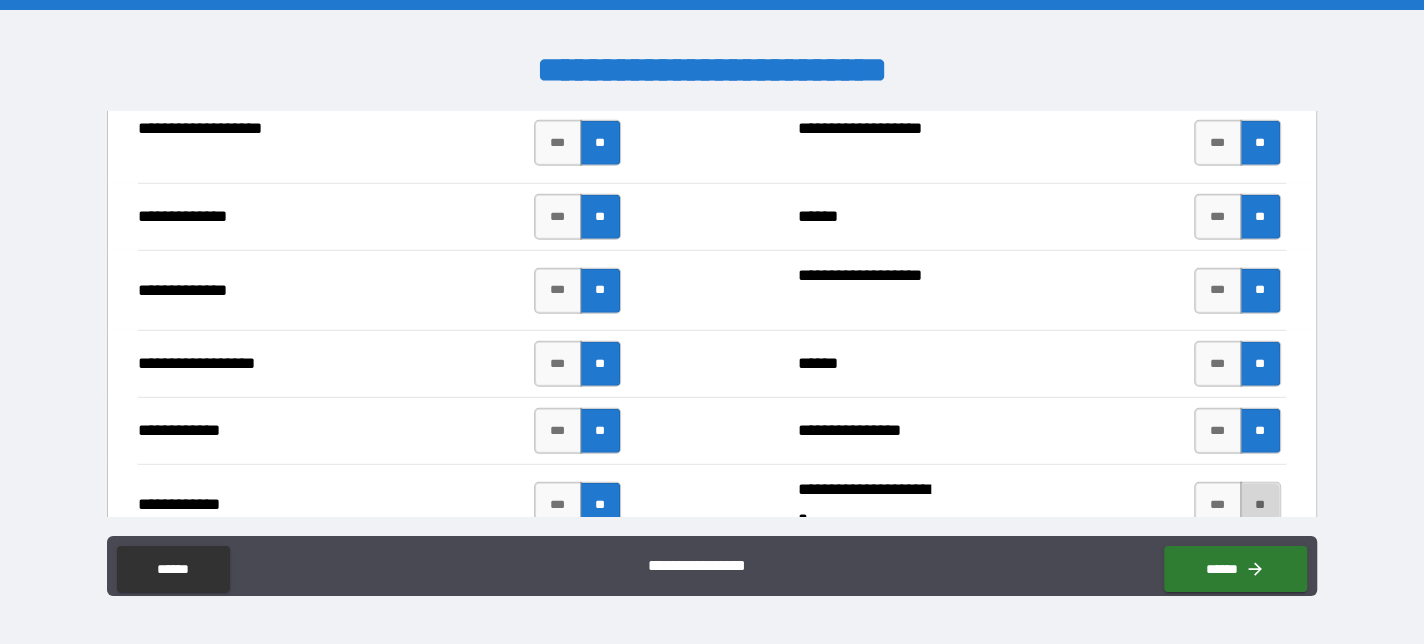 click on "**" at bounding box center (1260, 505) 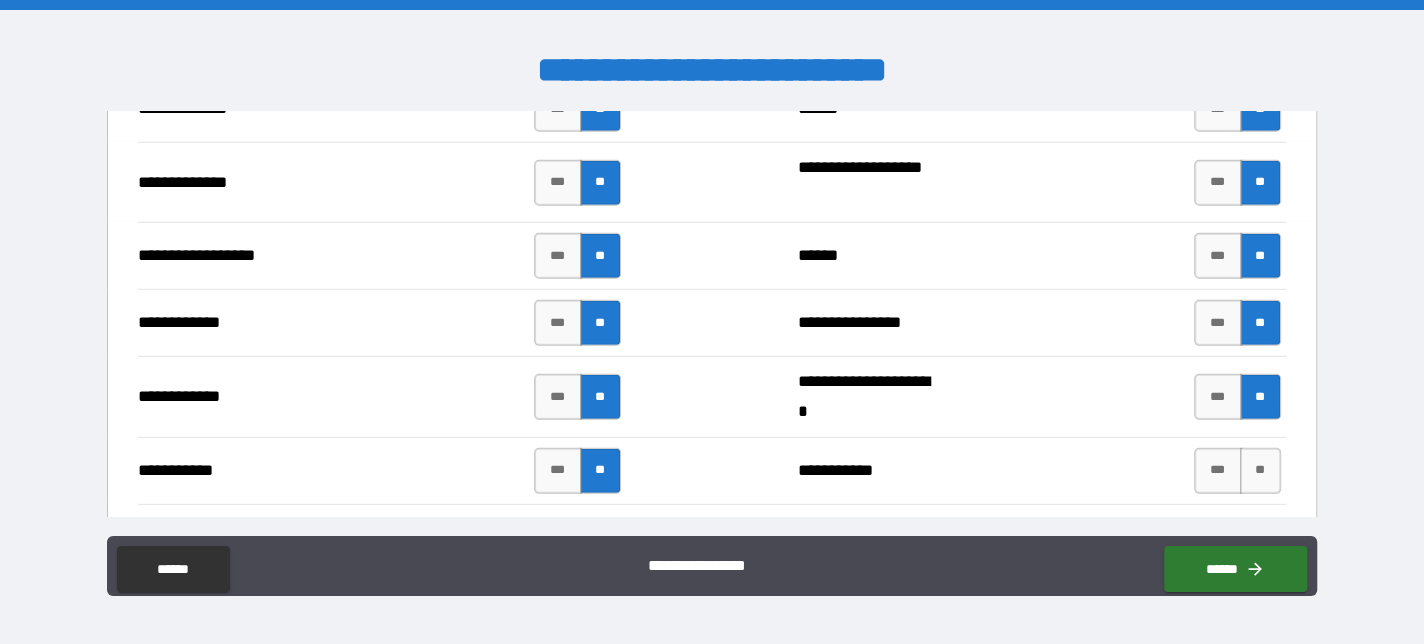 scroll, scrollTop: 3900, scrollLeft: 0, axis: vertical 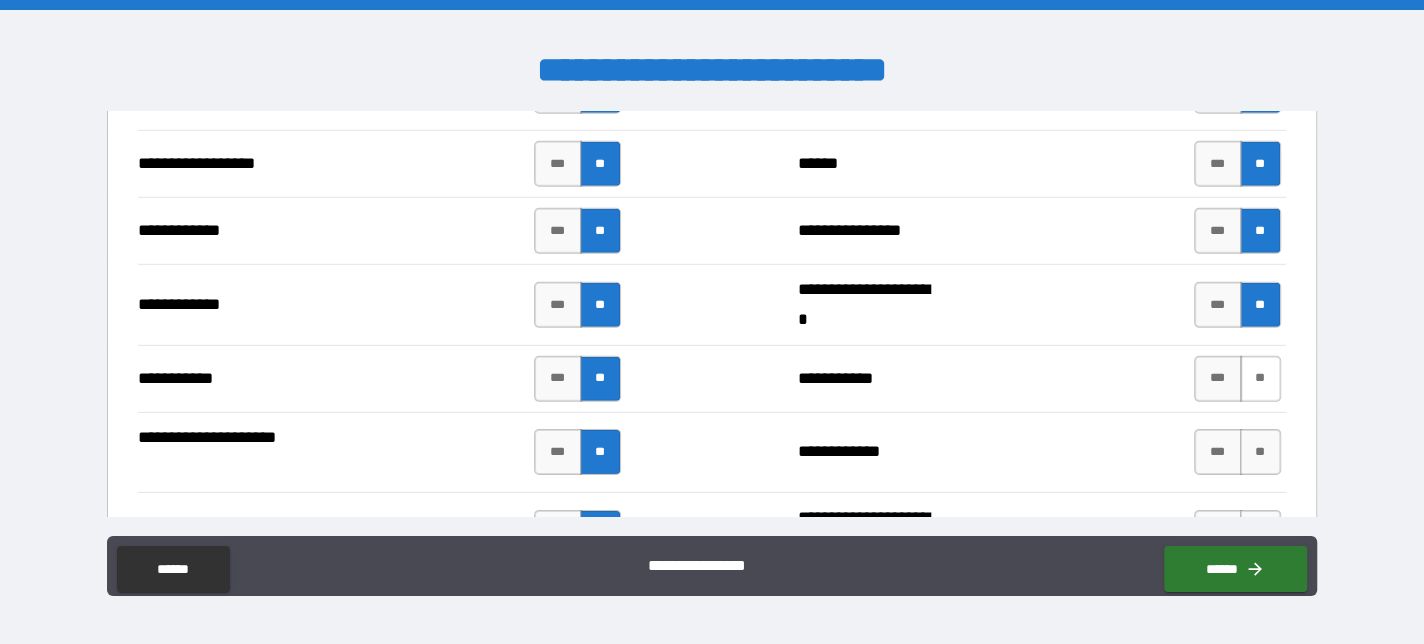 click on "**" at bounding box center [1260, 379] 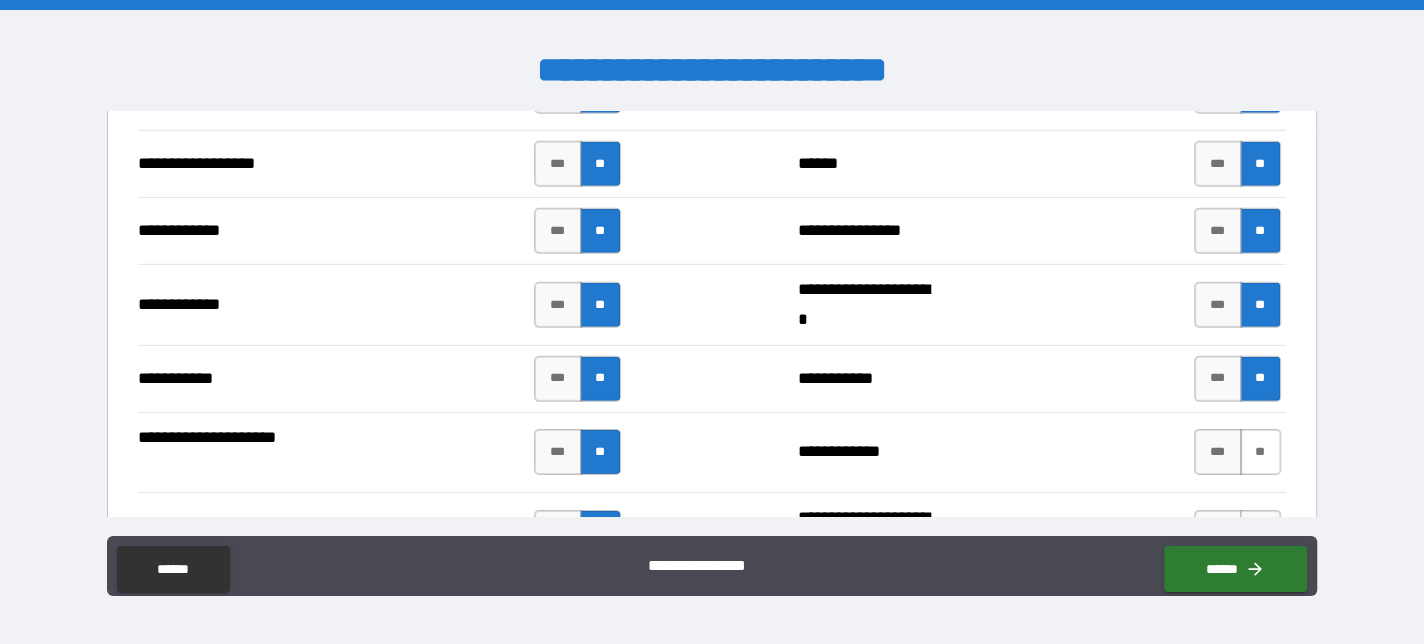 click on "**" at bounding box center (1260, 452) 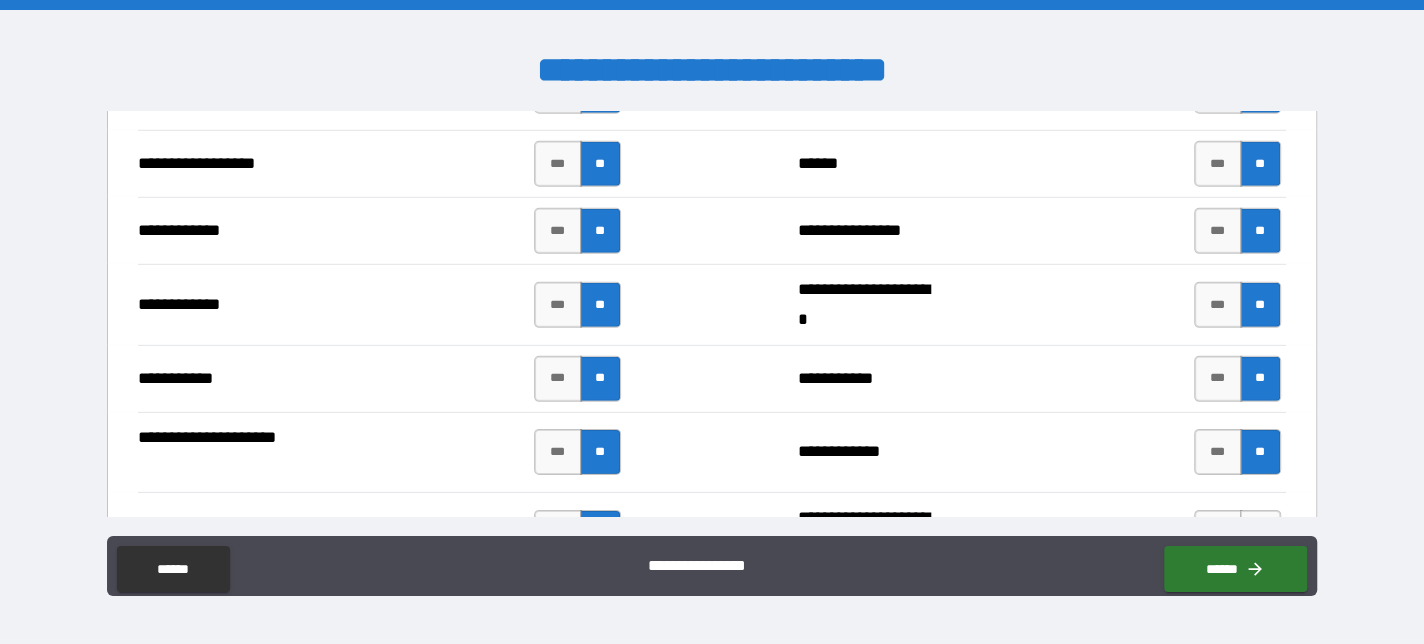 scroll, scrollTop: 4100, scrollLeft: 0, axis: vertical 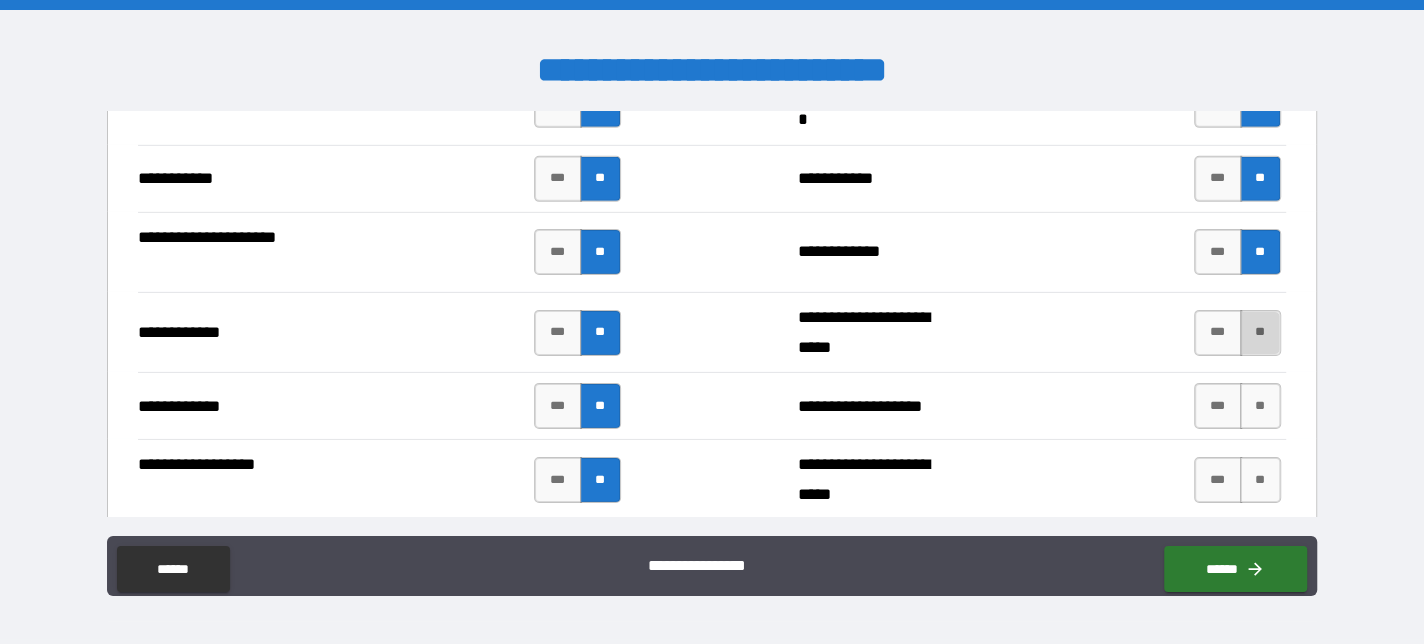 click on "**" at bounding box center [1260, 333] 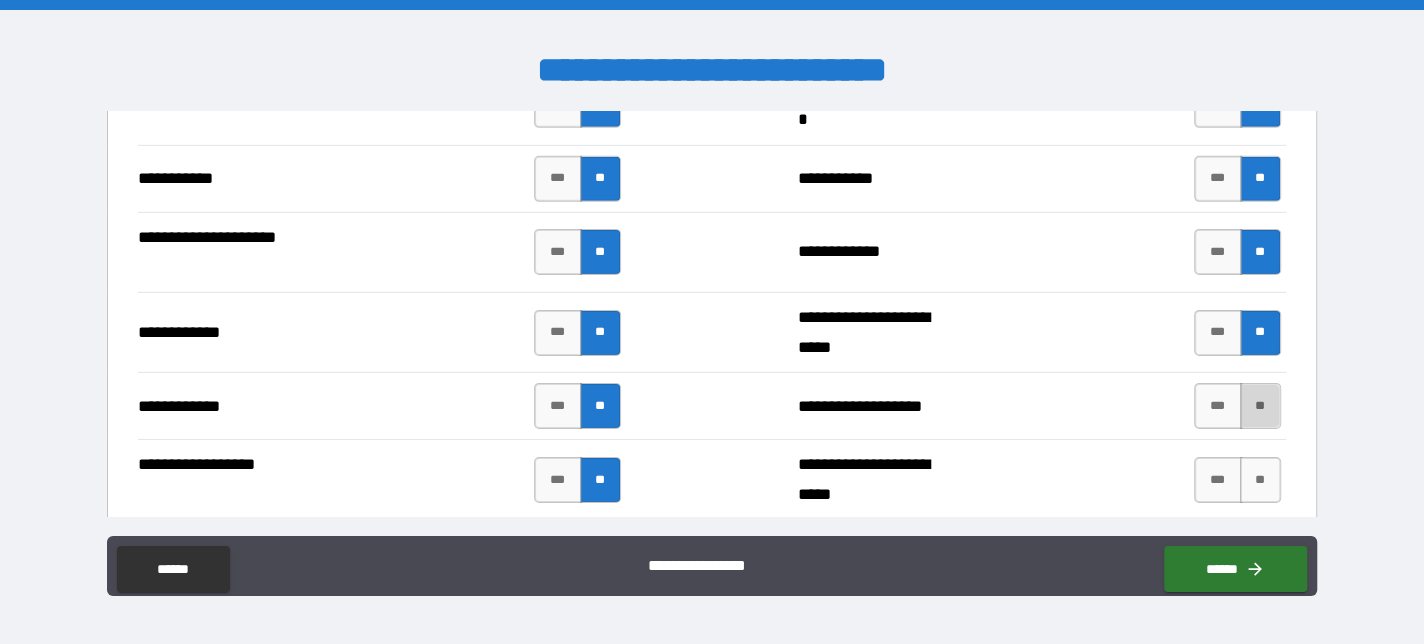 click on "**" at bounding box center (1260, 406) 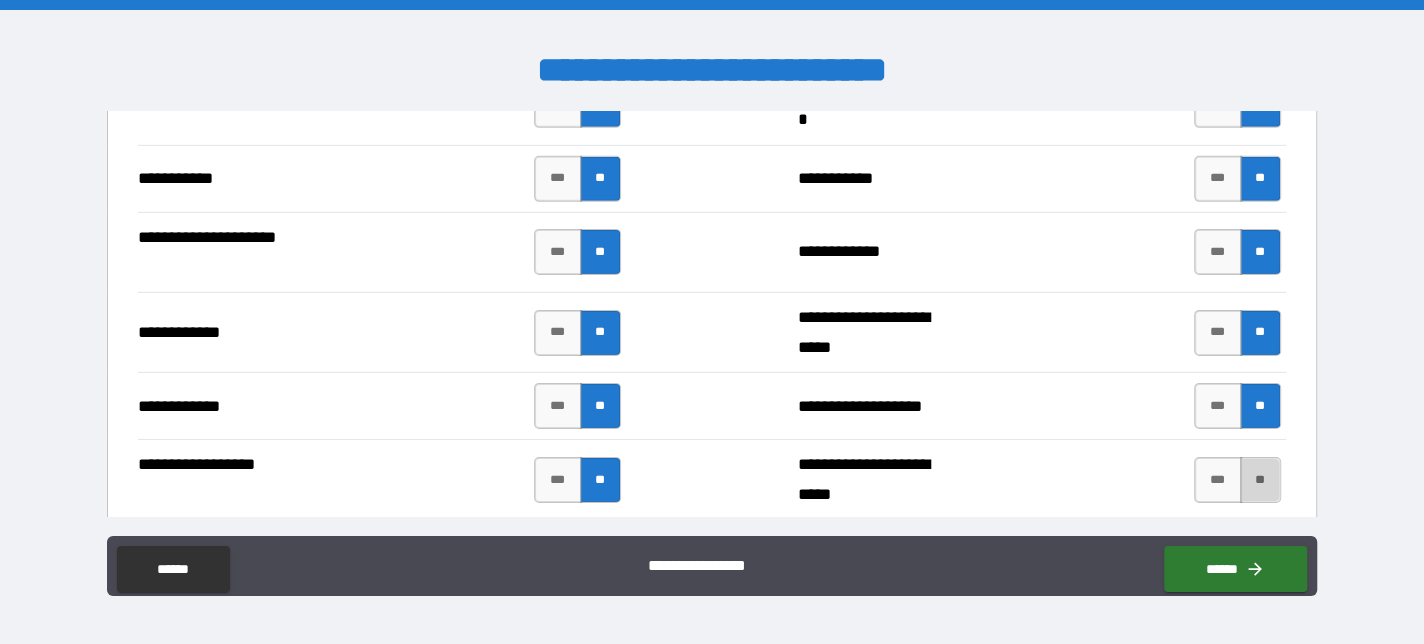 click on "**" at bounding box center (1260, 480) 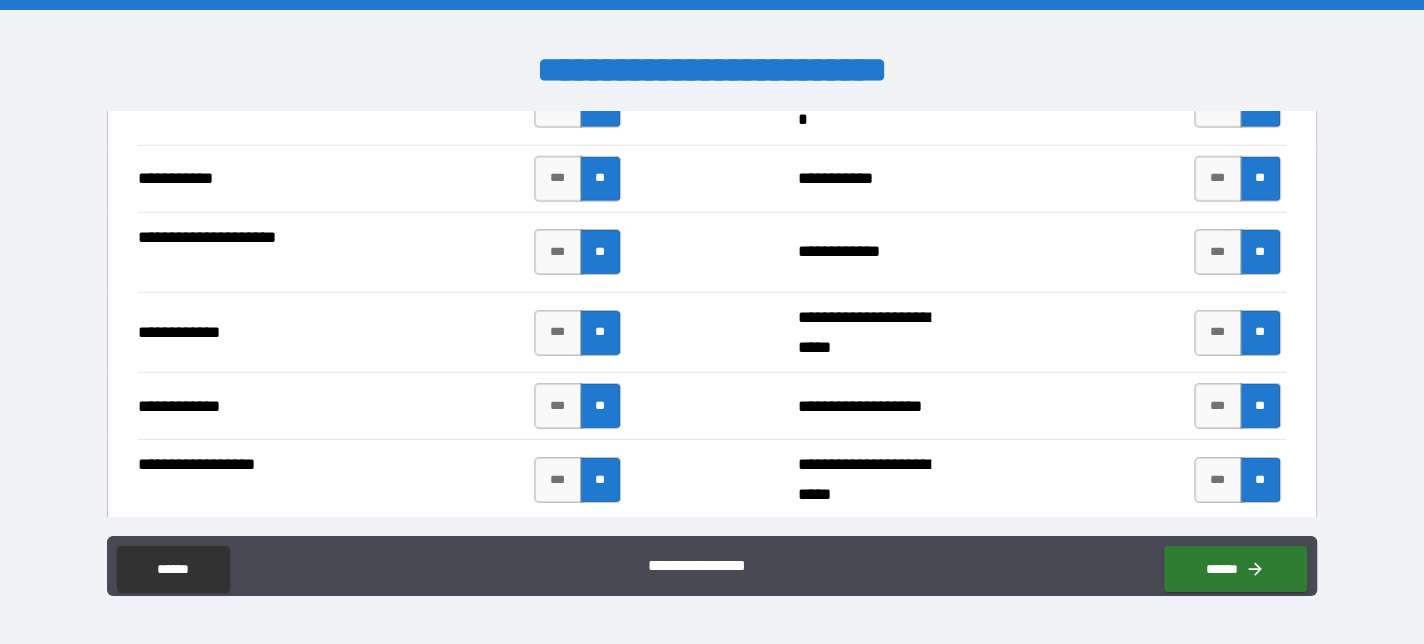scroll, scrollTop: 4400, scrollLeft: 0, axis: vertical 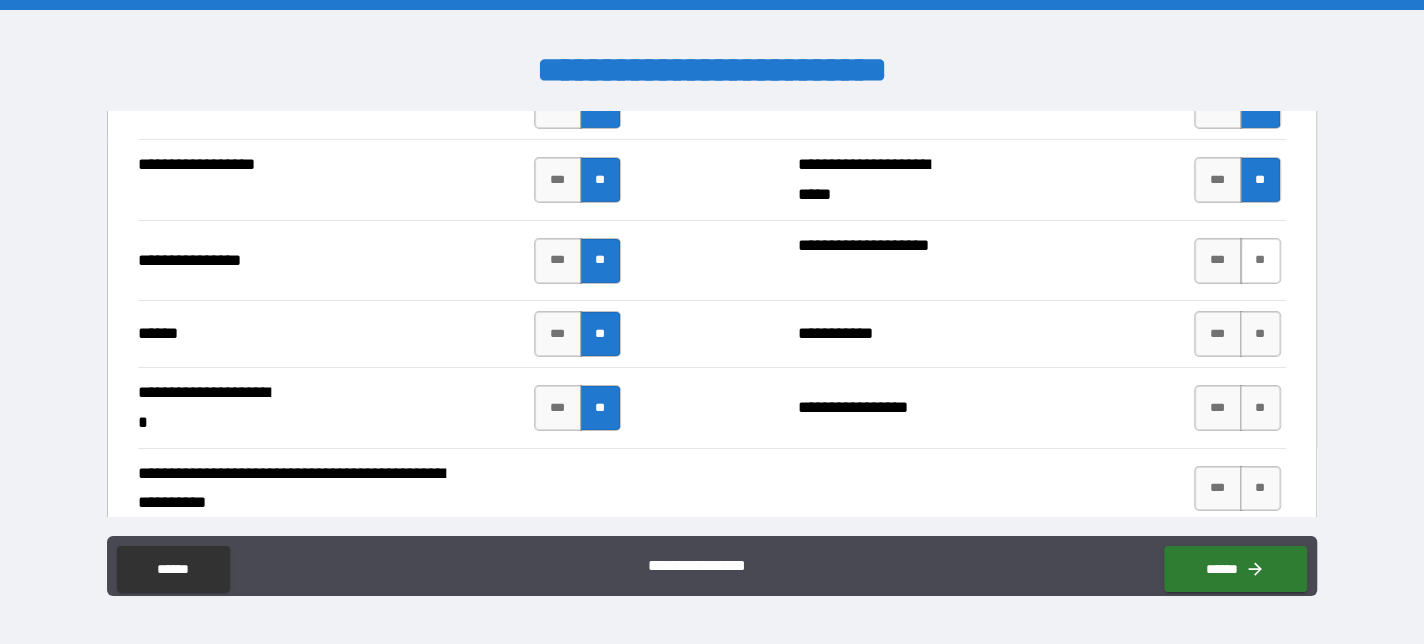 click on "**" at bounding box center (1260, 261) 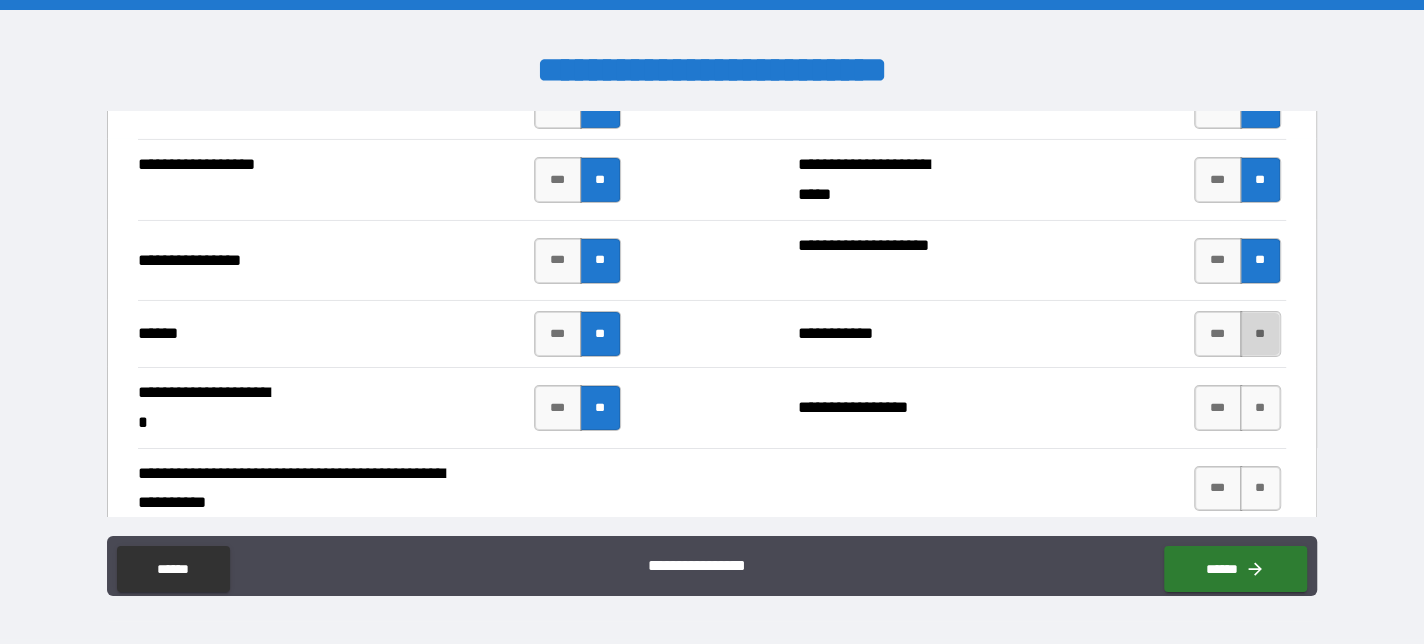 click on "**" at bounding box center [1260, 334] 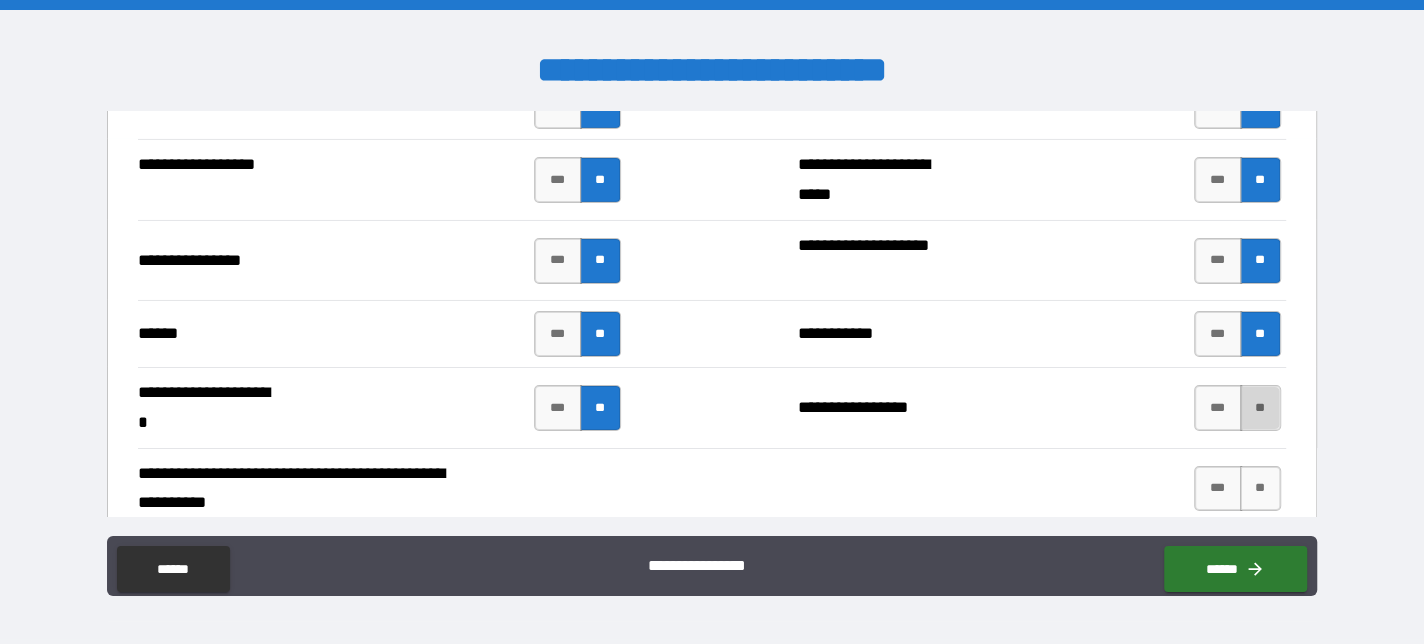 click on "**" at bounding box center (1260, 408) 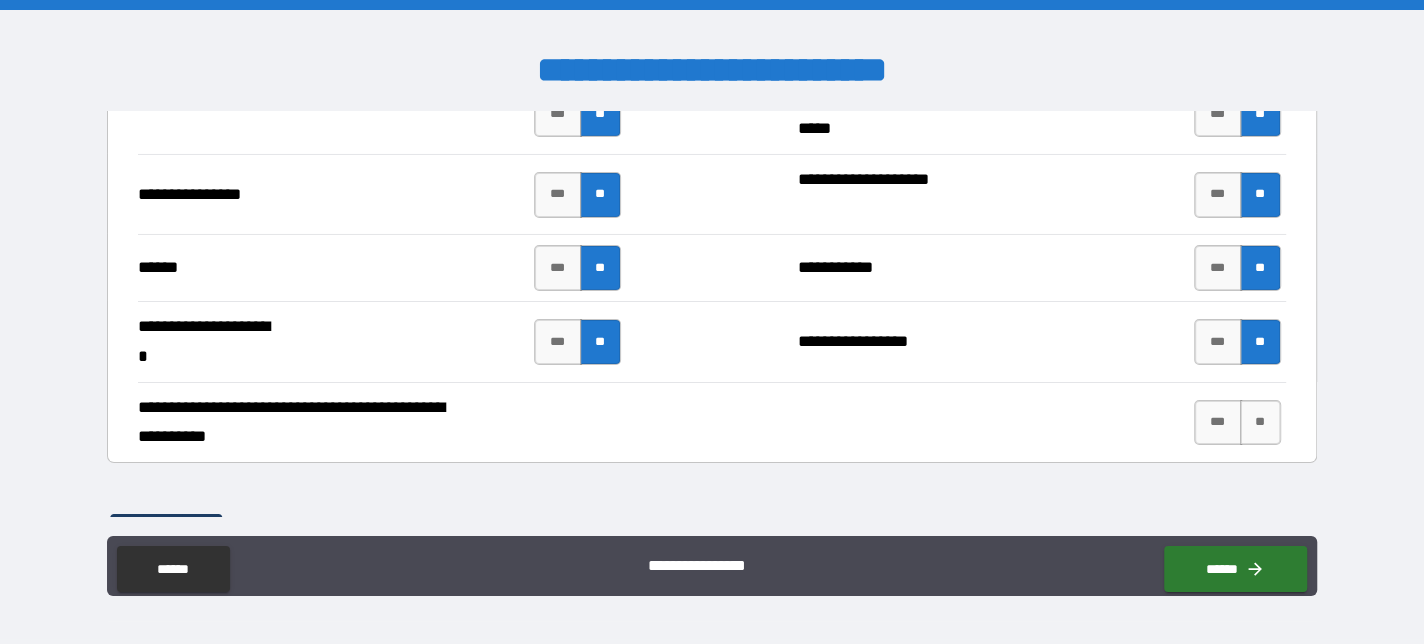 scroll, scrollTop: 4500, scrollLeft: 0, axis: vertical 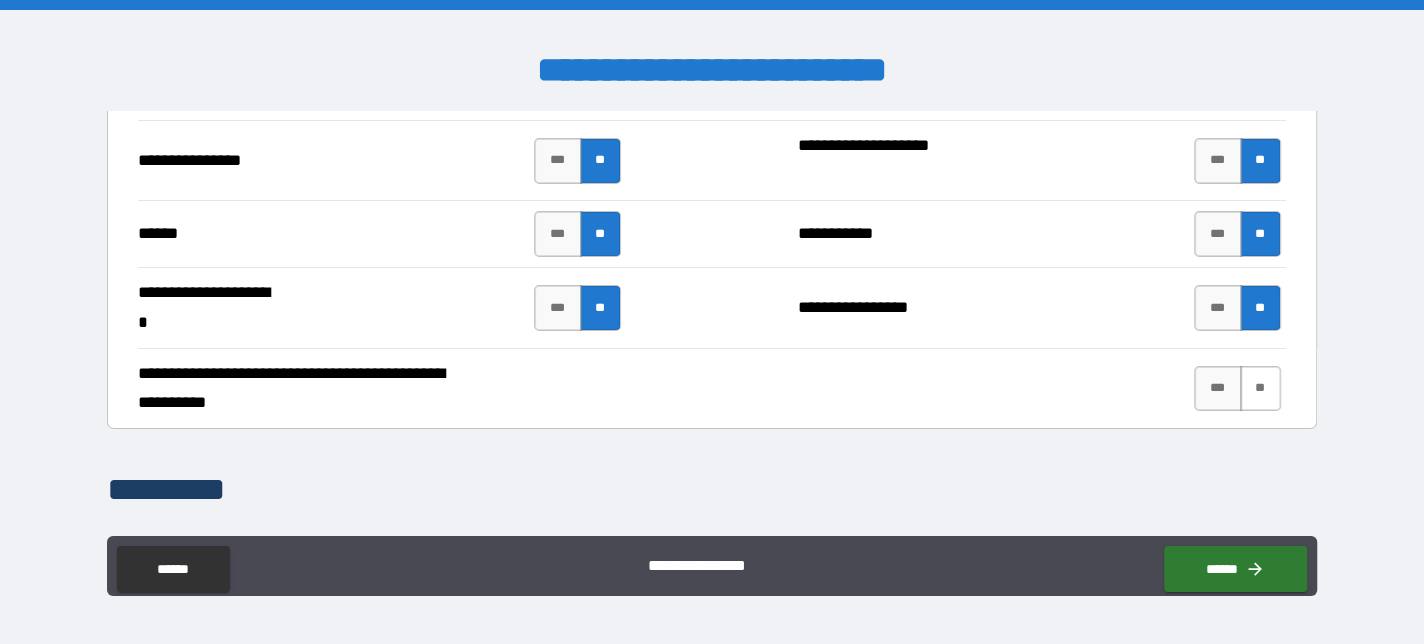 click on "**" at bounding box center [1260, 389] 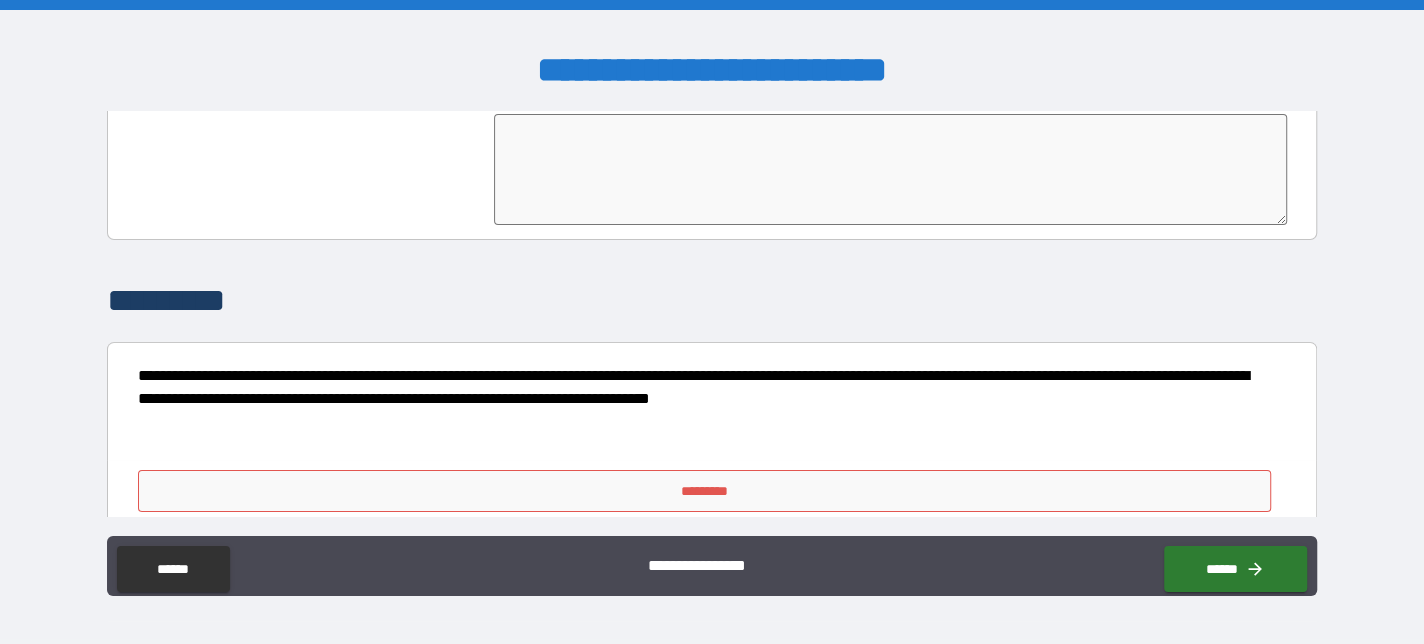 scroll, scrollTop: 4950, scrollLeft: 0, axis: vertical 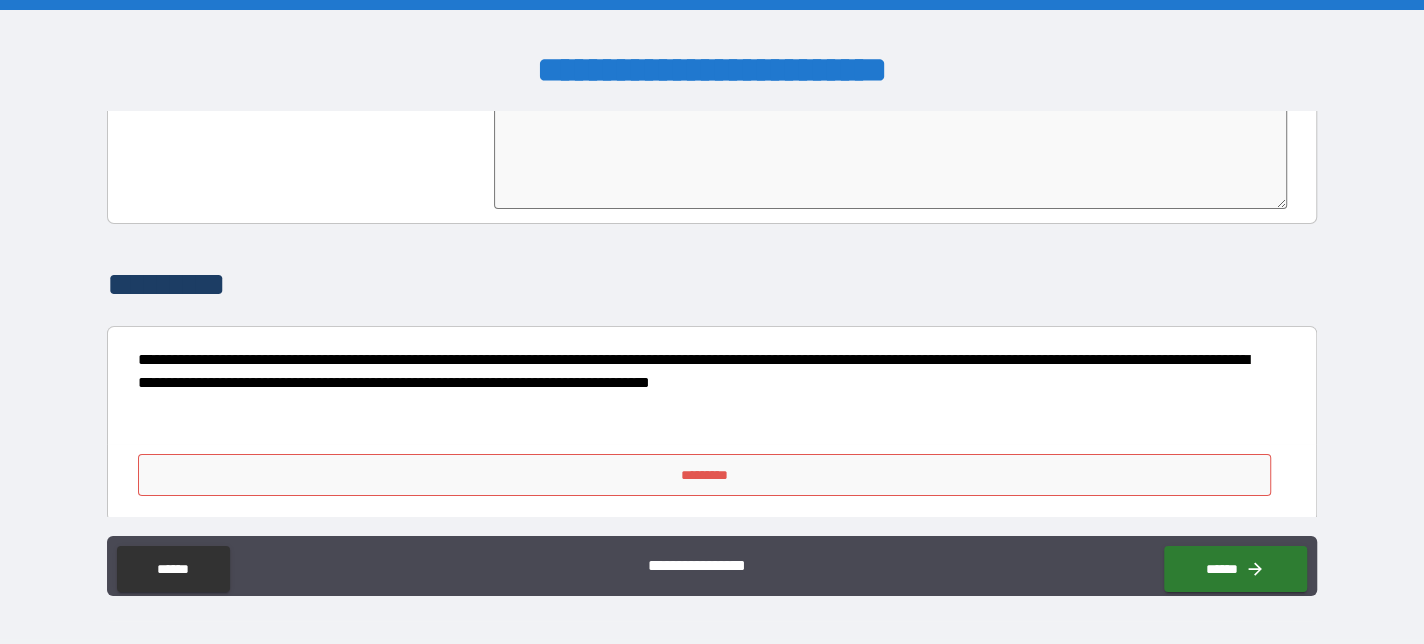 click on "*********" at bounding box center [704, 475] 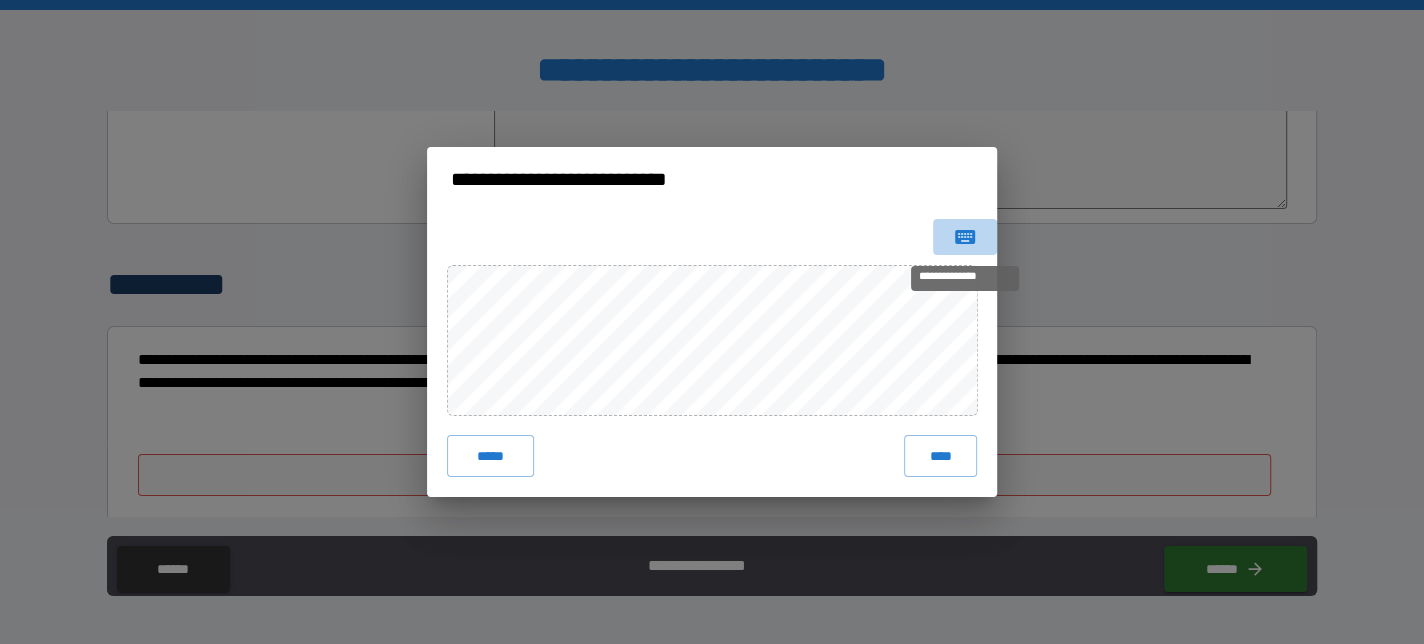 click 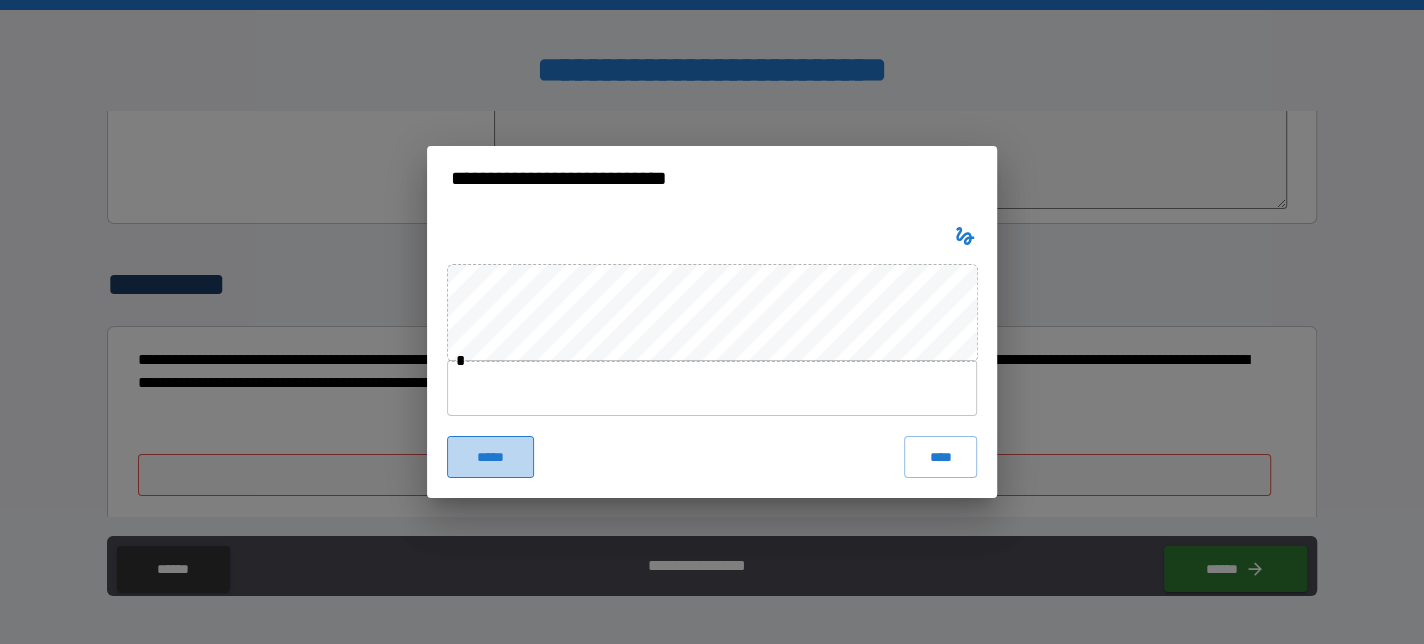 click on "*****" at bounding box center [490, 457] 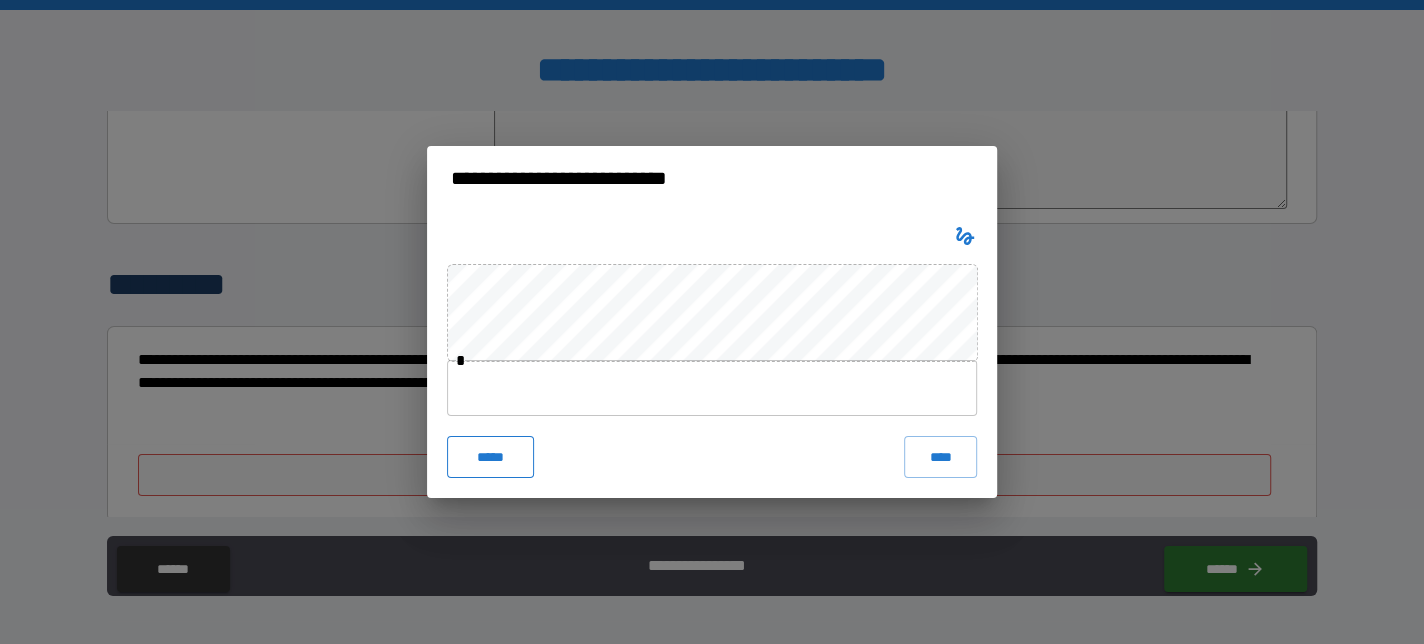 click on "*****" at bounding box center [490, 457] 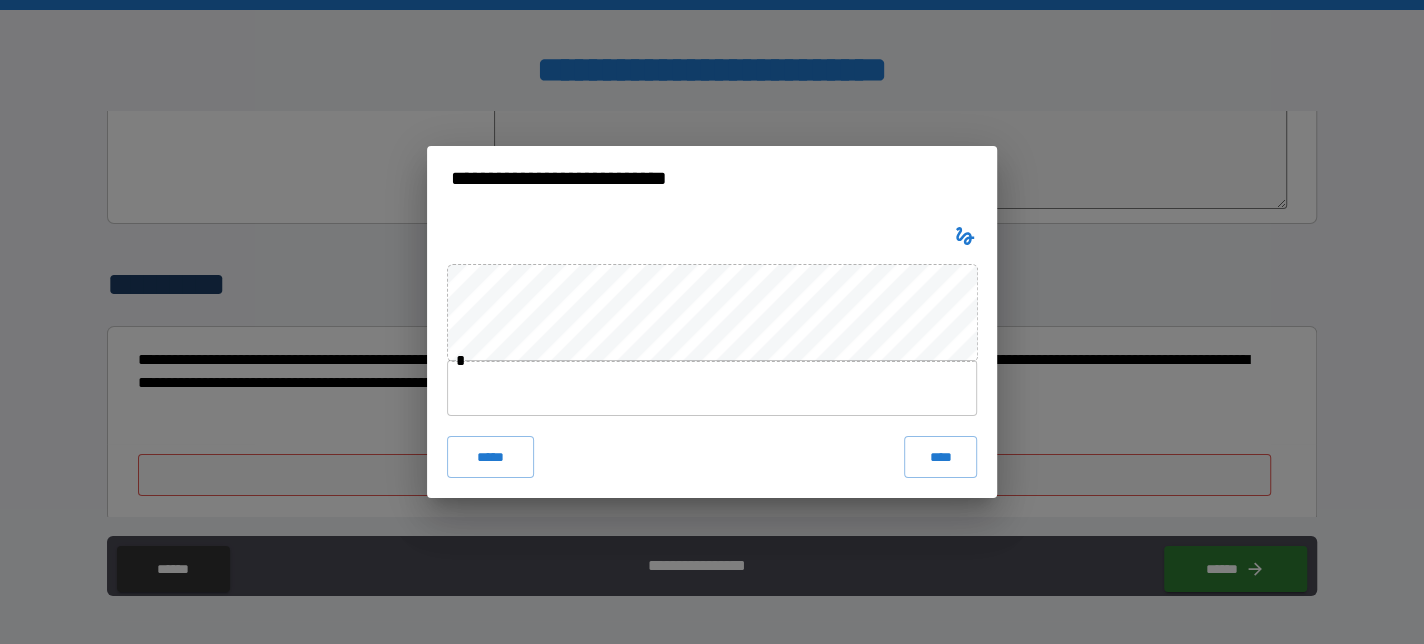 click at bounding box center (712, 388) 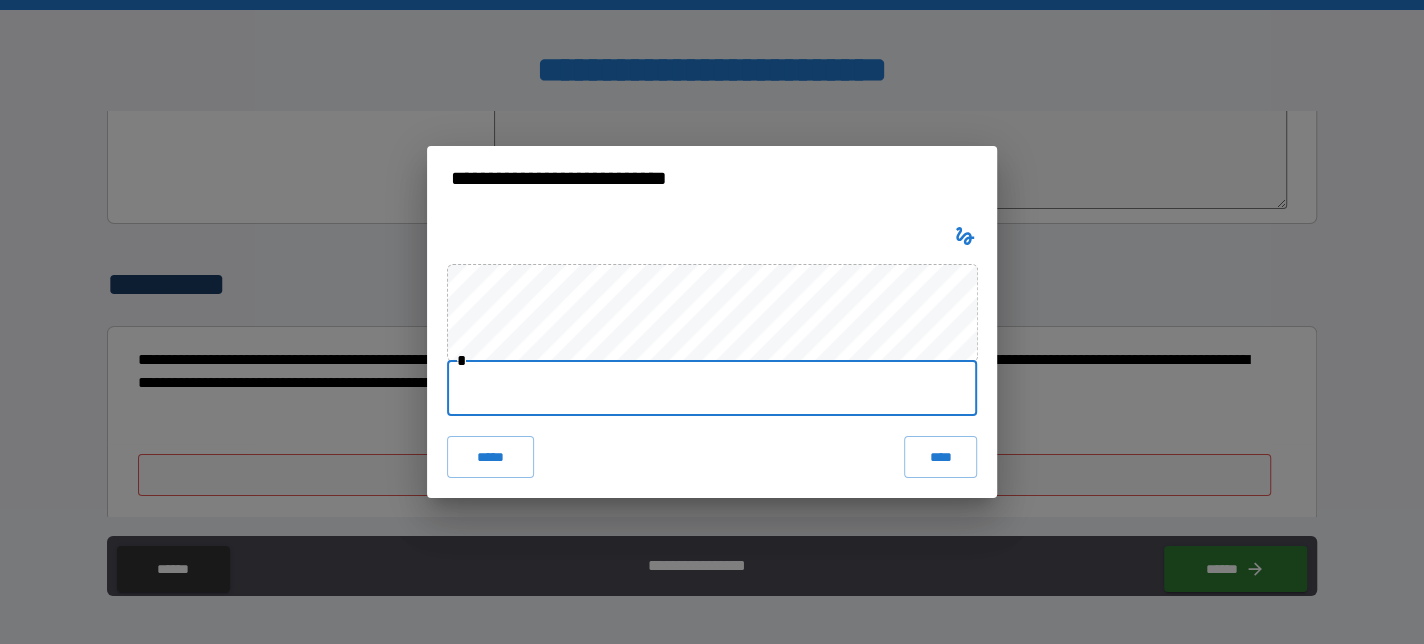 type on "**********" 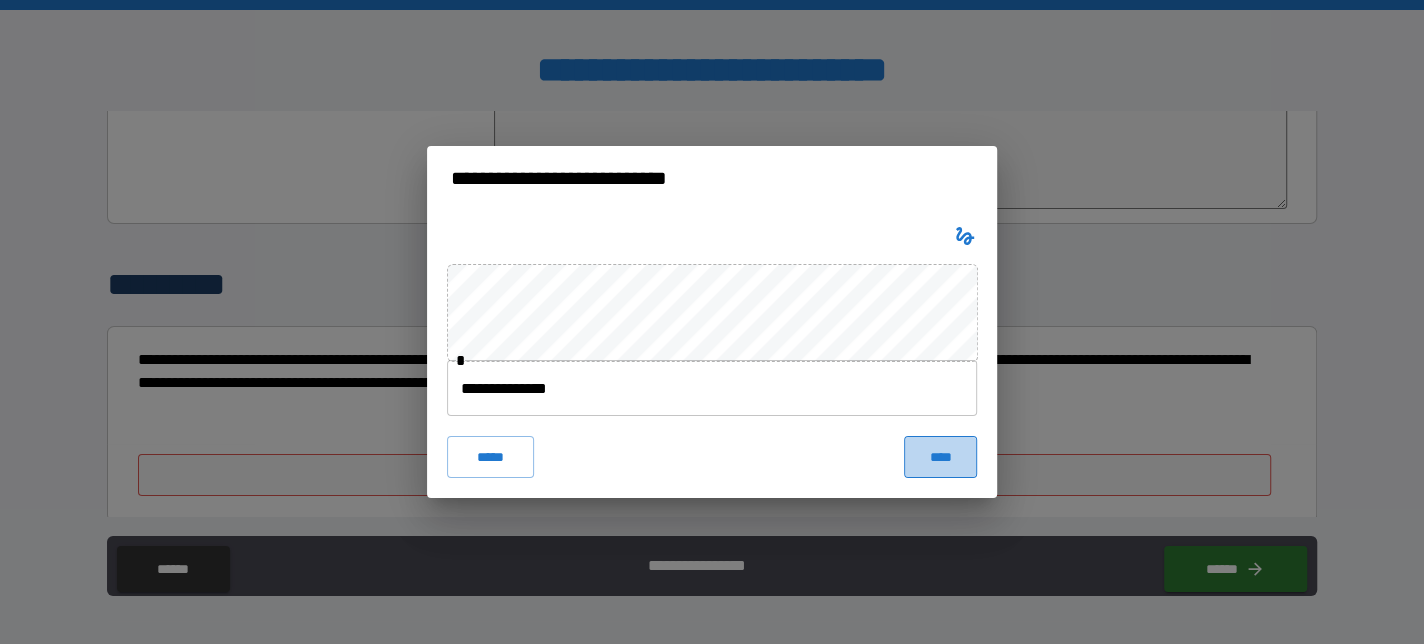 click on "****" at bounding box center (940, 457) 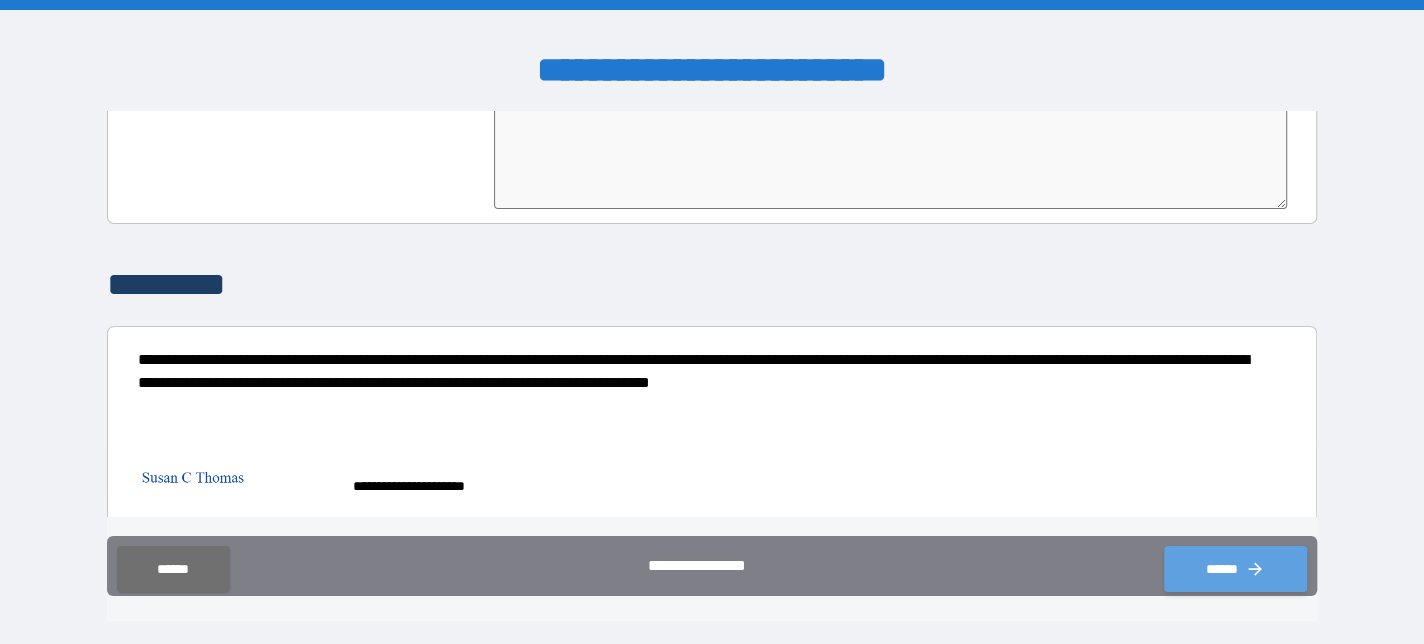 click on "******" at bounding box center (1235, 569) 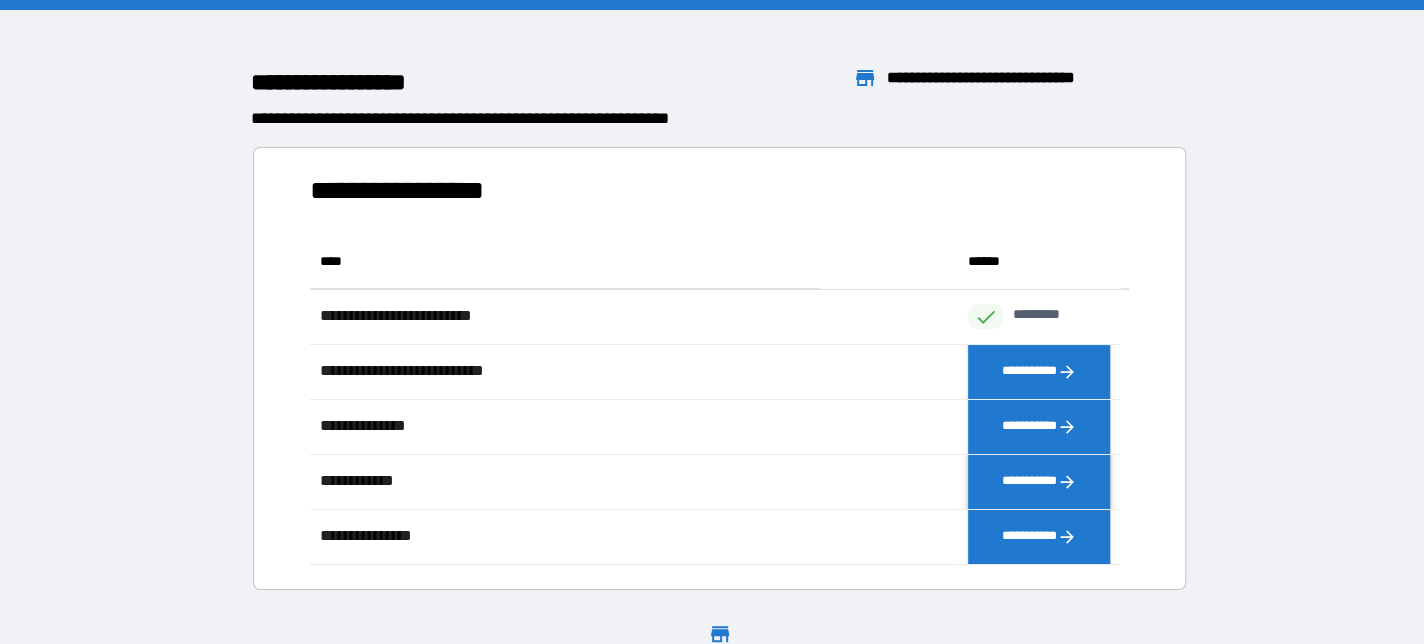 scroll, scrollTop: 15, scrollLeft: 16, axis: both 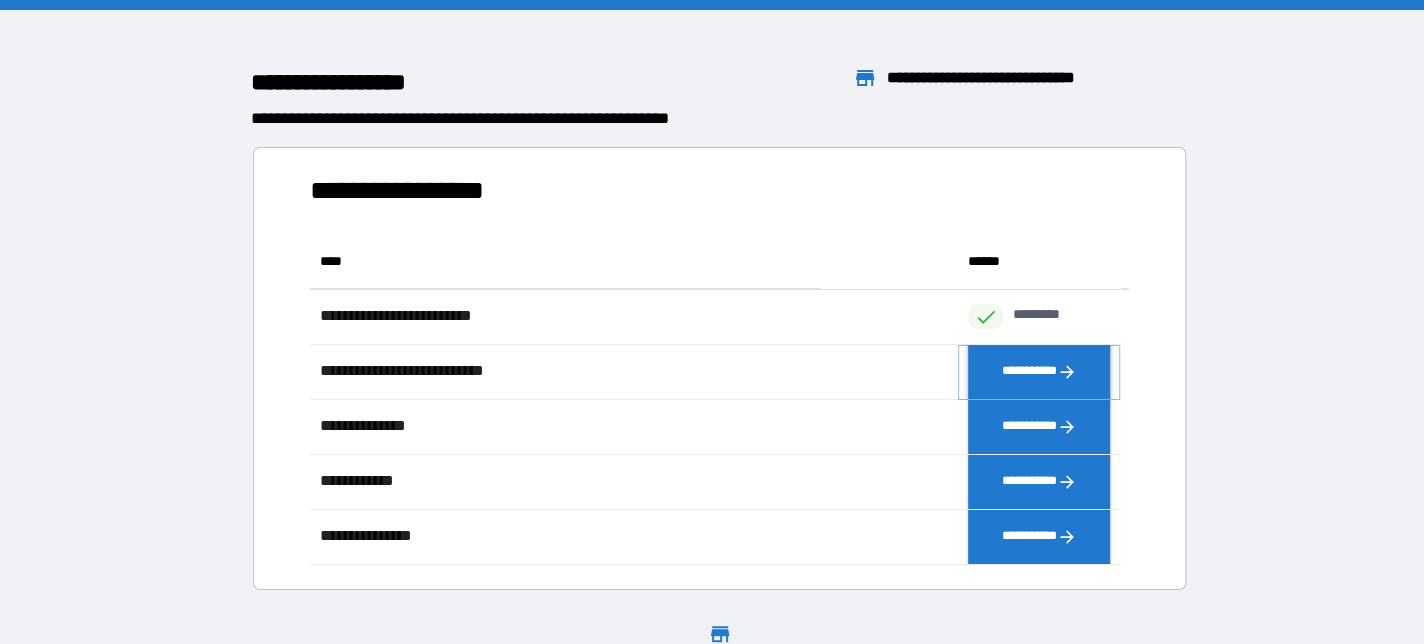 click on "**********" at bounding box center (1039, 371) 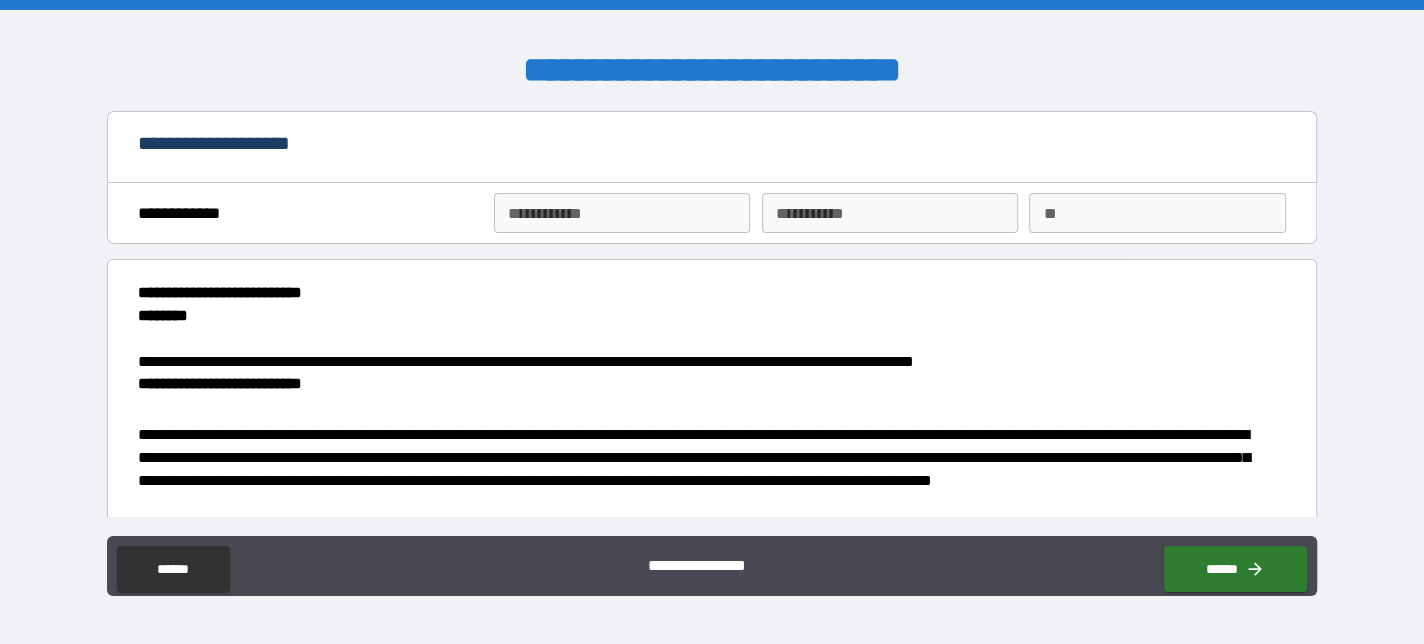 click on "**********" at bounding box center (308, 214) 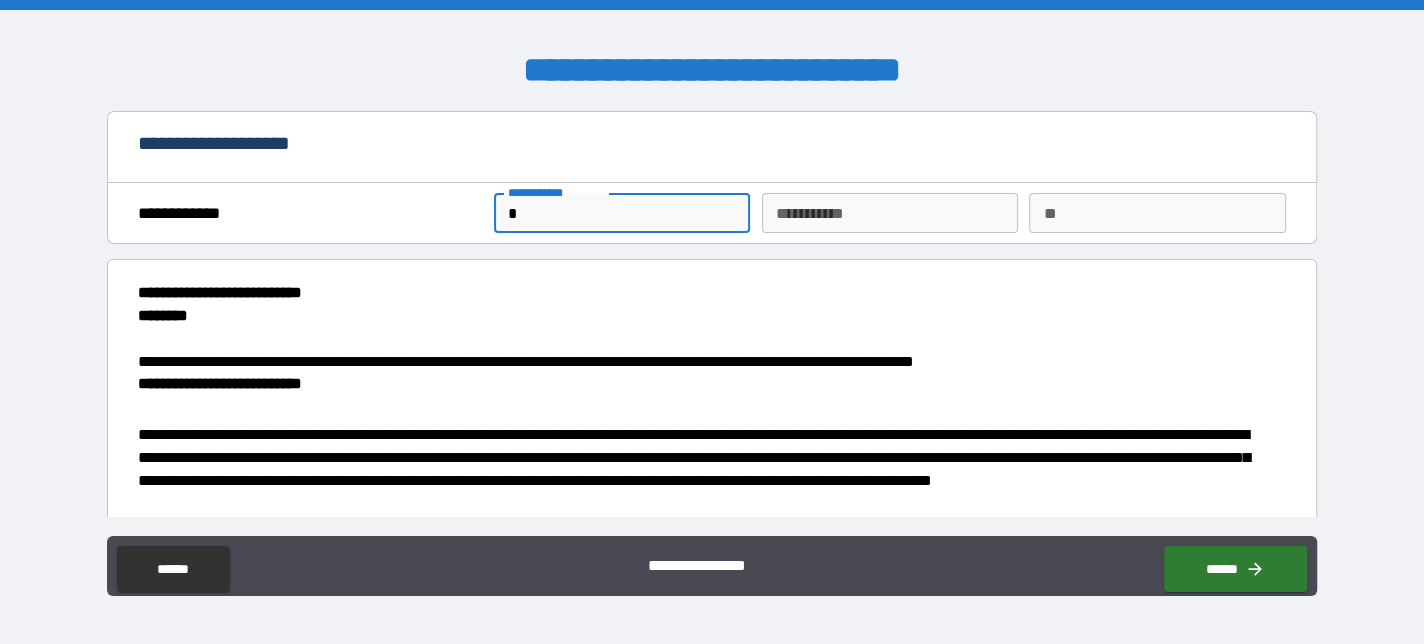 type on "*****" 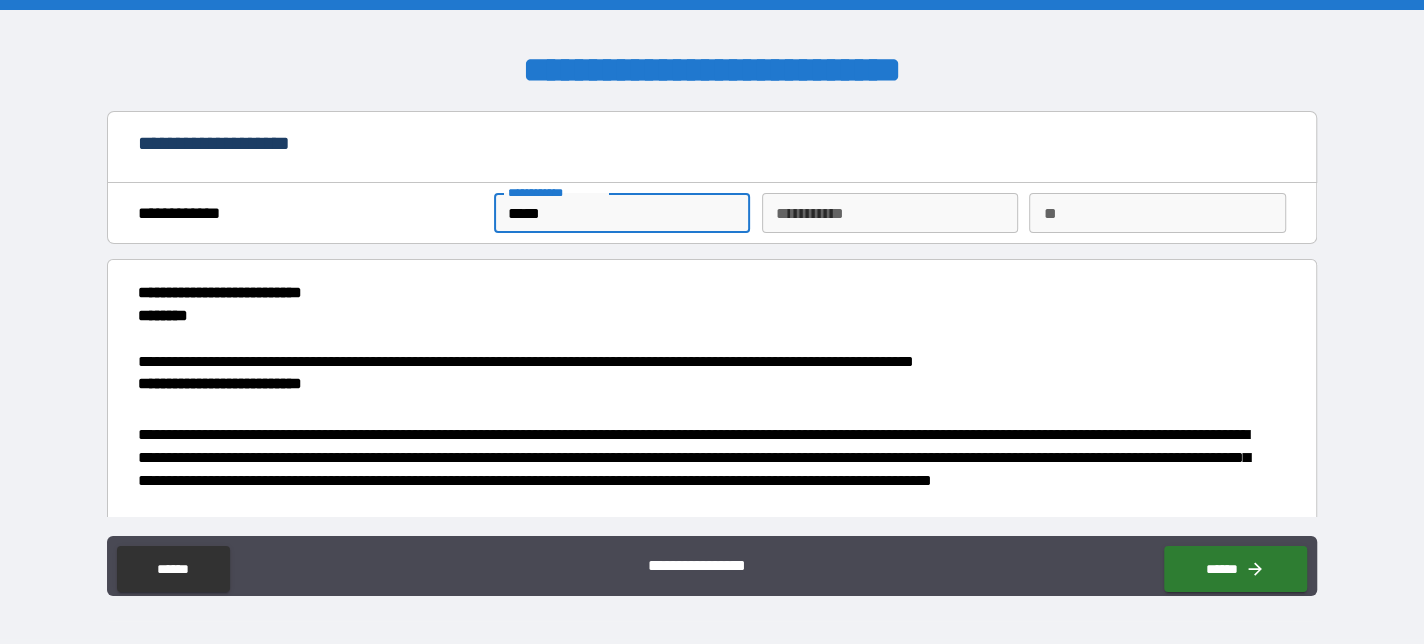 type on "******" 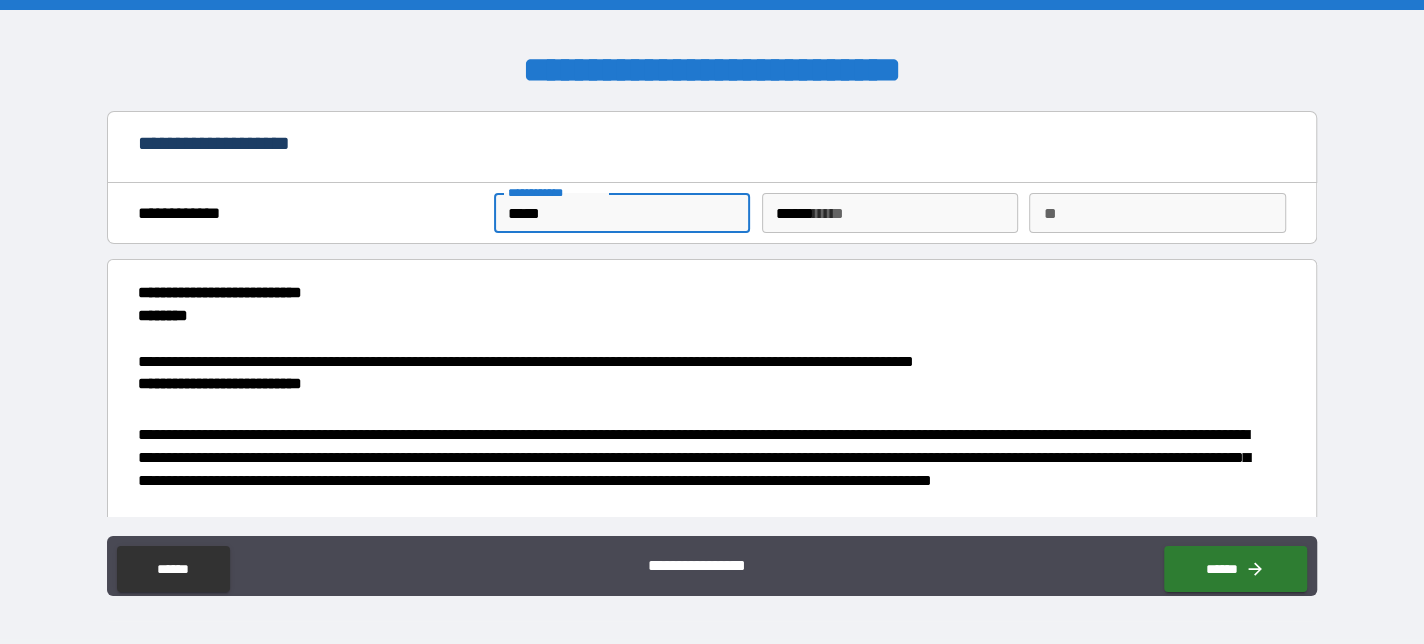 type on "*" 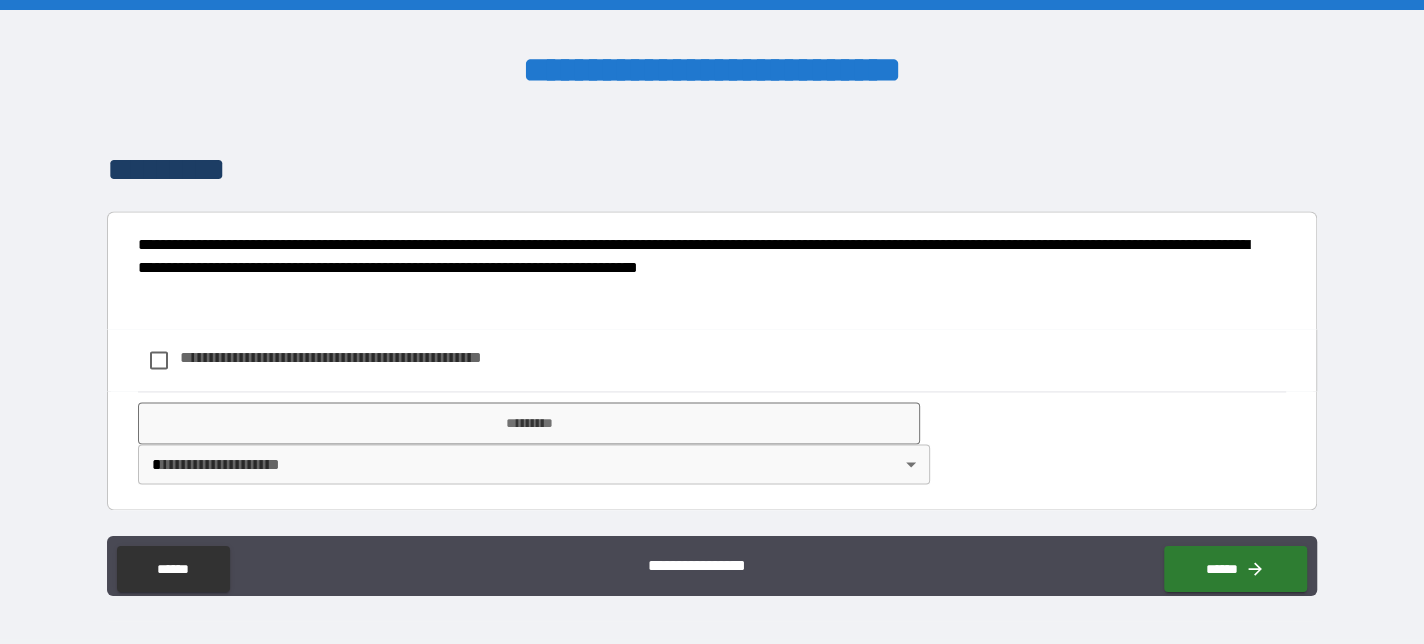 scroll, scrollTop: 1914, scrollLeft: 0, axis: vertical 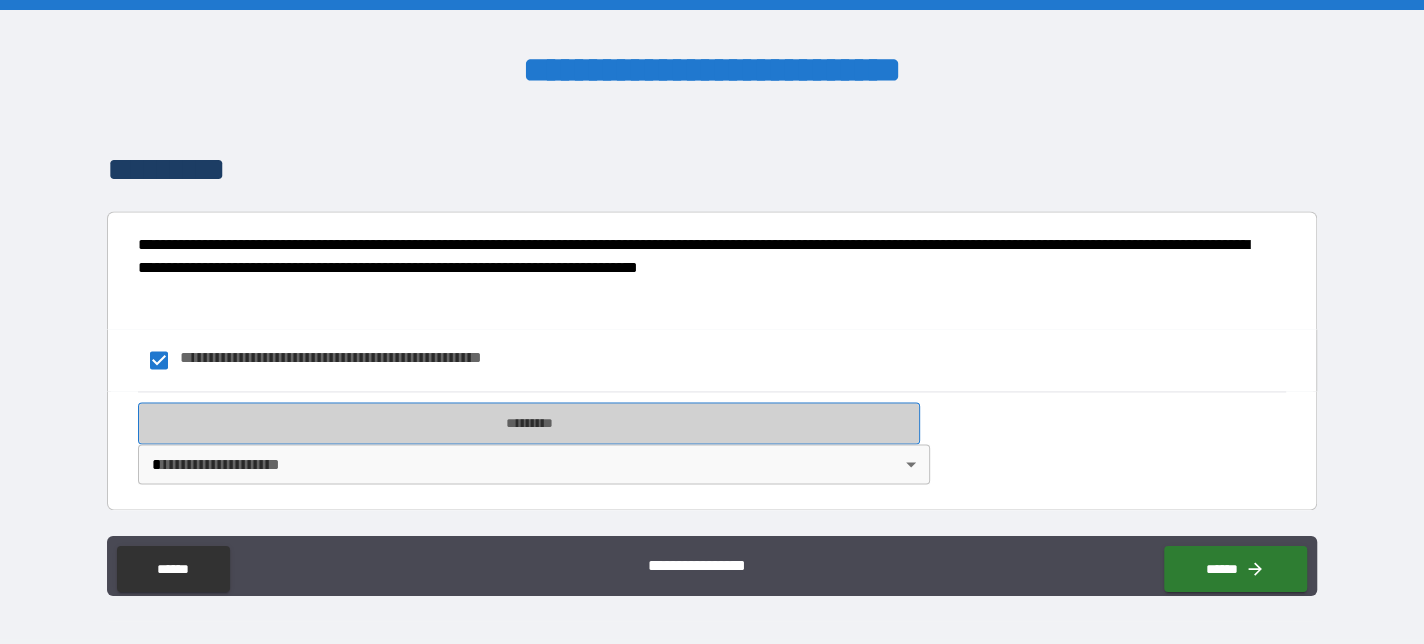 click on "*********" at bounding box center [529, 423] 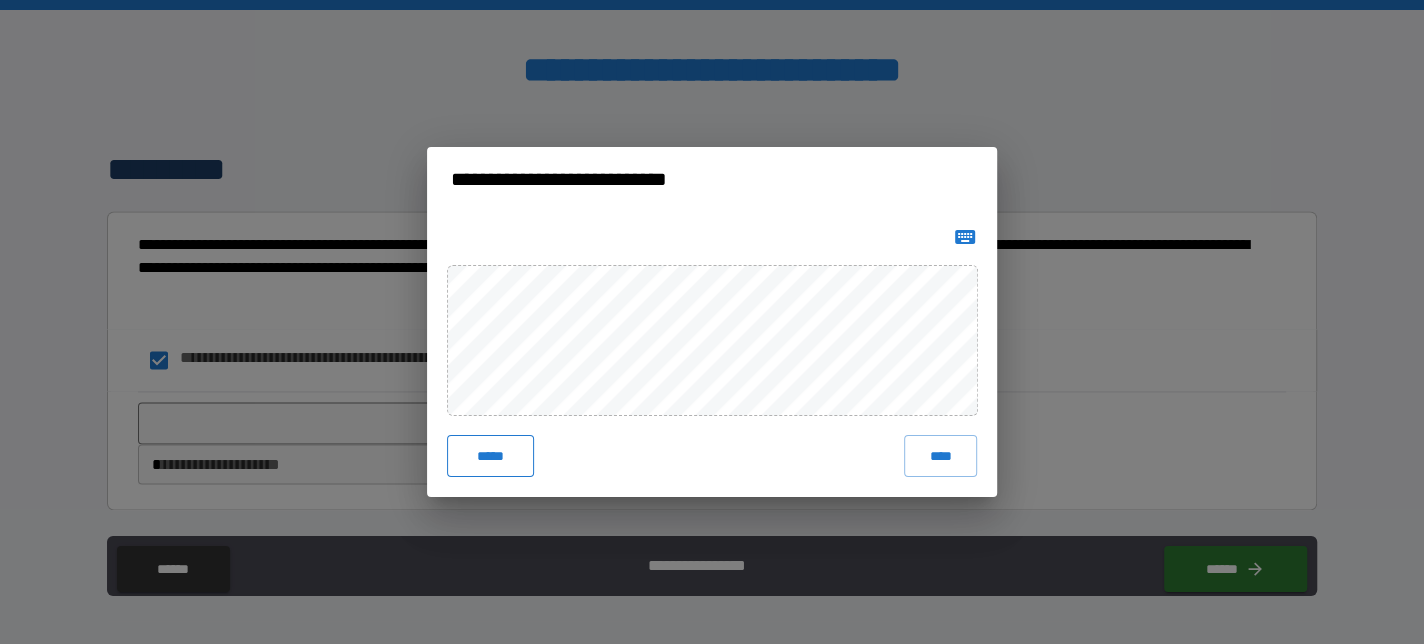 click on "*****" at bounding box center [490, 456] 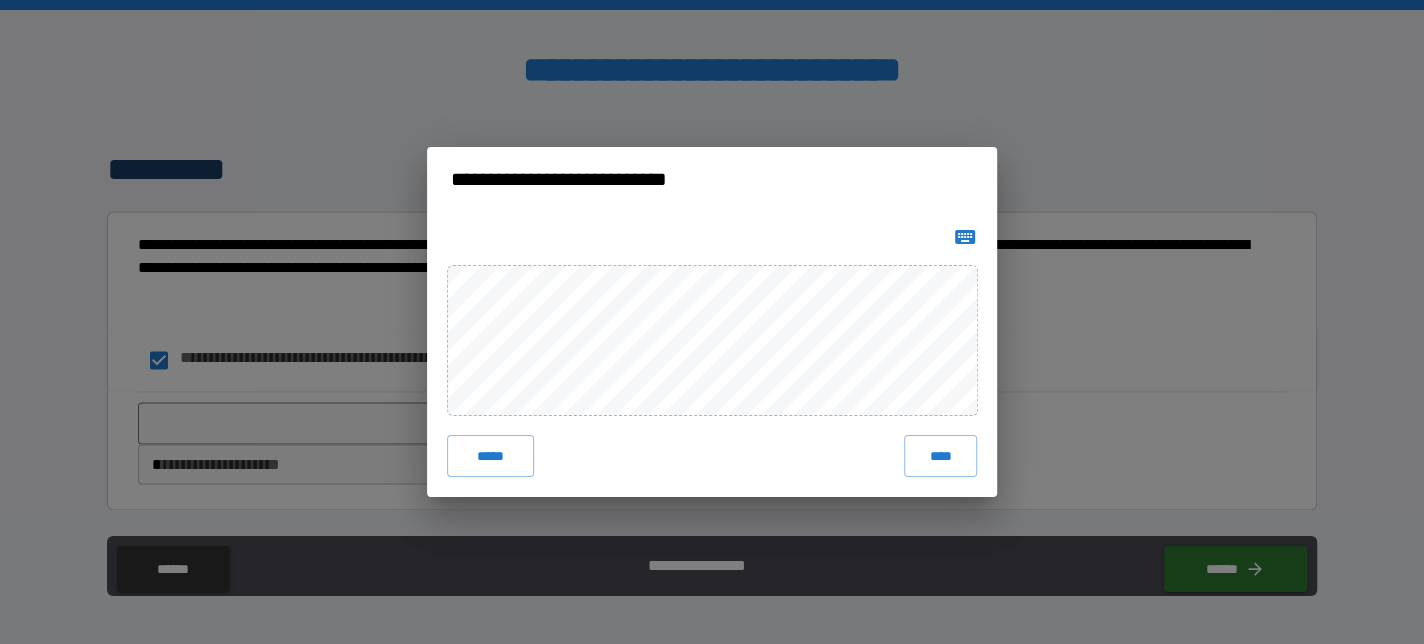 click on "***** ****" at bounding box center (712, 358) 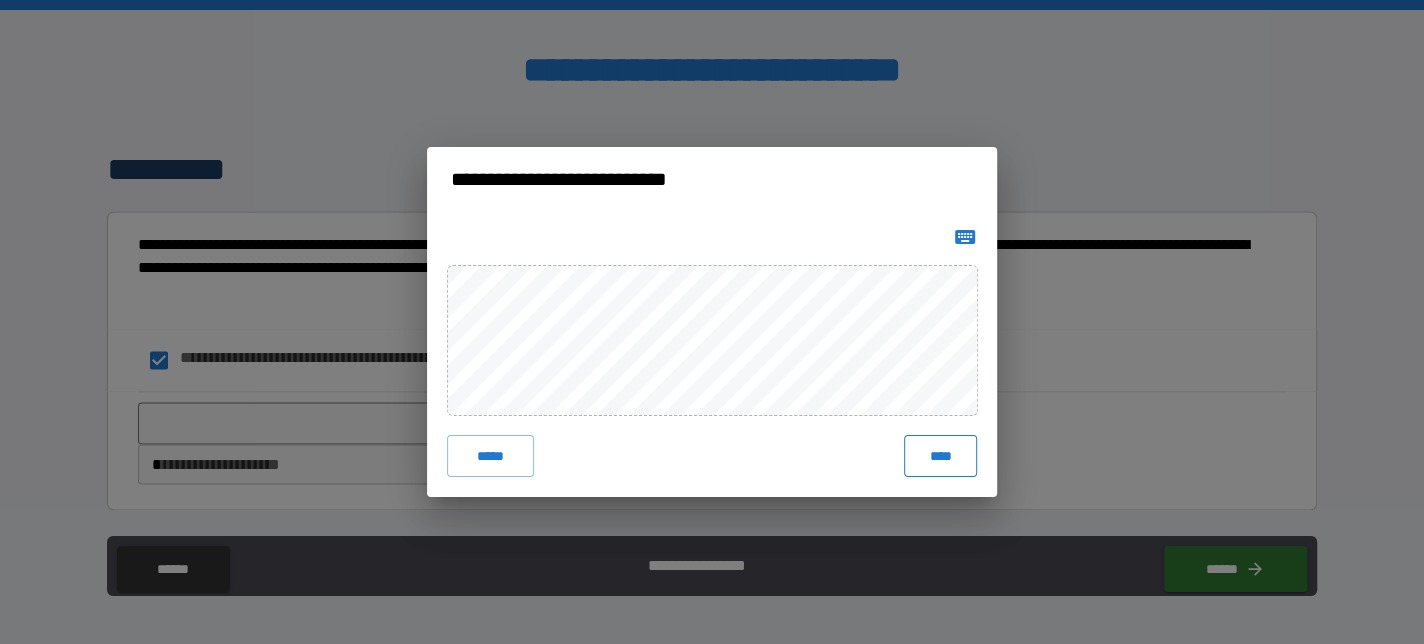 click on "****" at bounding box center (940, 456) 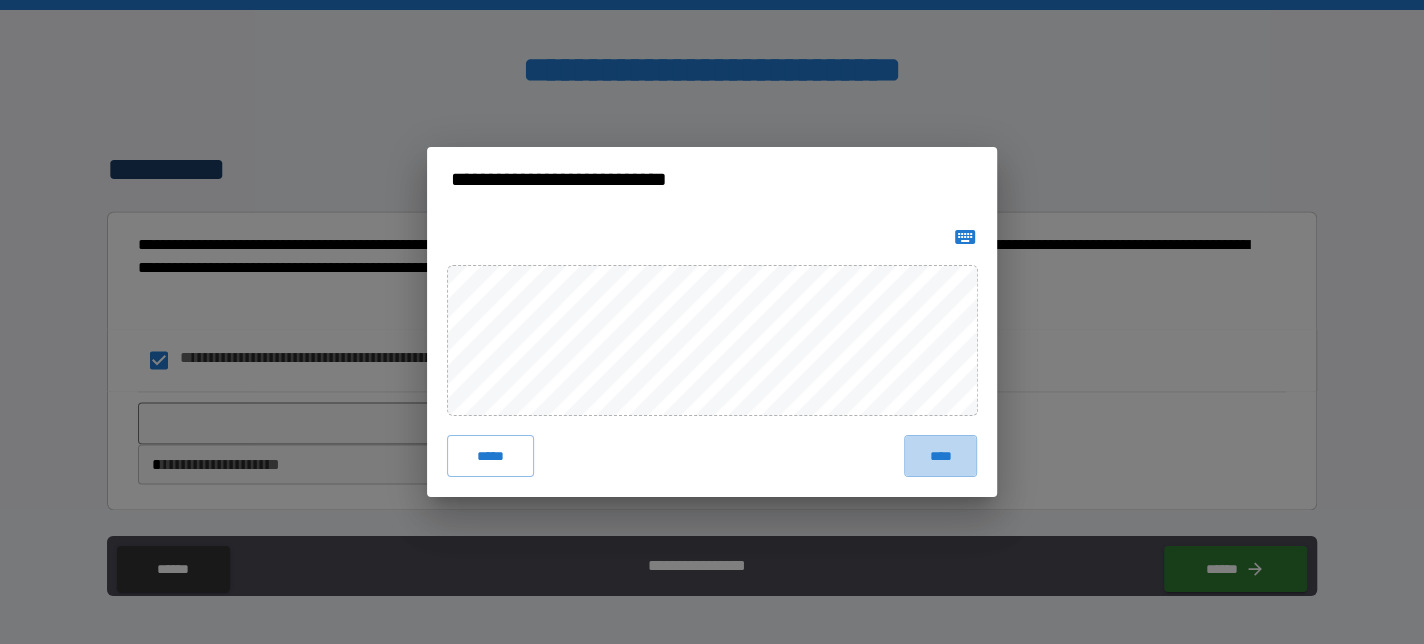 click on "****" at bounding box center (940, 456) 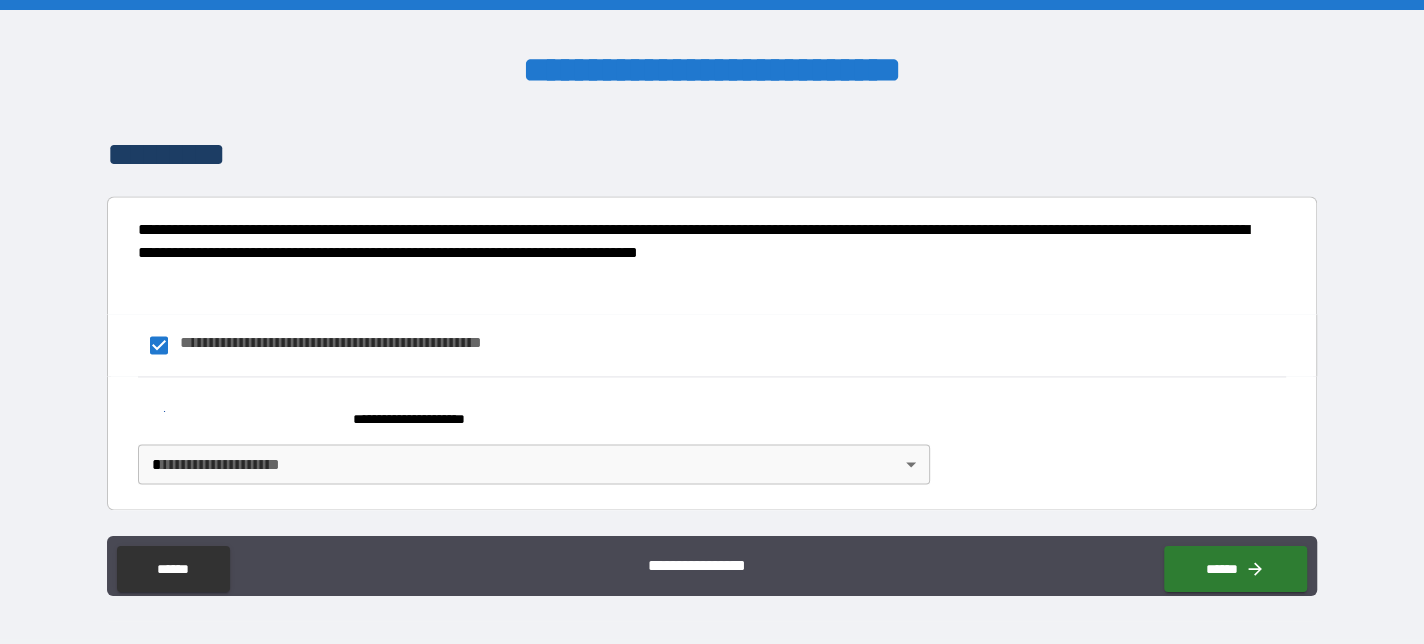 click on "**********" at bounding box center [712, 322] 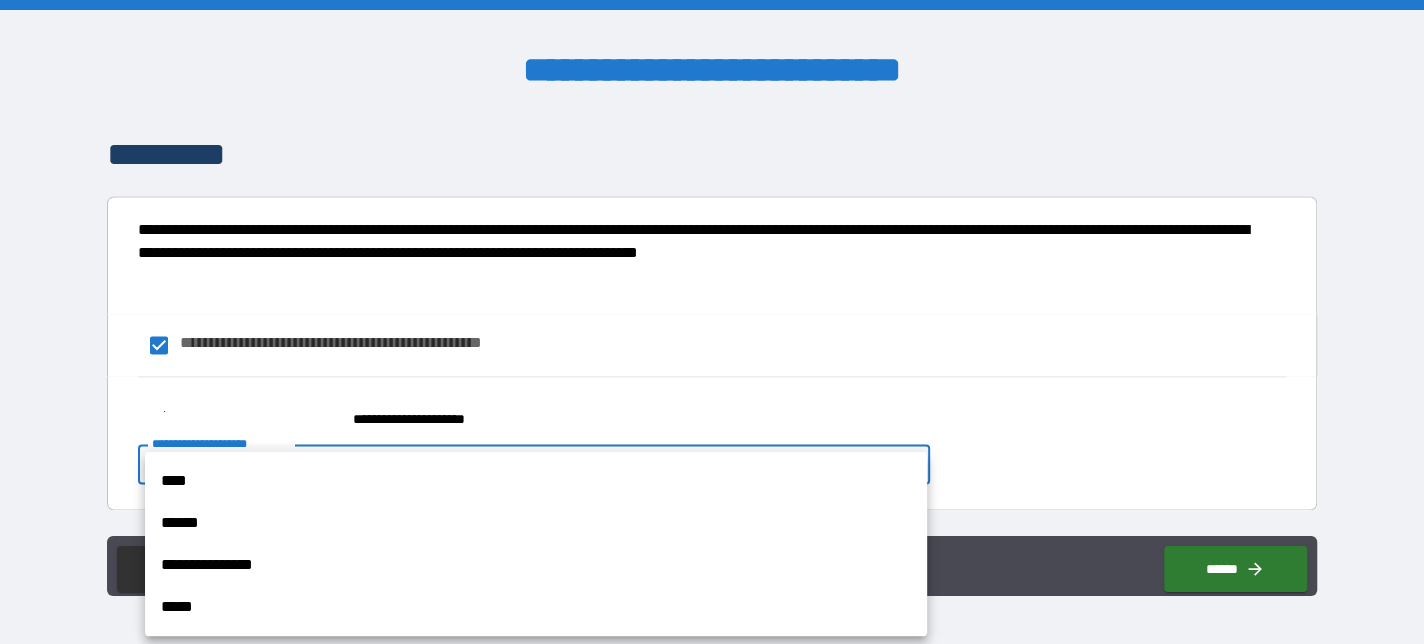 click on "****" at bounding box center (536, 481) 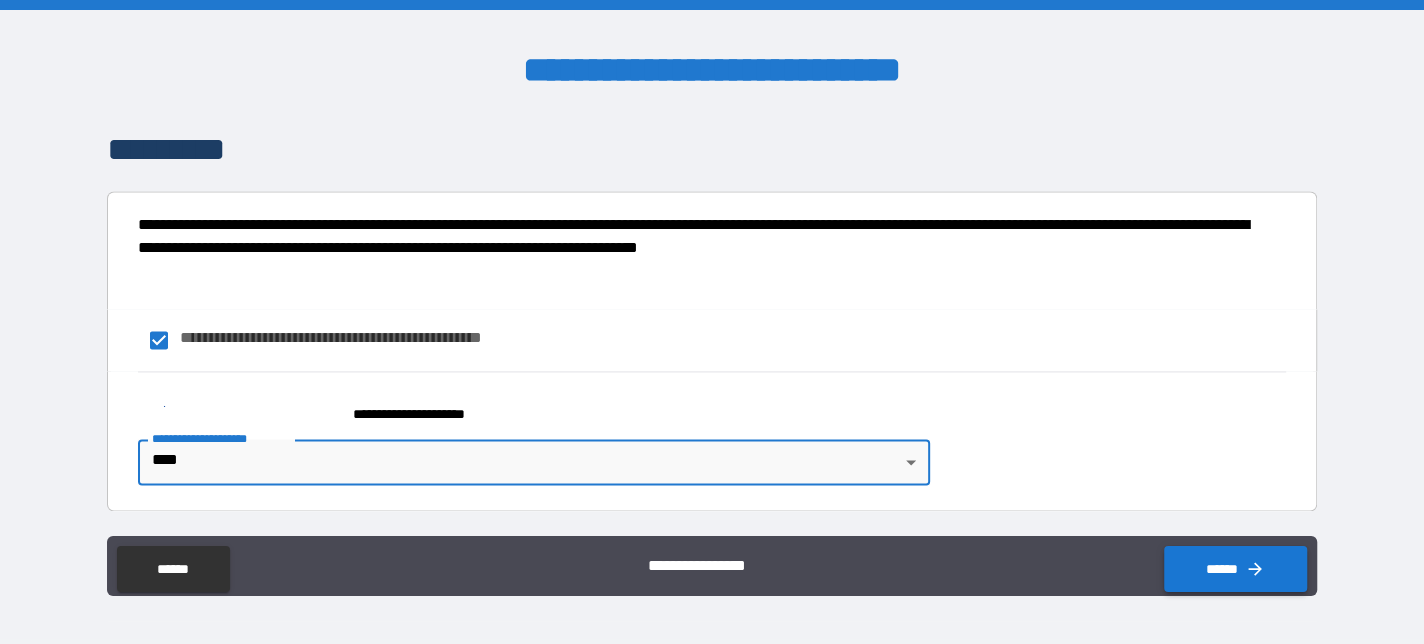 click on "******" at bounding box center [1235, 569] 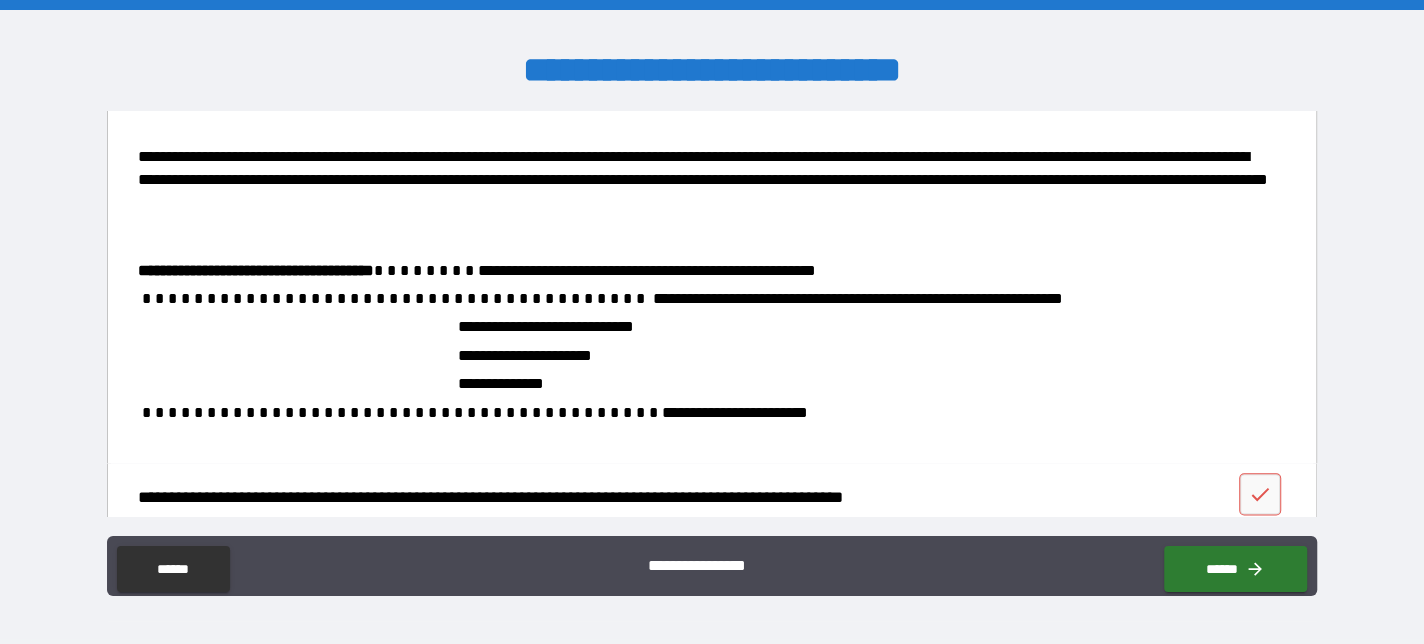 scroll, scrollTop: 1928, scrollLeft: 0, axis: vertical 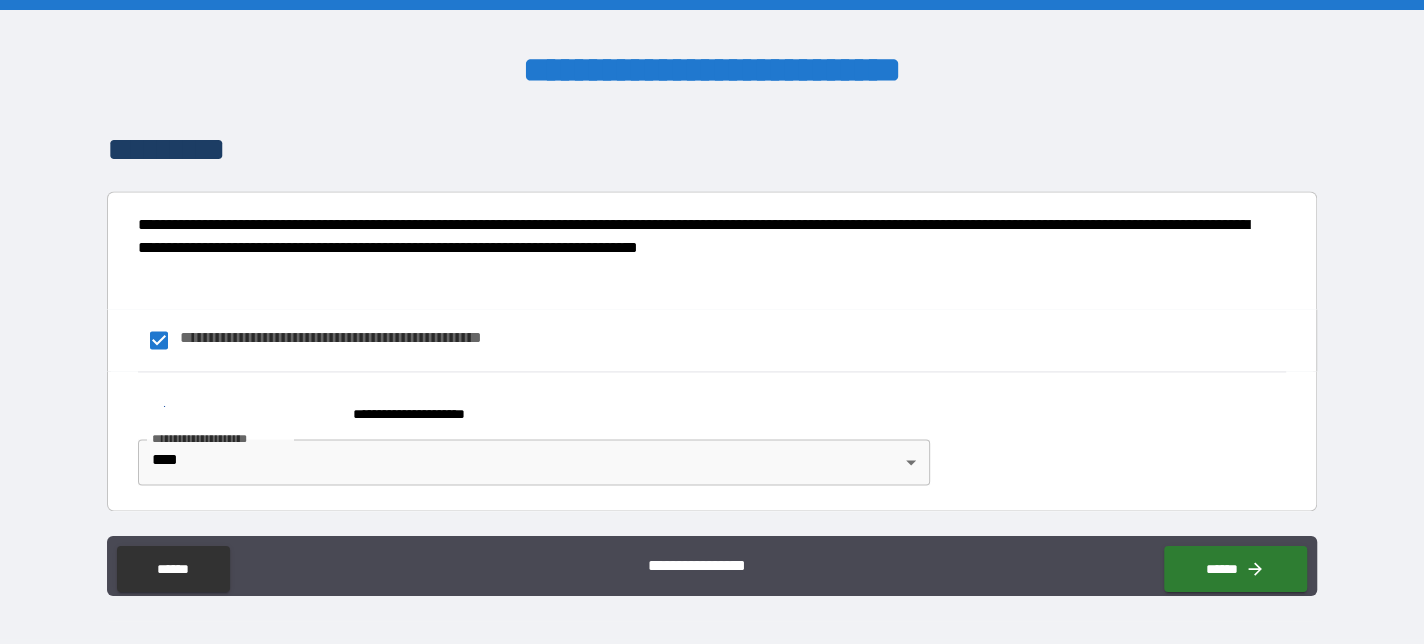 click on "**********" at bounding box center (712, 340) 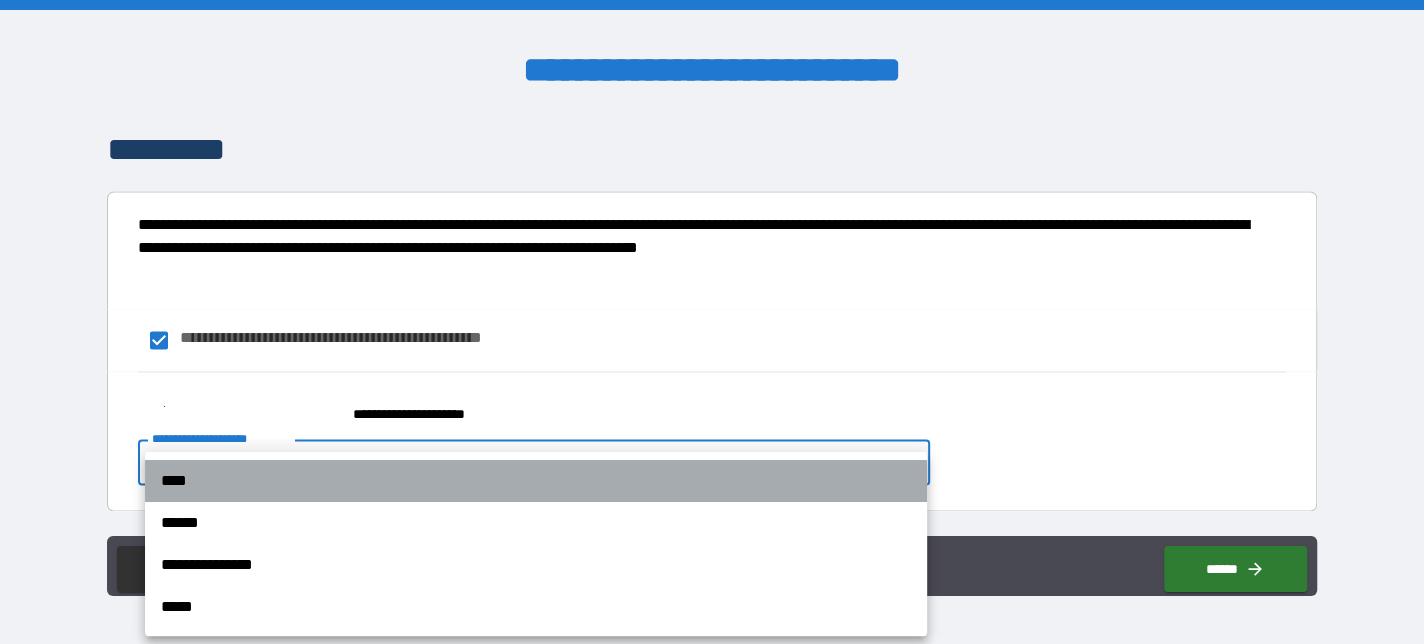 click on "****" at bounding box center (536, 481) 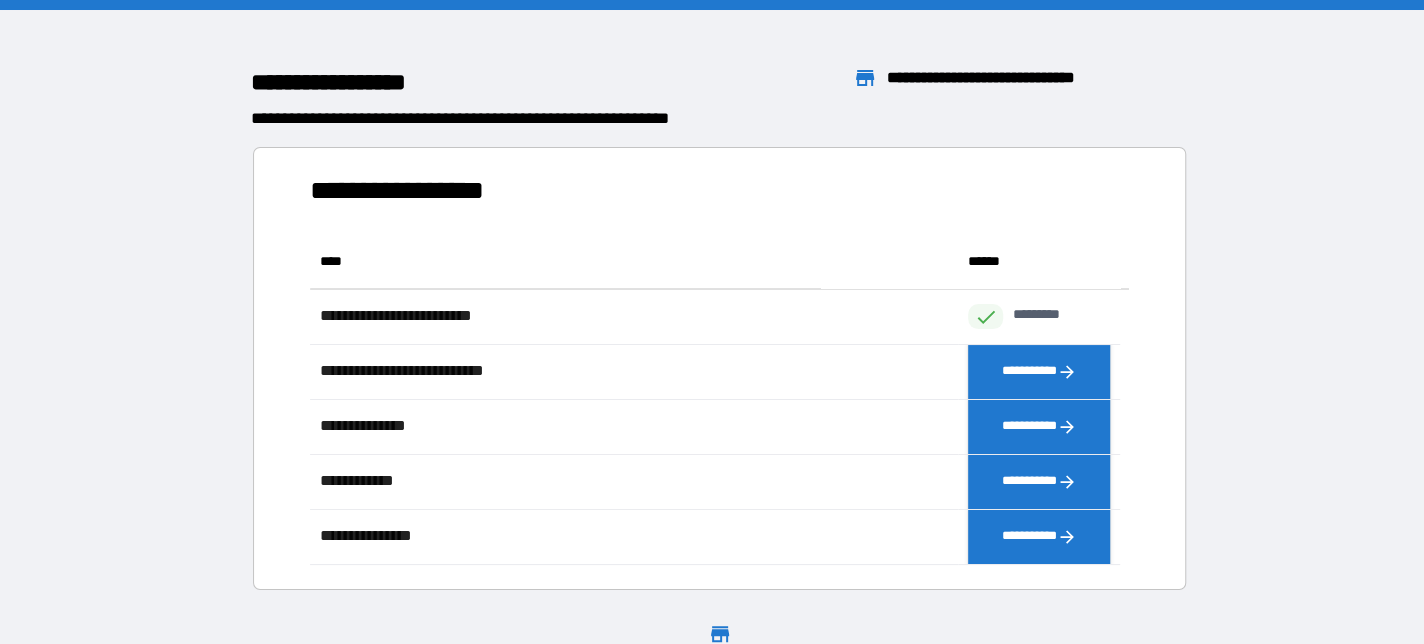 scroll, scrollTop: 15, scrollLeft: 16, axis: both 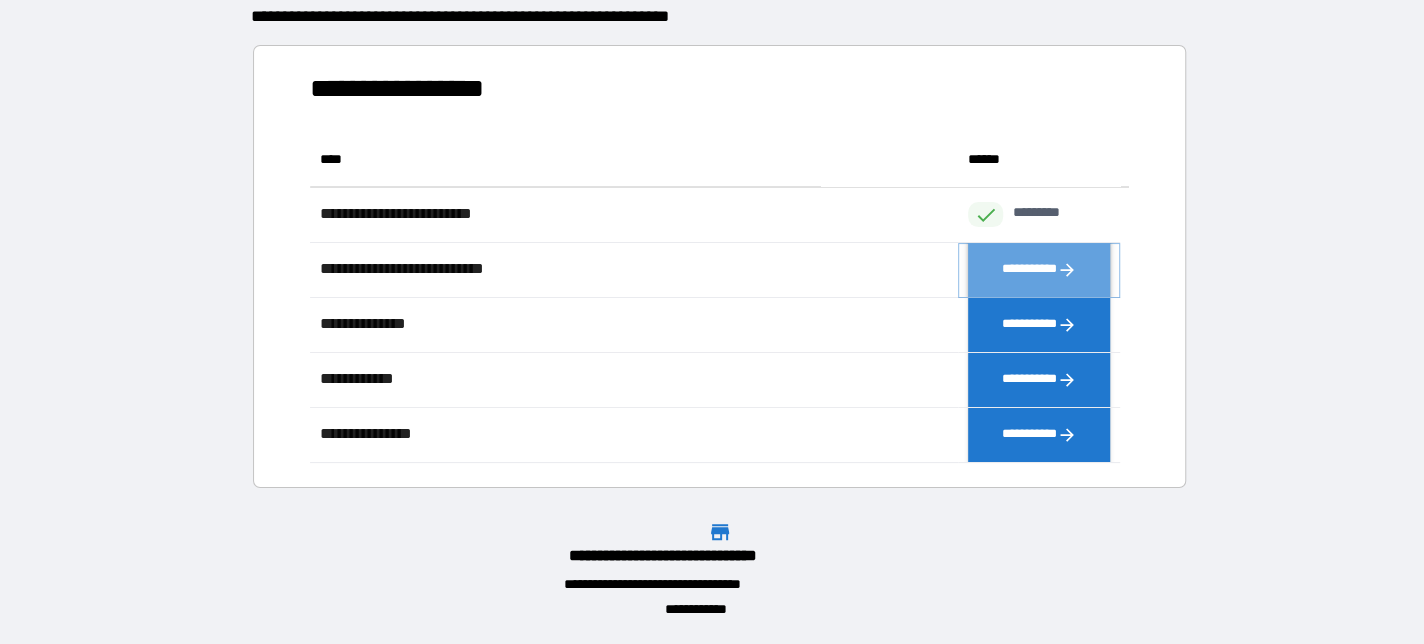 click on "**********" at bounding box center (1039, 269) 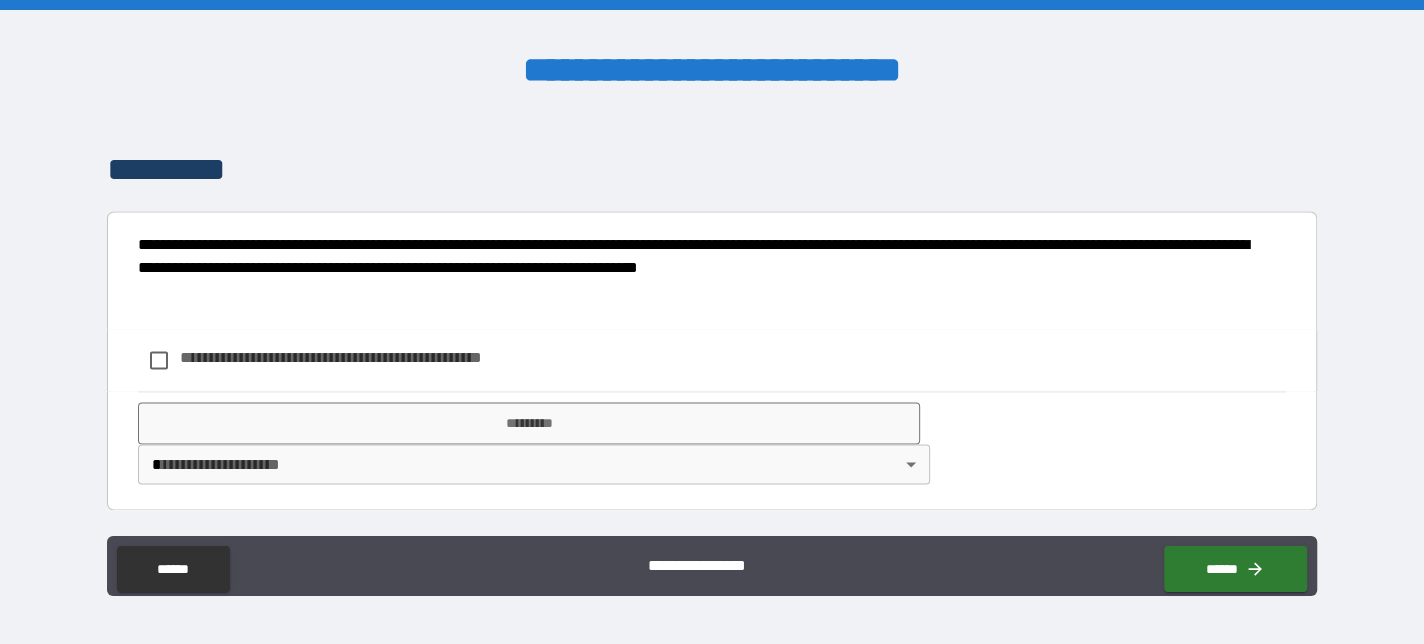 scroll, scrollTop: 1914, scrollLeft: 0, axis: vertical 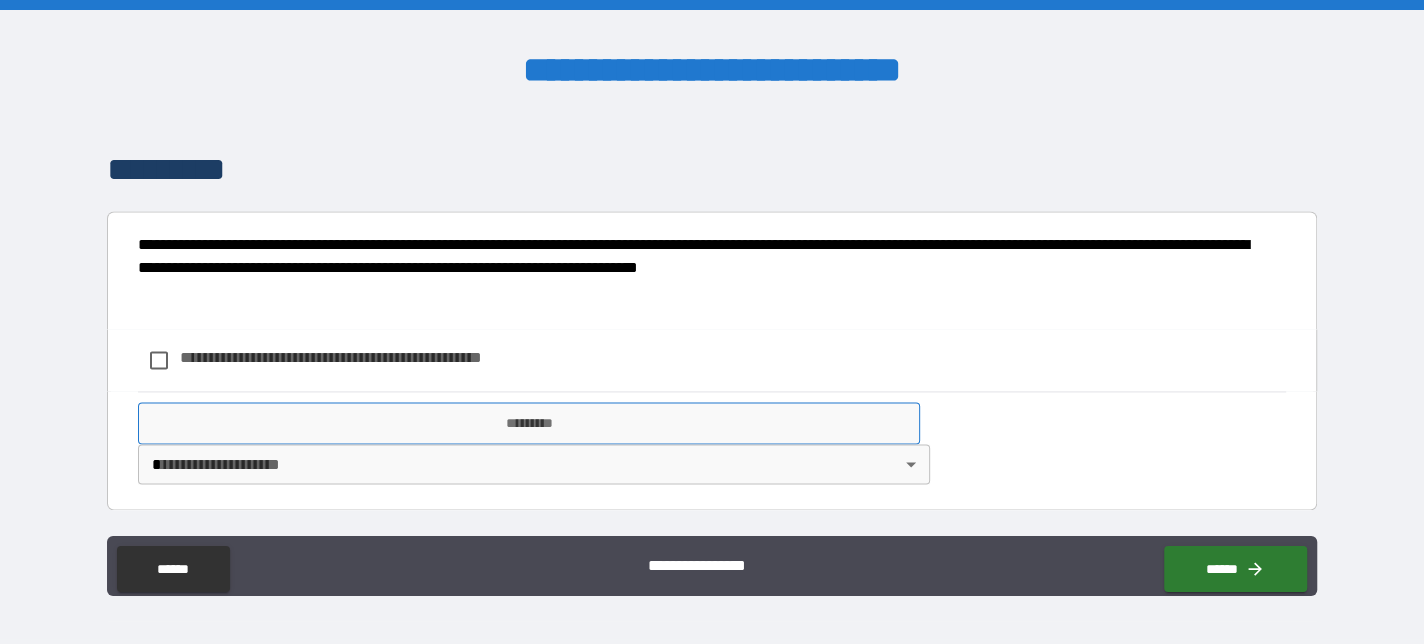 click on "*********" at bounding box center [529, 423] 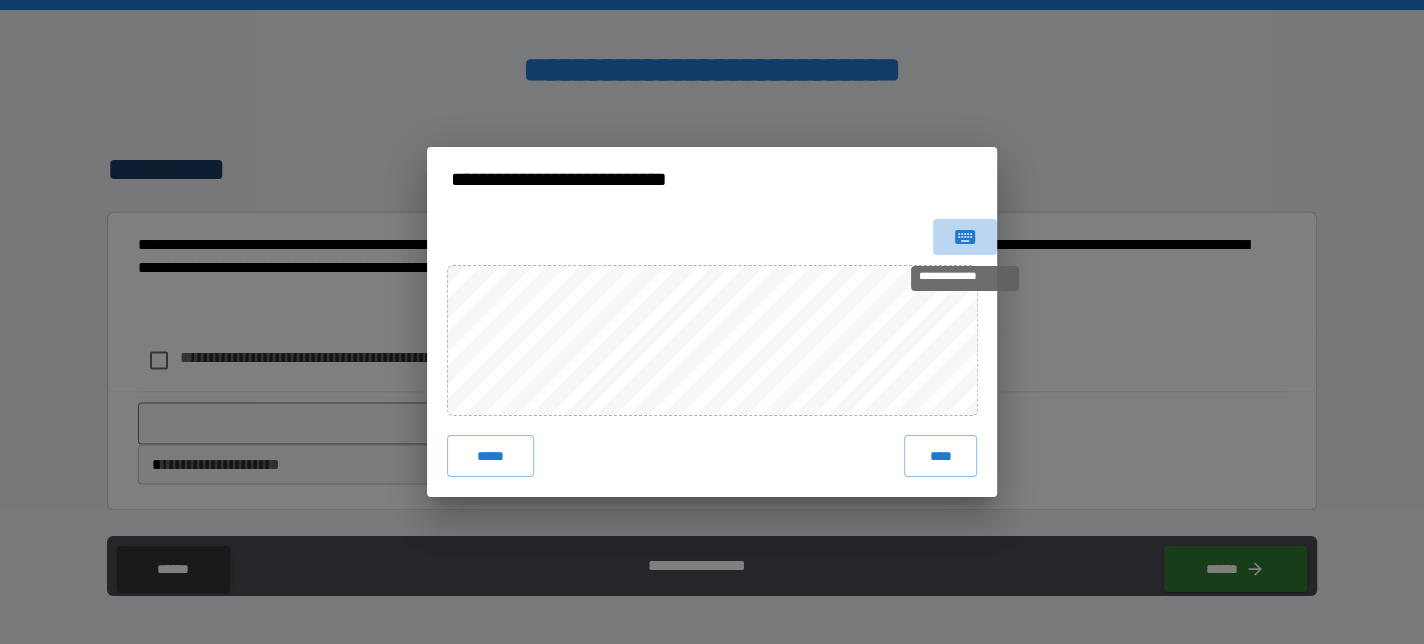 click 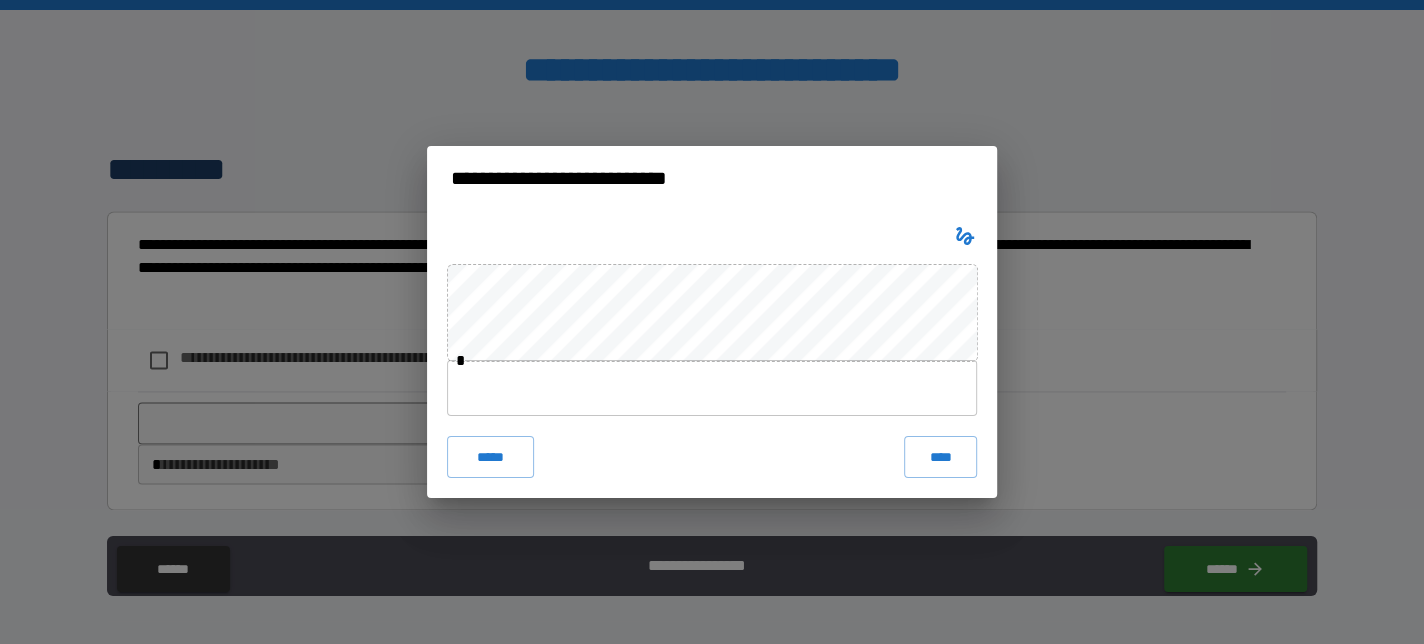 click at bounding box center [712, 388] 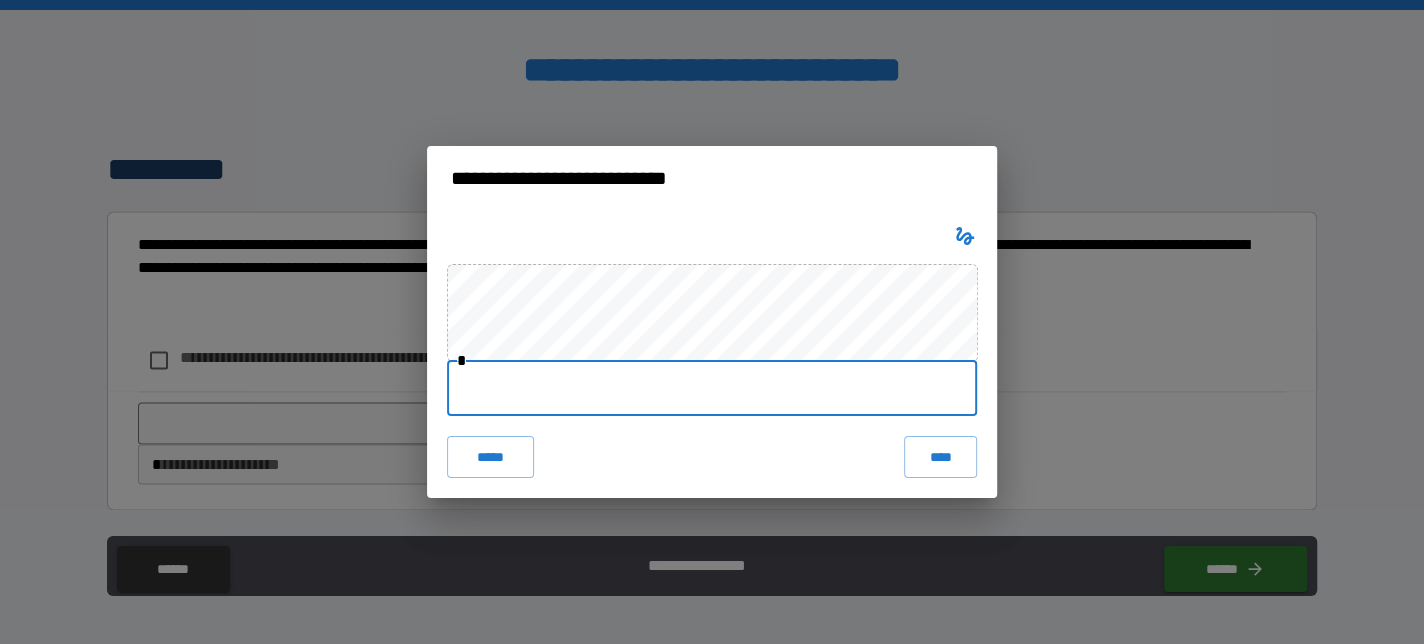 type on "**********" 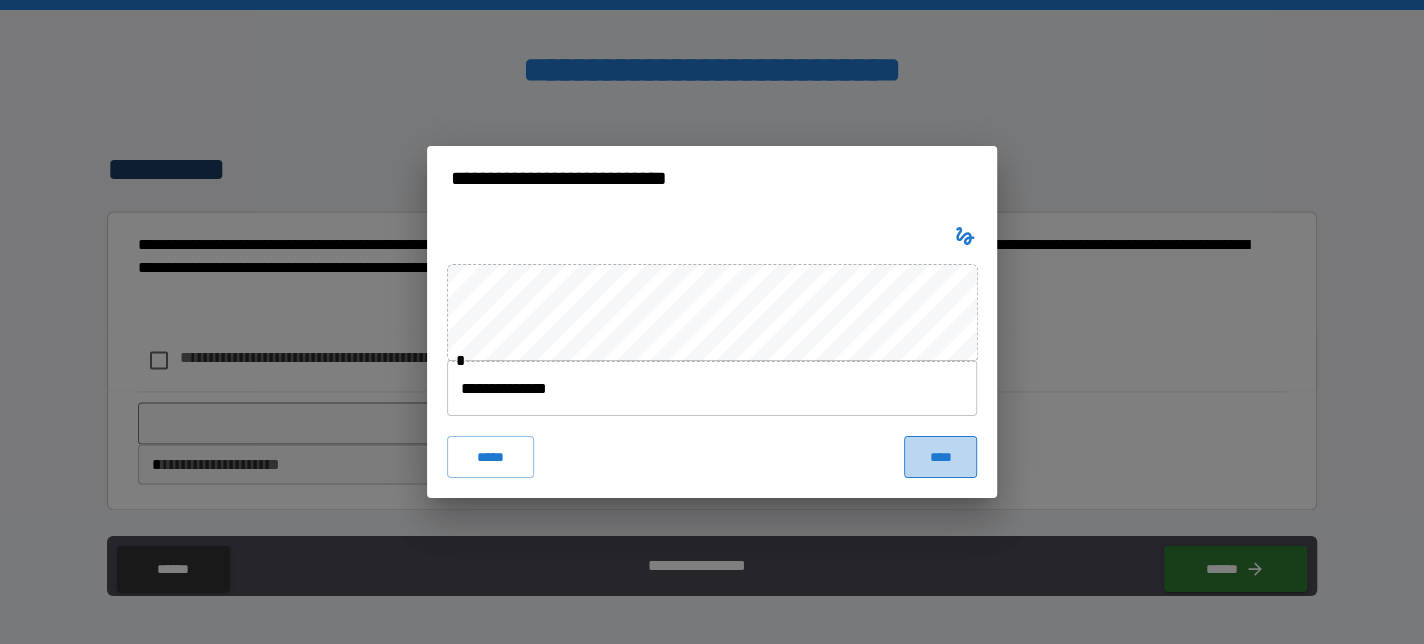 click on "****" at bounding box center (940, 457) 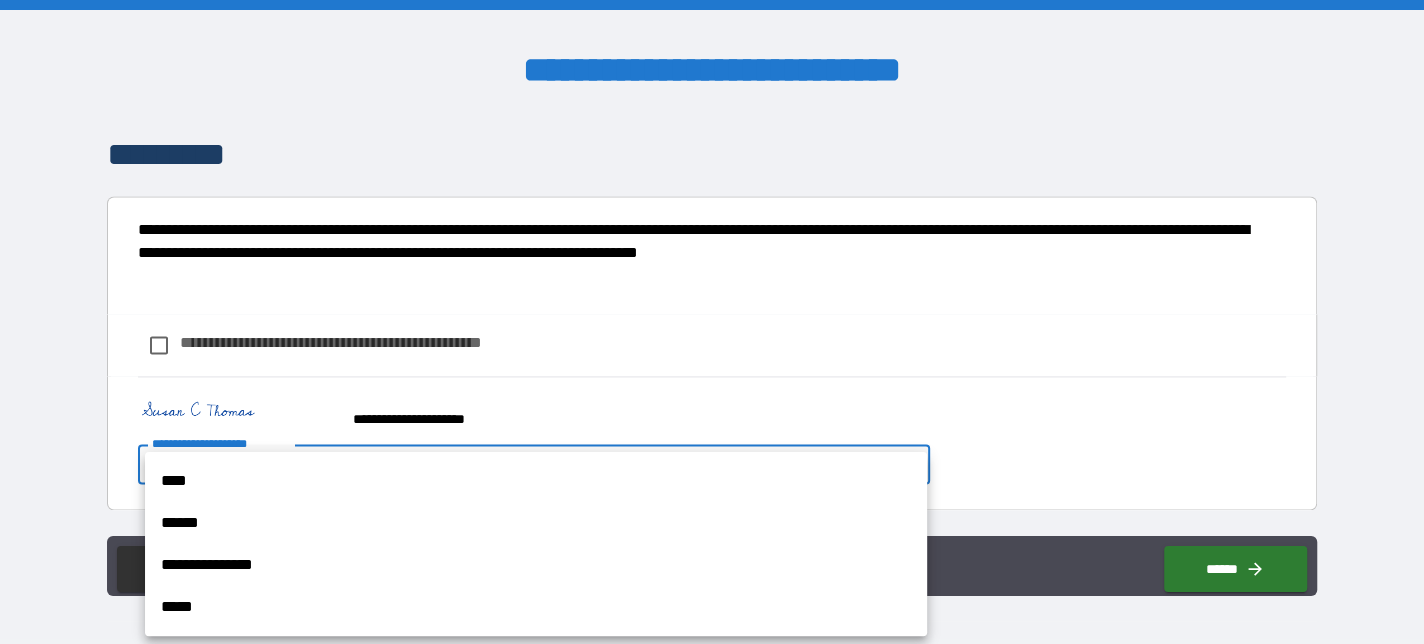 click on "**********" at bounding box center [712, 322] 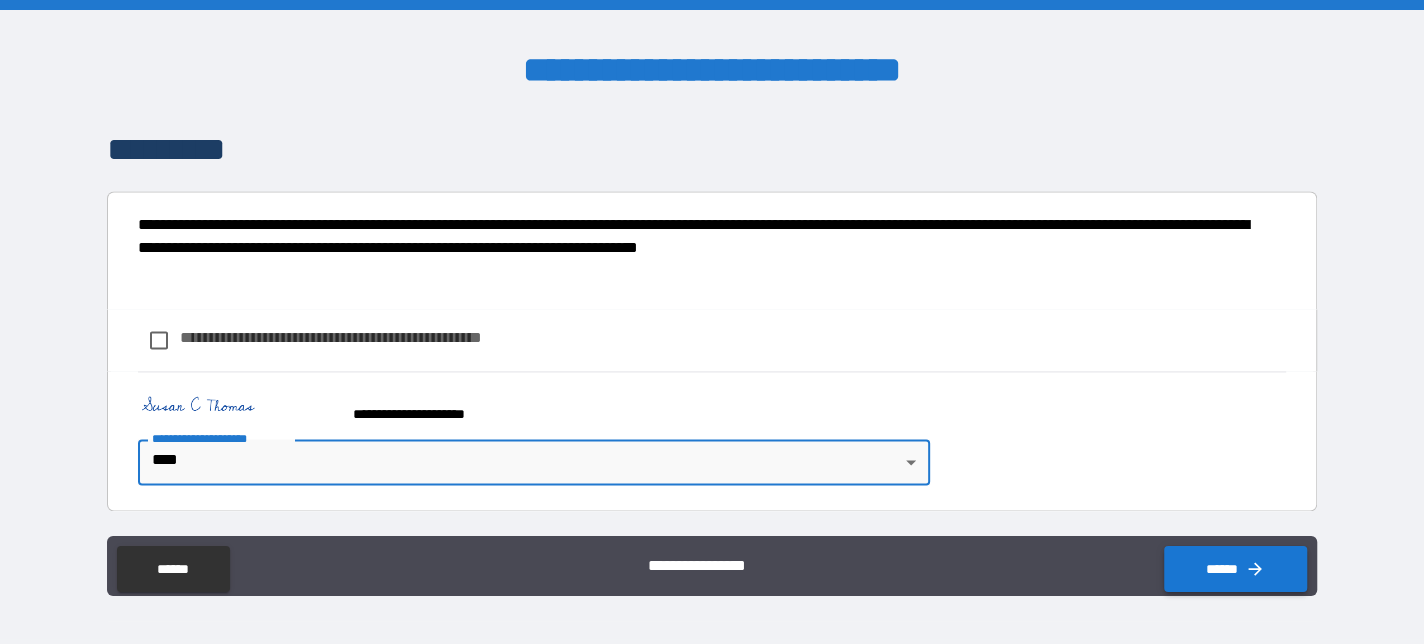 click on "******" at bounding box center [1235, 569] 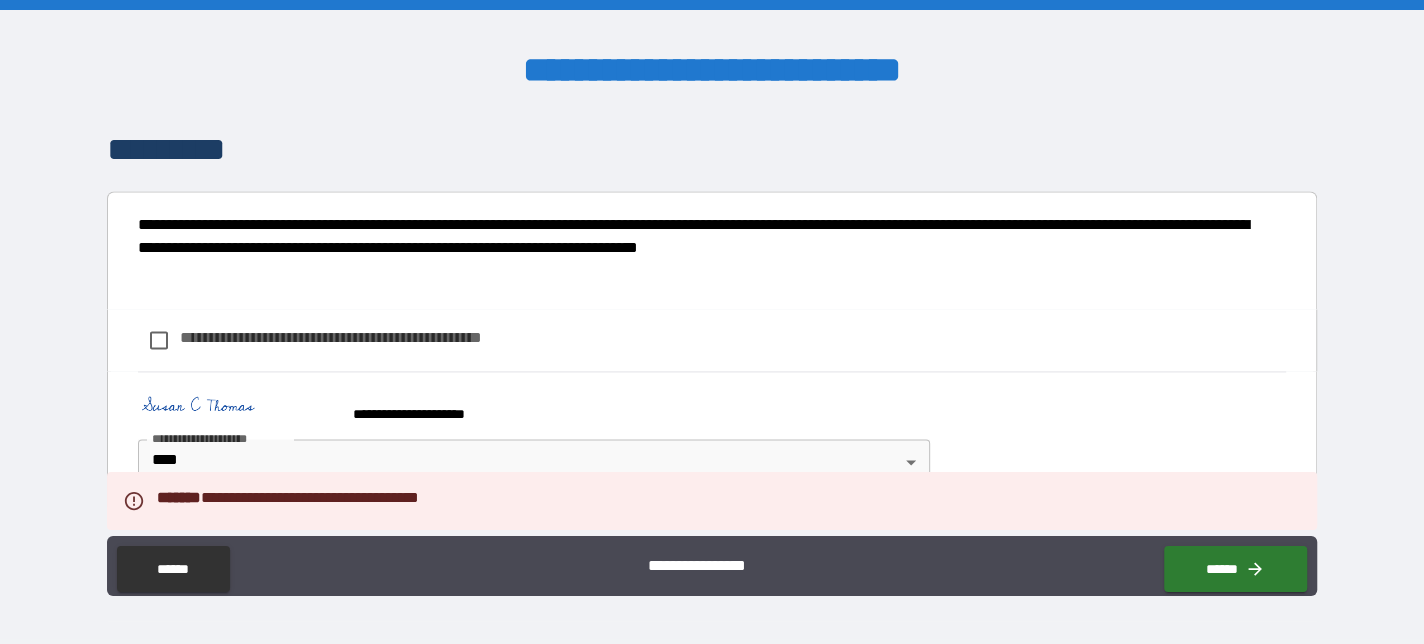 scroll, scrollTop: 1928, scrollLeft: 0, axis: vertical 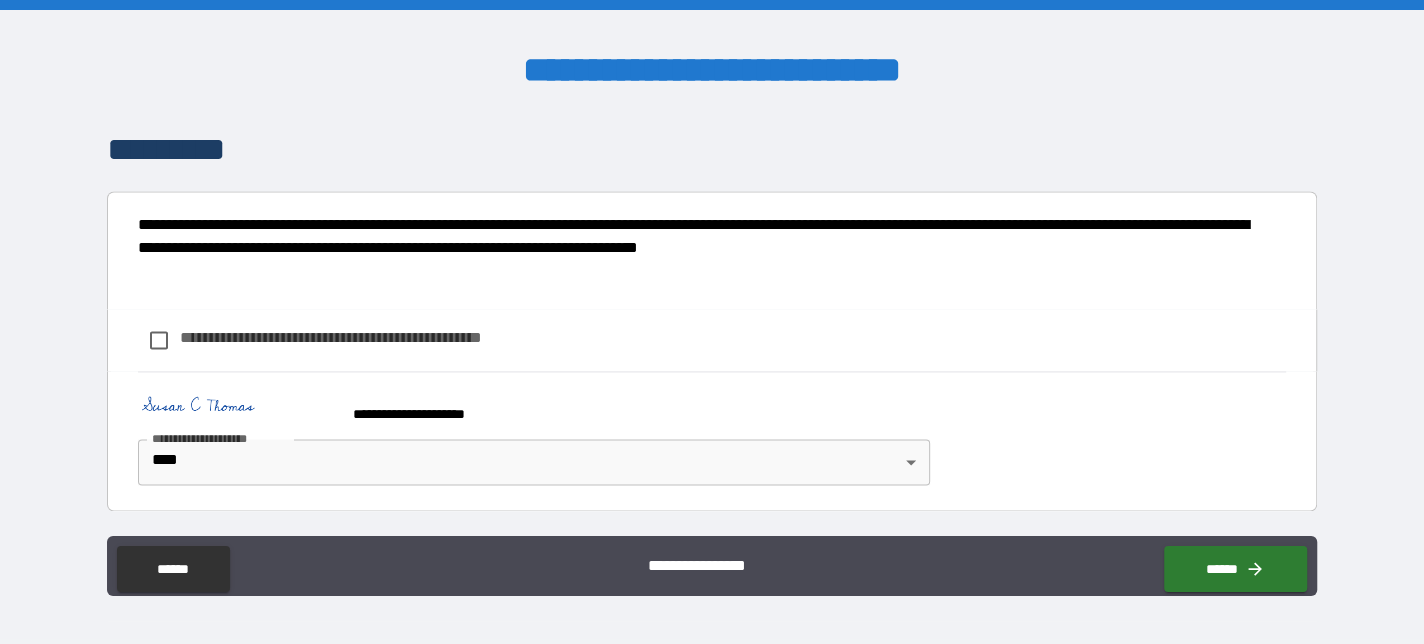 click on "**********" at bounding box center (712, 322) 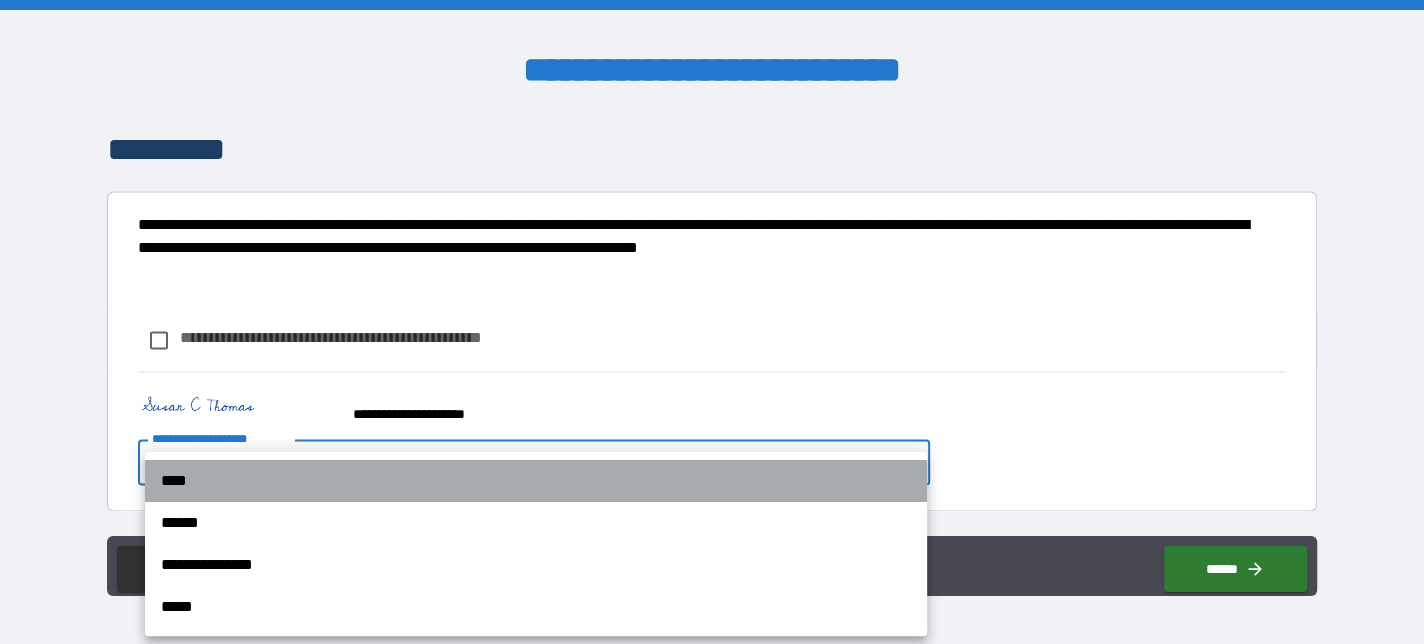 click on "****" at bounding box center (536, 481) 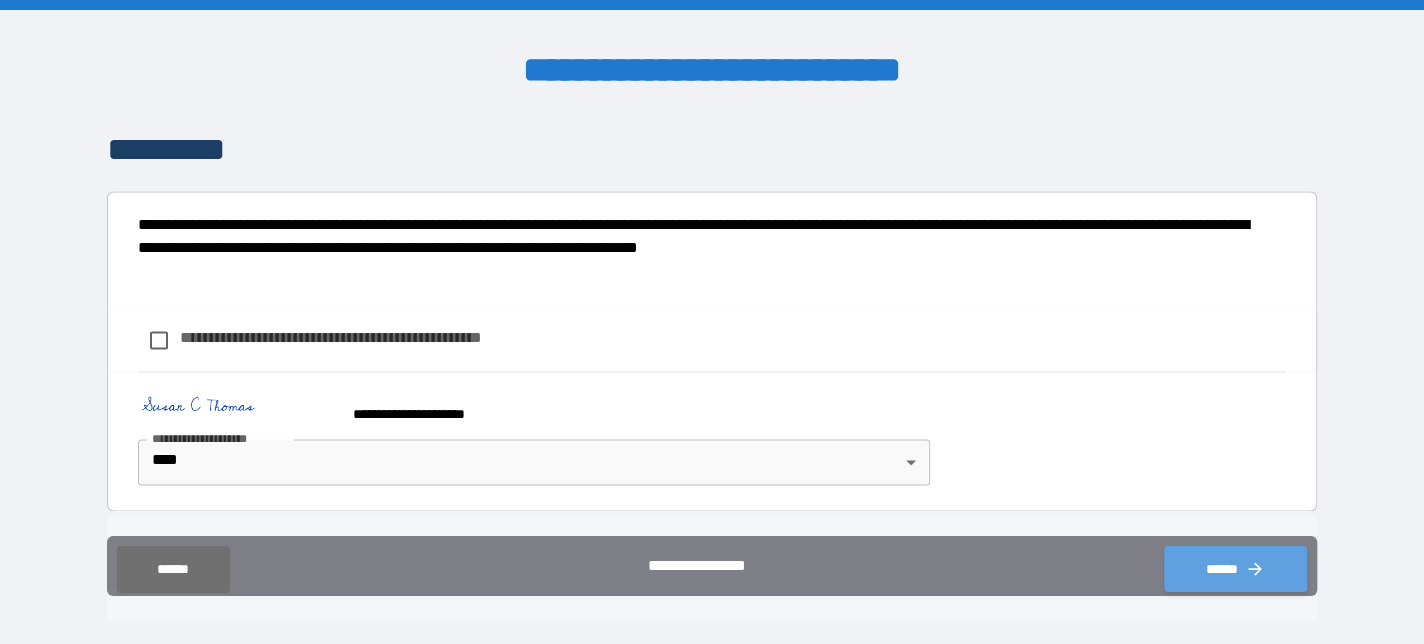 click on "******" at bounding box center (1235, 569) 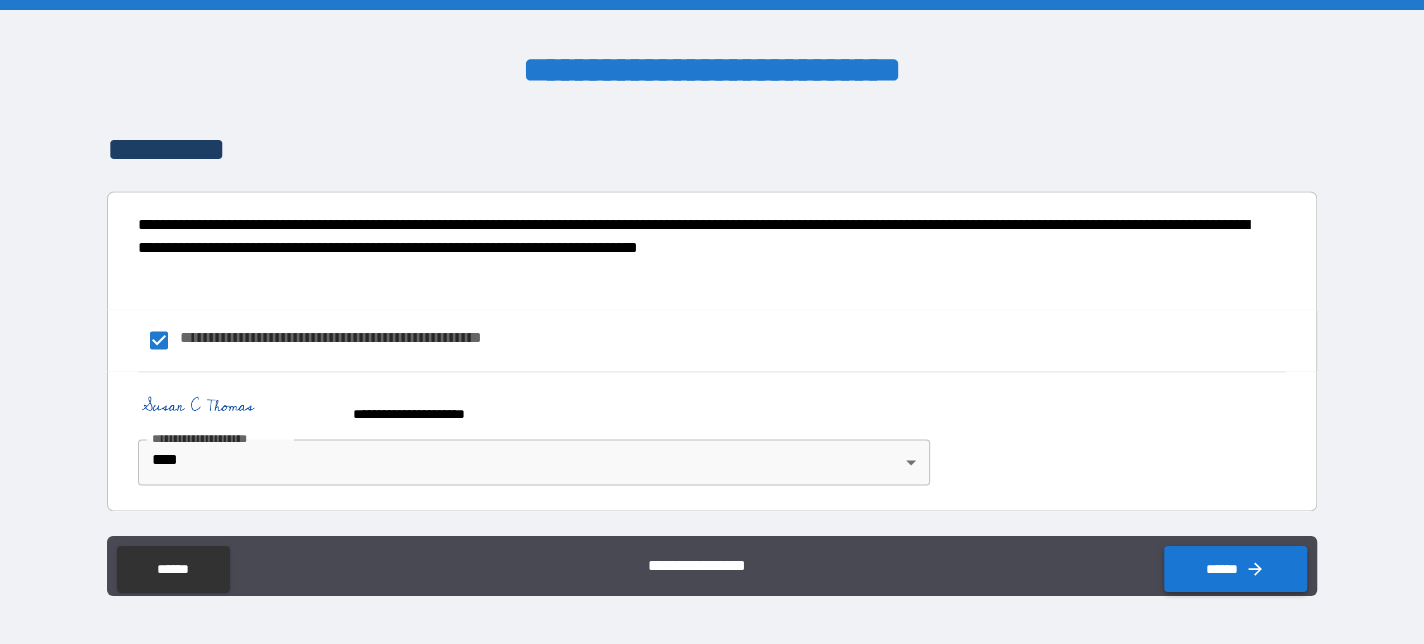 click on "******" at bounding box center (1235, 569) 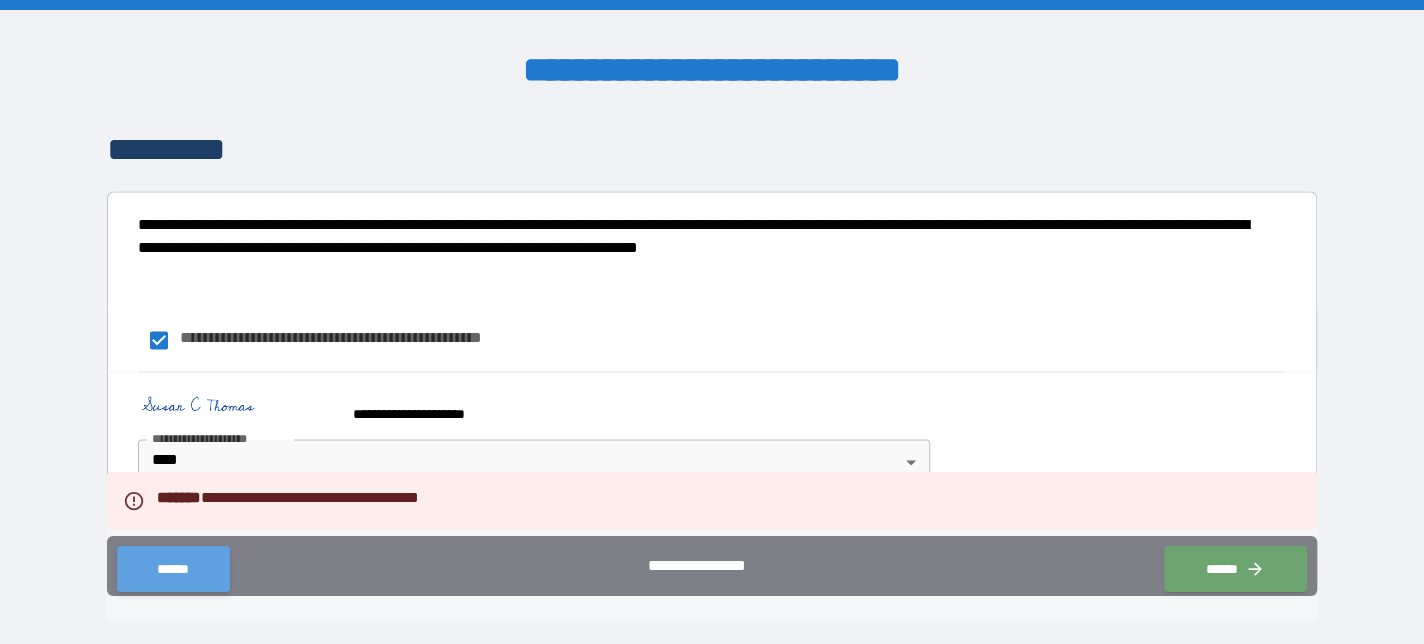 click on "******" at bounding box center (173, 569) 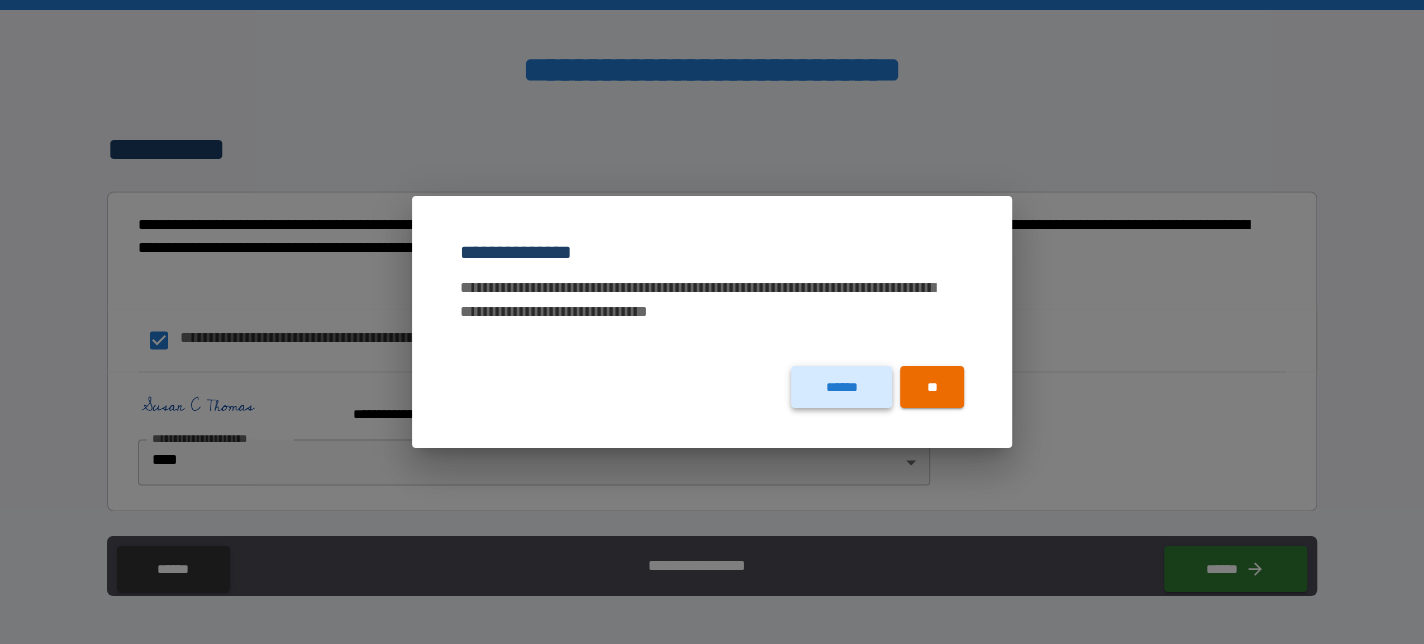 click on "******" at bounding box center [841, 387] 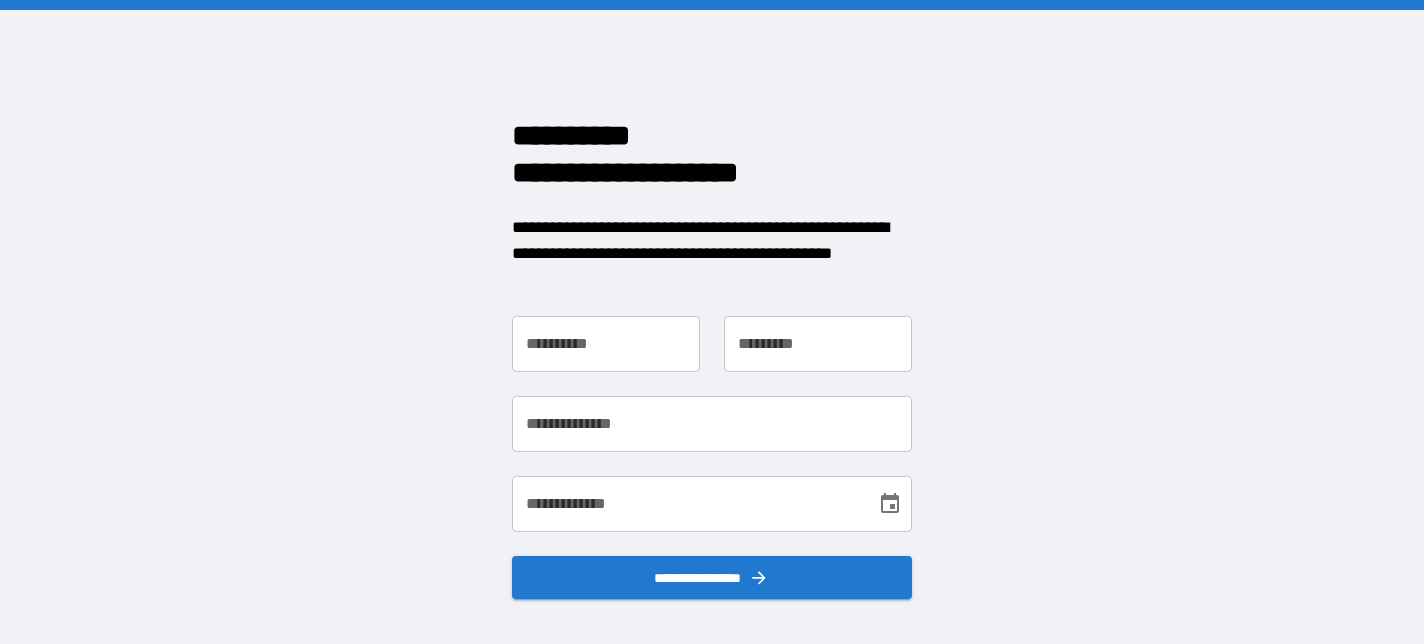 scroll, scrollTop: 0, scrollLeft: 0, axis: both 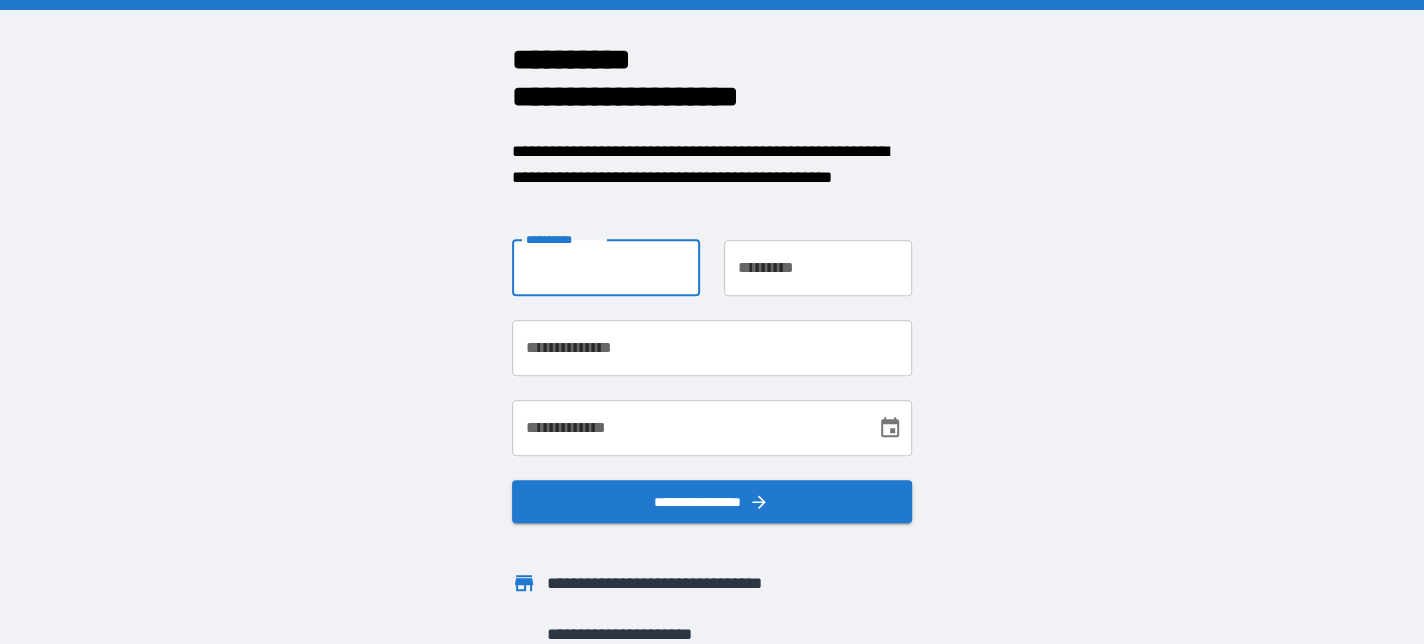 click on "**********" at bounding box center (606, 268) 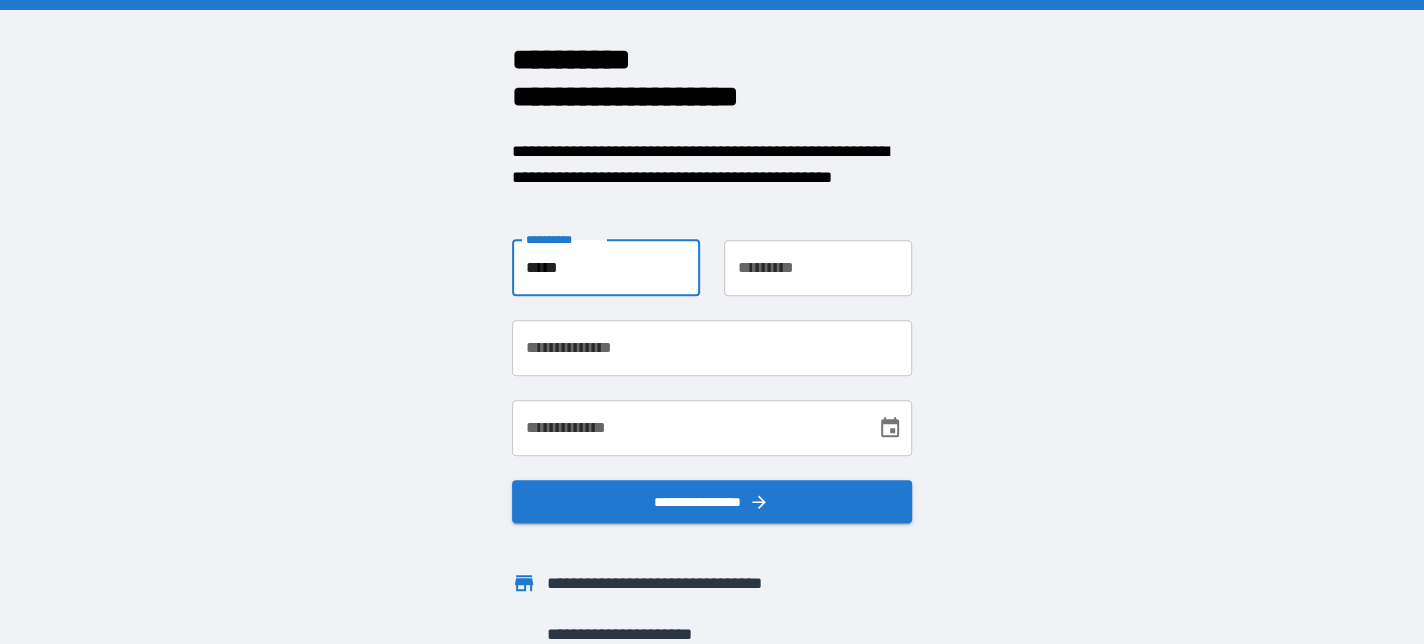 type on "******" 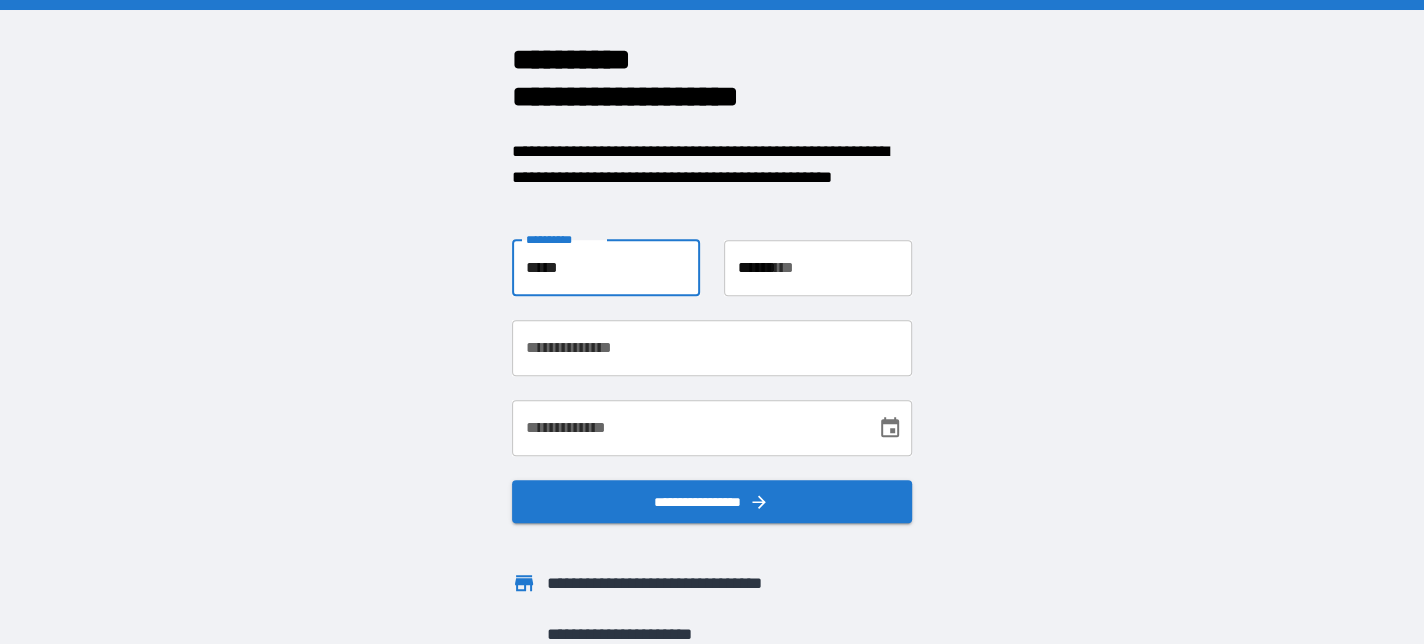 type on "**********" 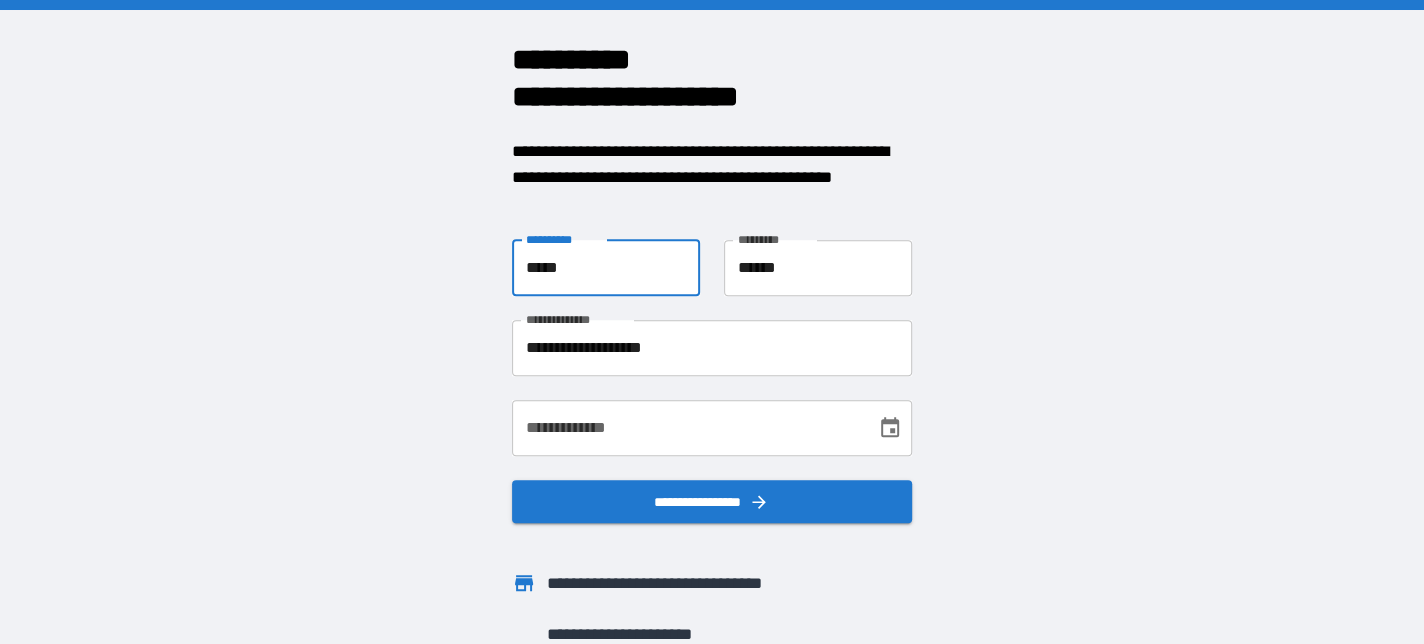 click on "**********" at bounding box center (687, 428) 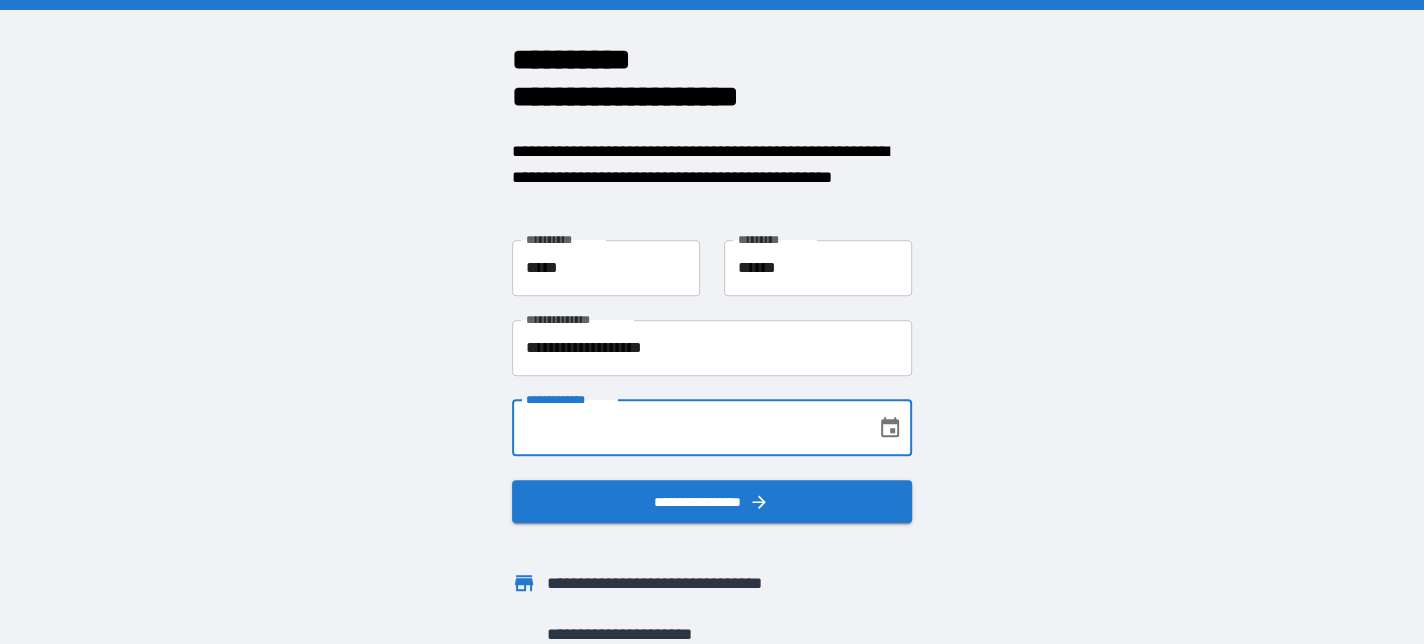 type on "**********" 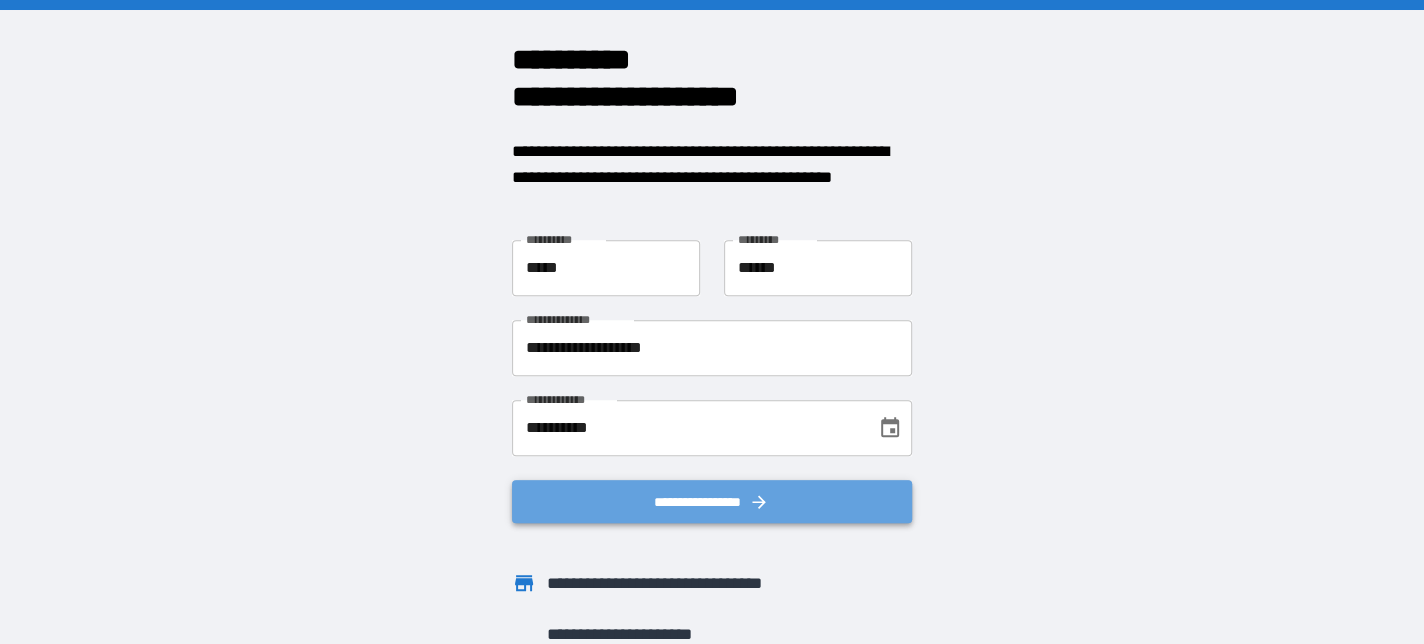 click on "**********" at bounding box center (712, 502) 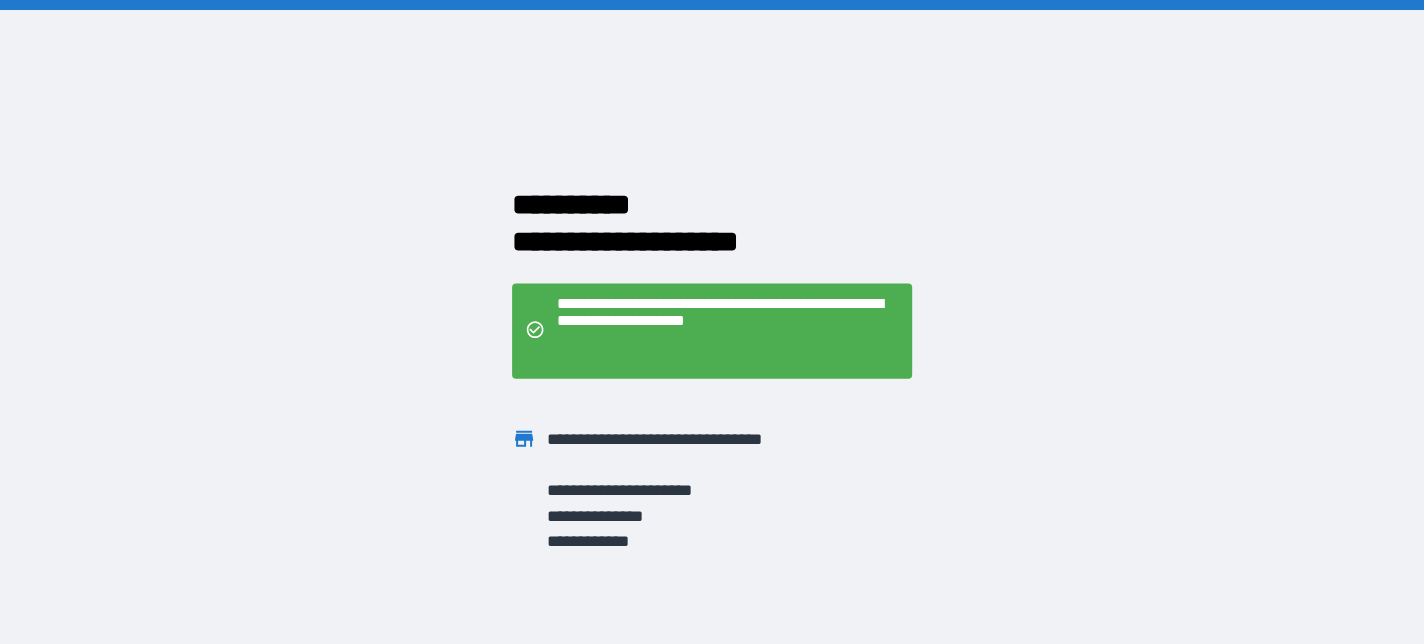 click on "**********" at bounding box center [712, 322] 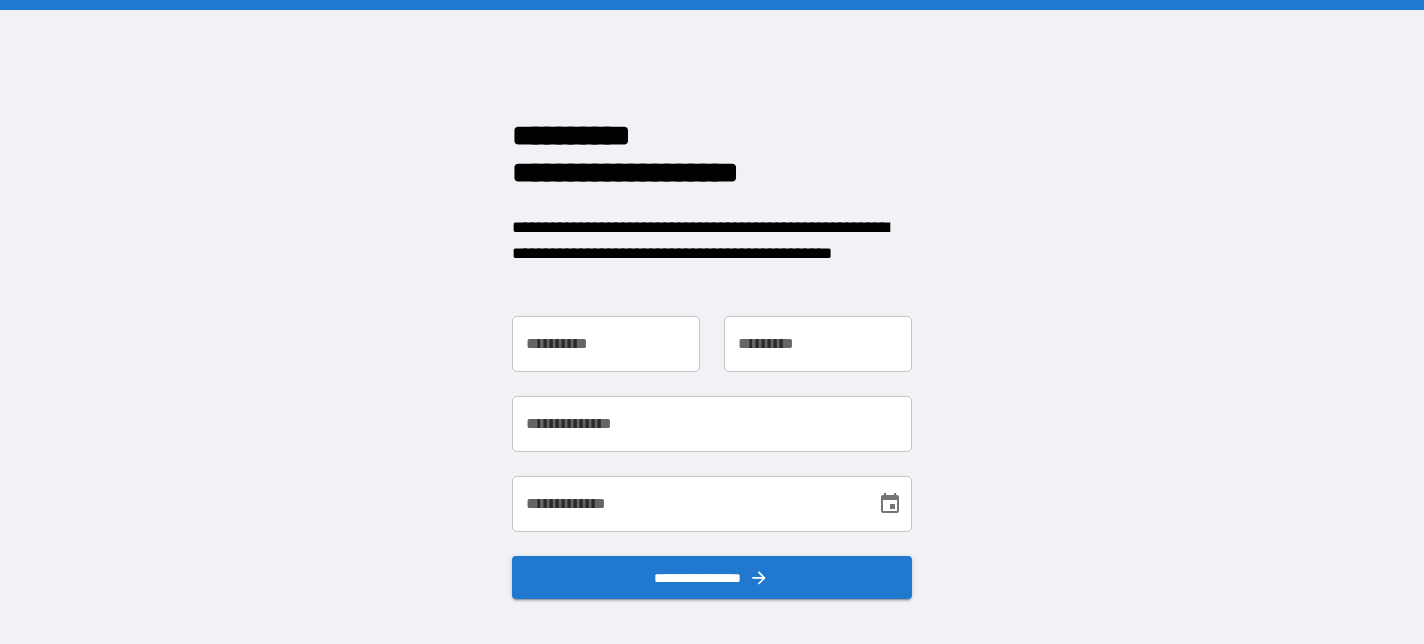 scroll, scrollTop: 0, scrollLeft: 0, axis: both 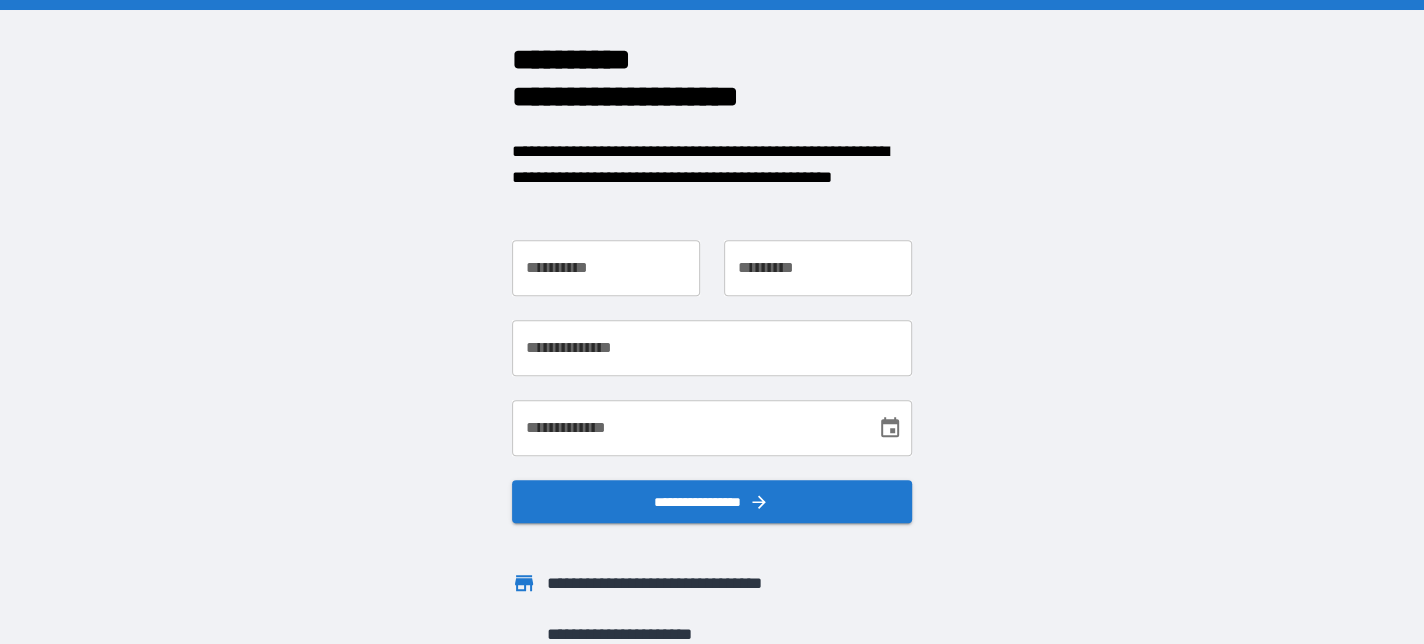 click on "**********" at bounding box center (606, 268) 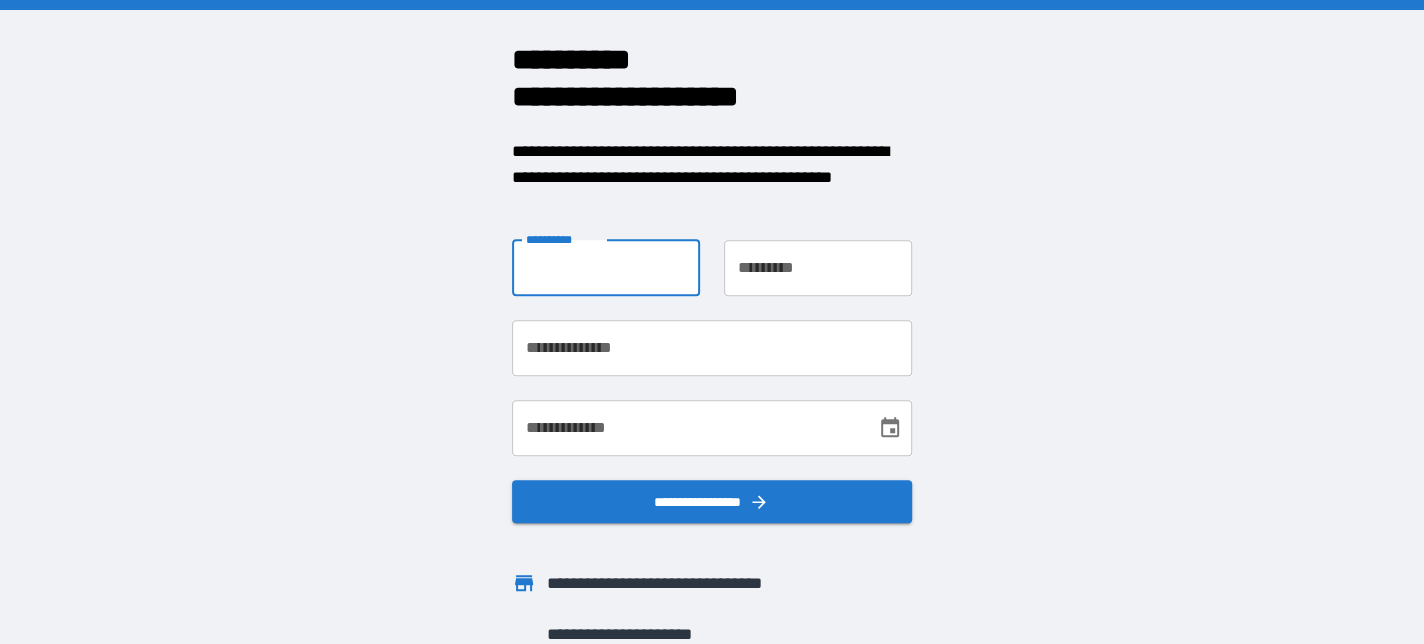 type on "*****" 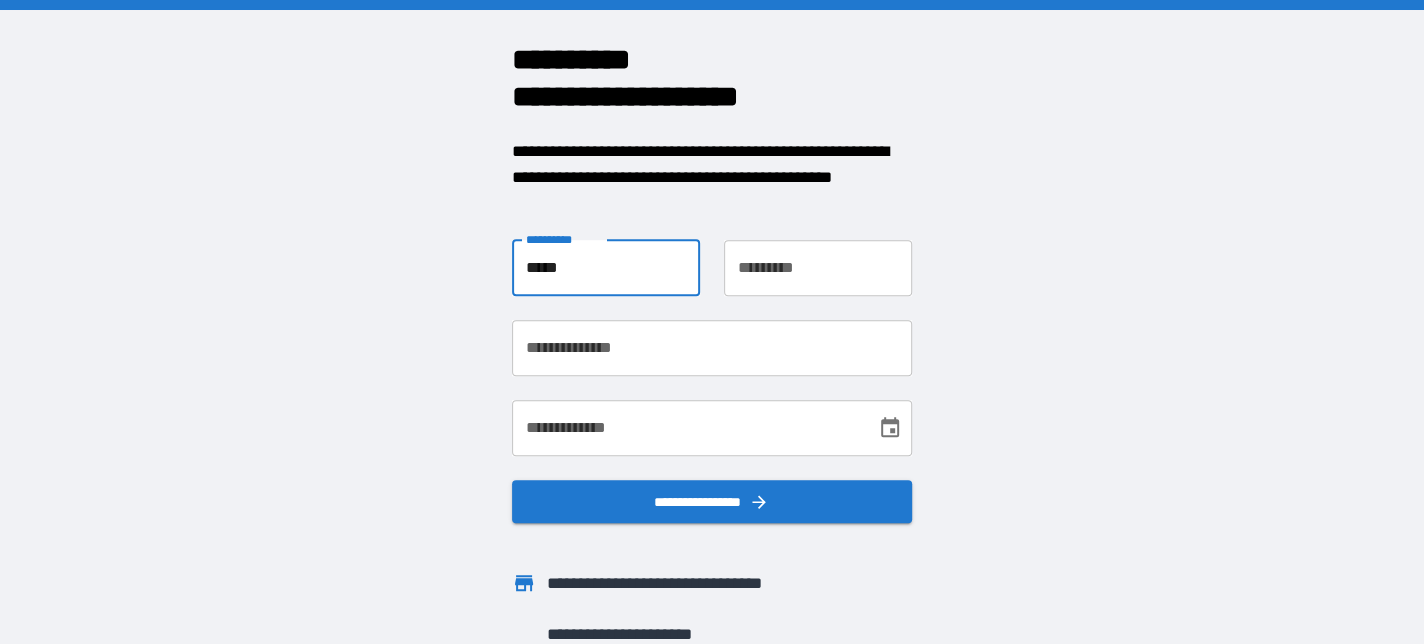 type on "******" 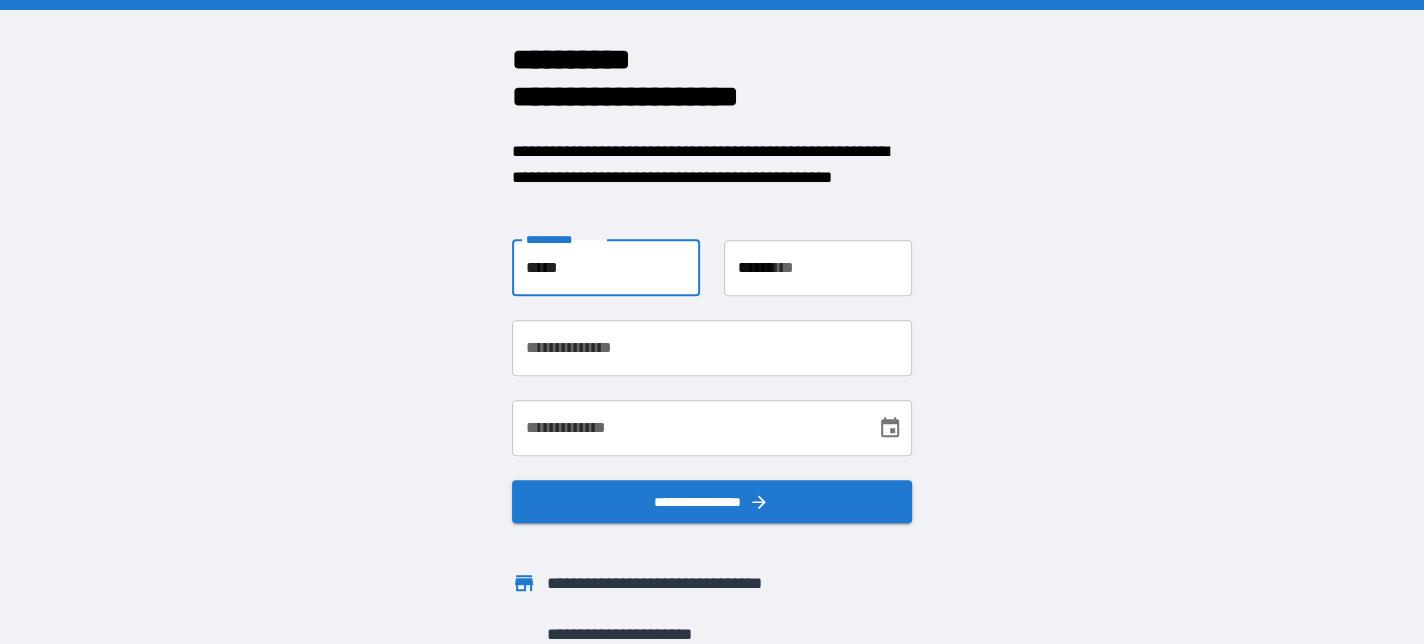 type on "**********" 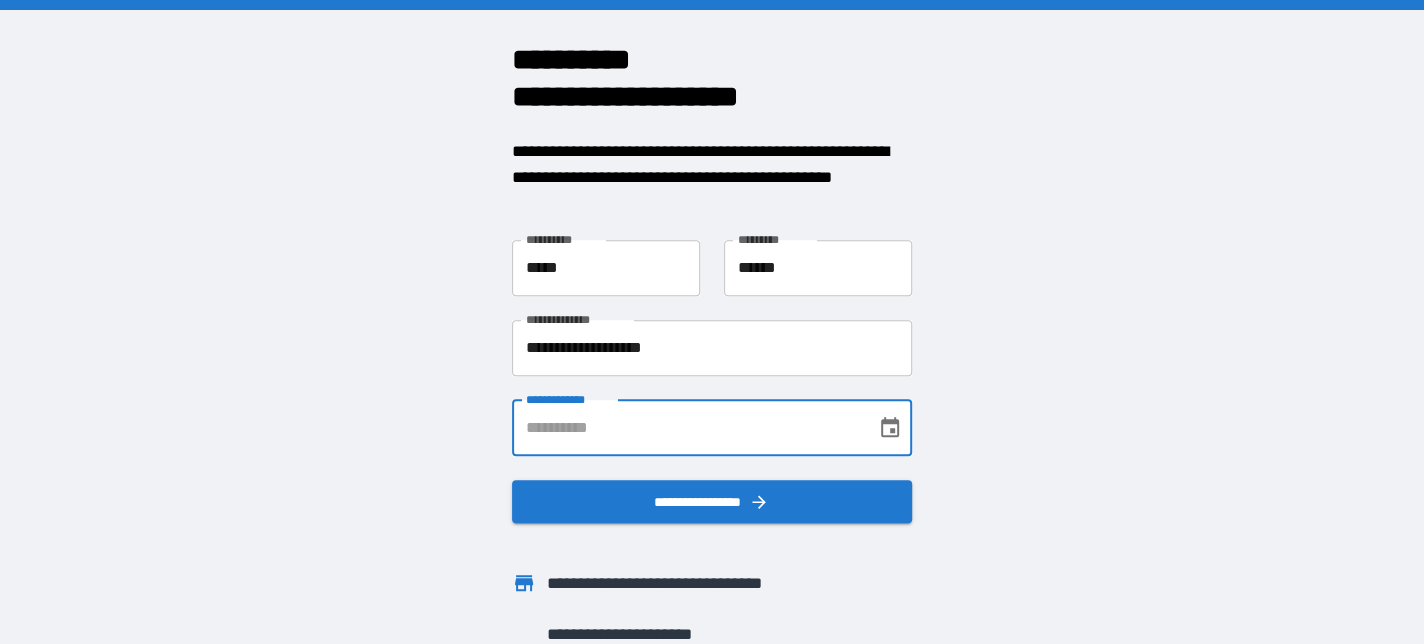click on "**********" at bounding box center [687, 428] 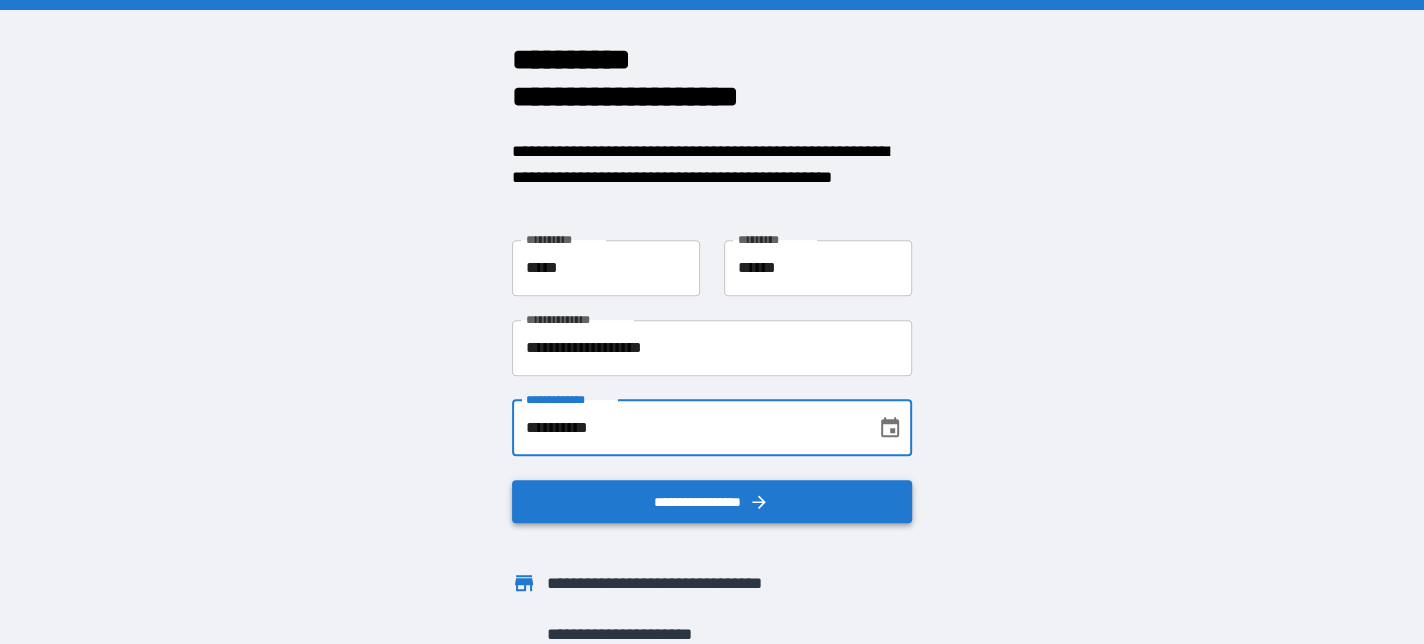 scroll, scrollTop: 62, scrollLeft: 0, axis: vertical 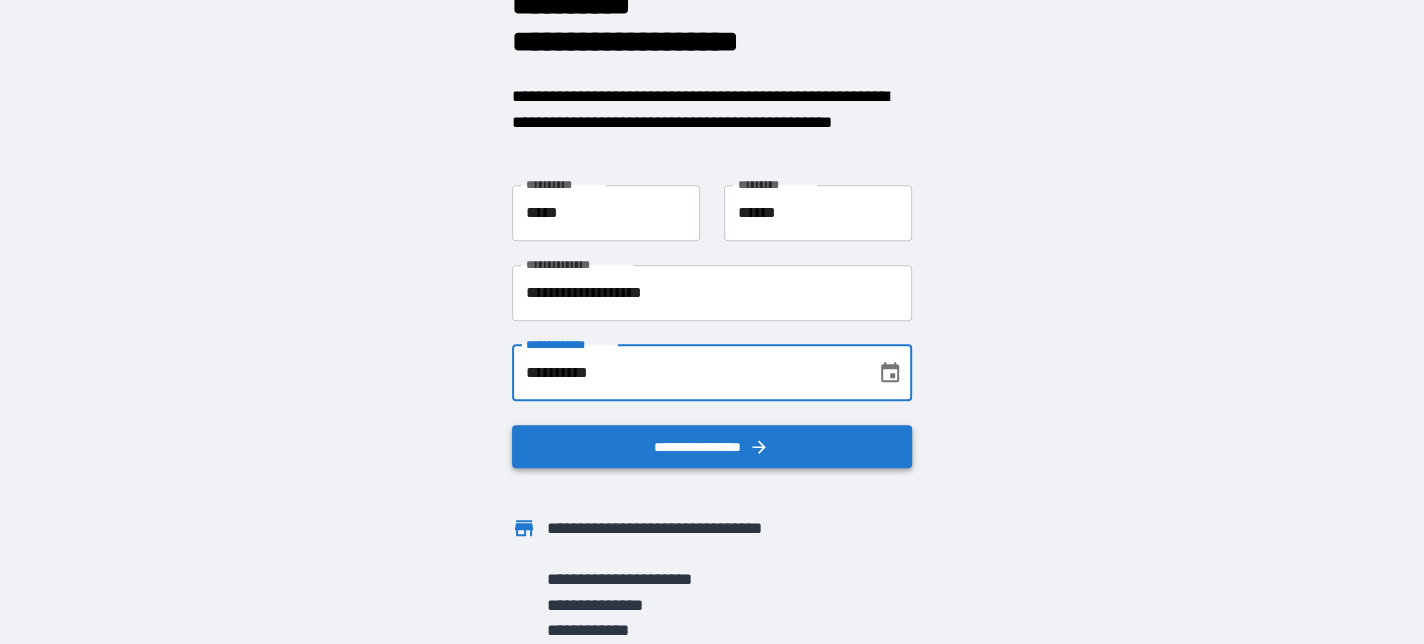 click on "**********" at bounding box center (712, 447) 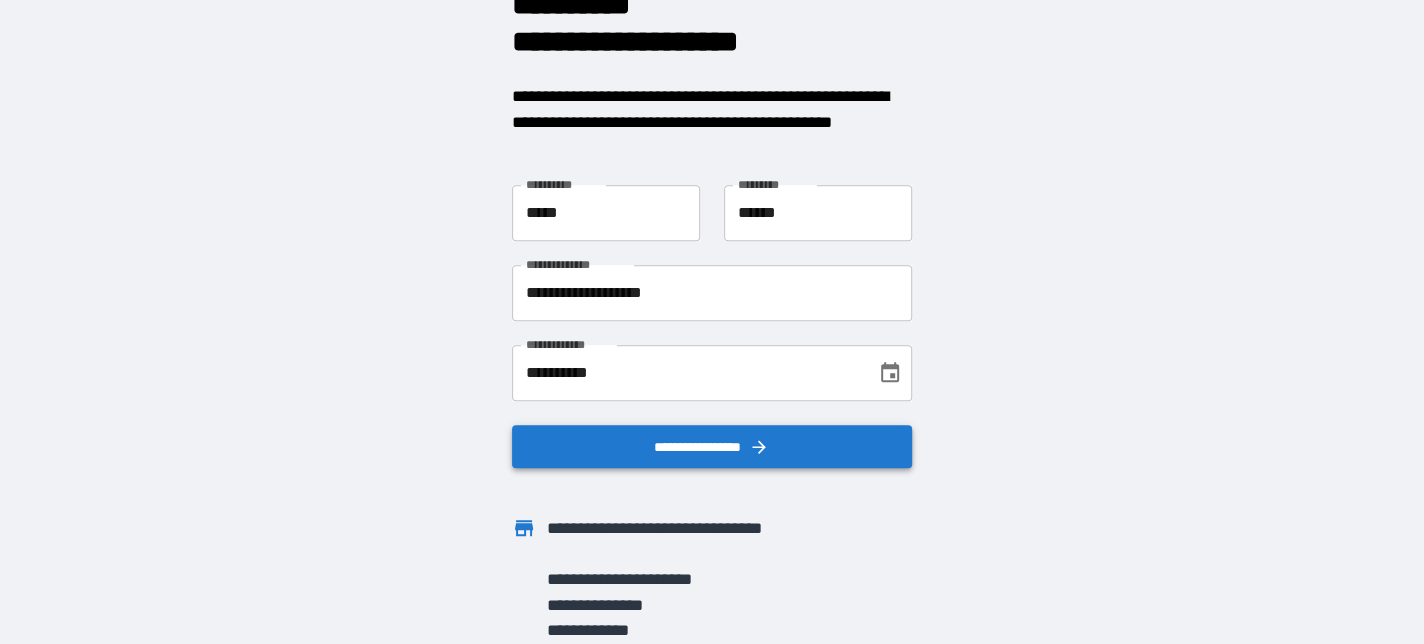 scroll, scrollTop: 0, scrollLeft: 0, axis: both 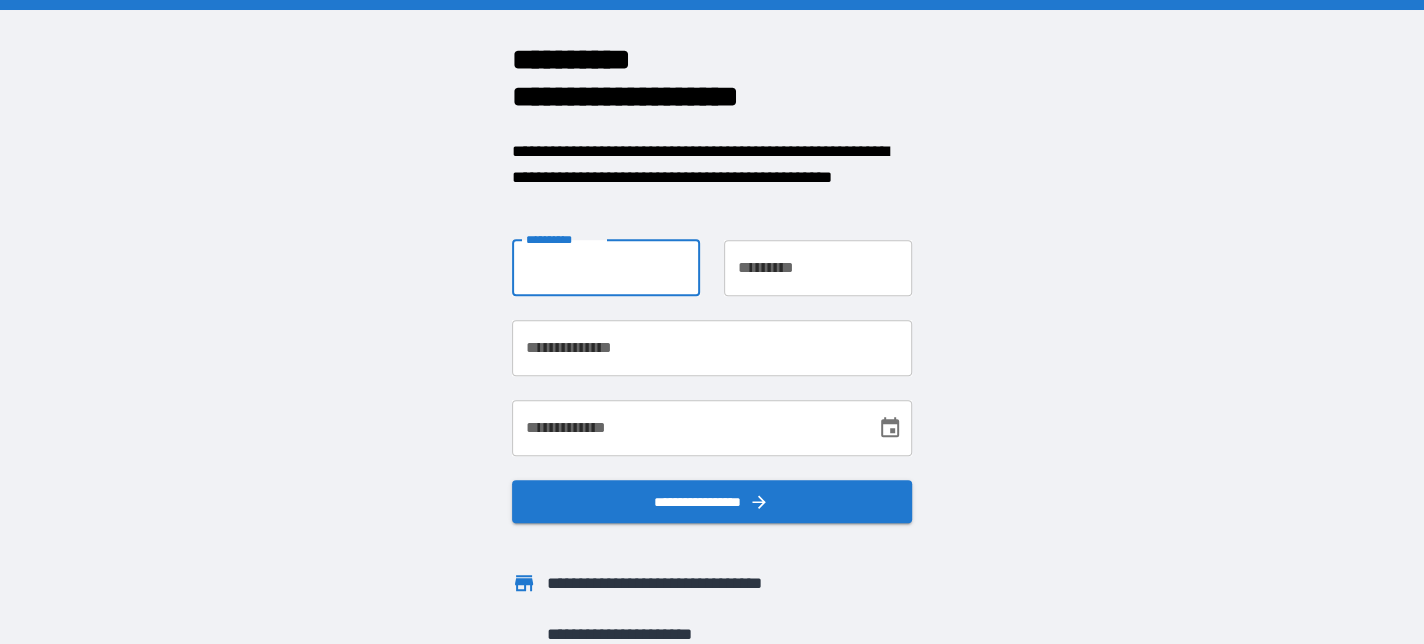 click on "**********" at bounding box center [606, 268] 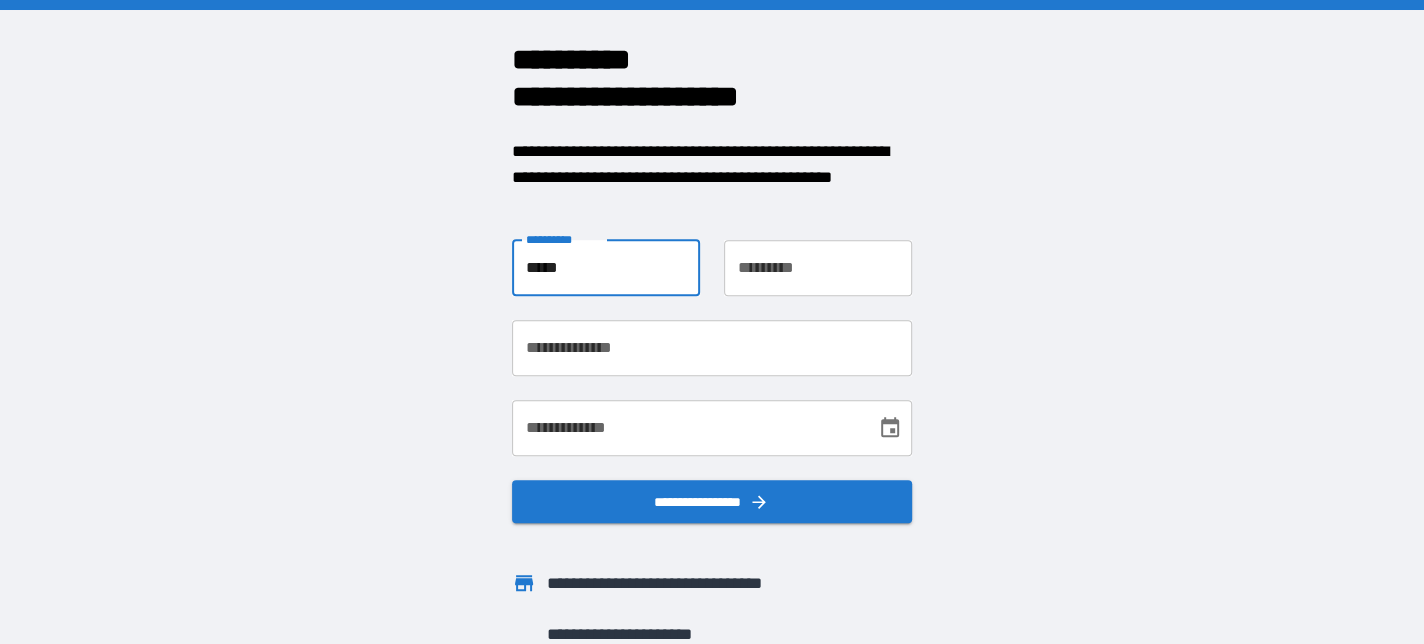 type on "******" 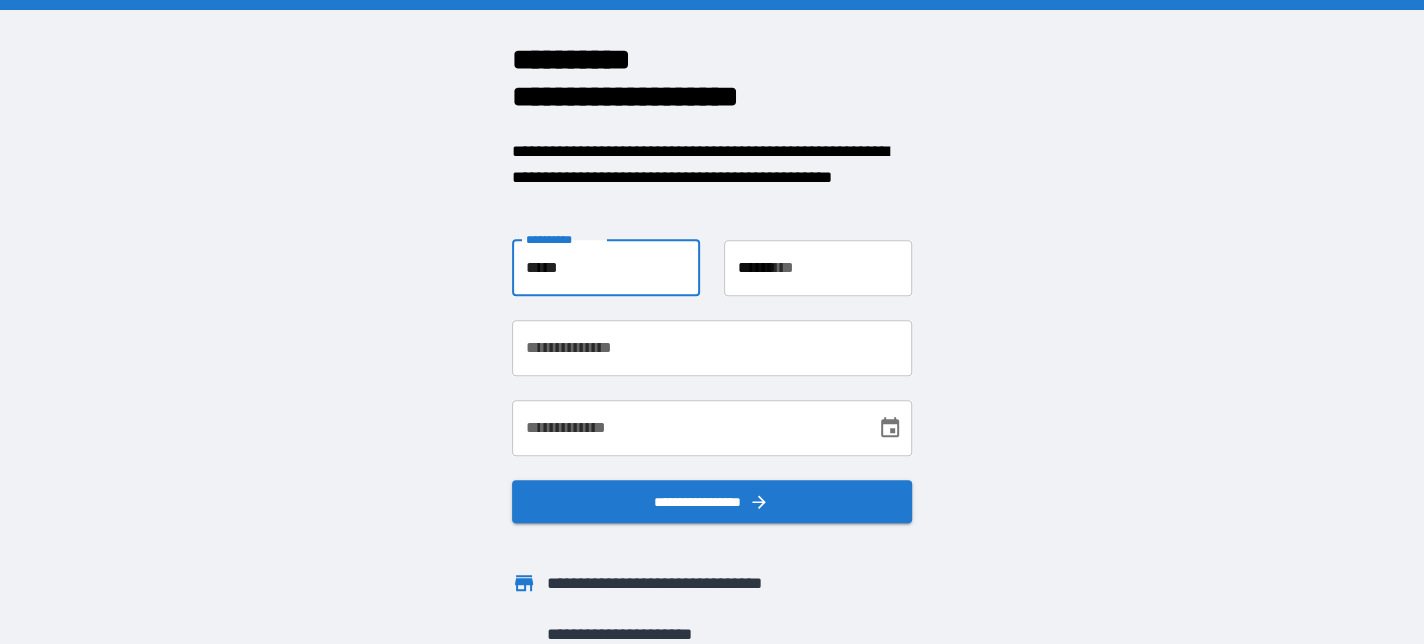 type on "**********" 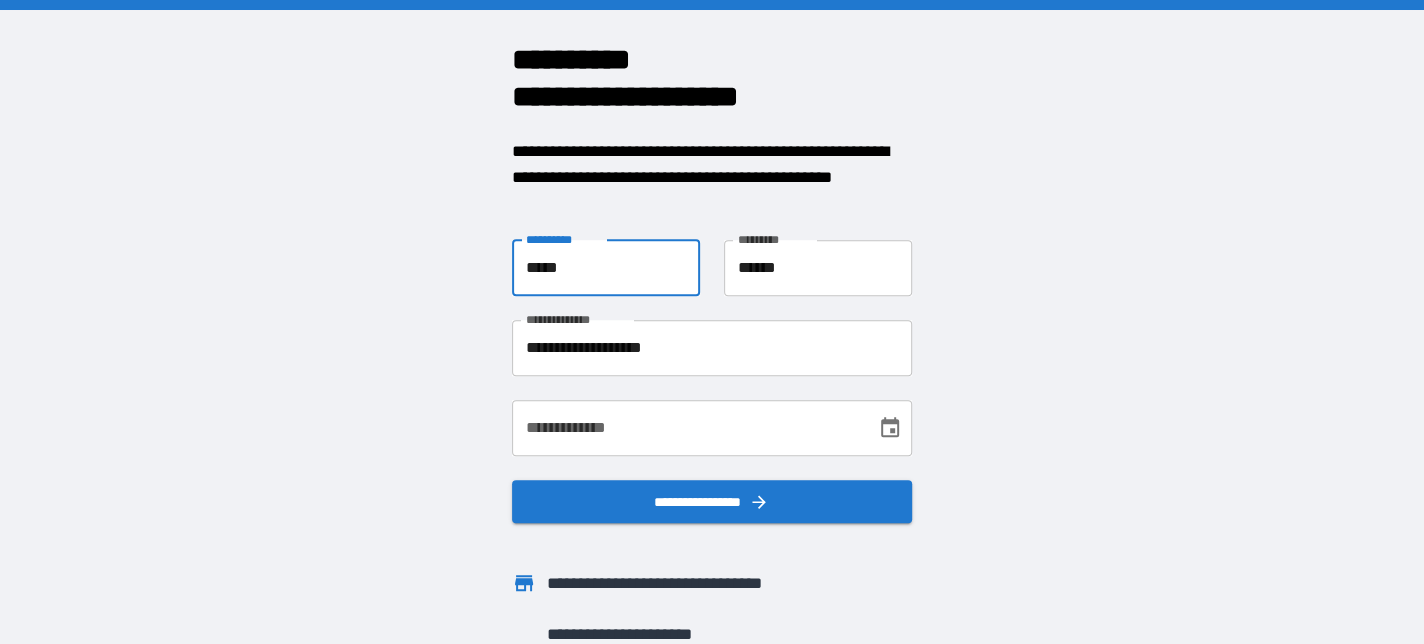click on "**********" at bounding box center (687, 428) 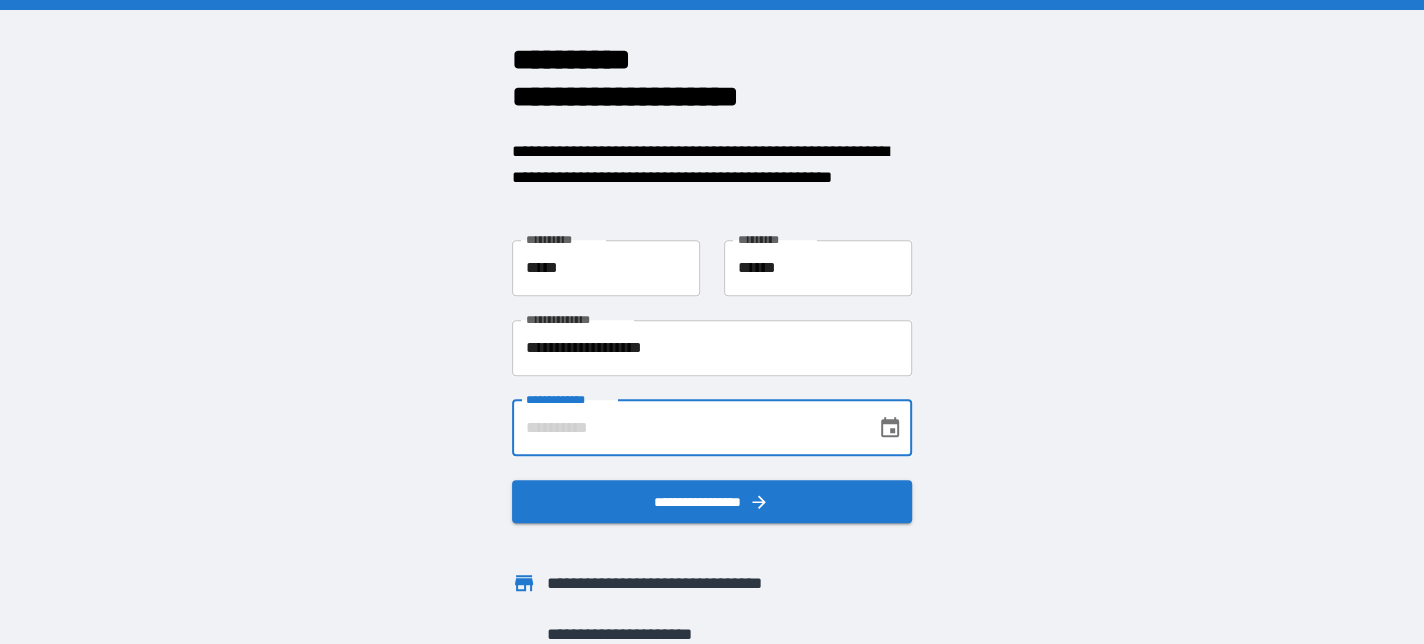 type on "**********" 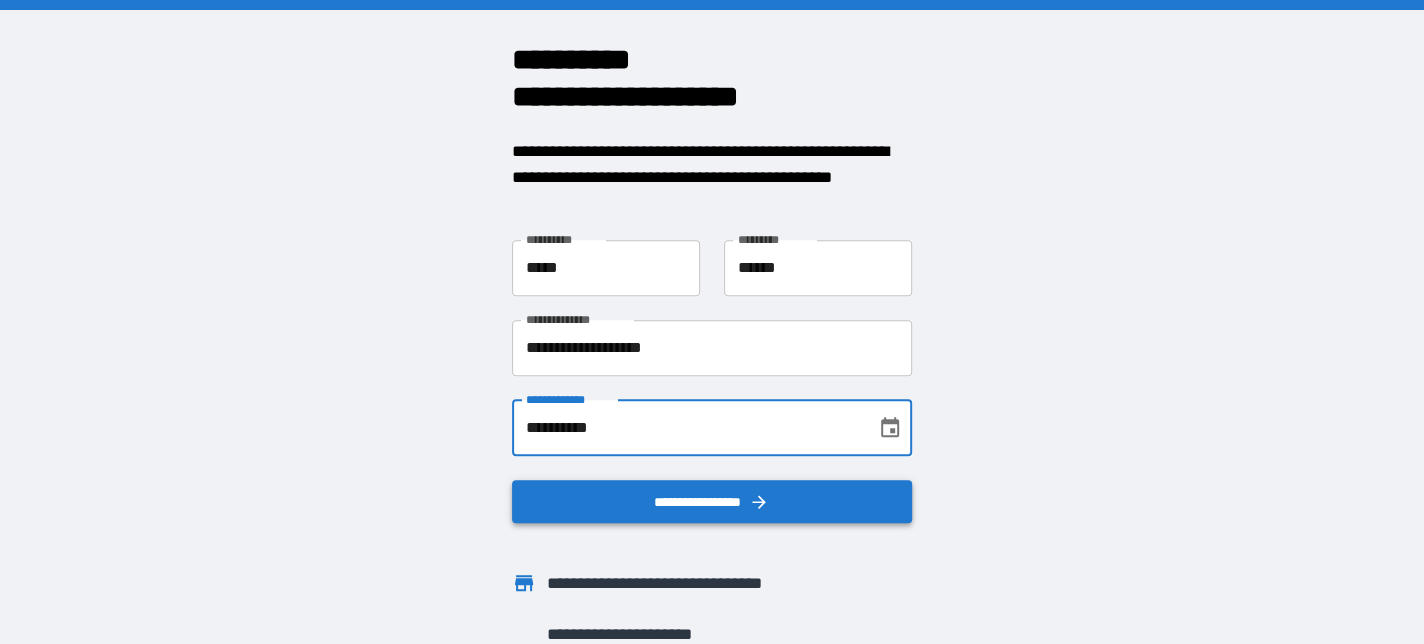 click on "**********" at bounding box center [712, 502] 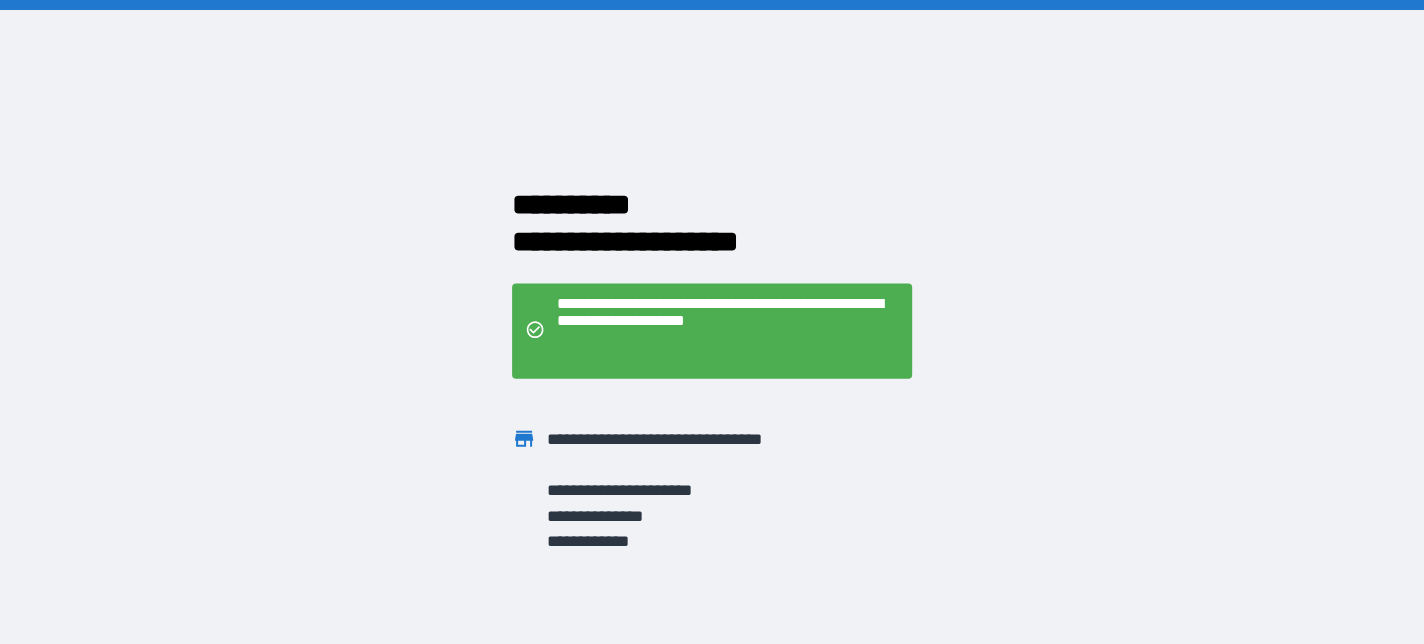 click on "**********" at bounding box center (728, 331) 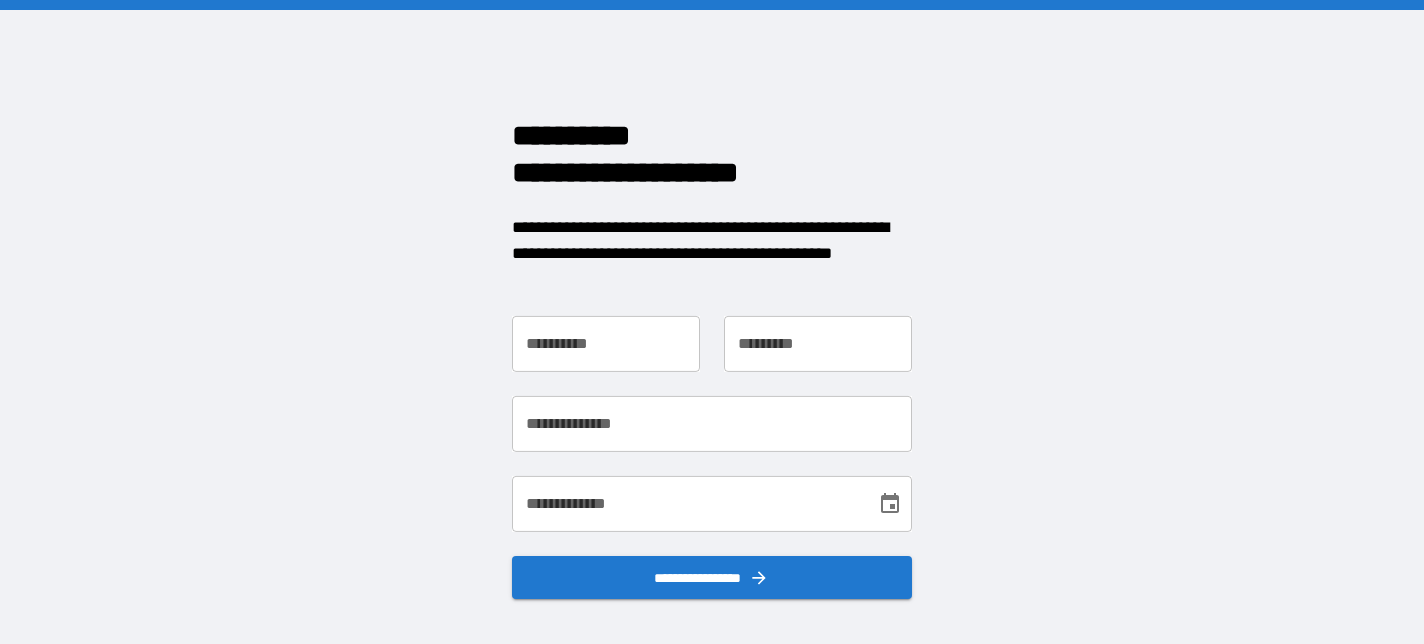 scroll, scrollTop: 0, scrollLeft: 0, axis: both 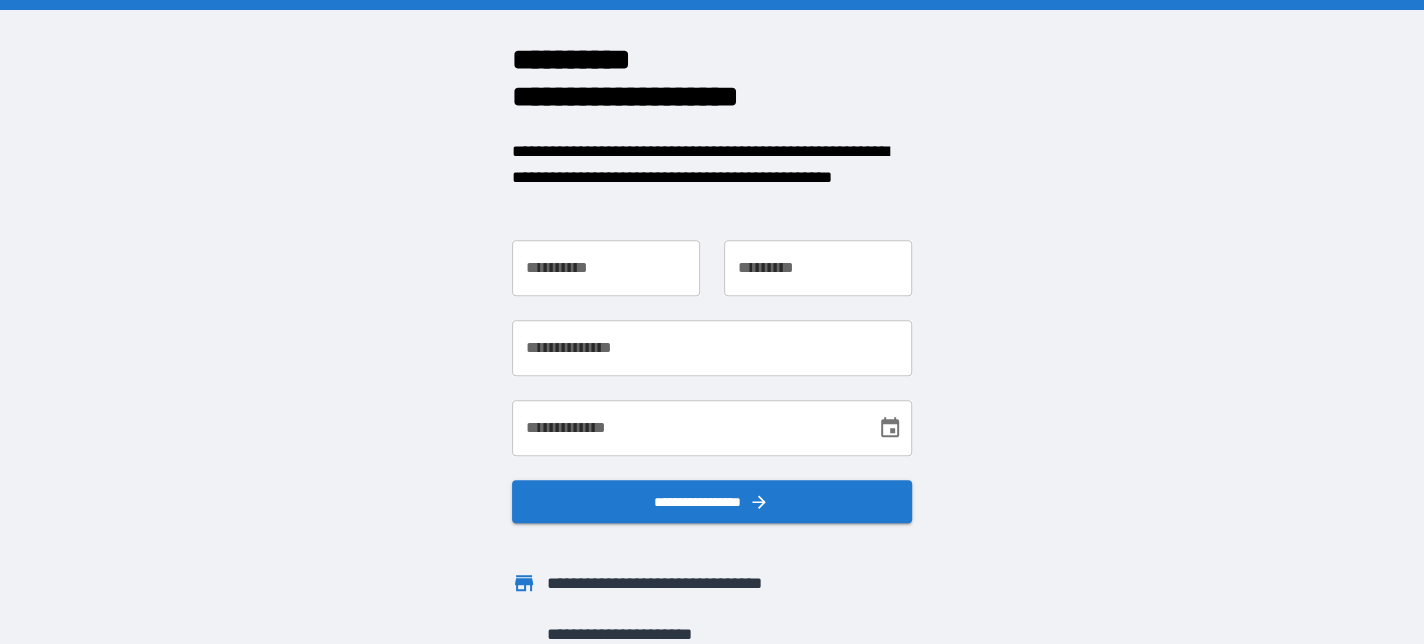 click on "**********" at bounding box center (606, 268) 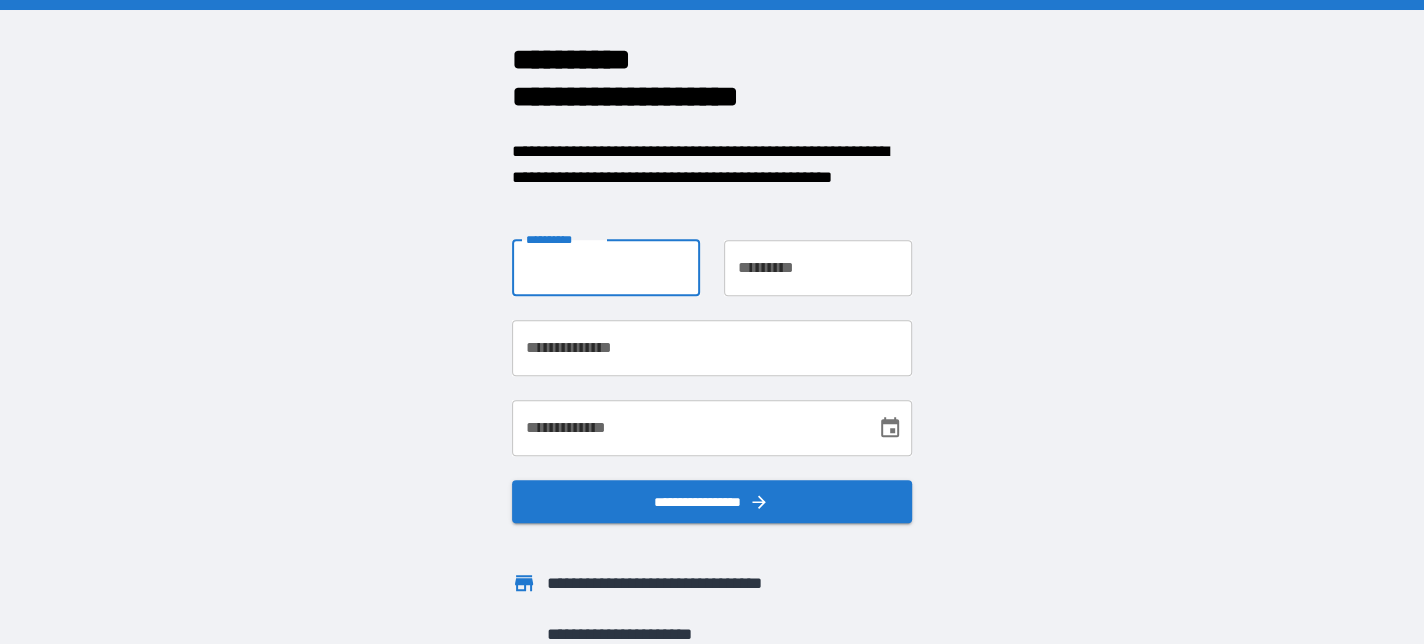 type on "*****" 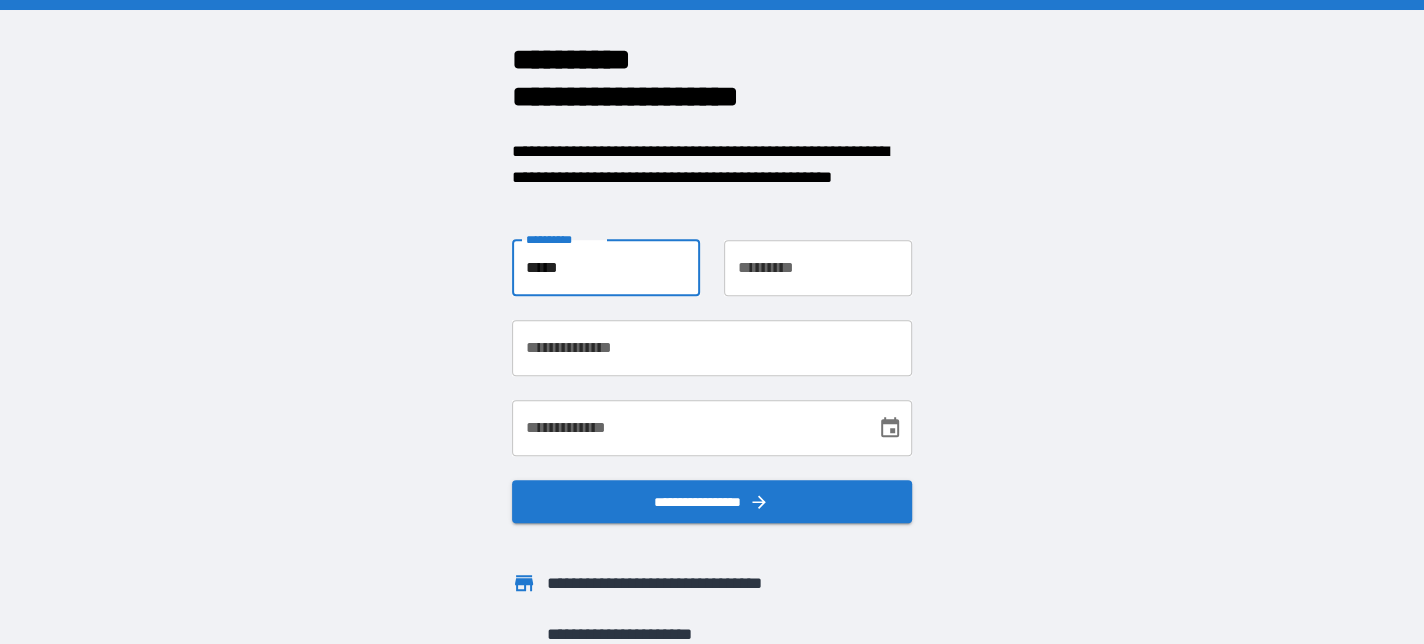 type on "******" 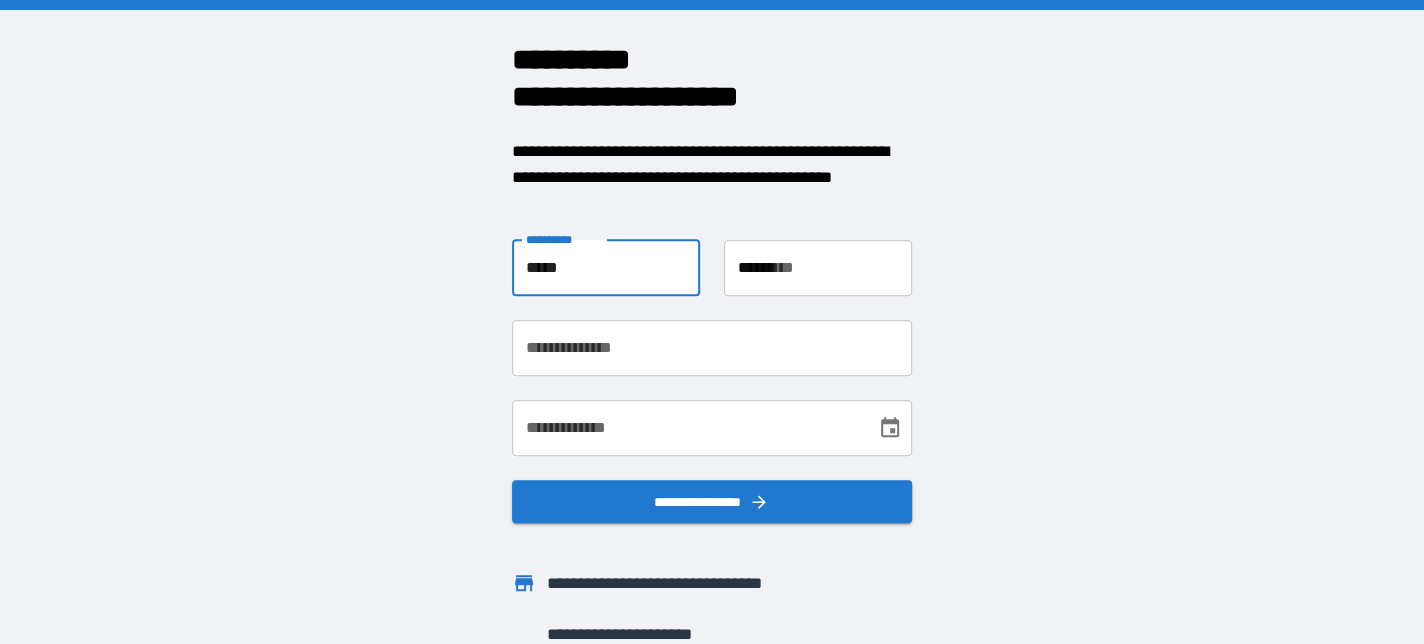 type on "**********" 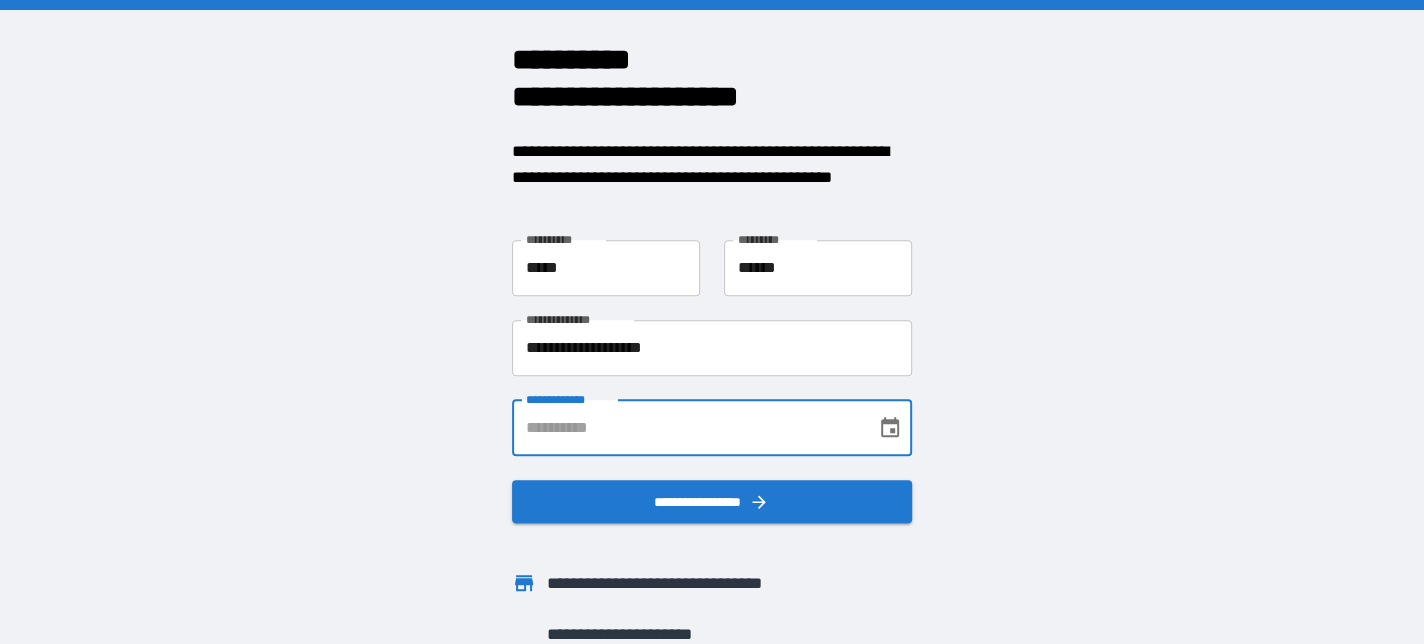 click on "**********" at bounding box center (687, 428) 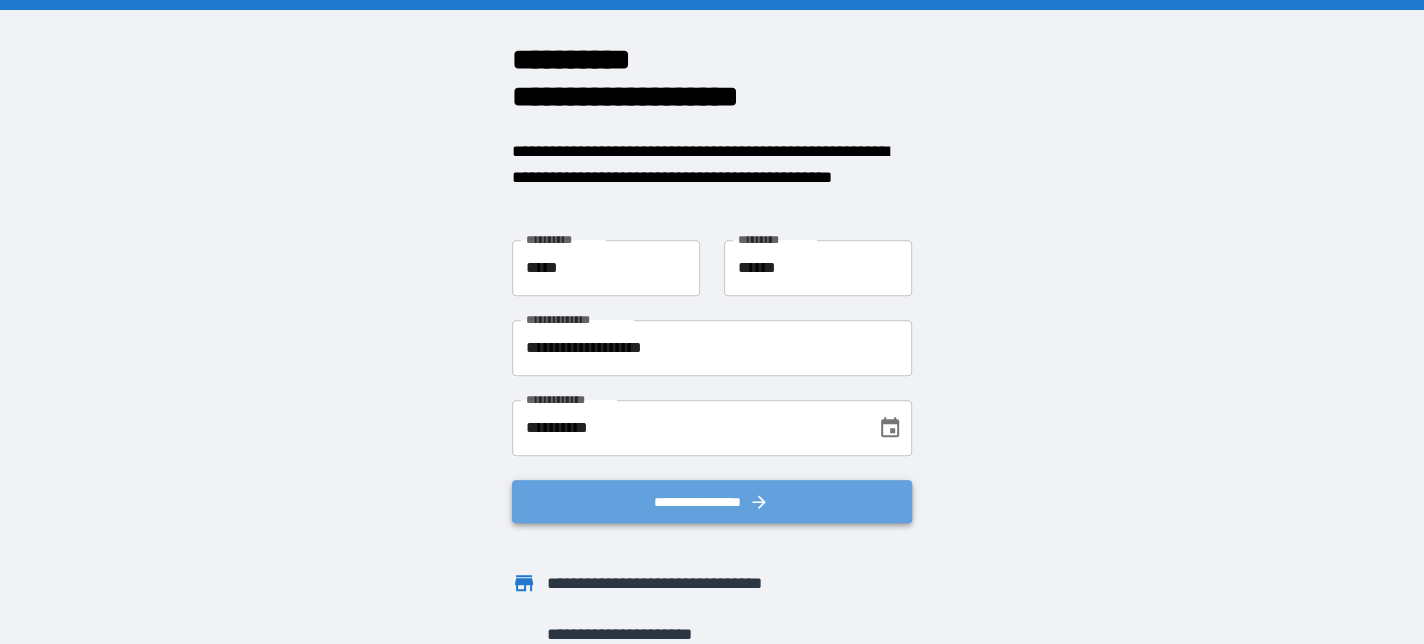 click on "**********" at bounding box center [712, 502] 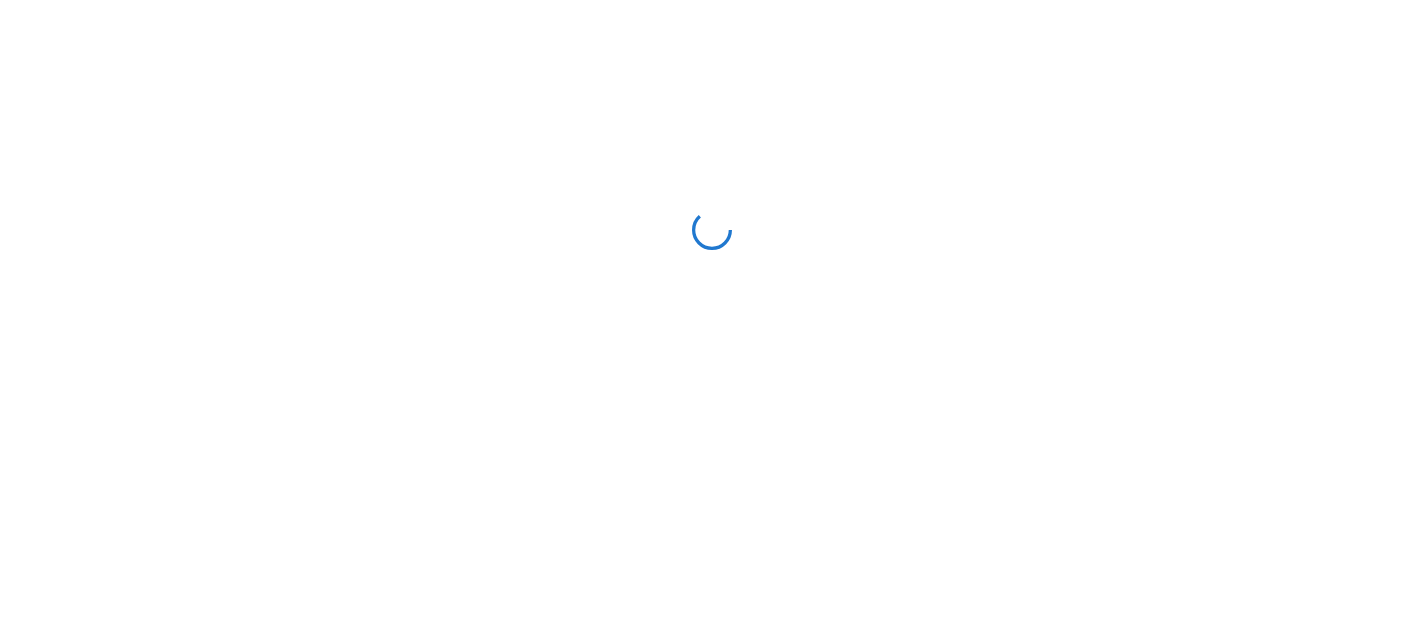 scroll, scrollTop: 0, scrollLeft: 0, axis: both 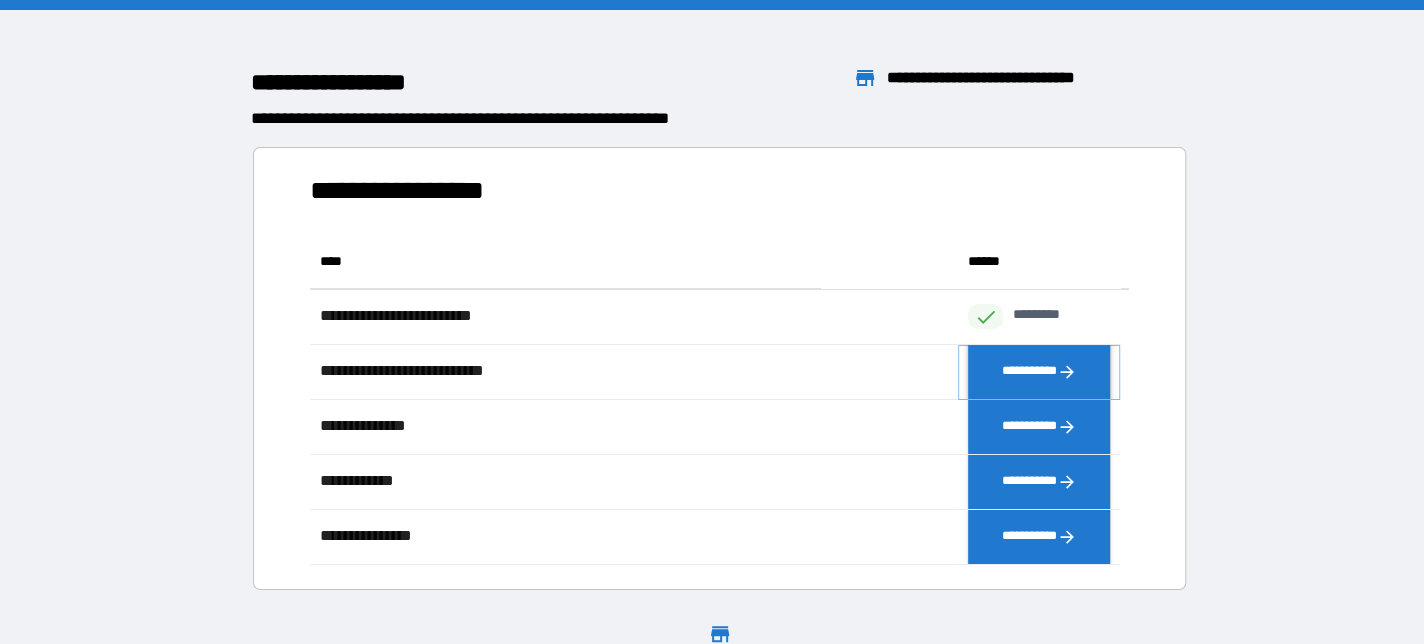 click on "**********" at bounding box center (1039, 371) 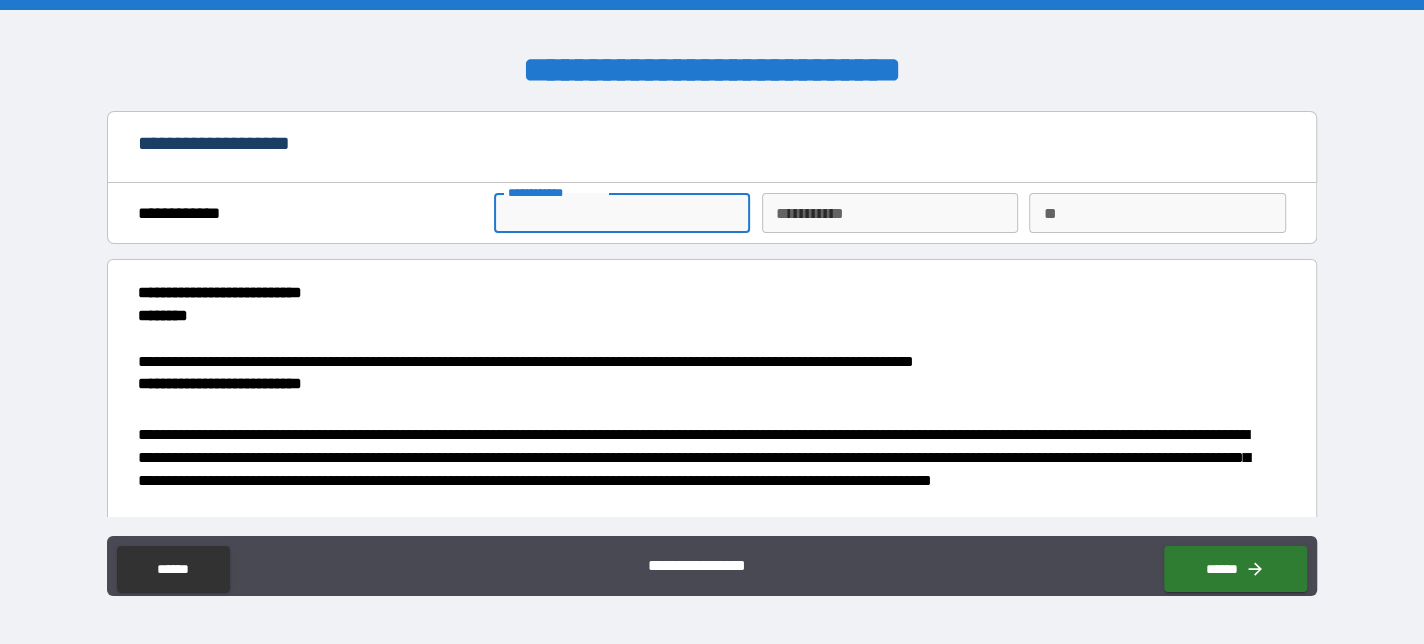 click on "**********" at bounding box center [622, 213] 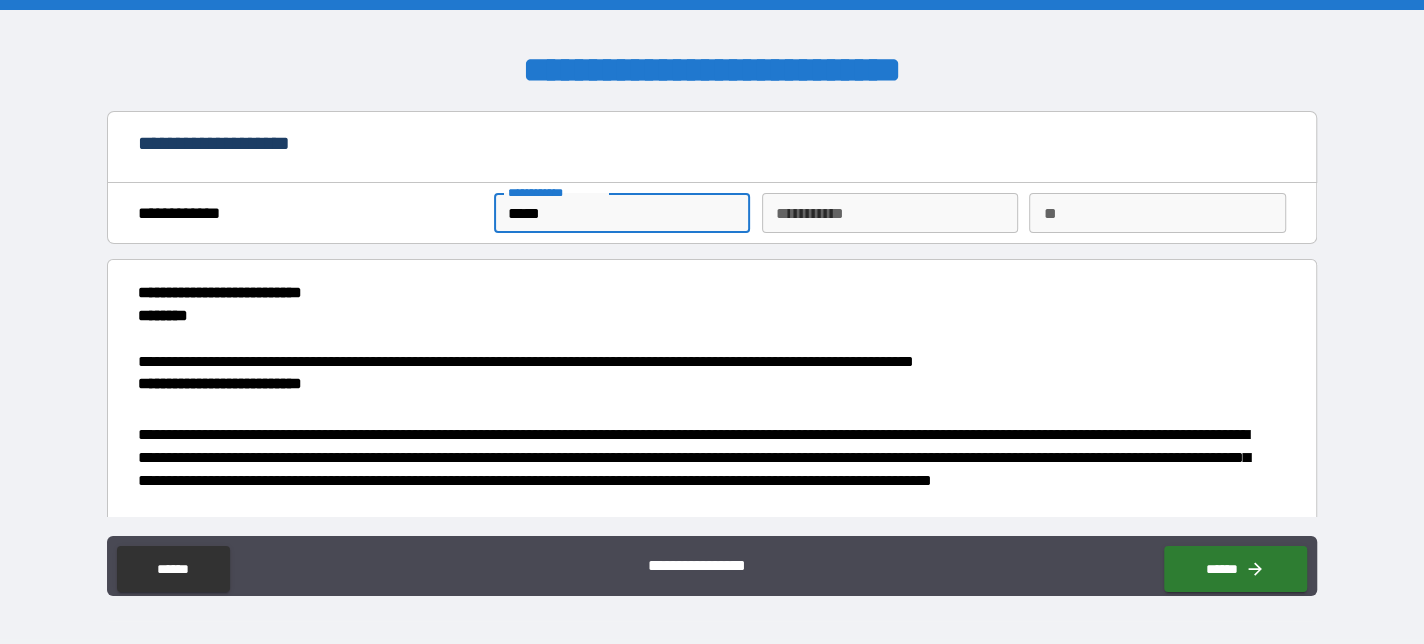 type on "******" 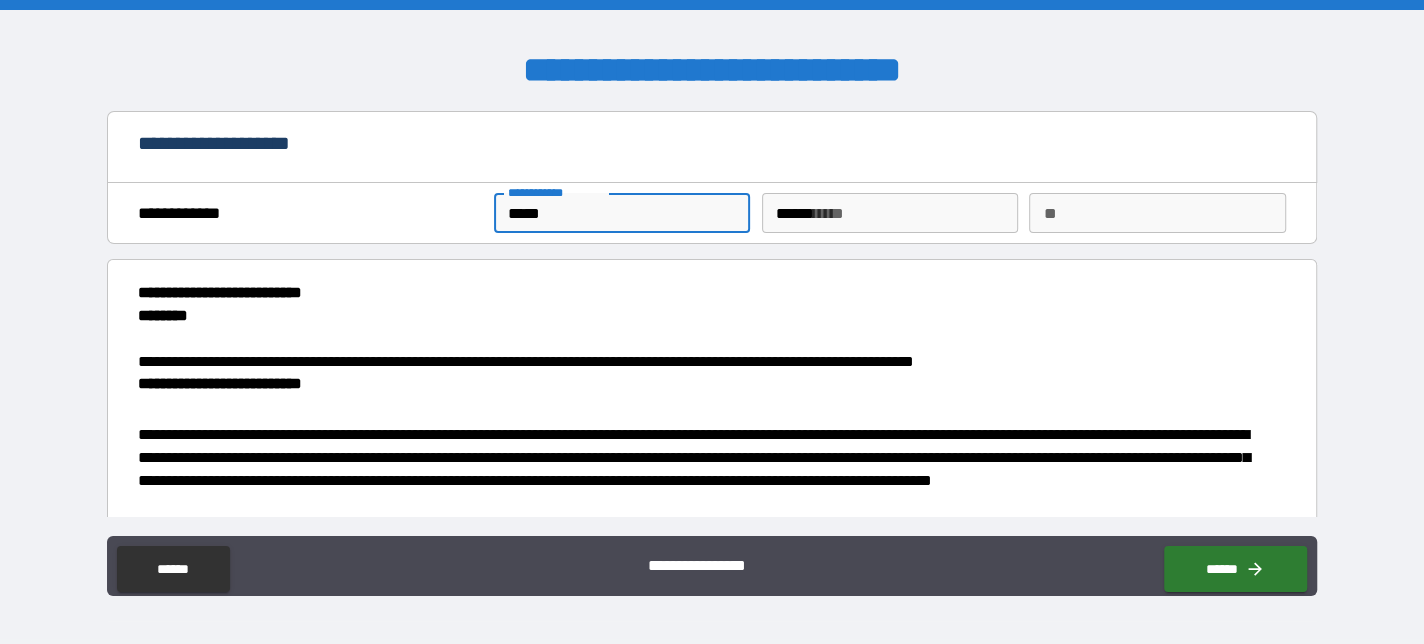 type on "*" 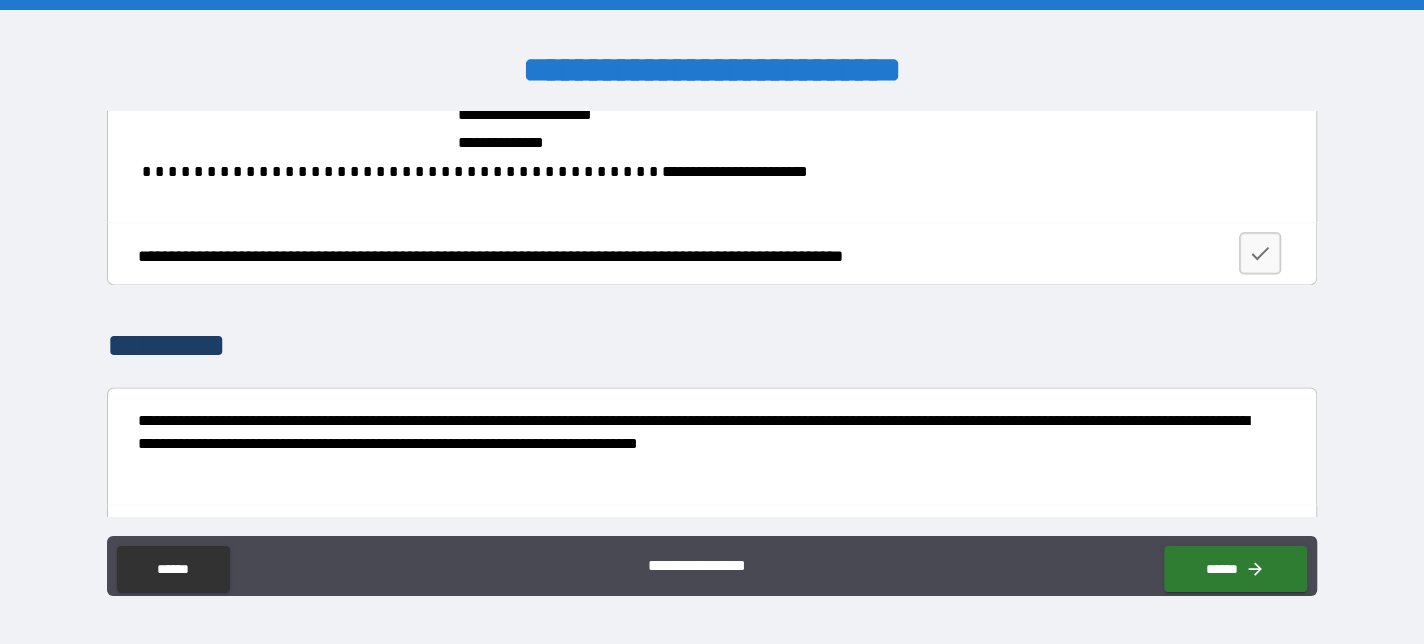 scroll, scrollTop: 1700, scrollLeft: 0, axis: vertical 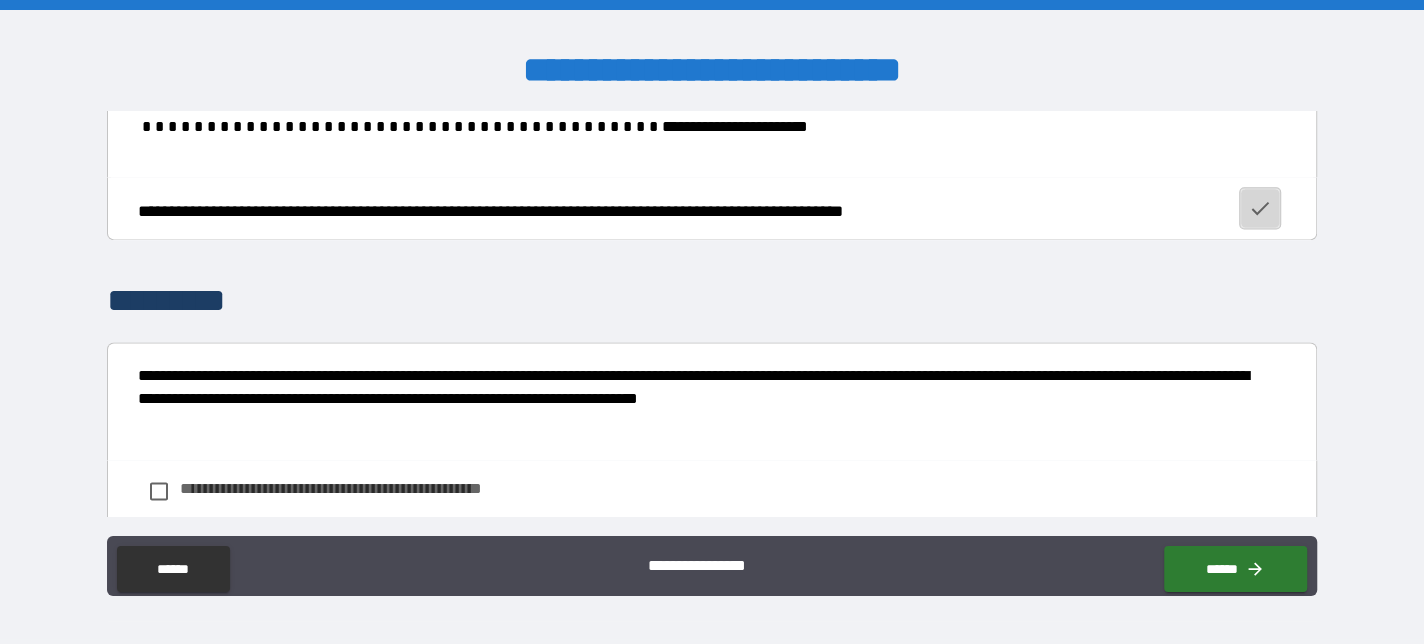 click 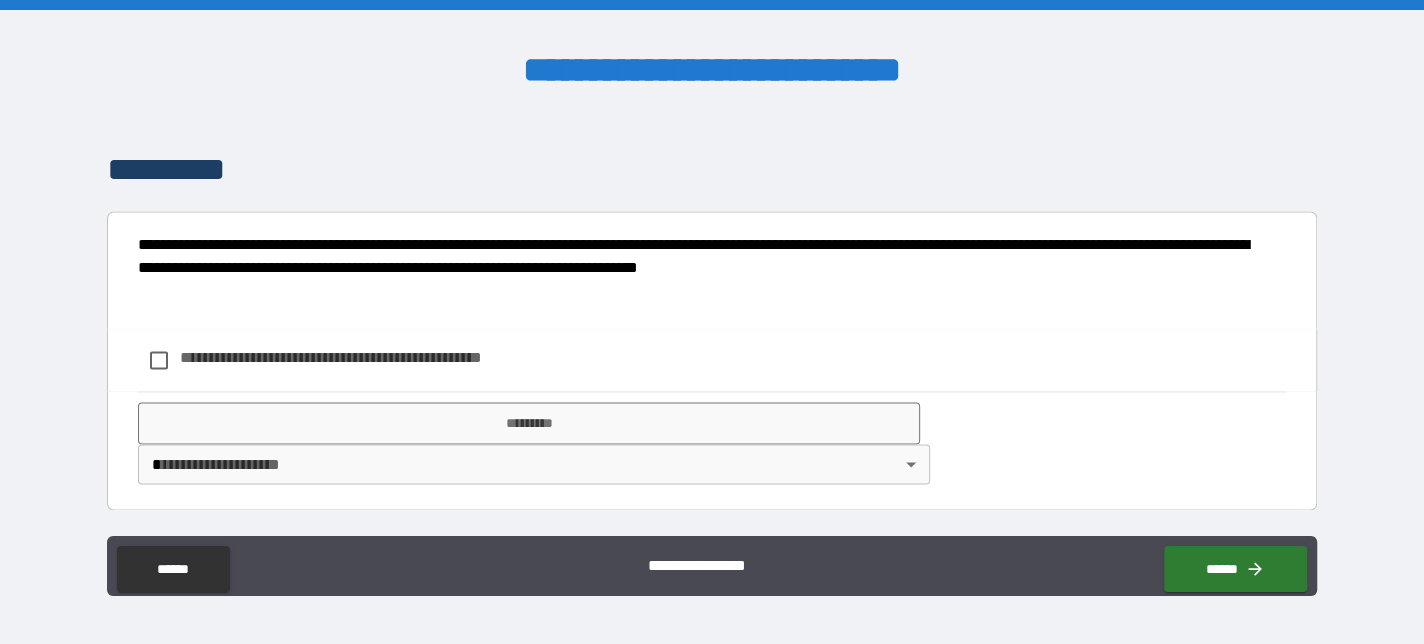 scroll, scrollTop: 1914, scrollLeft: 0, axis: vertical 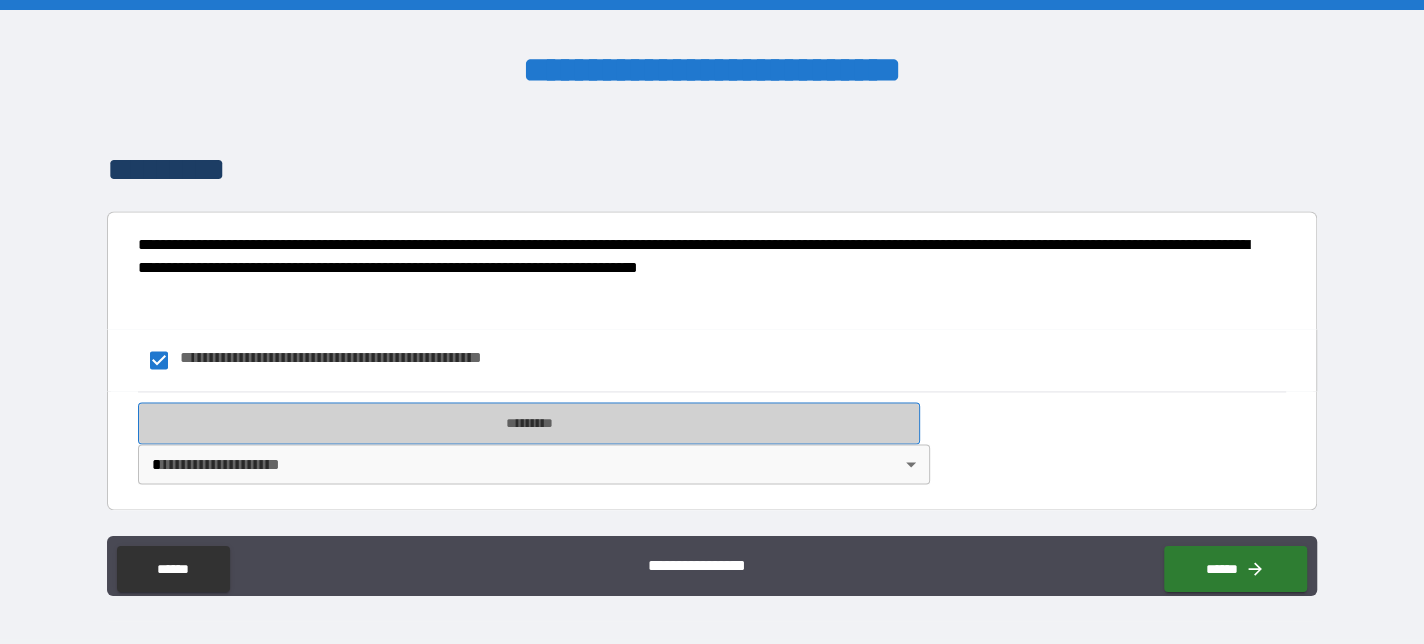 click on "*********" at bounding box center (529, 423) 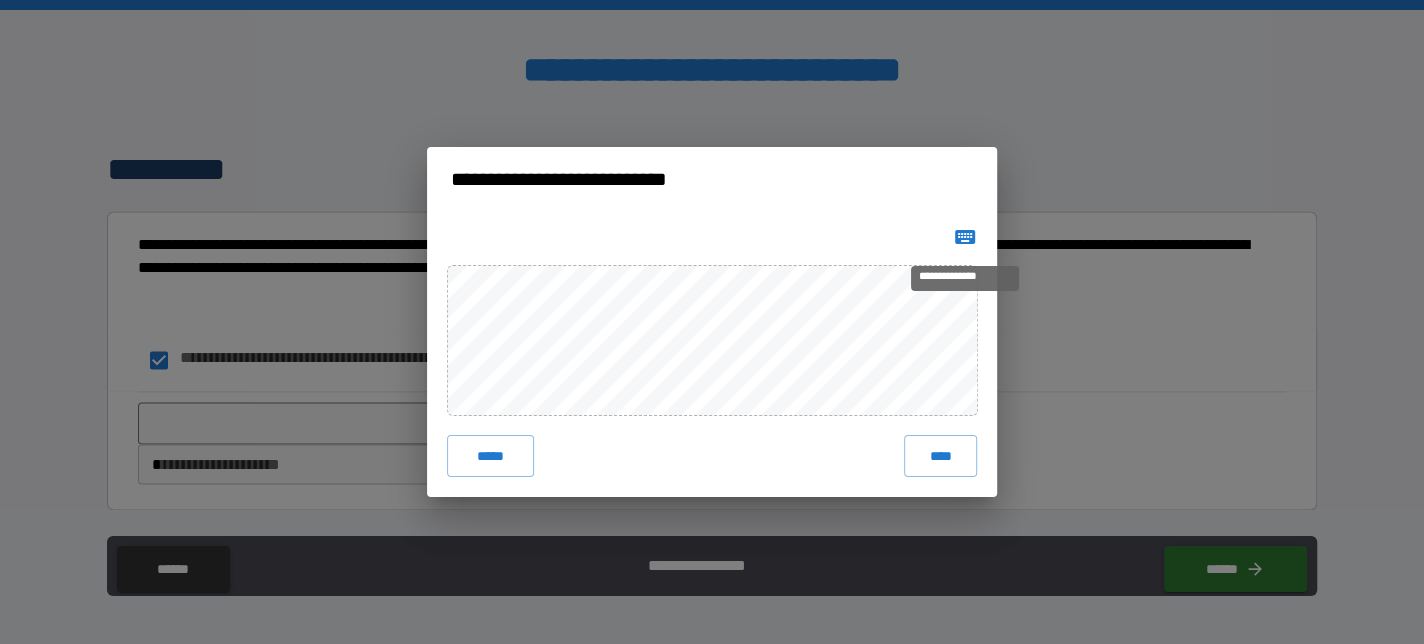 click 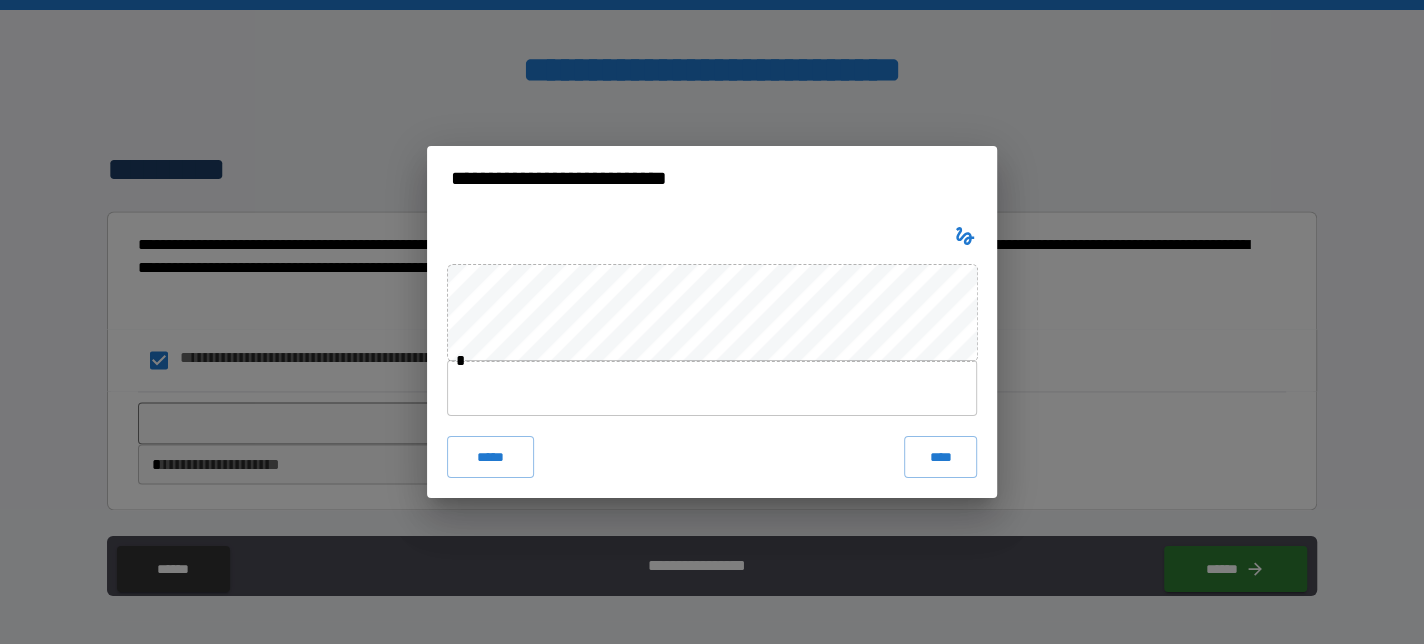 click at bounding box center [712, 388] 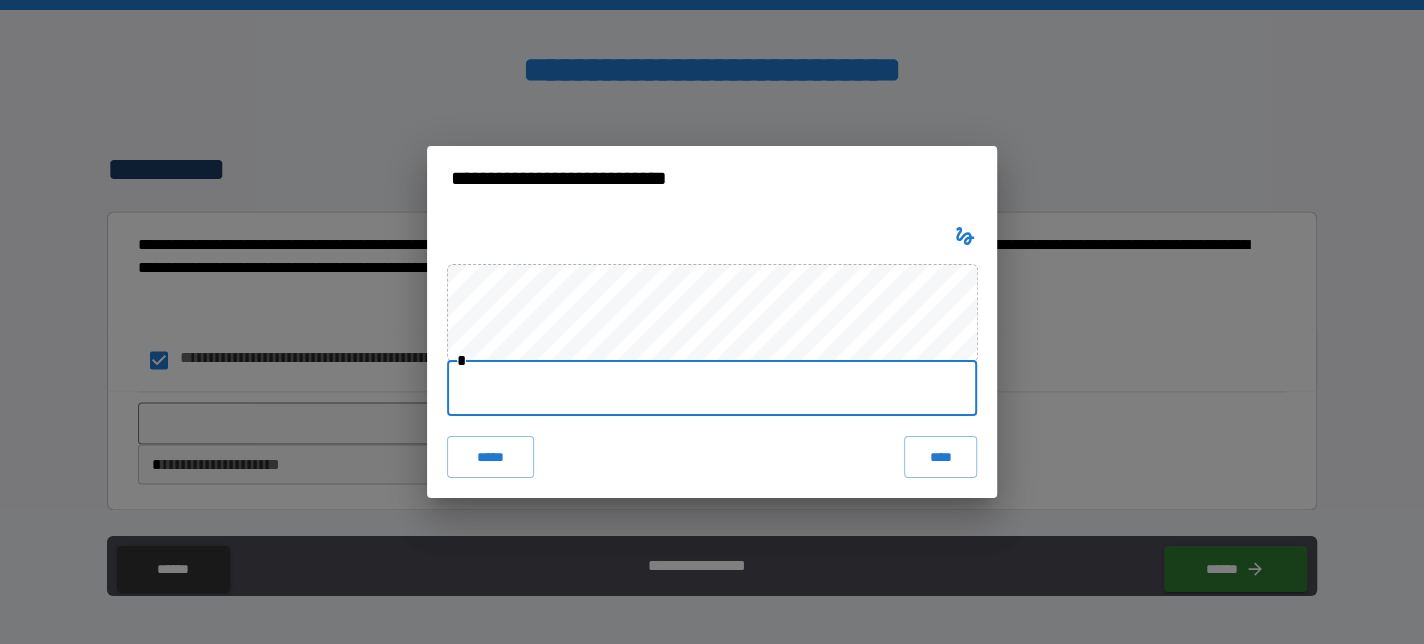 type on "**********" 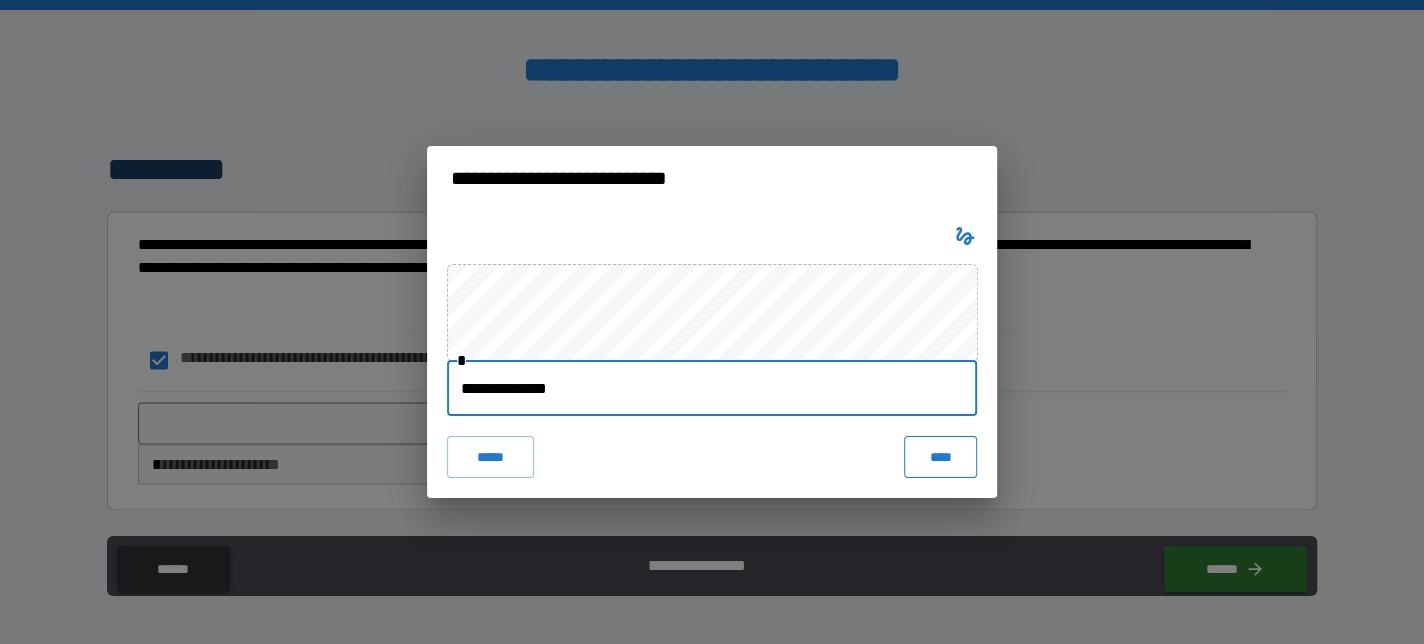 click on "****" at bounding box center (940, 457) 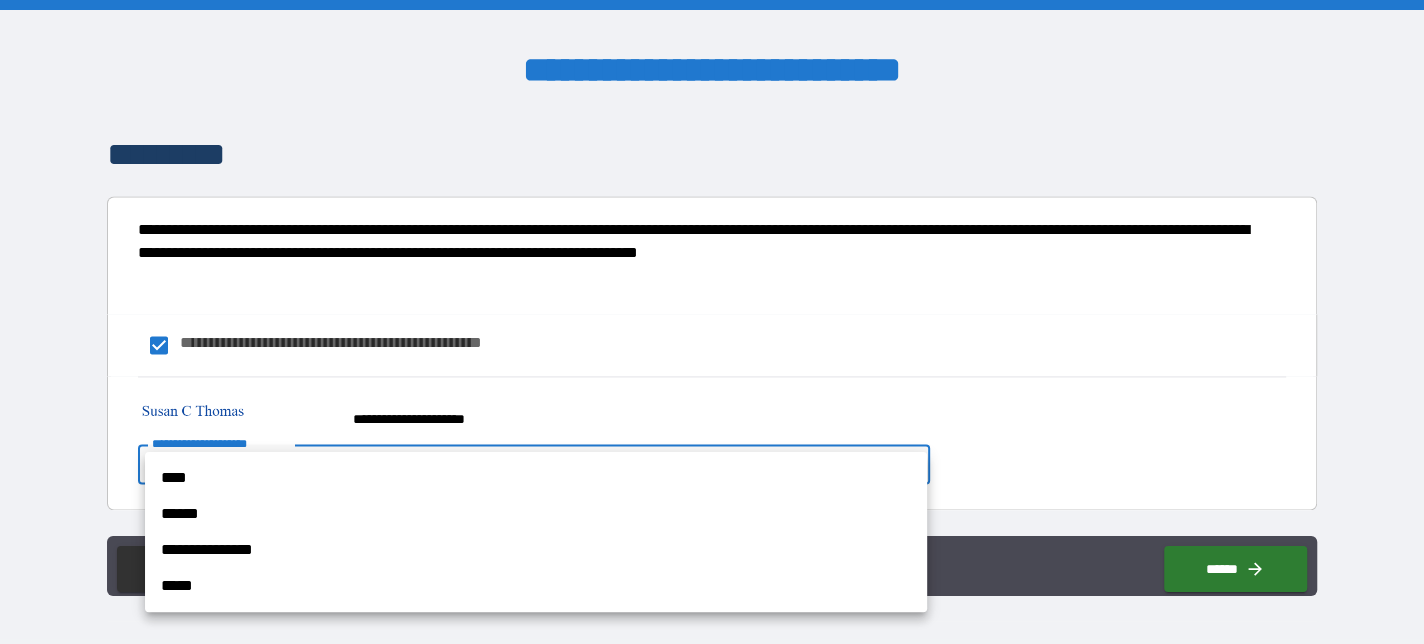 click on "**********" at bounding box center (712, 322) 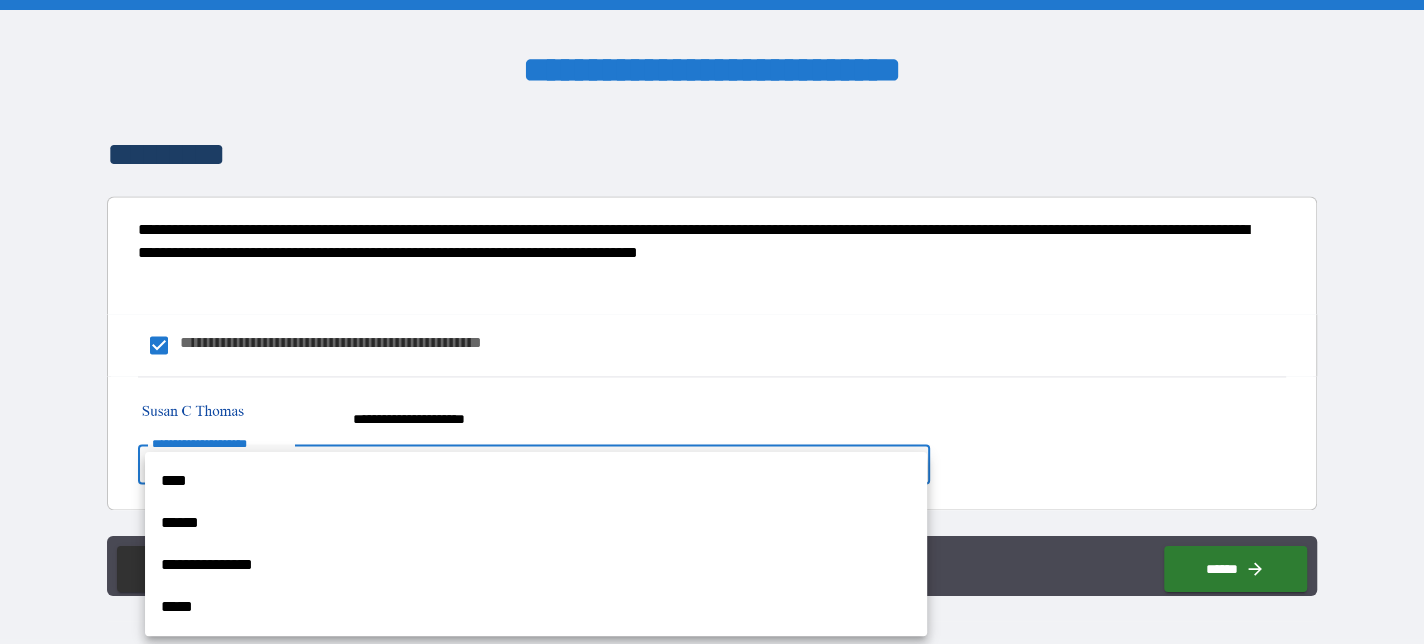 click on "****" at bounding box center (536, 481) 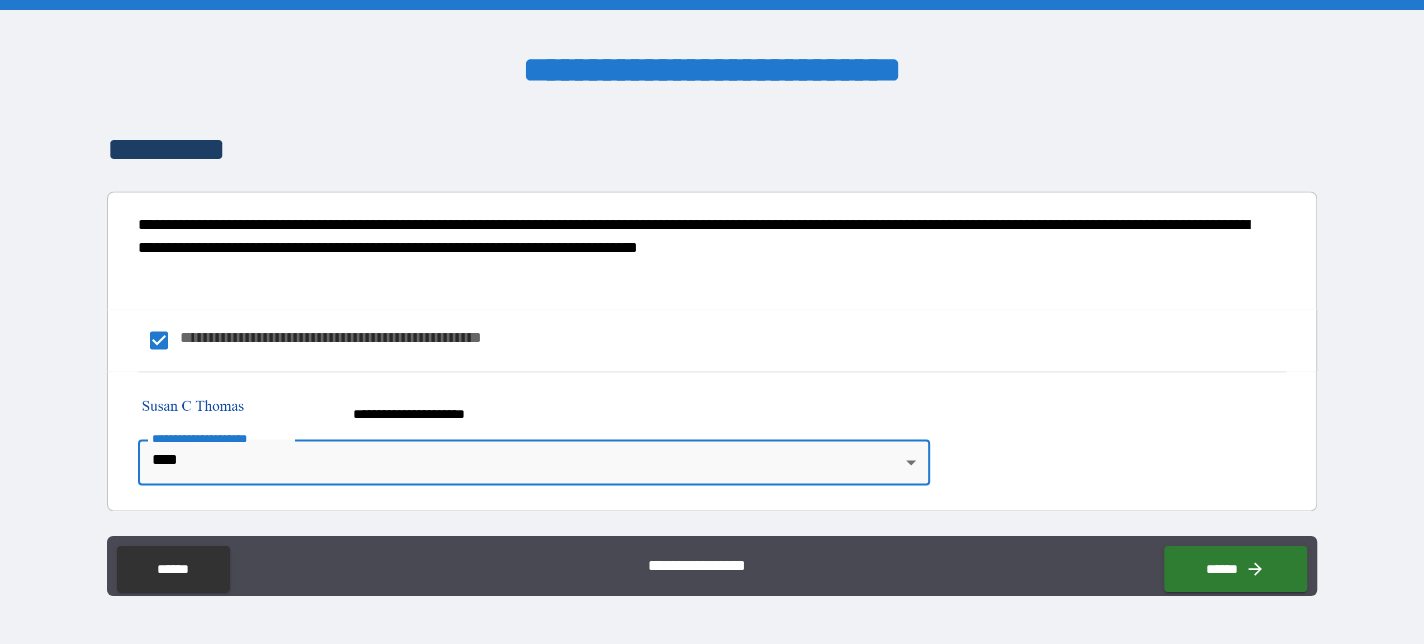 scroll, scrollTop: 1928, scrollLeft: 0, axis: vertical 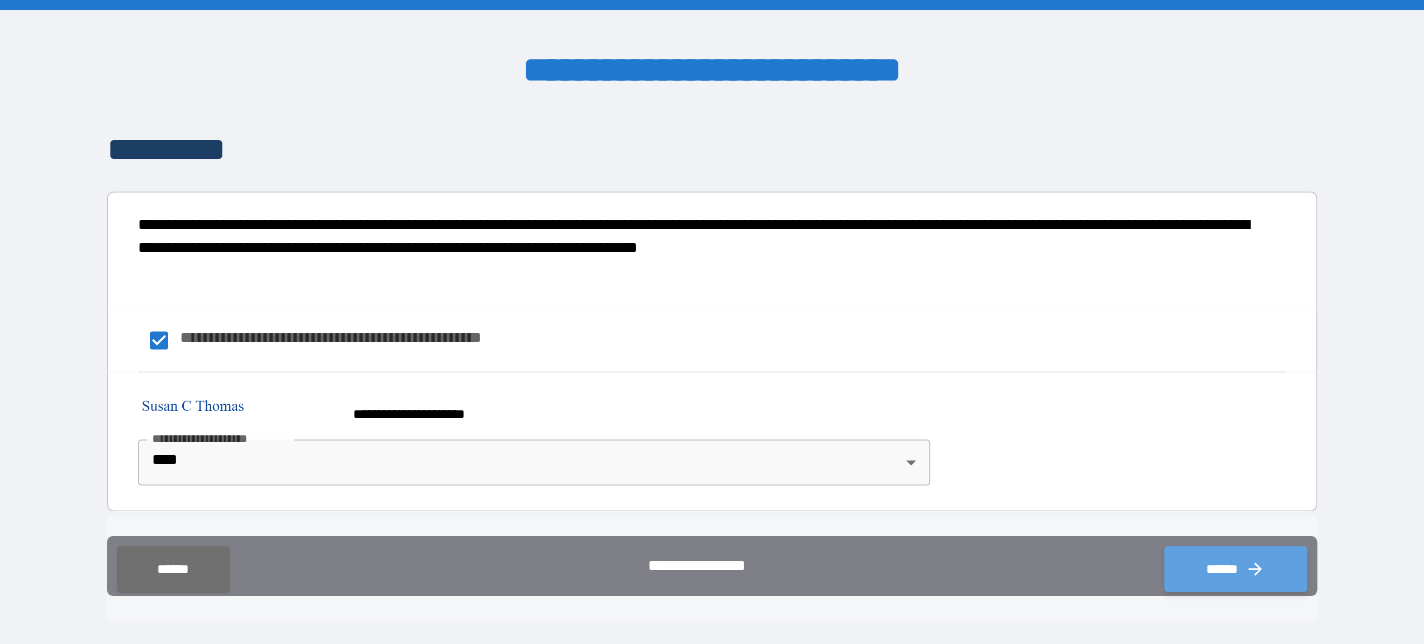 click on "******" at bounding box center [1235, 569] 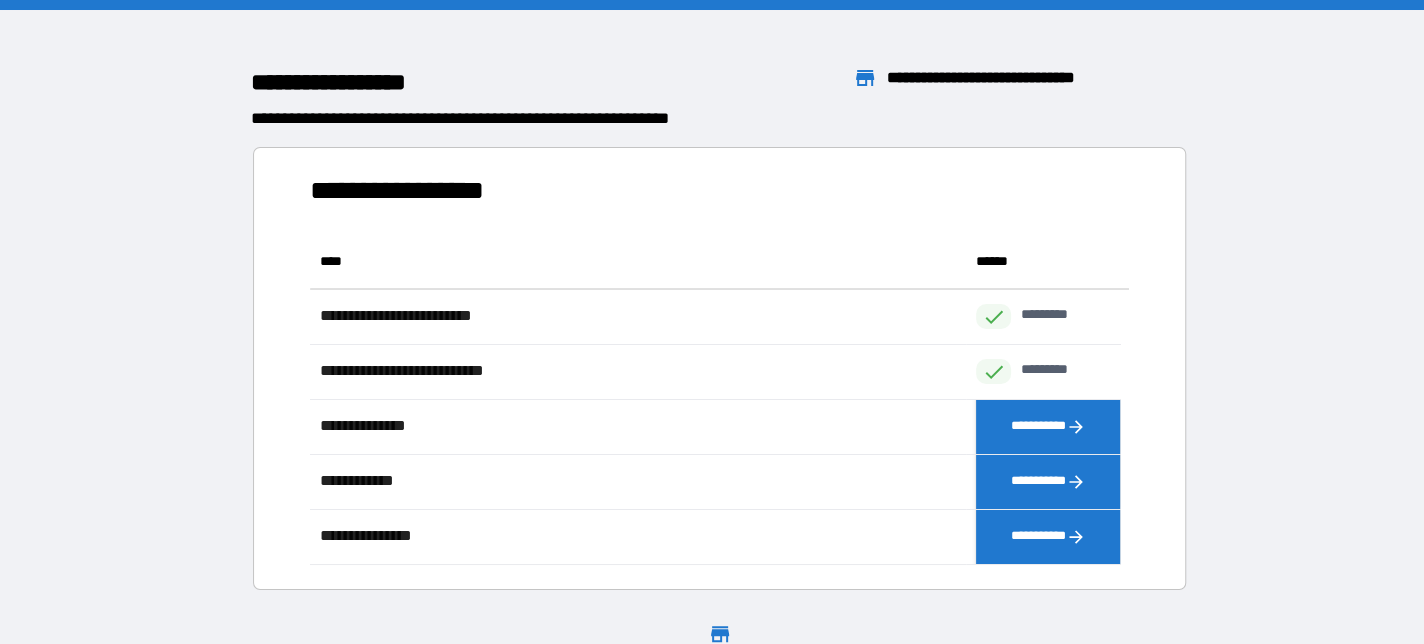 scroll, scrollTop: 316, scrollLeft: 794, axis: both 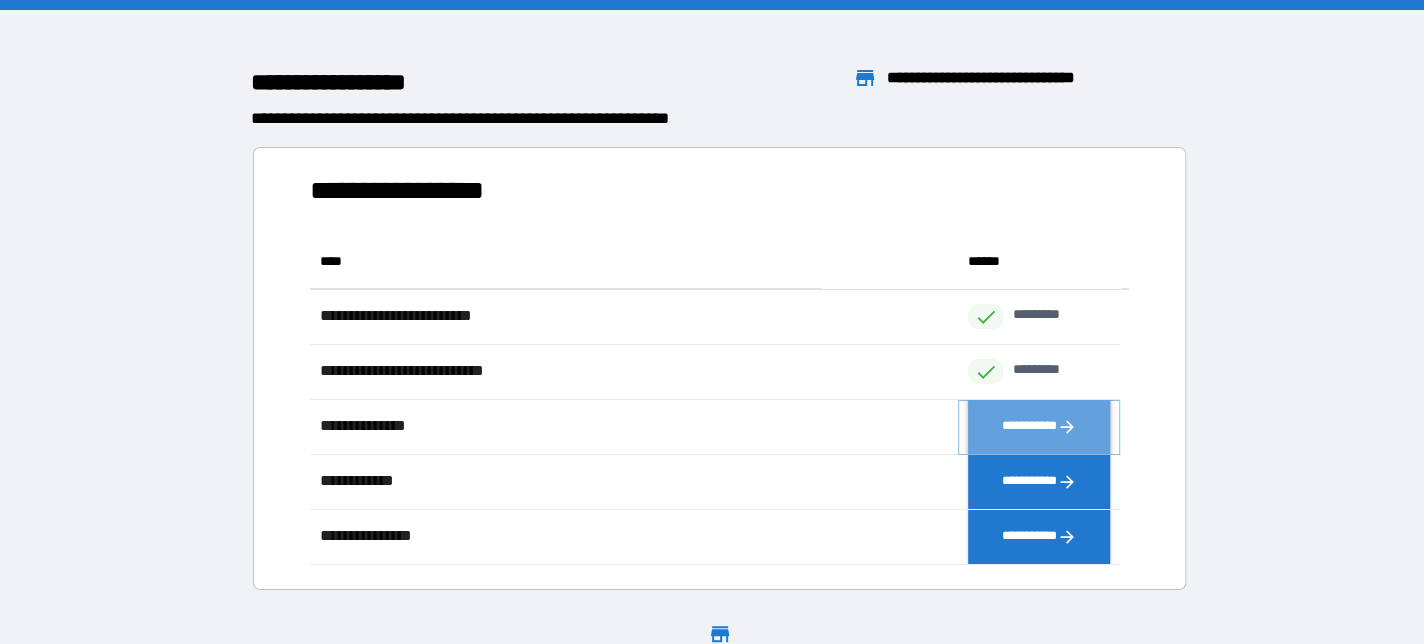 click on "**********" at bounding box center [1039, 426] 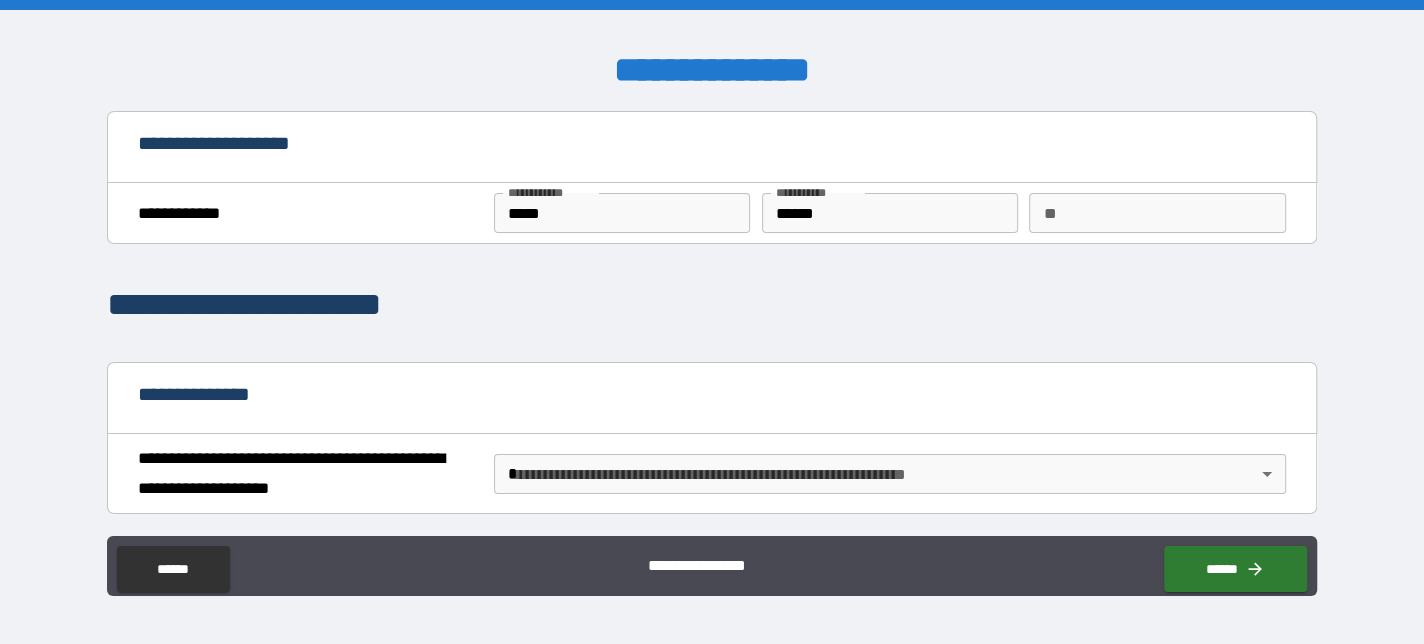 click on "**" at bounding box center (1157, 213) 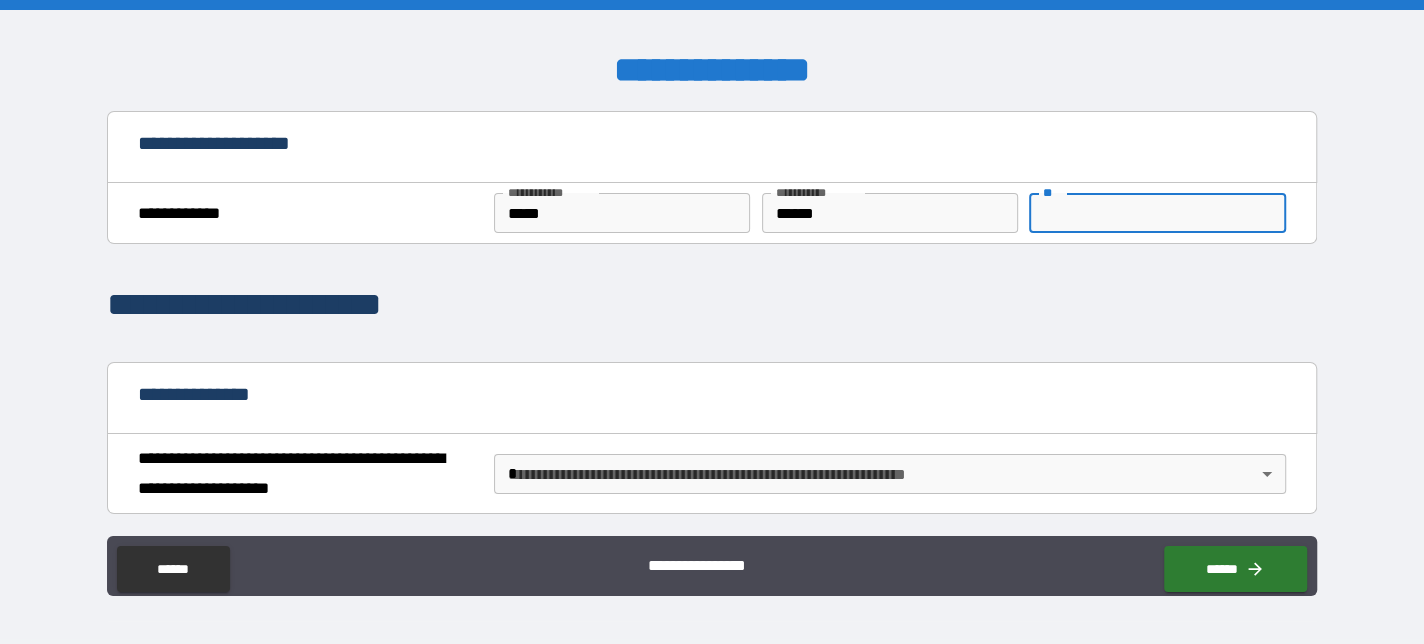 type on "*" 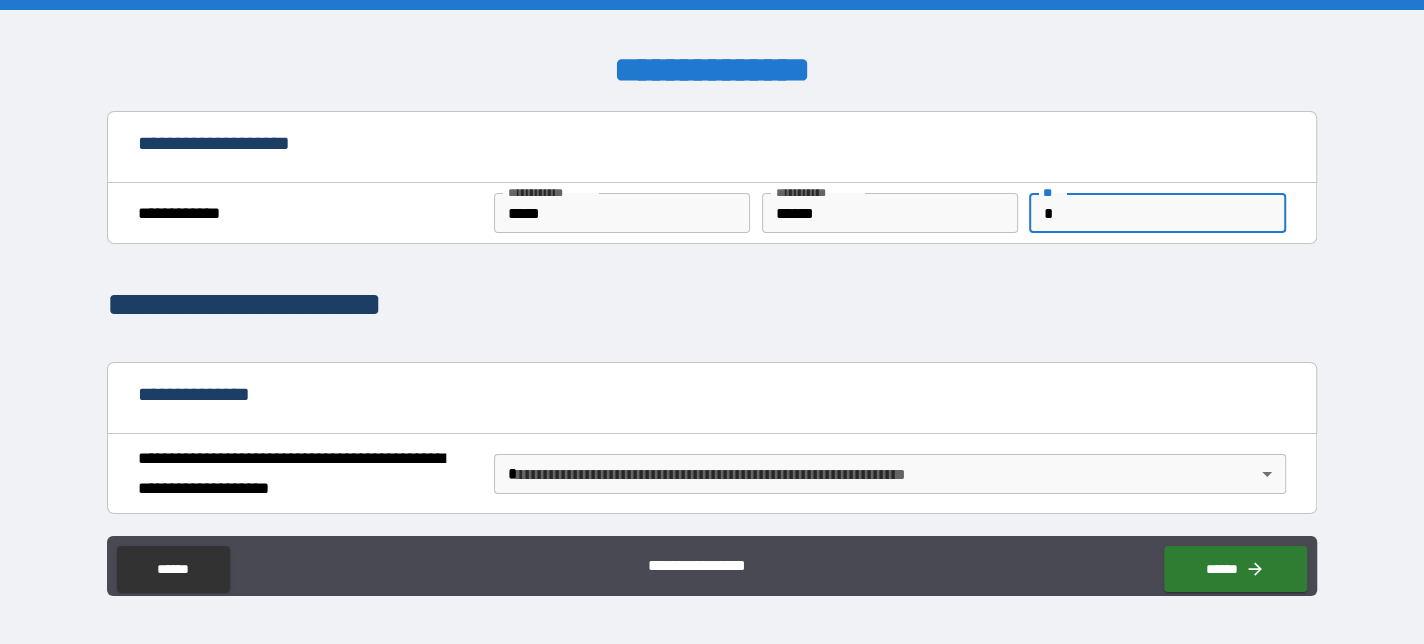 type on "**********" 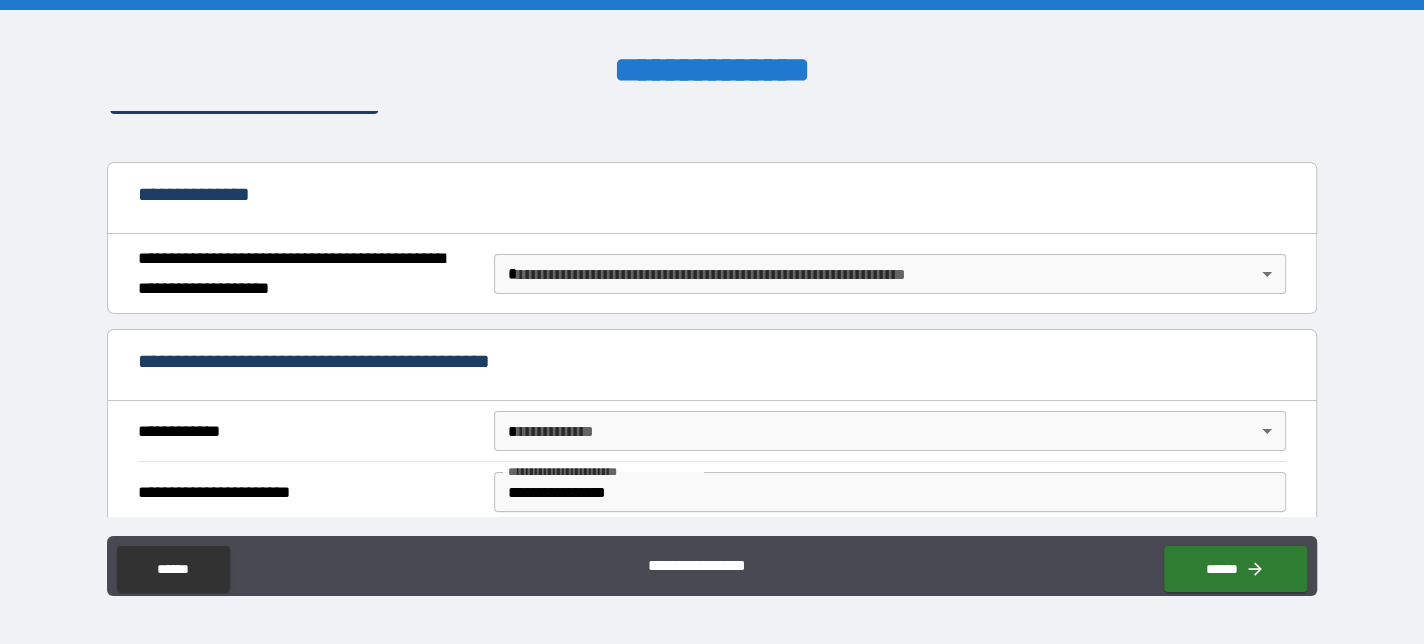 click on "**********" at bounding box center (712, 322) 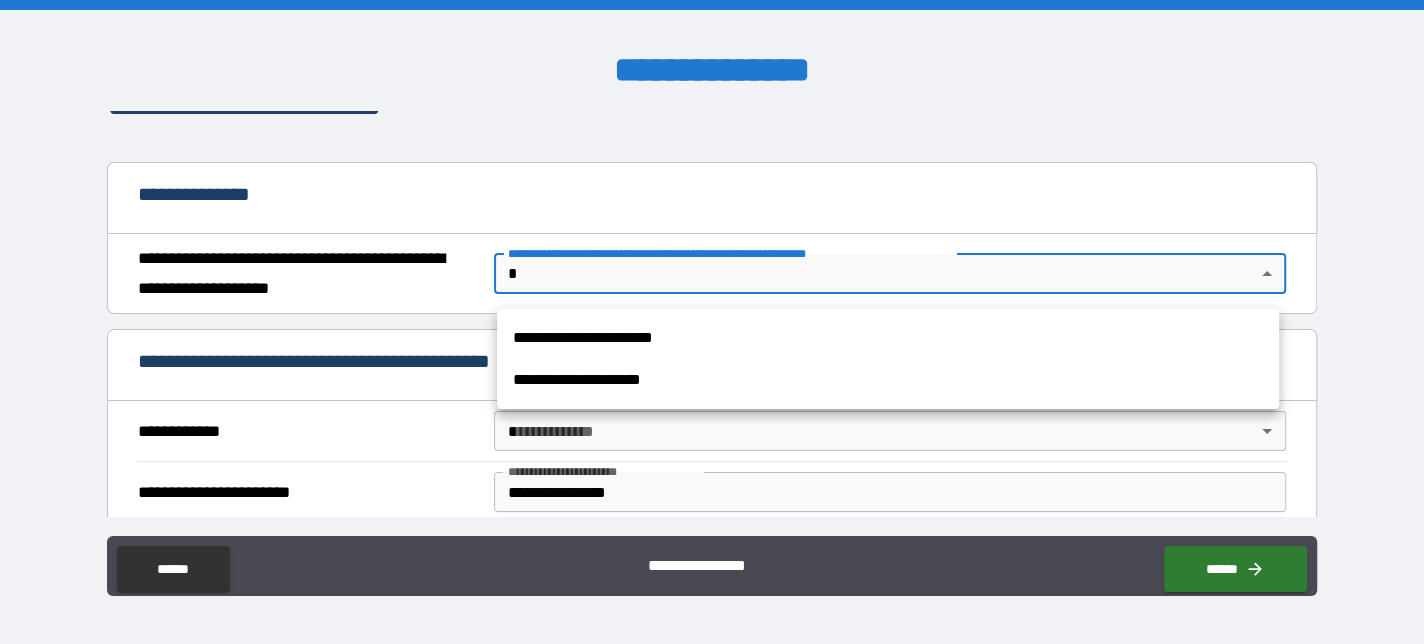 click at bounding box center (712, 322) 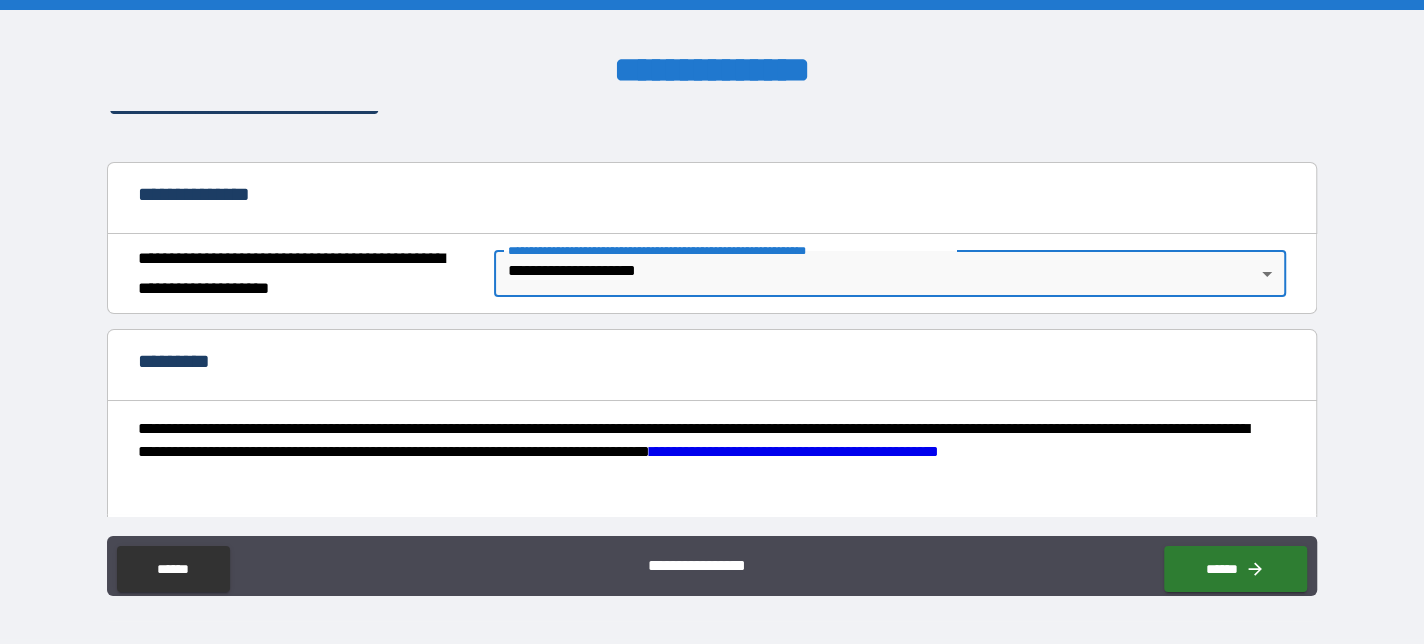 click on "**********" at bounding box center [712, 322] 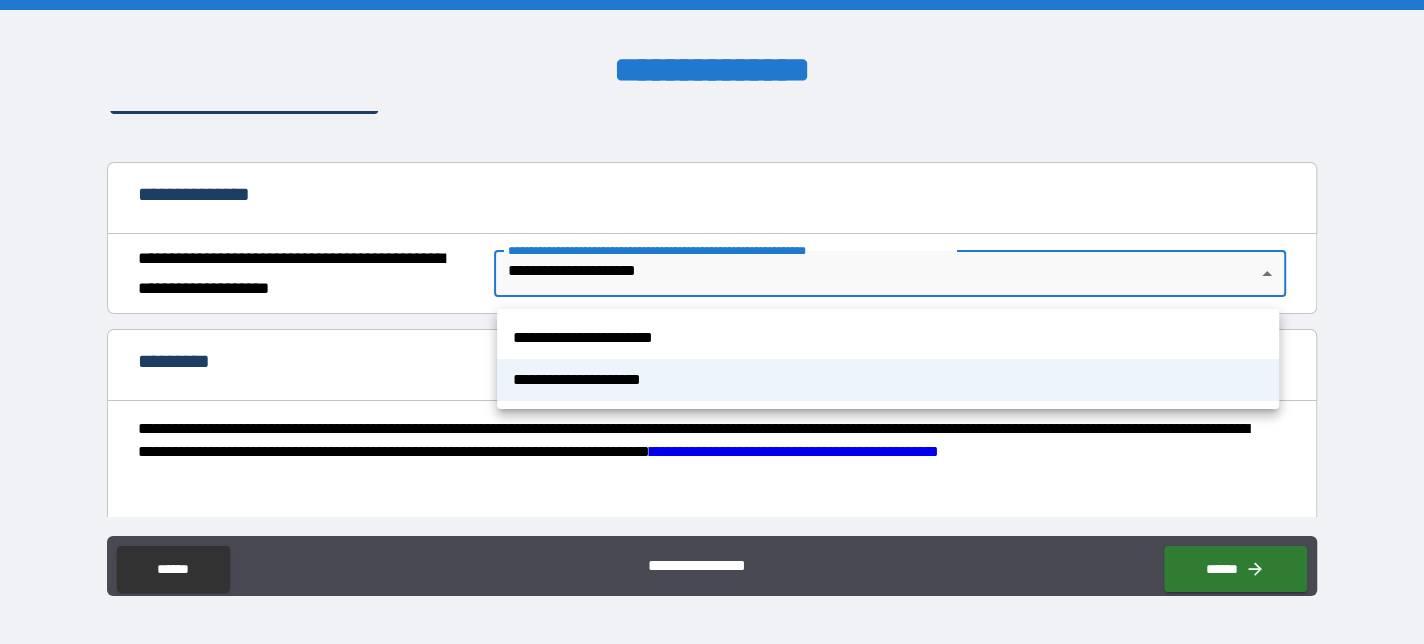click at bounding box center [712, 322] 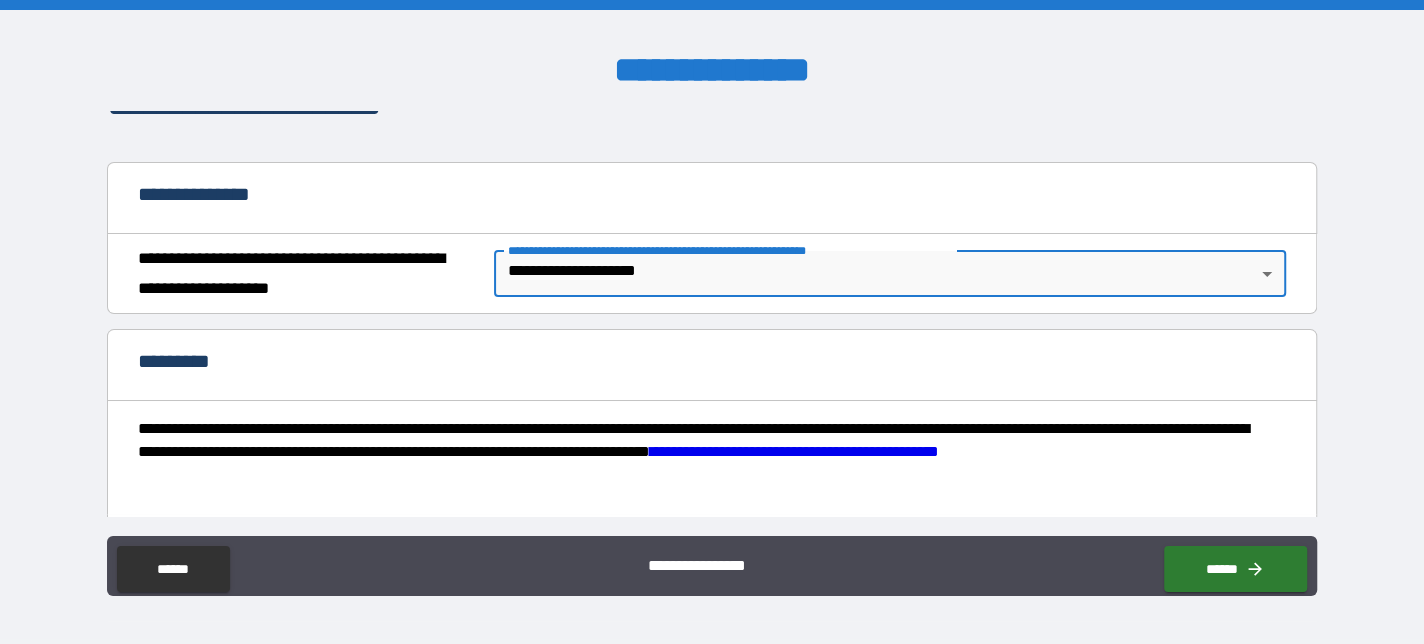 click on "**********" at bounding box center [712, 322] 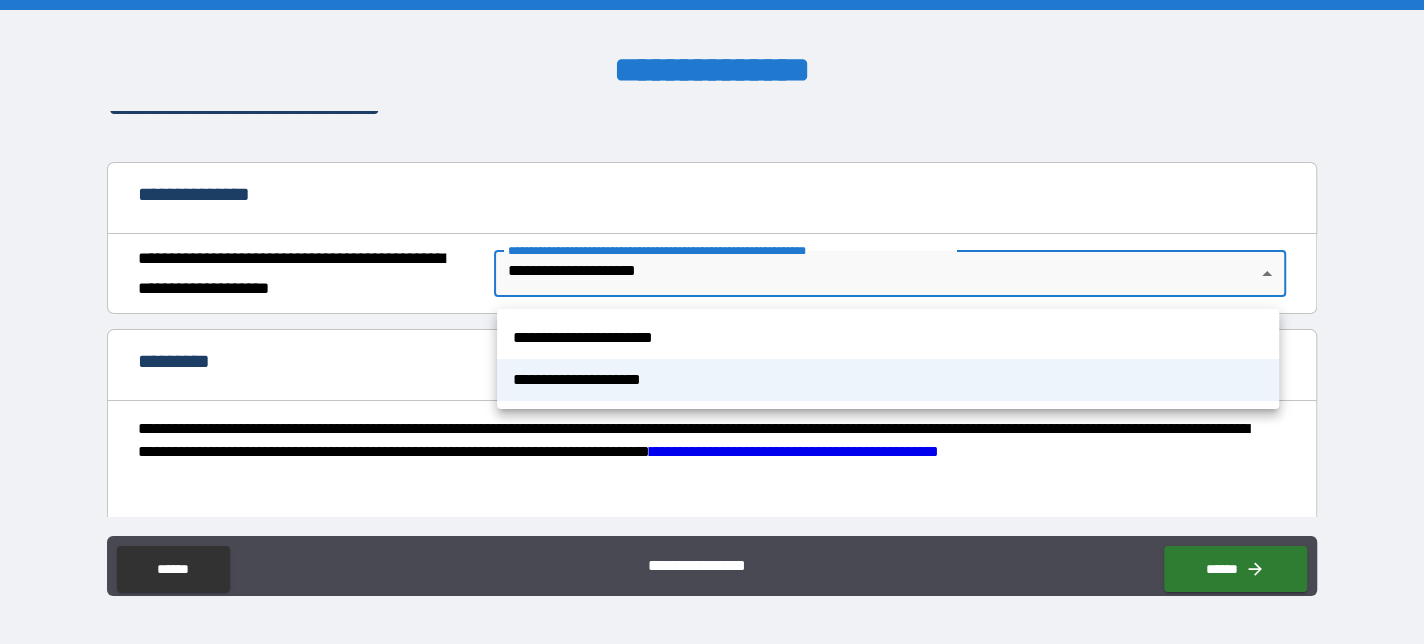 click at bounding box center [712, 322] 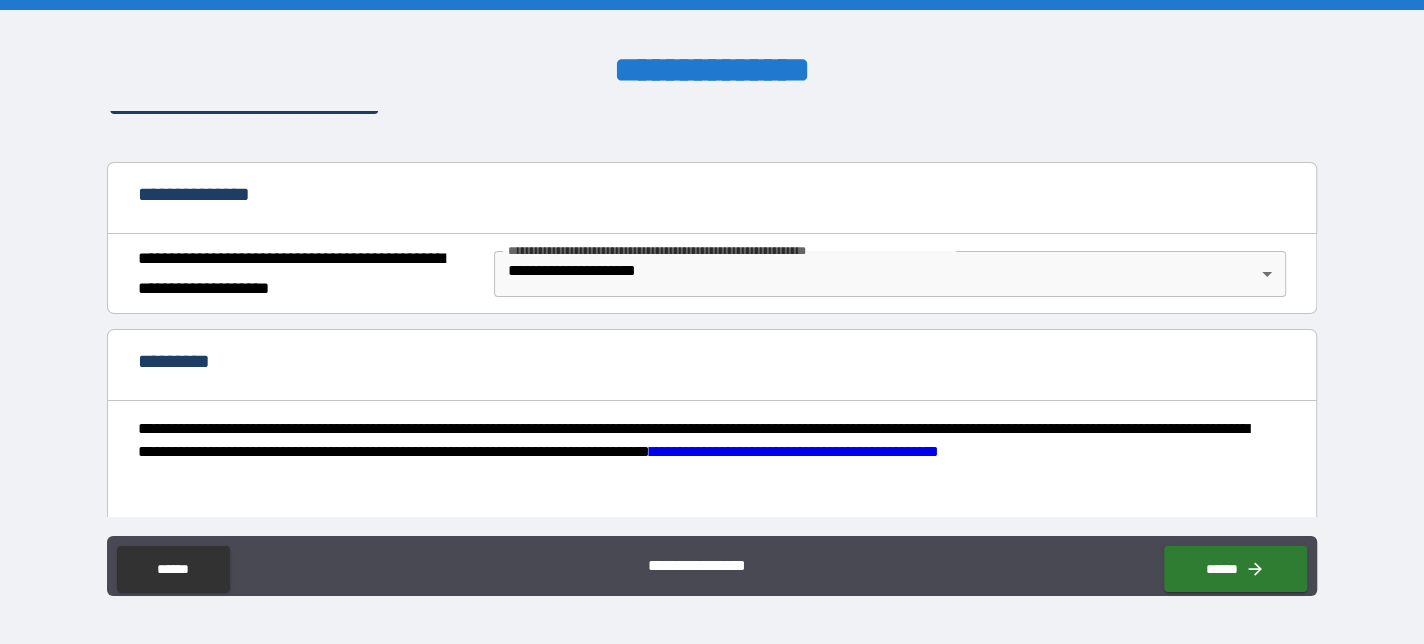 click on "*********" at bounding box center [712, 367] 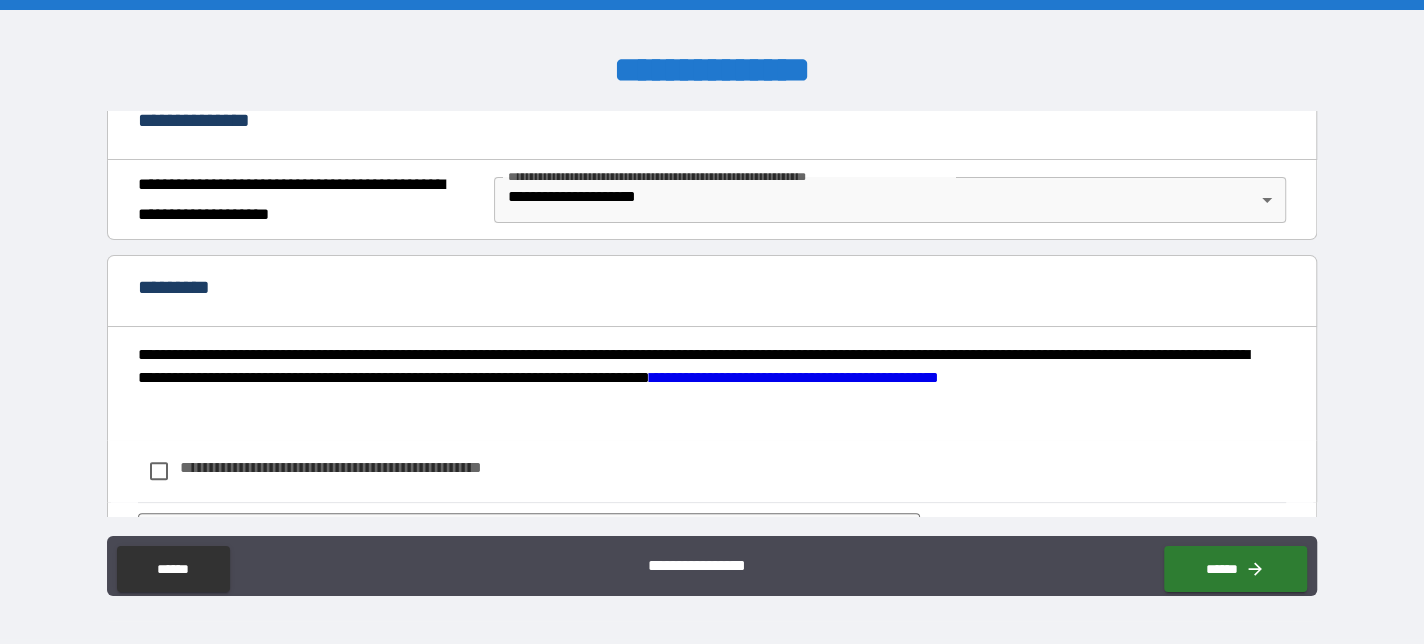 scroll, scrollTop: 398, scrollLeft: 0, axis: vertical 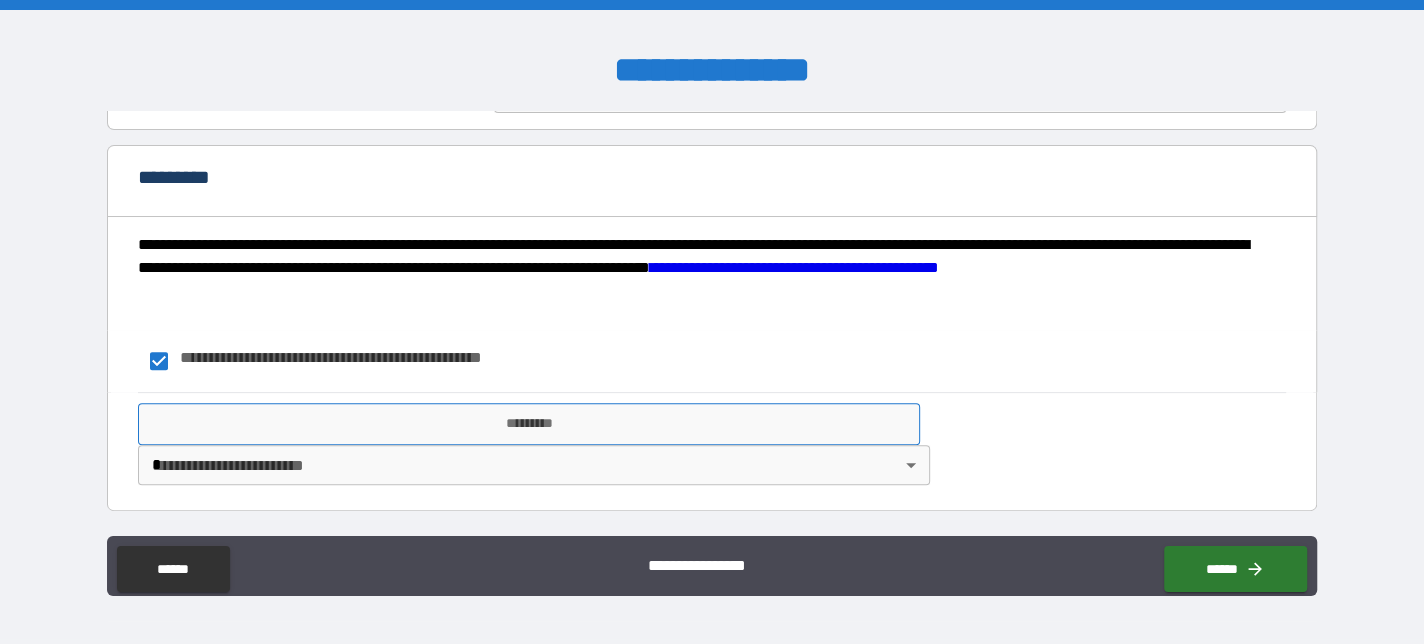 click on "*********" at bounding box center (529, 424) 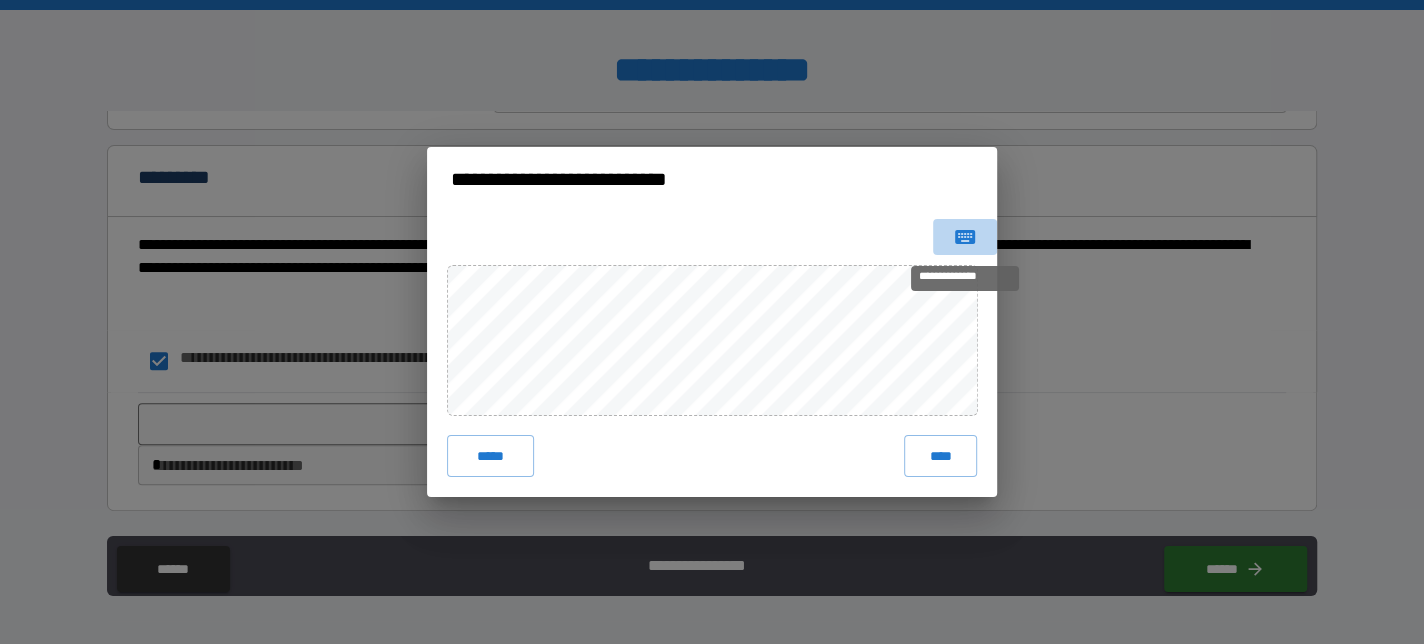 click 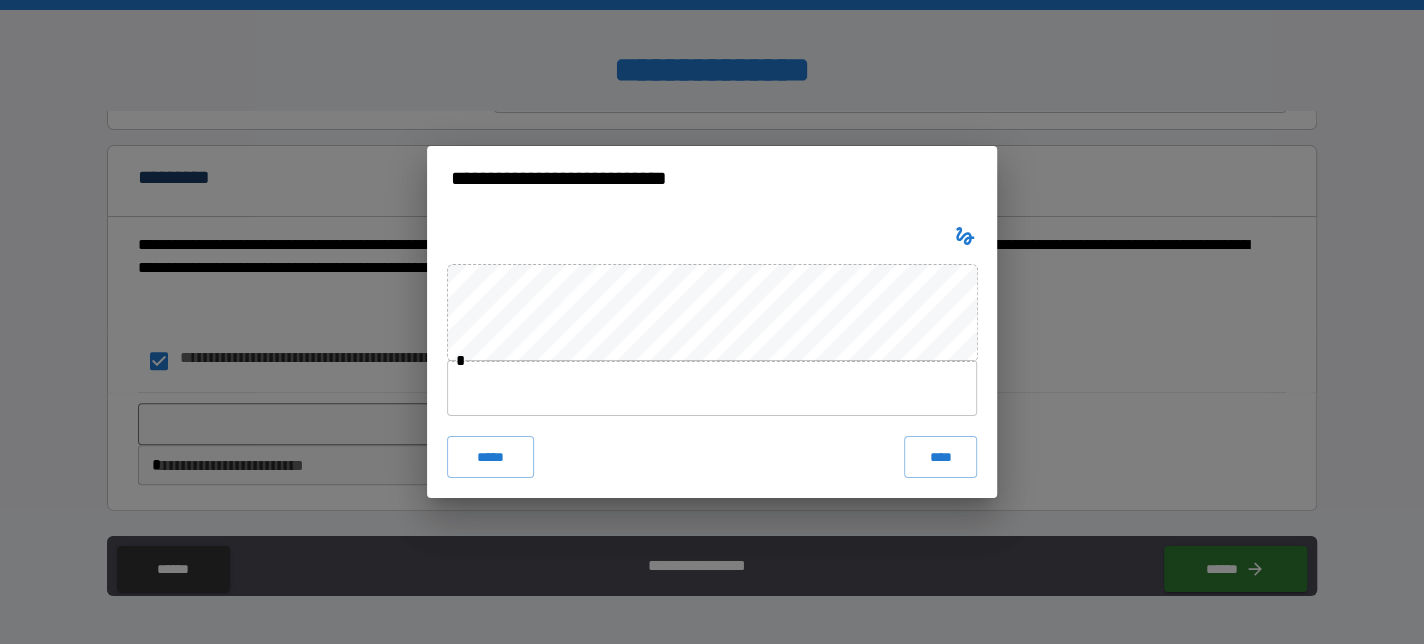 click at bounding box center (712, 388) 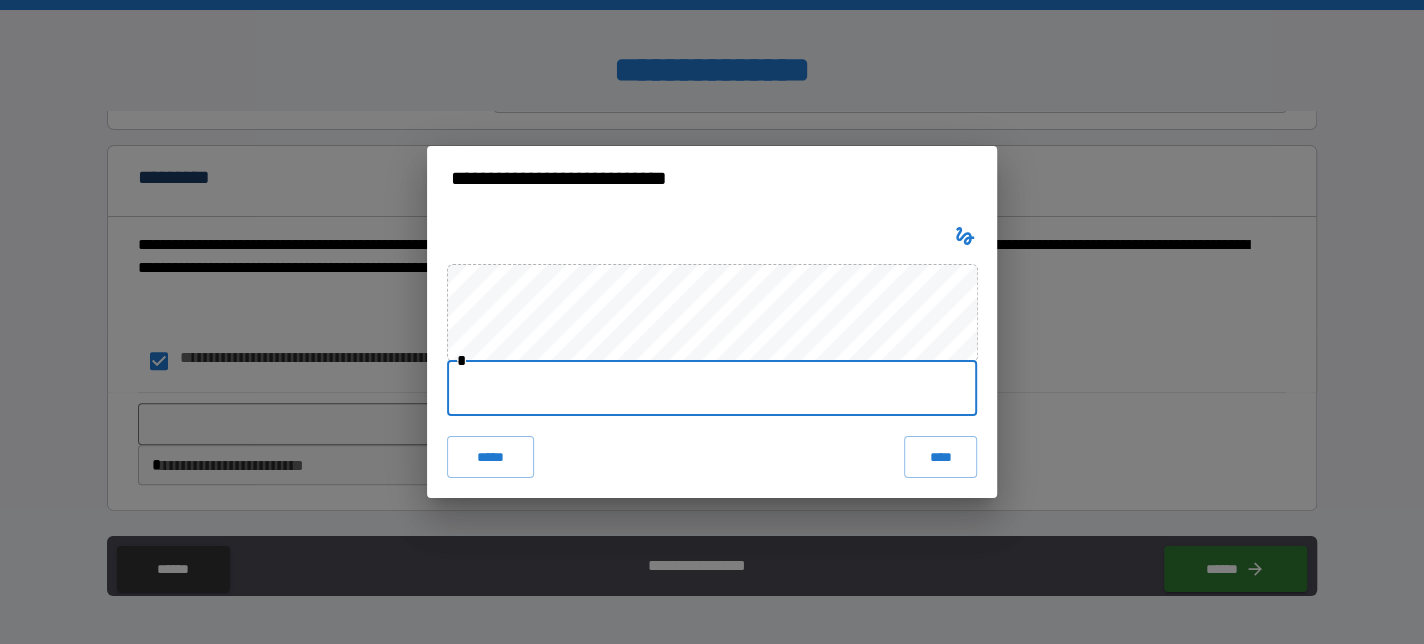 type on "**********" 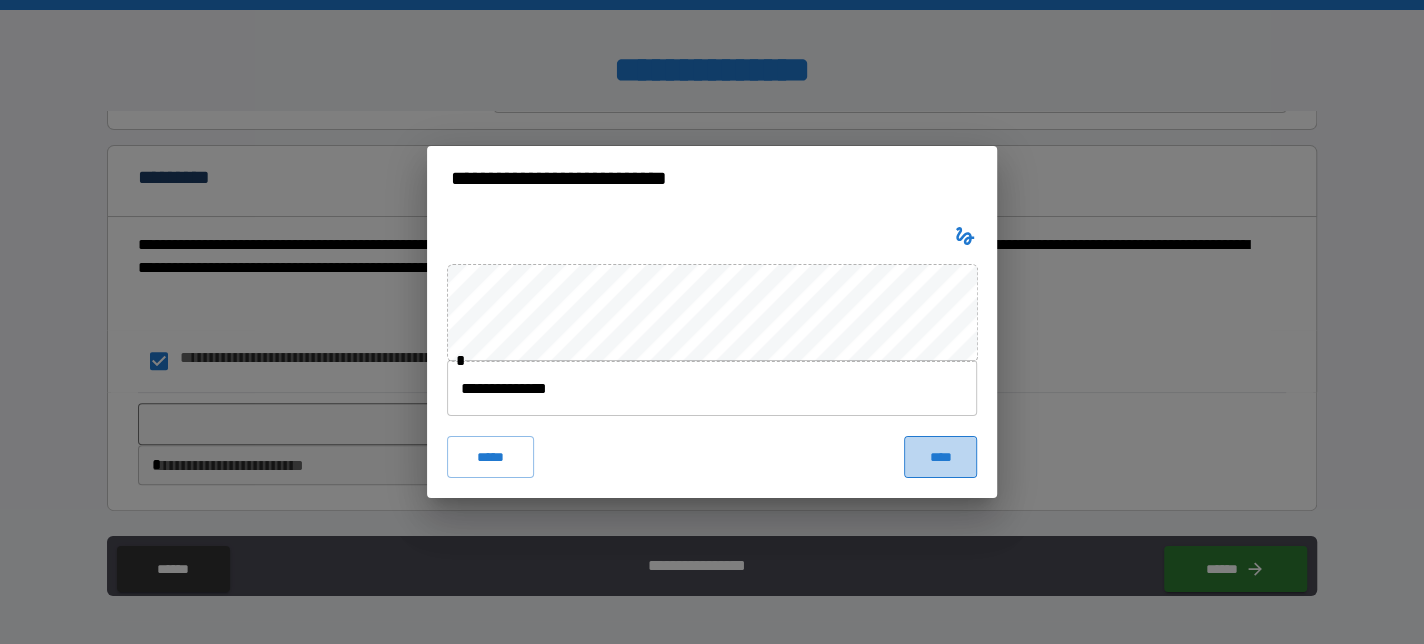 click on "****" at bounding box center (940, 457) 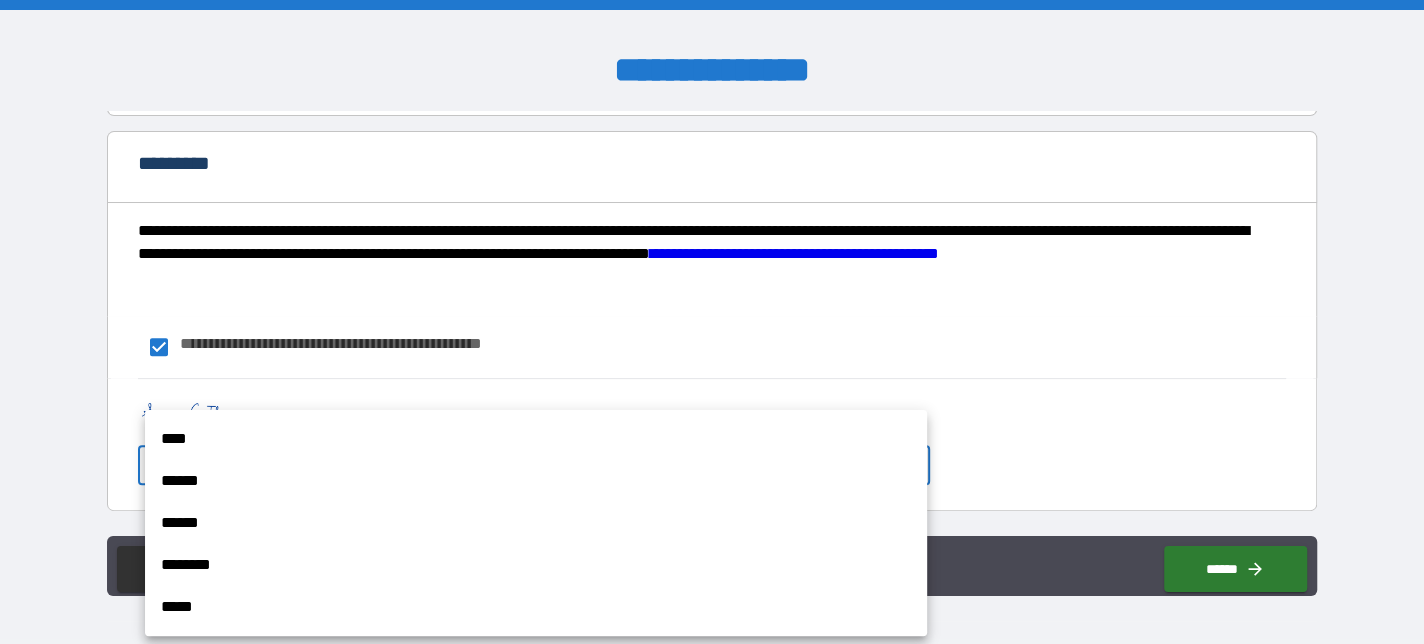 click on "**********" at bounding box center [712, 322] 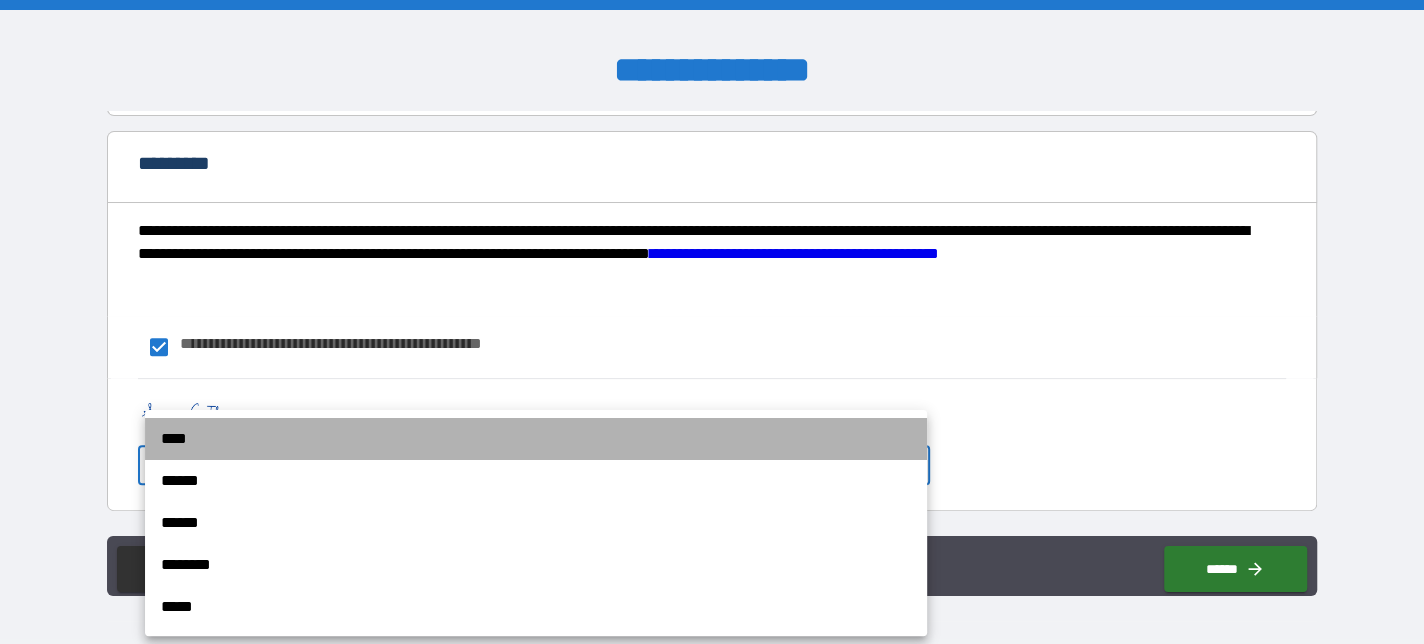 click on "****" at bounding box center [536, 439] 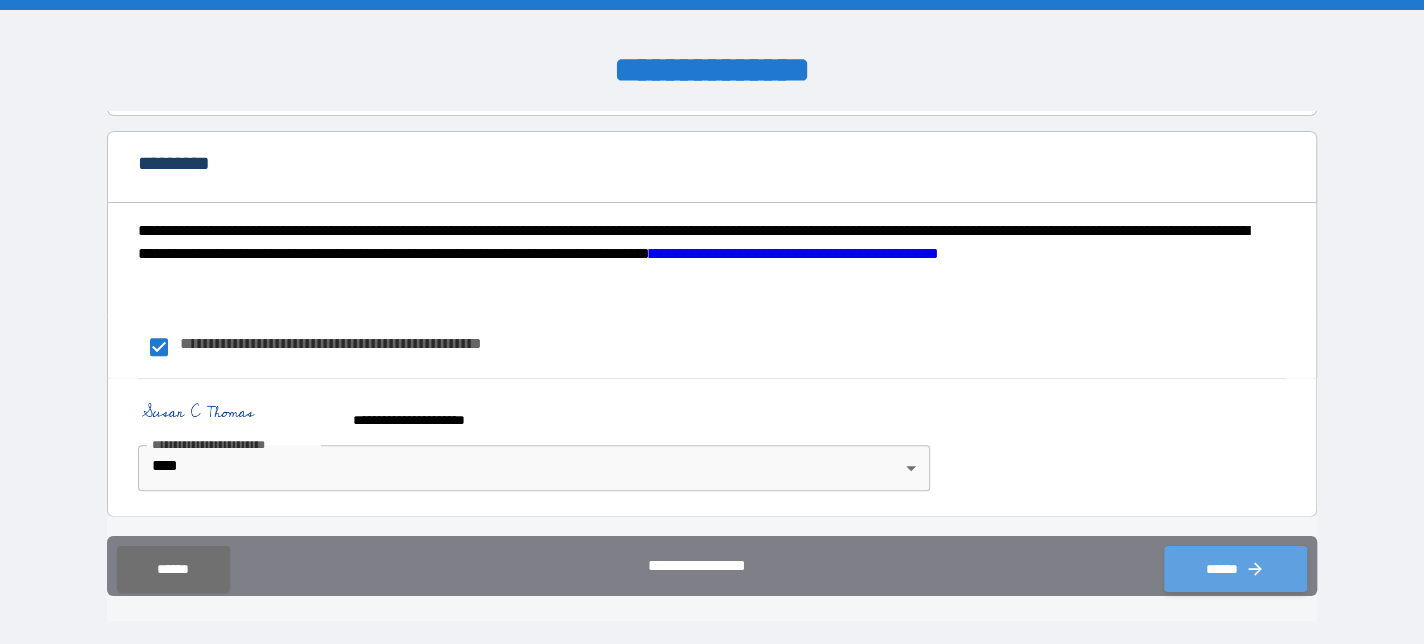 click on "******" at bounding box center (1235, 569) 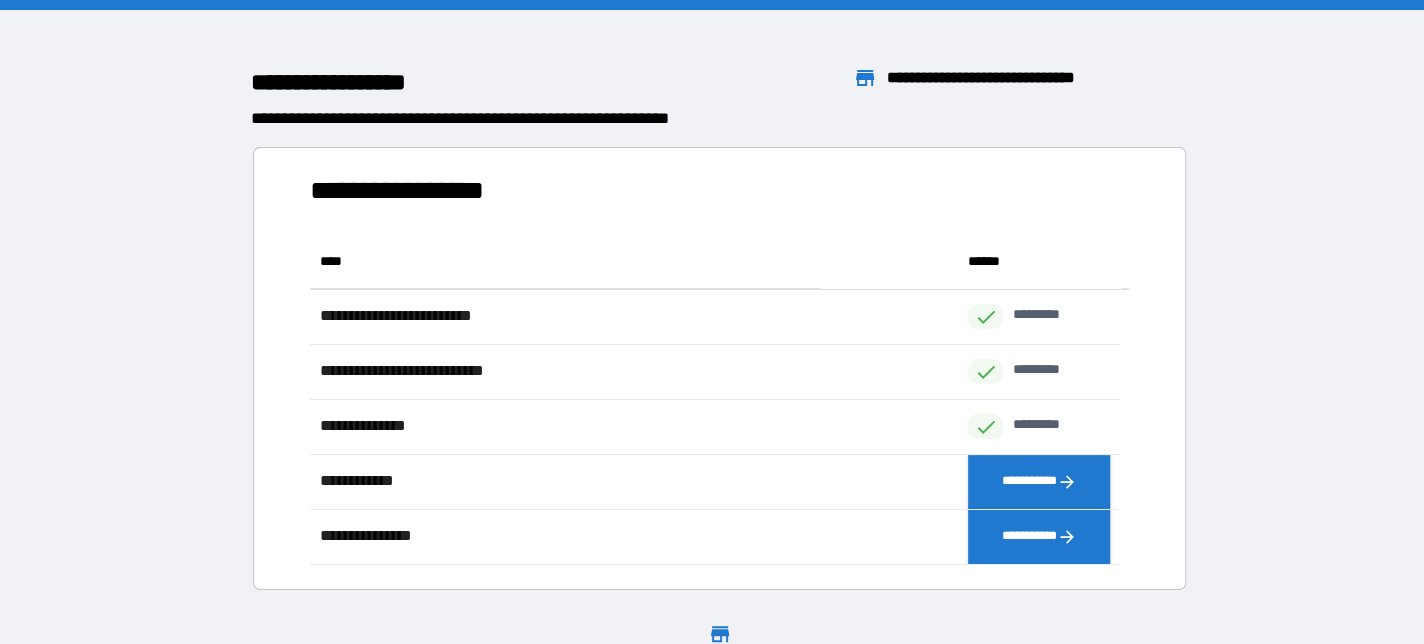 scroll, scrollTop: 15, scrollLeft: 16, axis: both 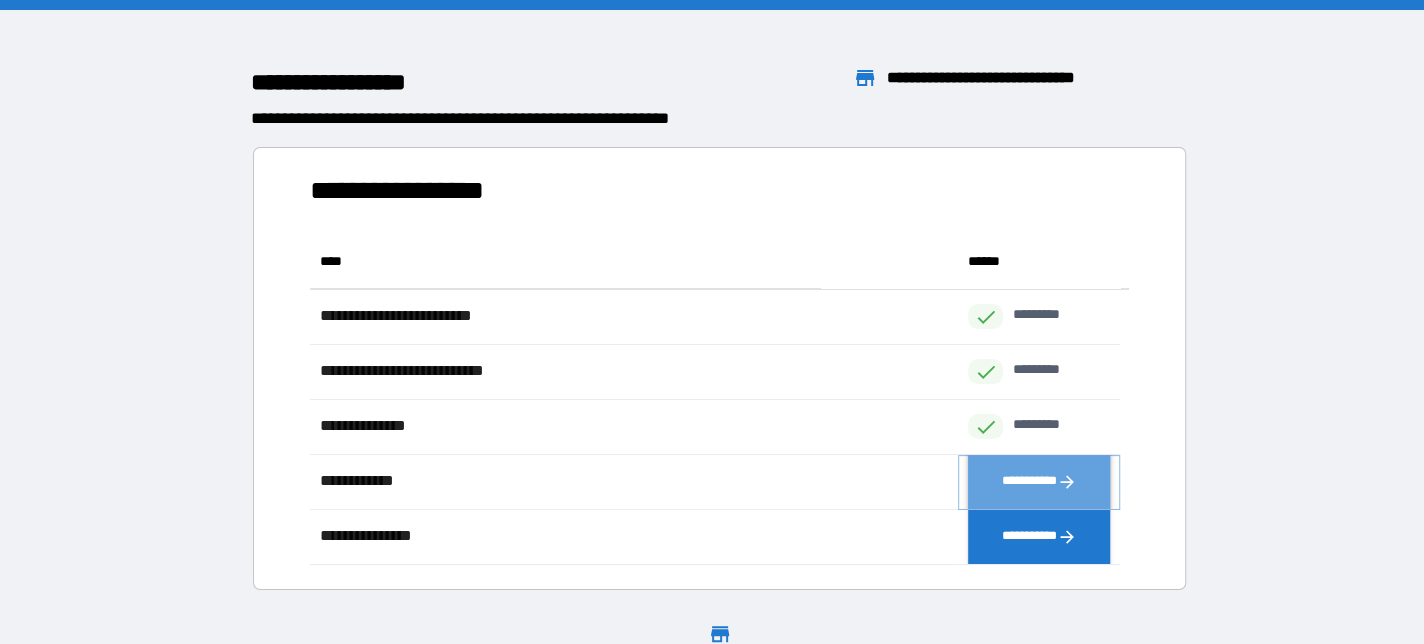 click on "**********" at bounding box center (1039, 481) 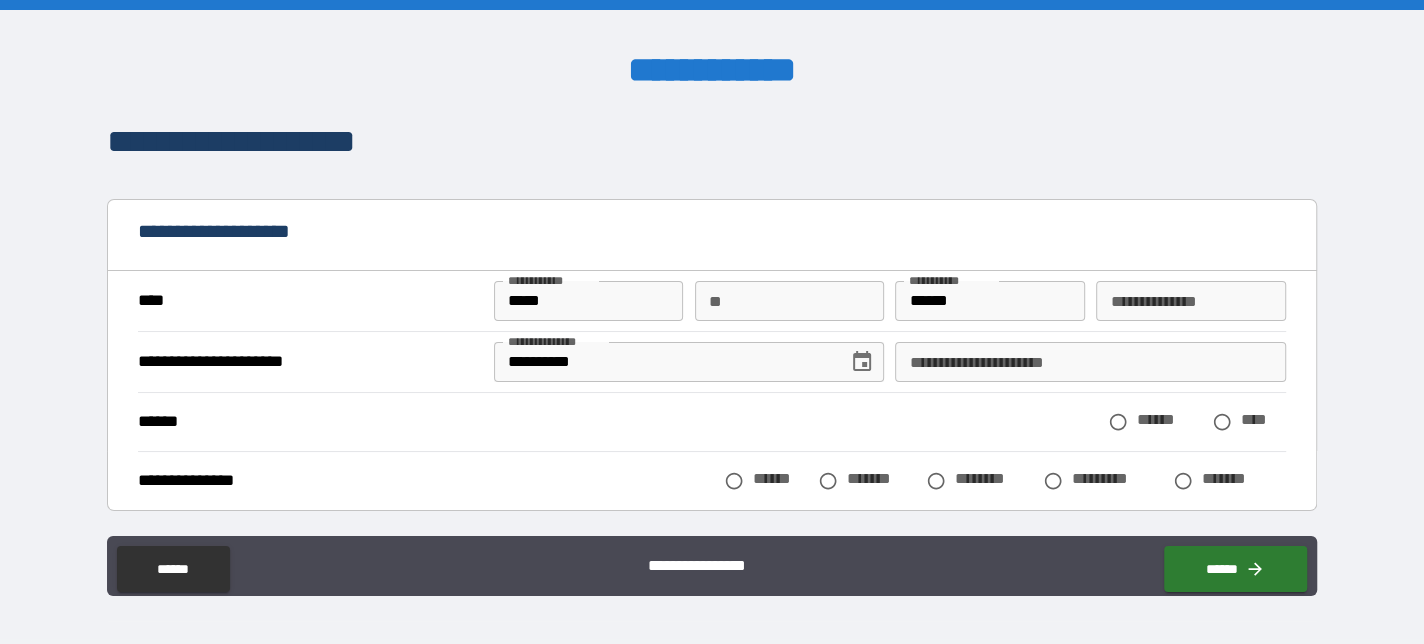click on "**********" at bounding box center (1190, 301) 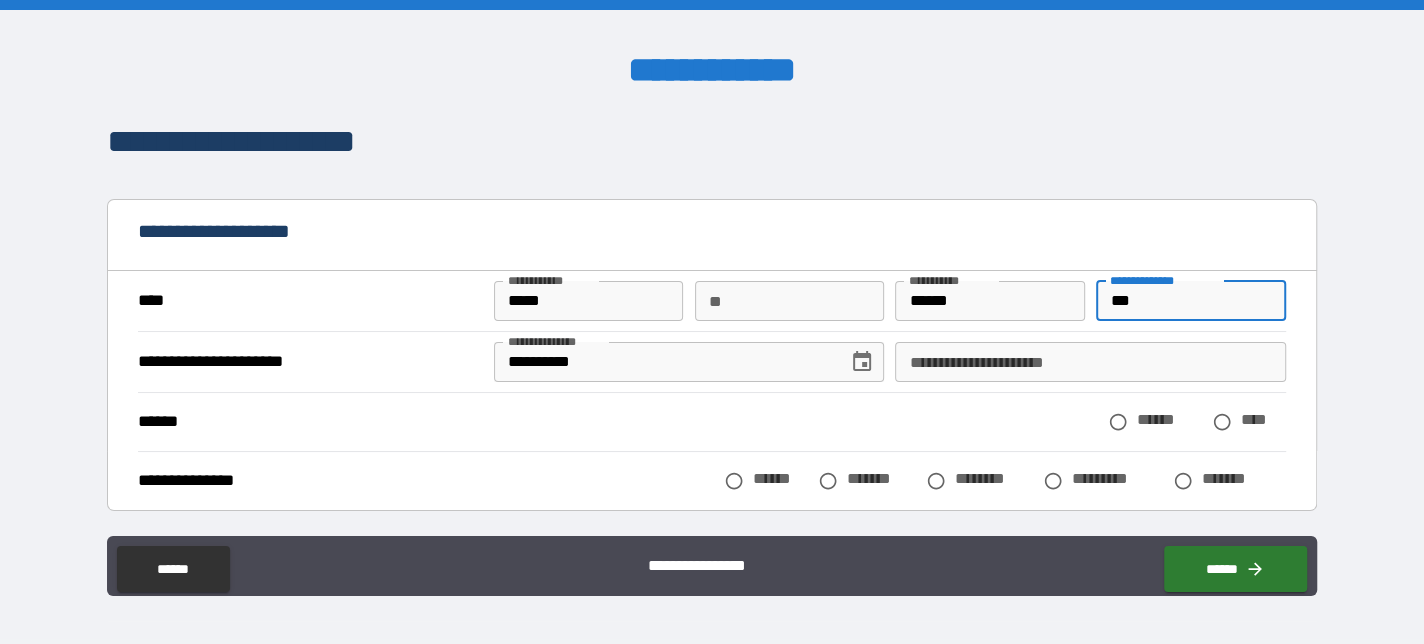 type on "***" 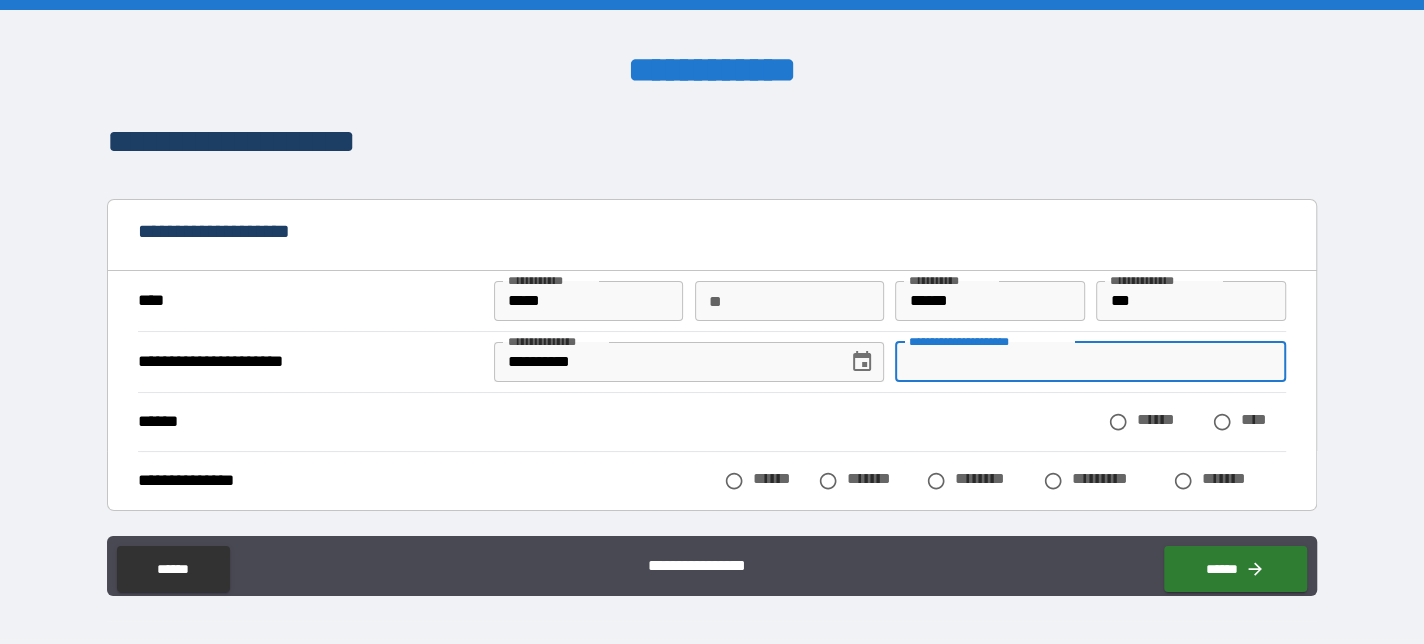 click on "**********" at bounding box center [1090, 362] 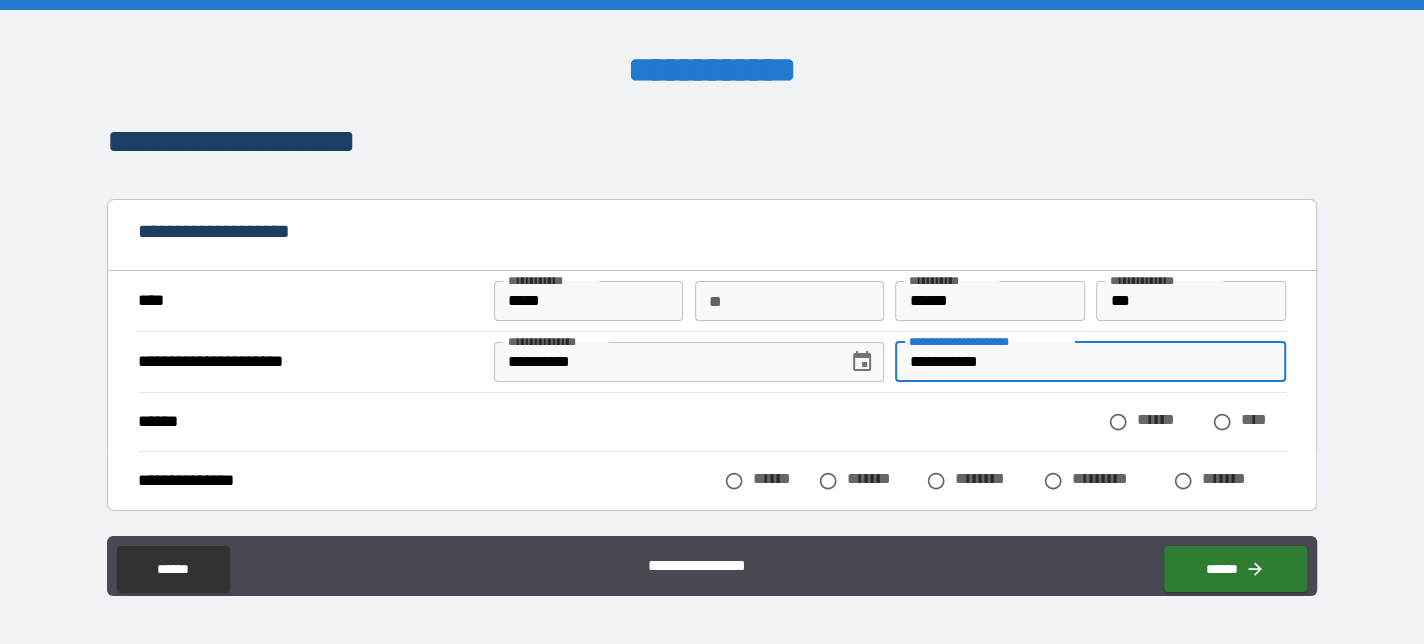 type on "**********" 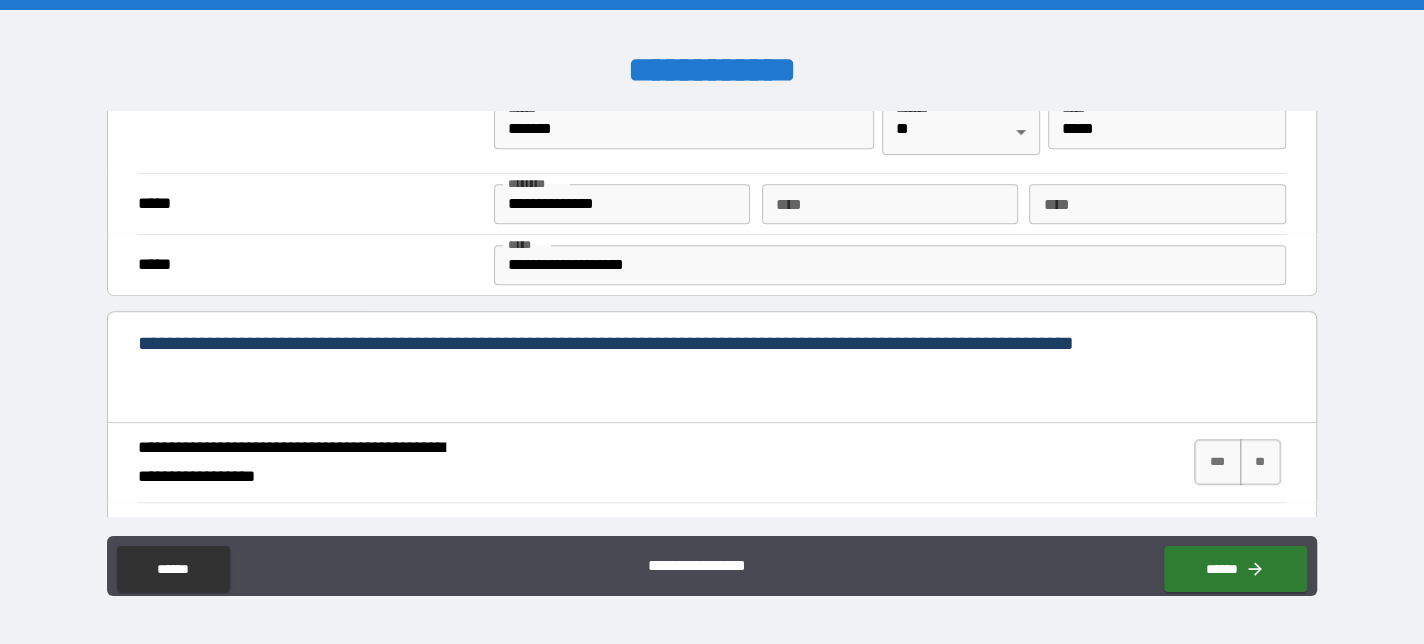 scroll, scrollTop: 700, scrollLeft: 0, axis: vertical 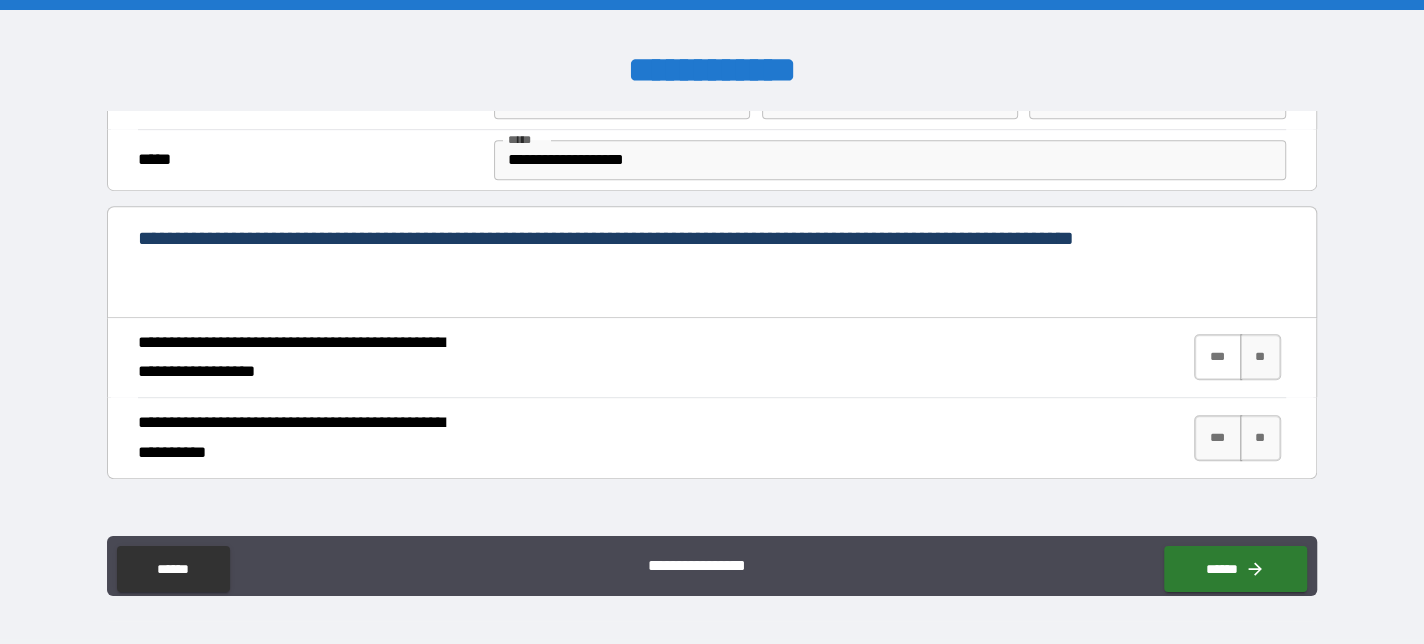 click on "***" at bounding box center [1218, 357] 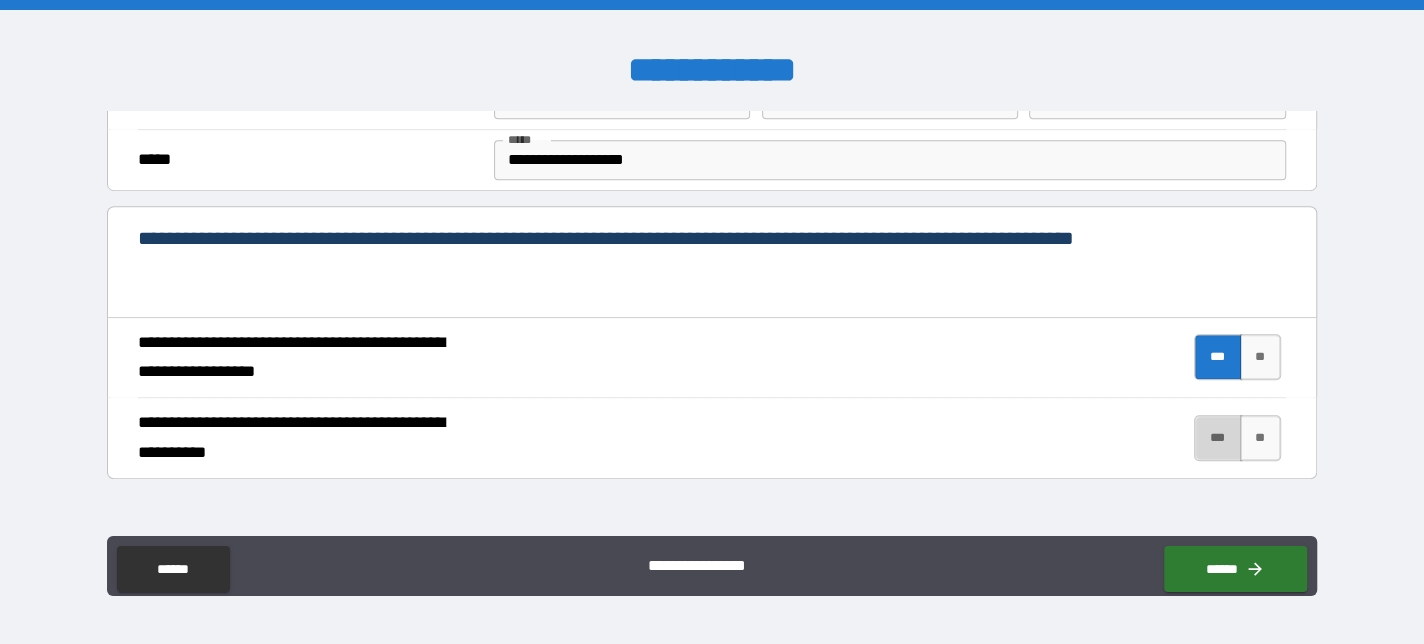 click on "***" at bounding box center (1218, 438) 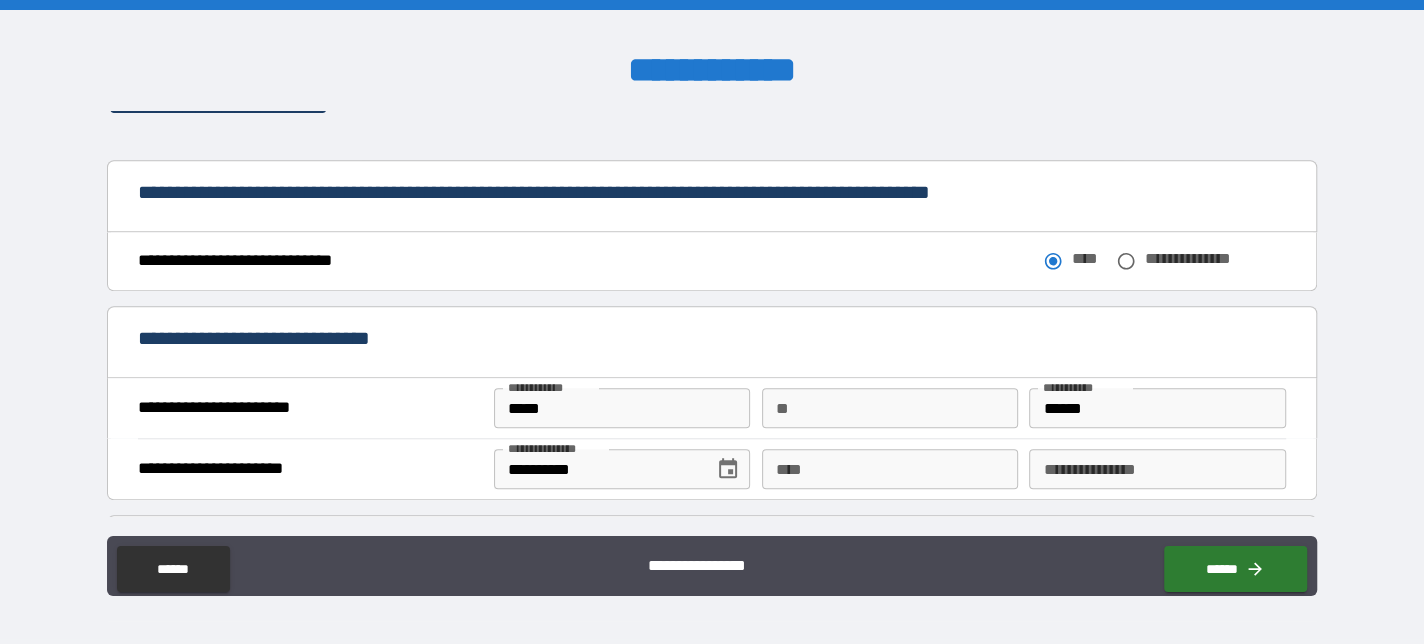 scroll, scrollTop: 1300, scrollLeft: 0, axis: vertical 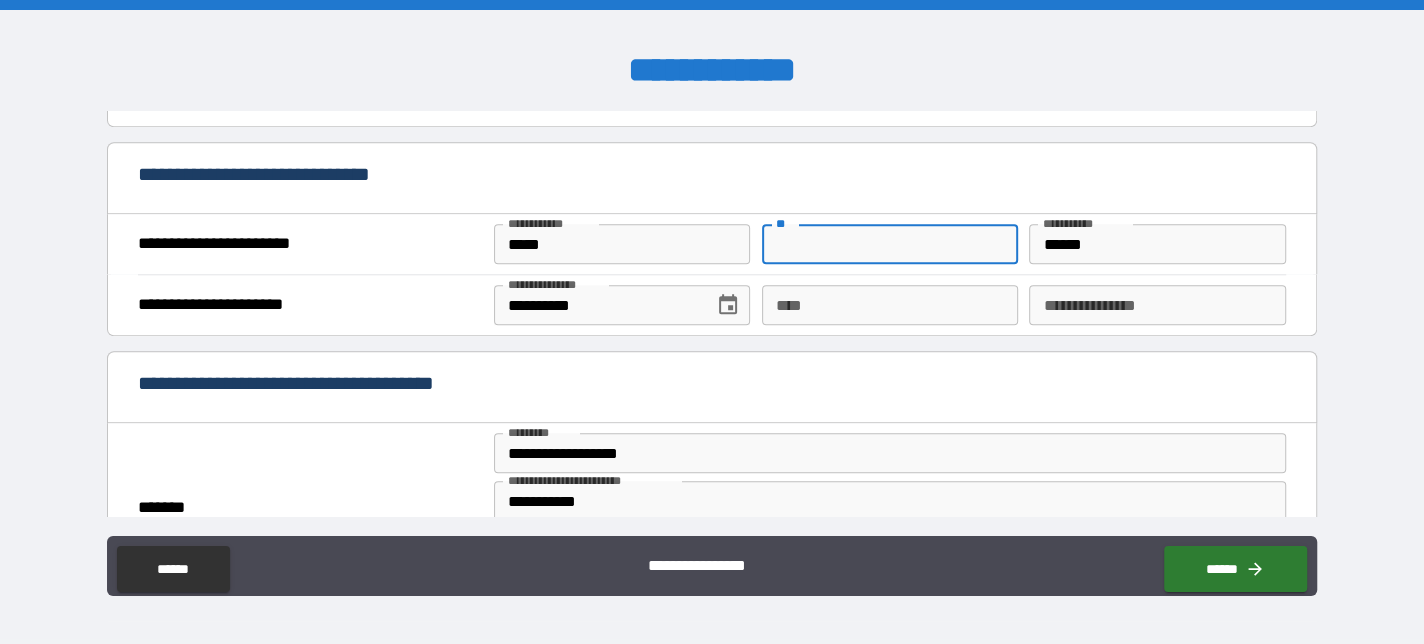 click on "**" at bounding box center (890, 244) 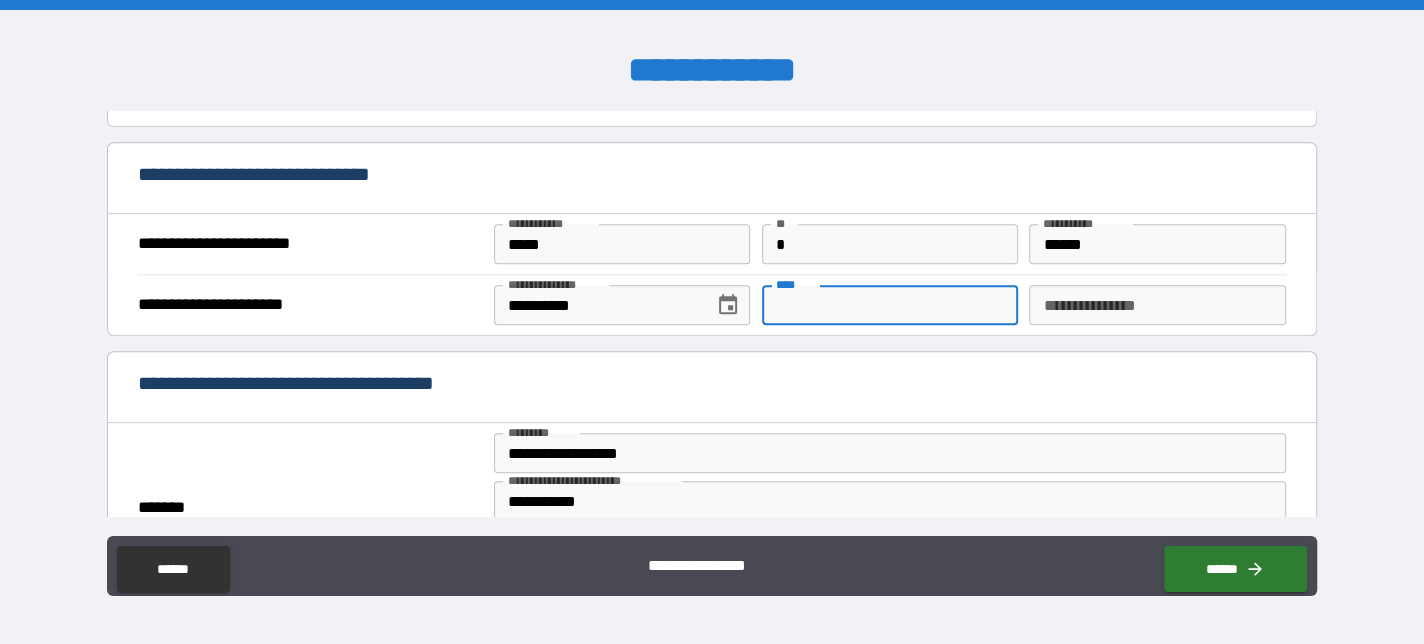 click on "****" at bounding box center [890, 305] 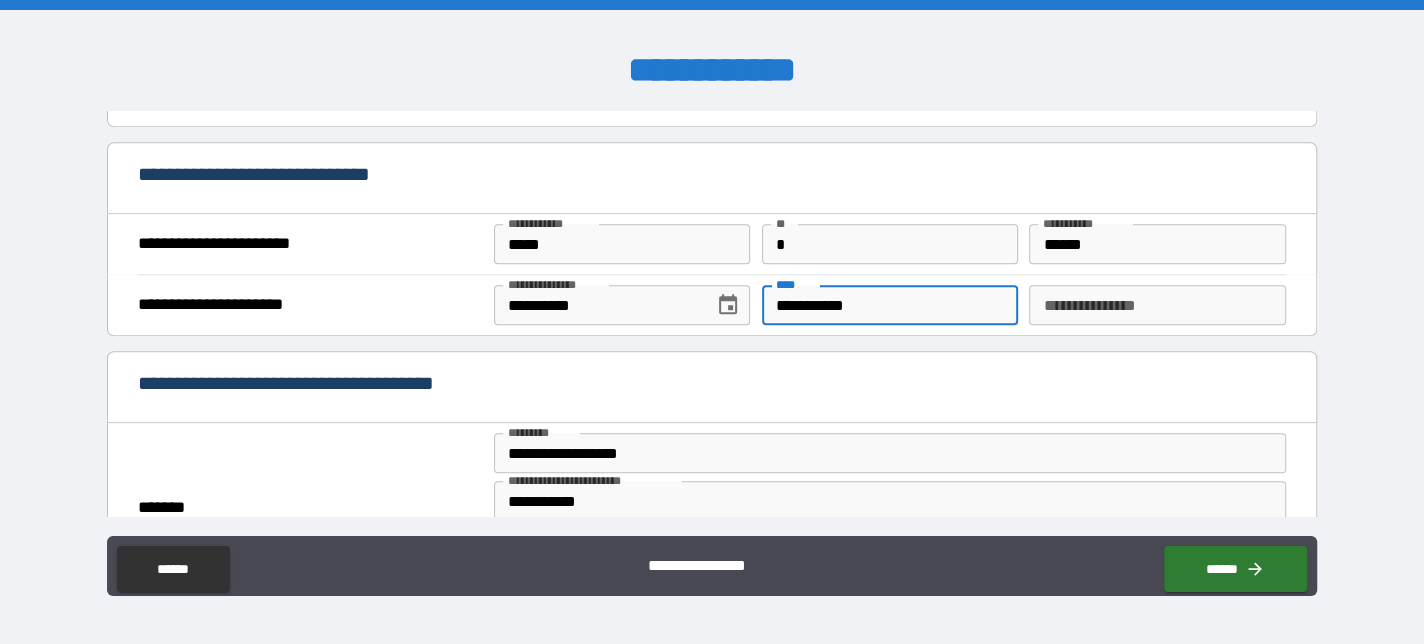 type on "**********" 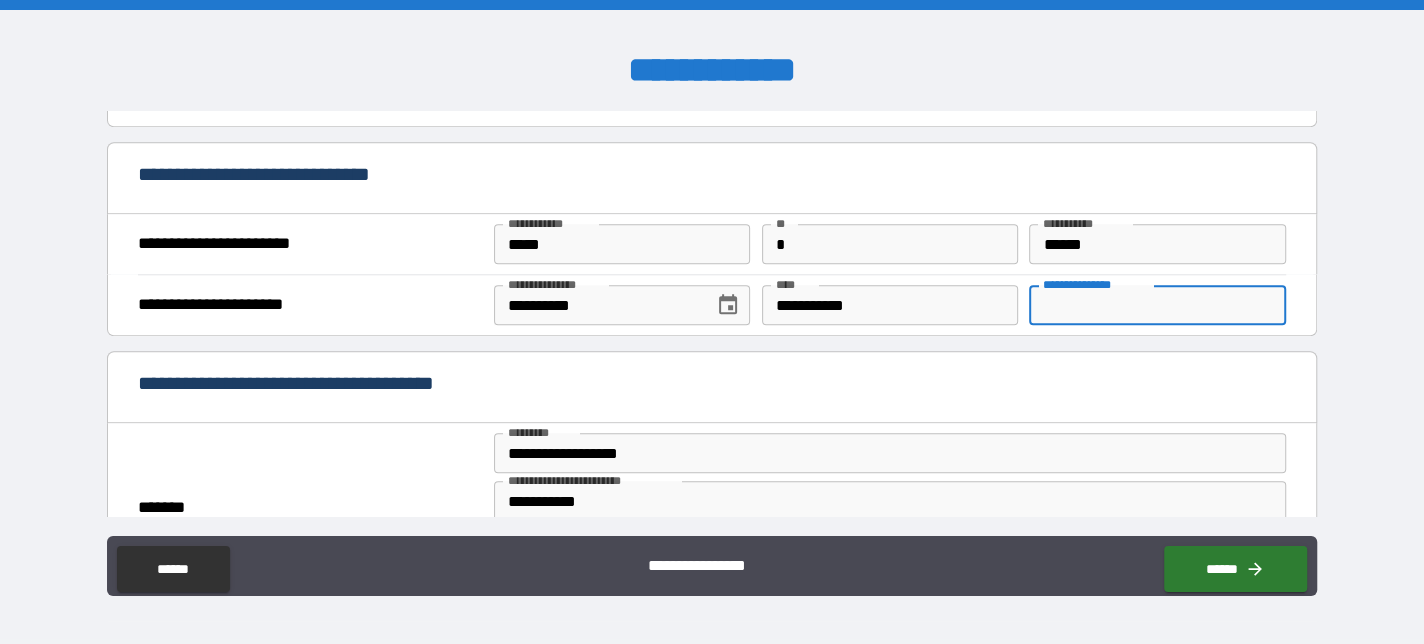 click on "**********" at bounding box center (1157, 305) 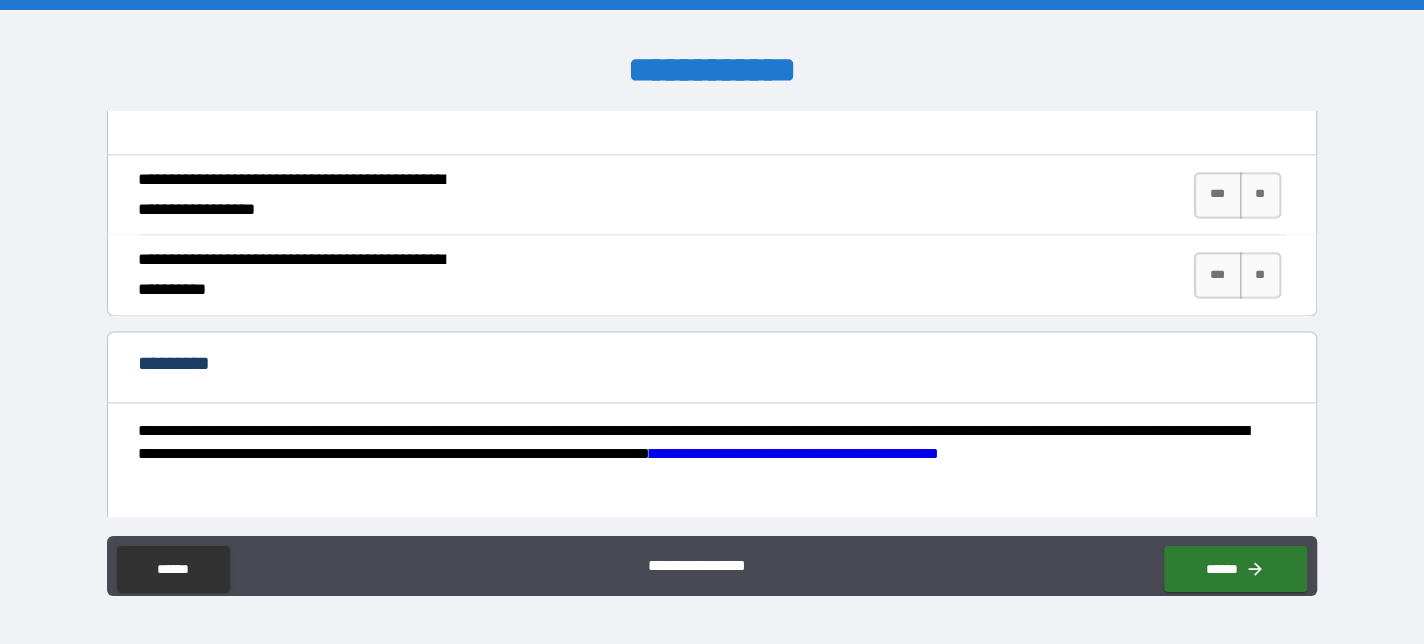 scroll, scrollTop: 2000, scrollLeft: 0, axis: vertical 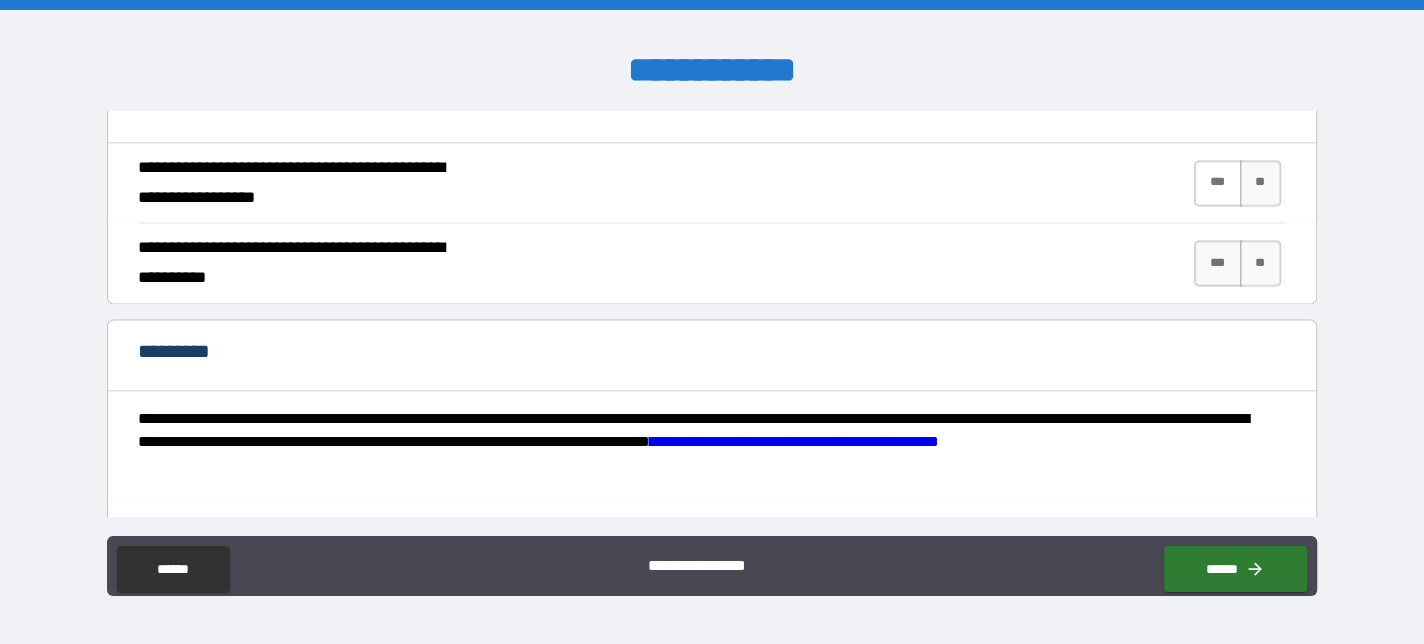 type on "**********" 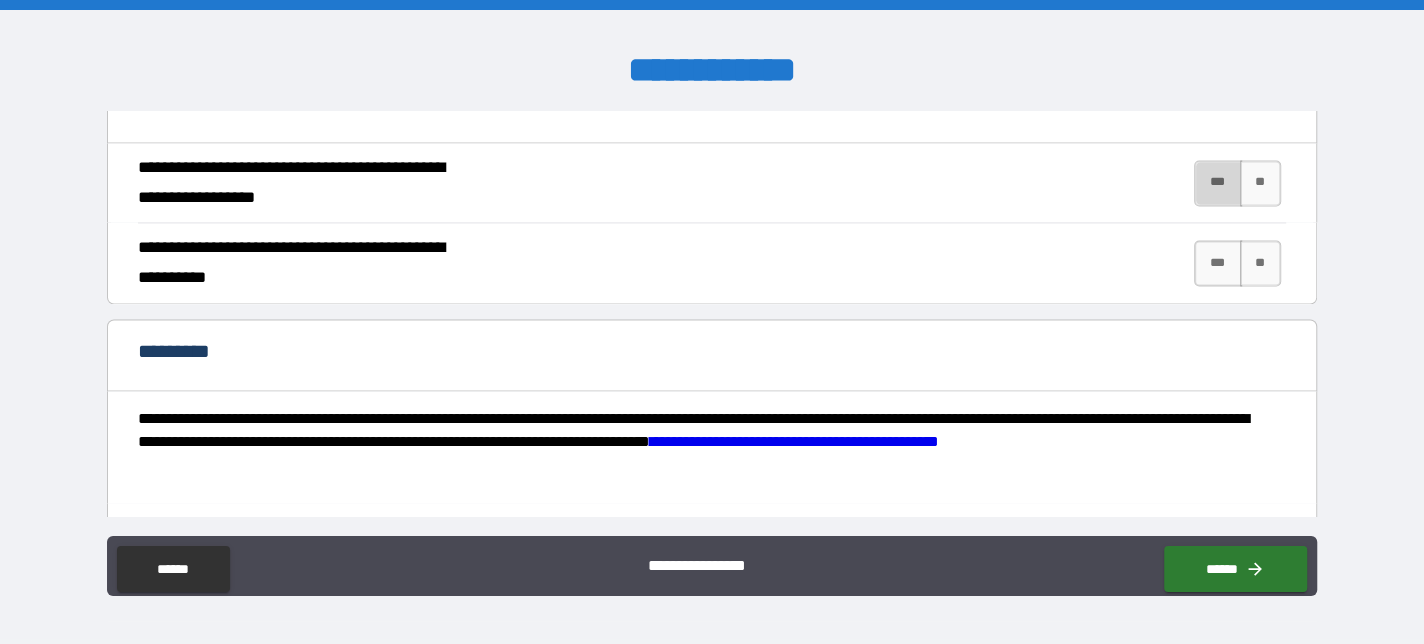 click on "***" at bounding box center (1218, 183) 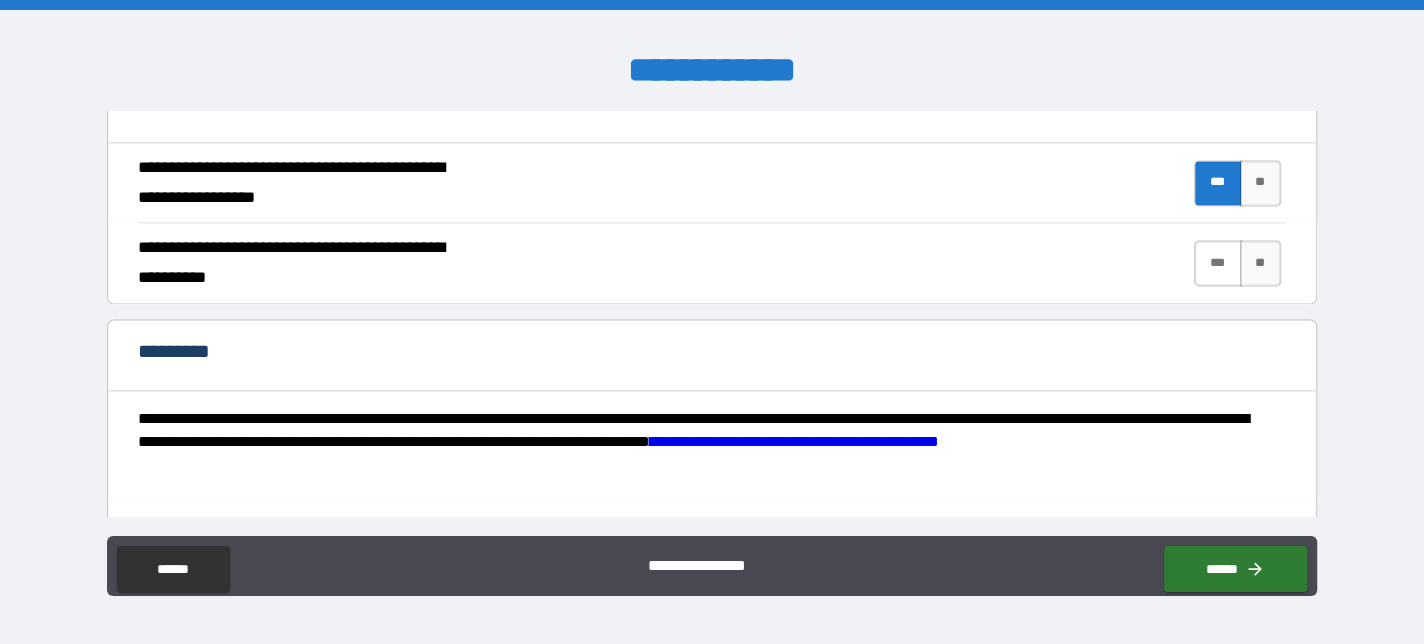 click on "***" at bounding box center [1218, 263] 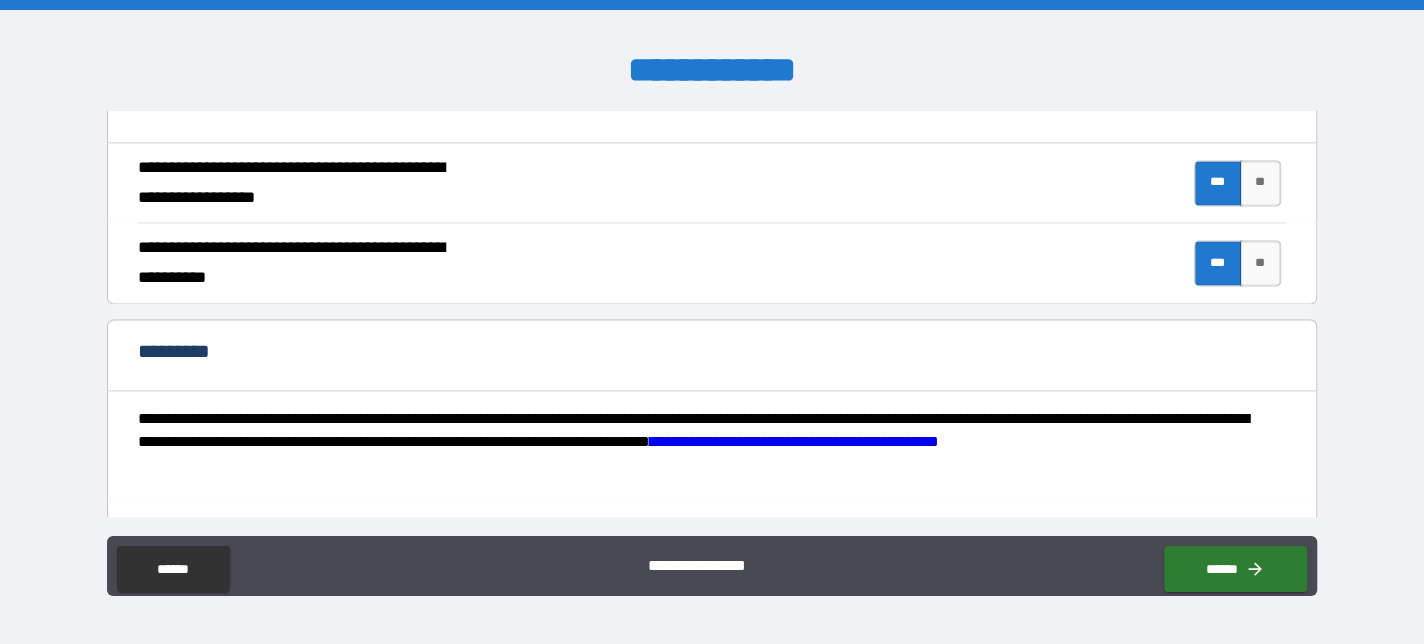 scroll, scrollTop: 2271, scrollLeft: 0, axis: vertical 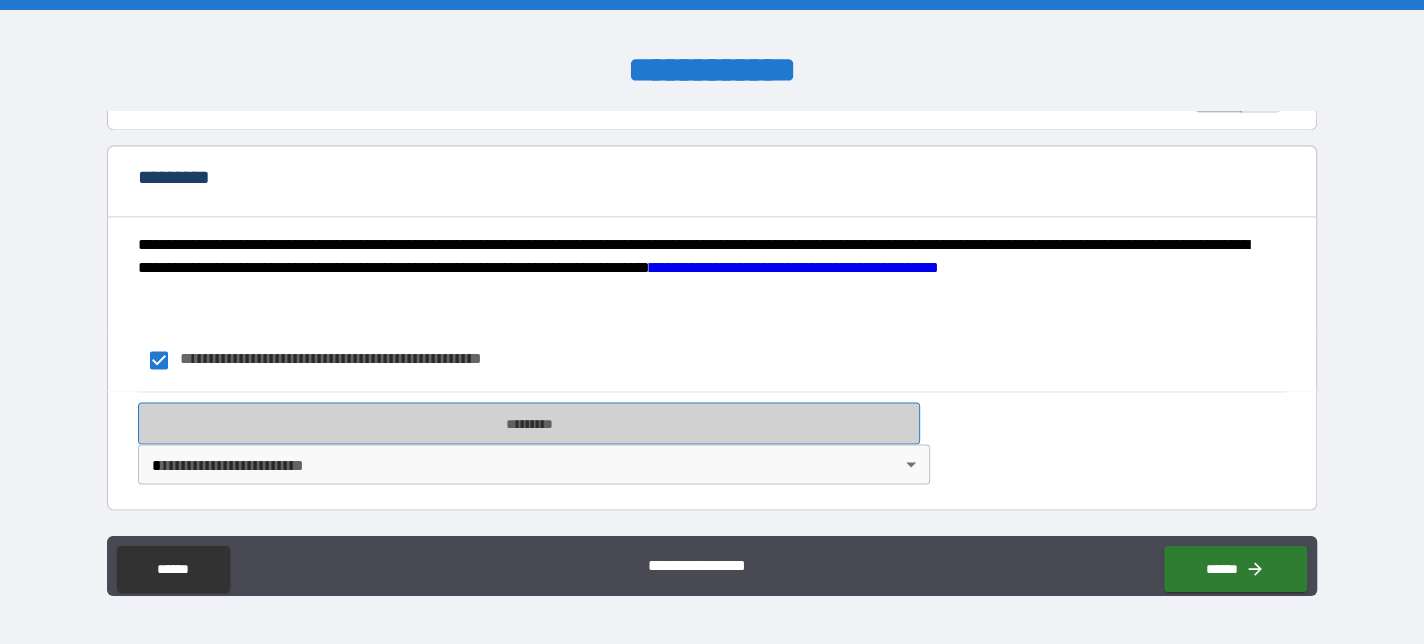 click on "*********" at bounding box center [529, 423] 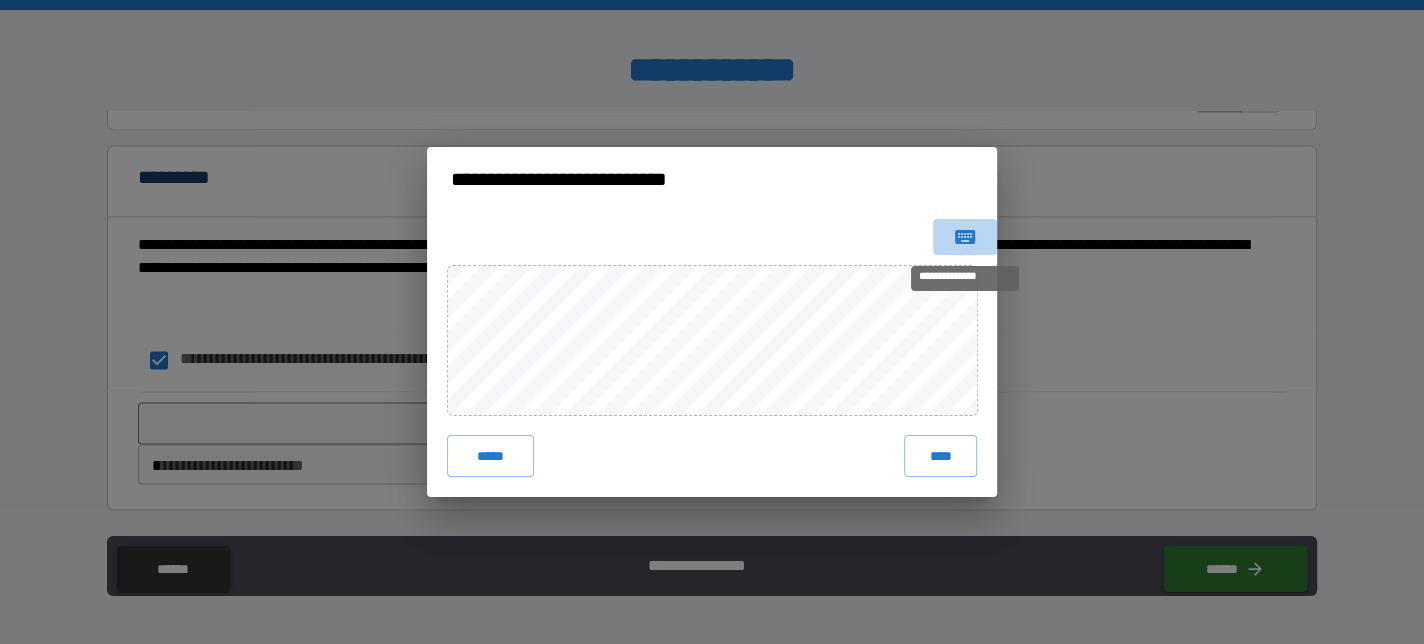 click 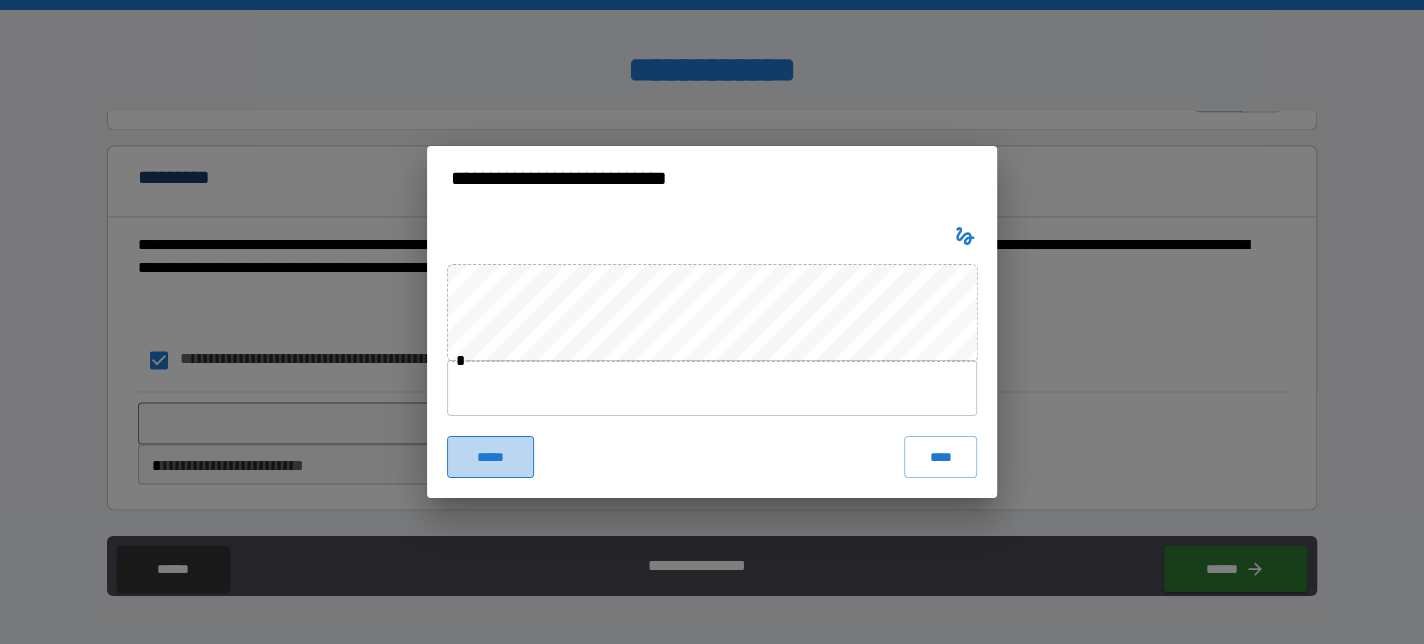 click on "*****" at bounding box center (490, 457) 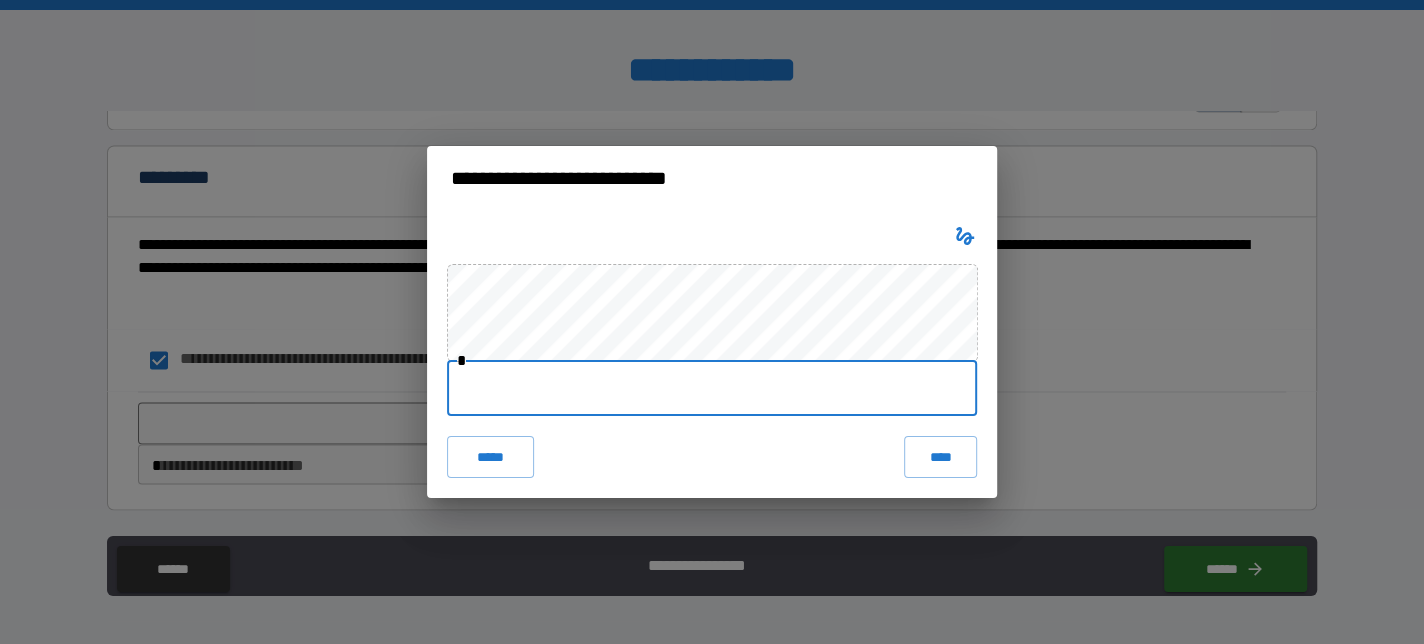 click at bounding box center (712, 388) 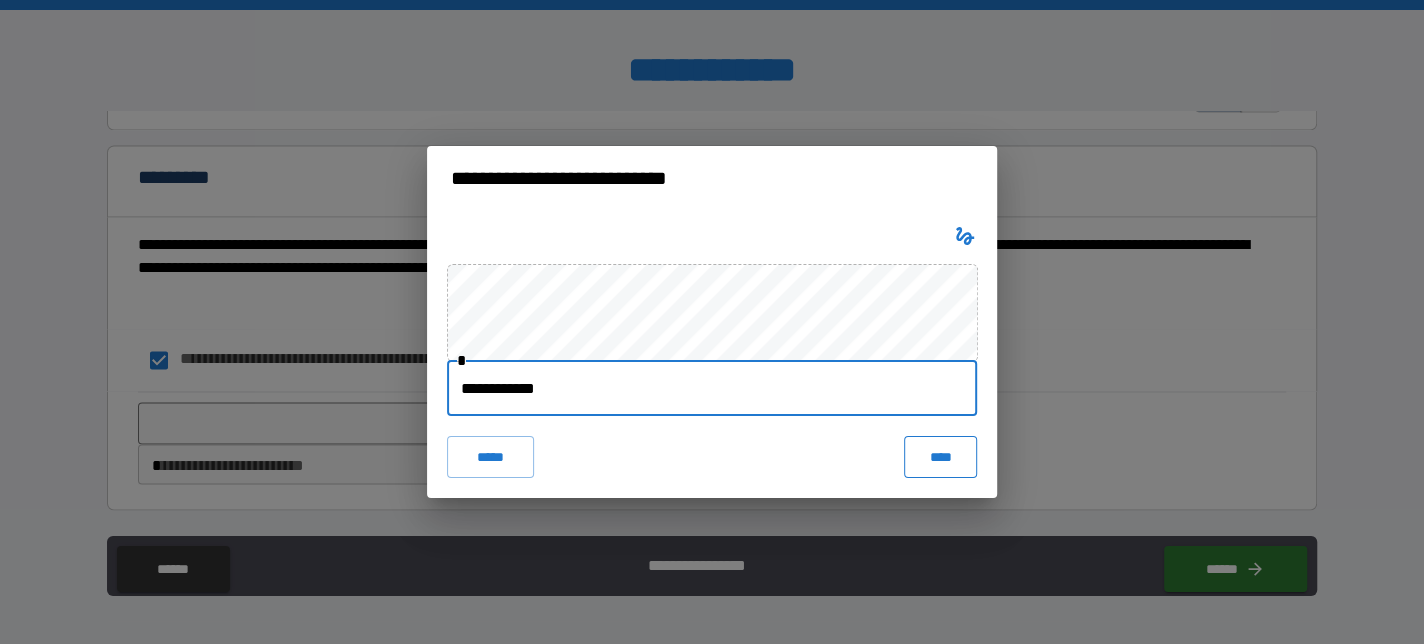 type on "**********" 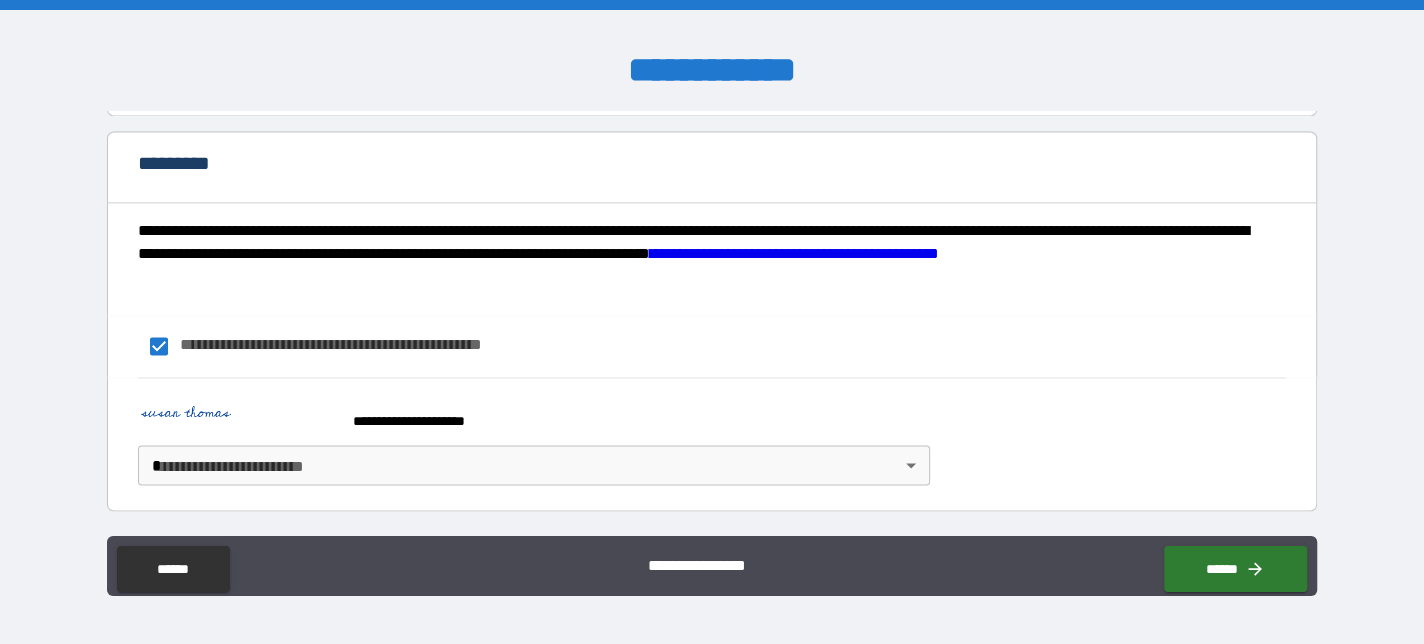 scroll, scrollTop: 2286, scrollLeft: 0, axis: vertical 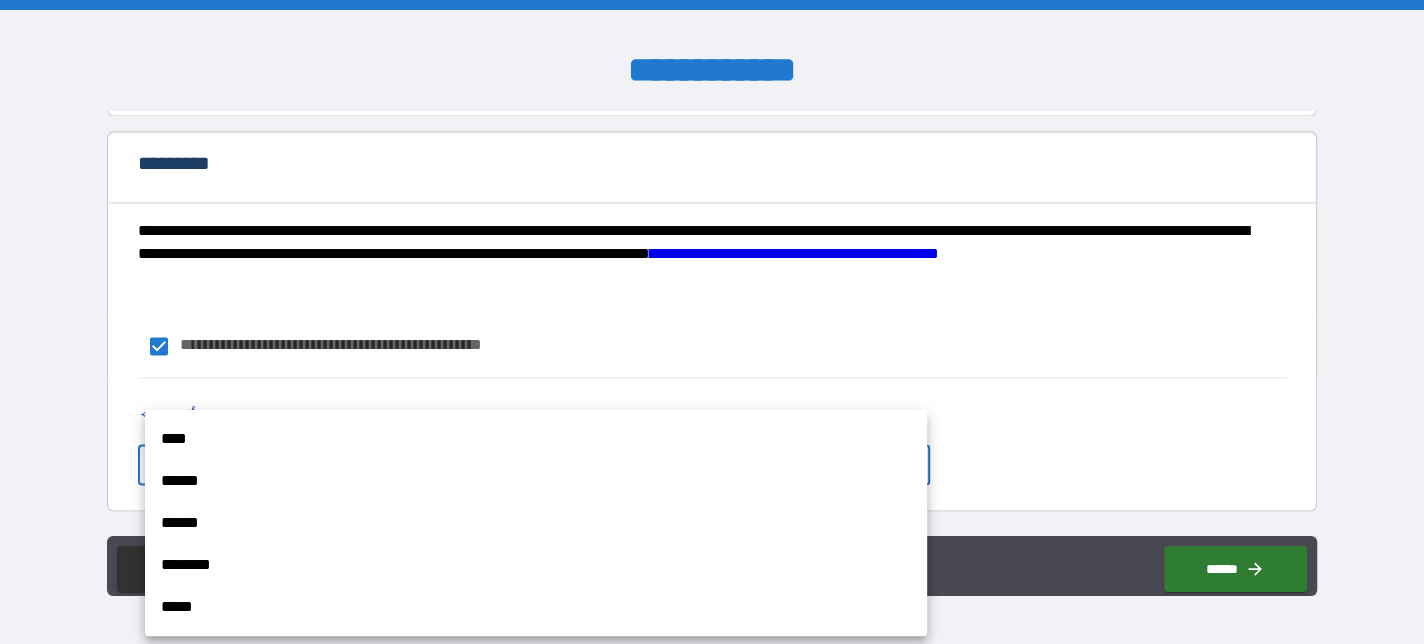 click on "****" at bounding box center (536, 439) 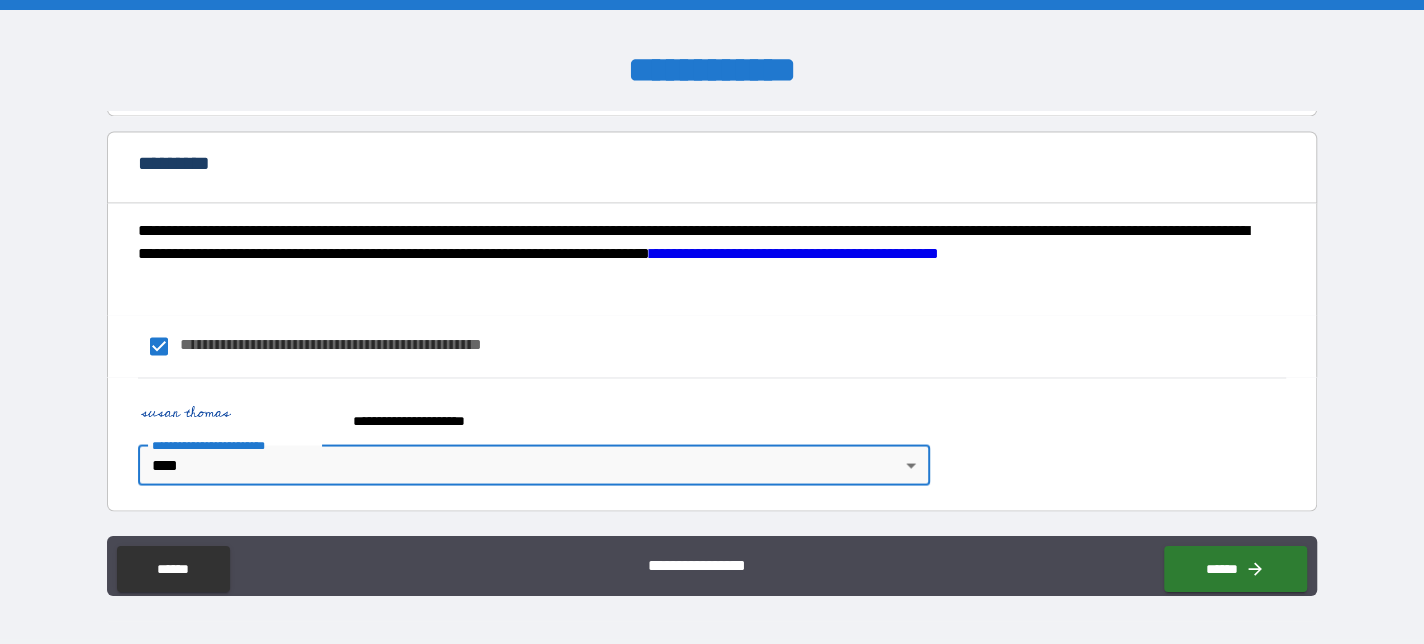type on "*" 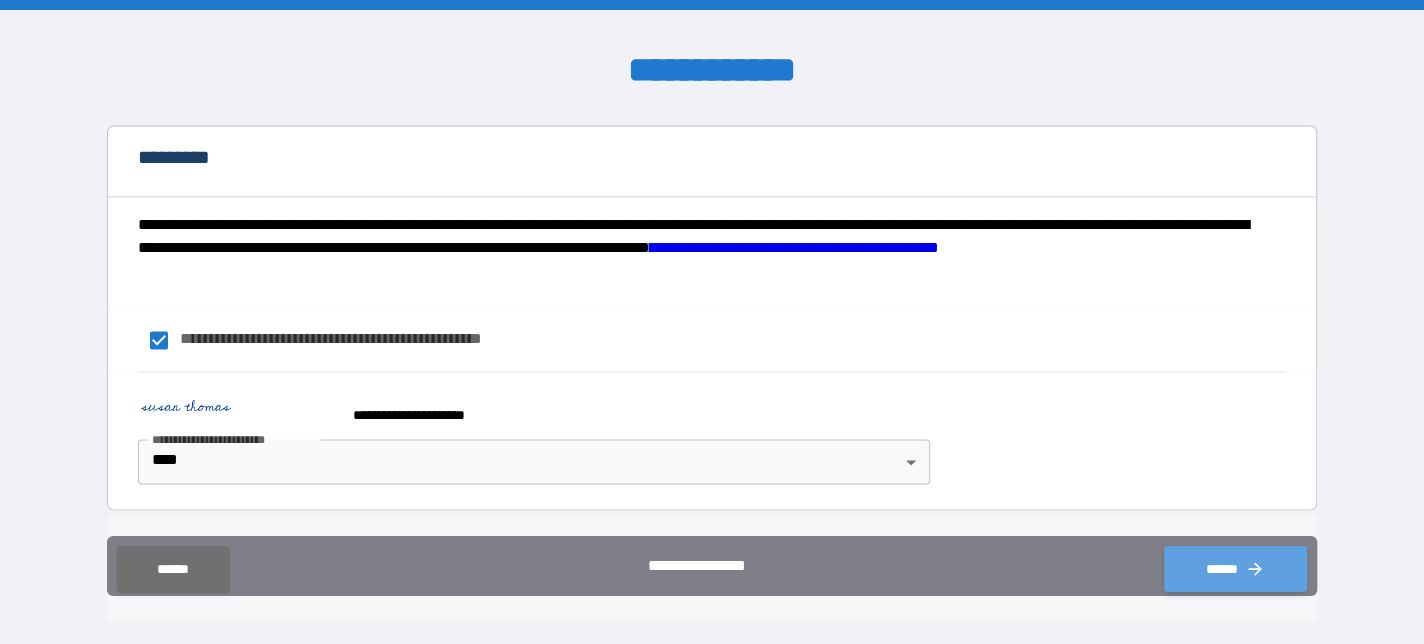 click on "******" at bounding box center [1235, 569] 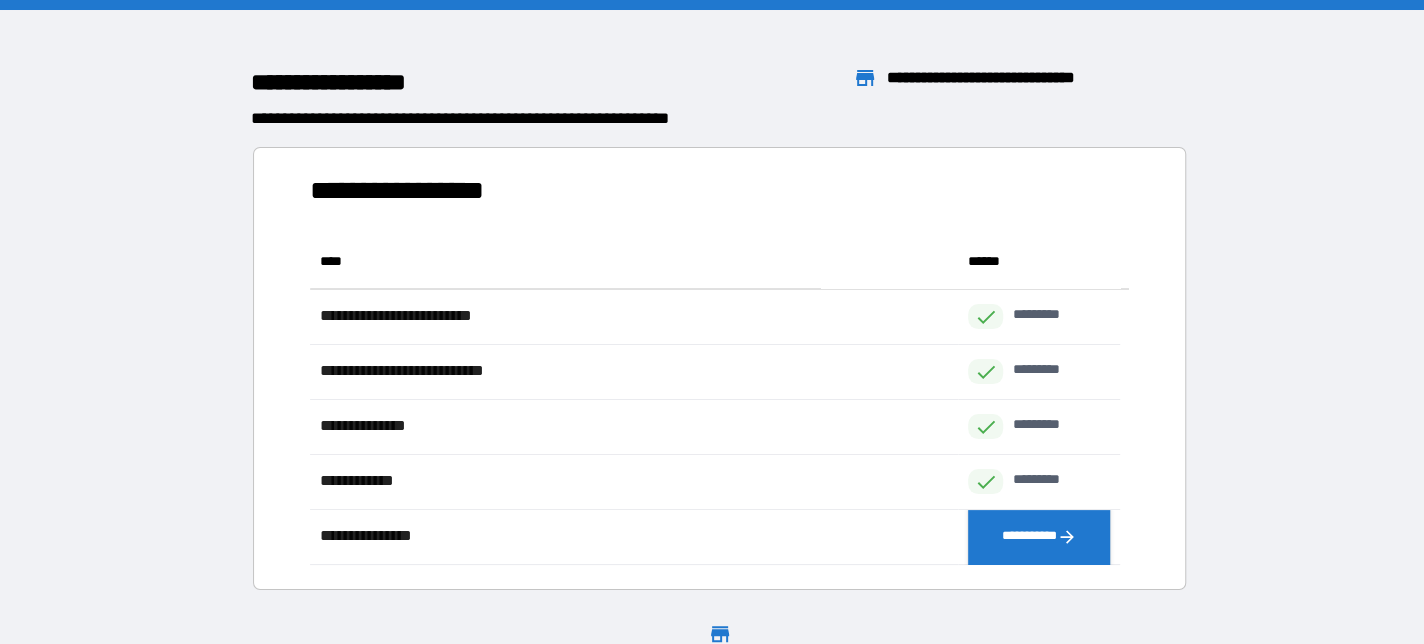 scroll, scrollTop: 15, scrollLeft: 16, axis: both 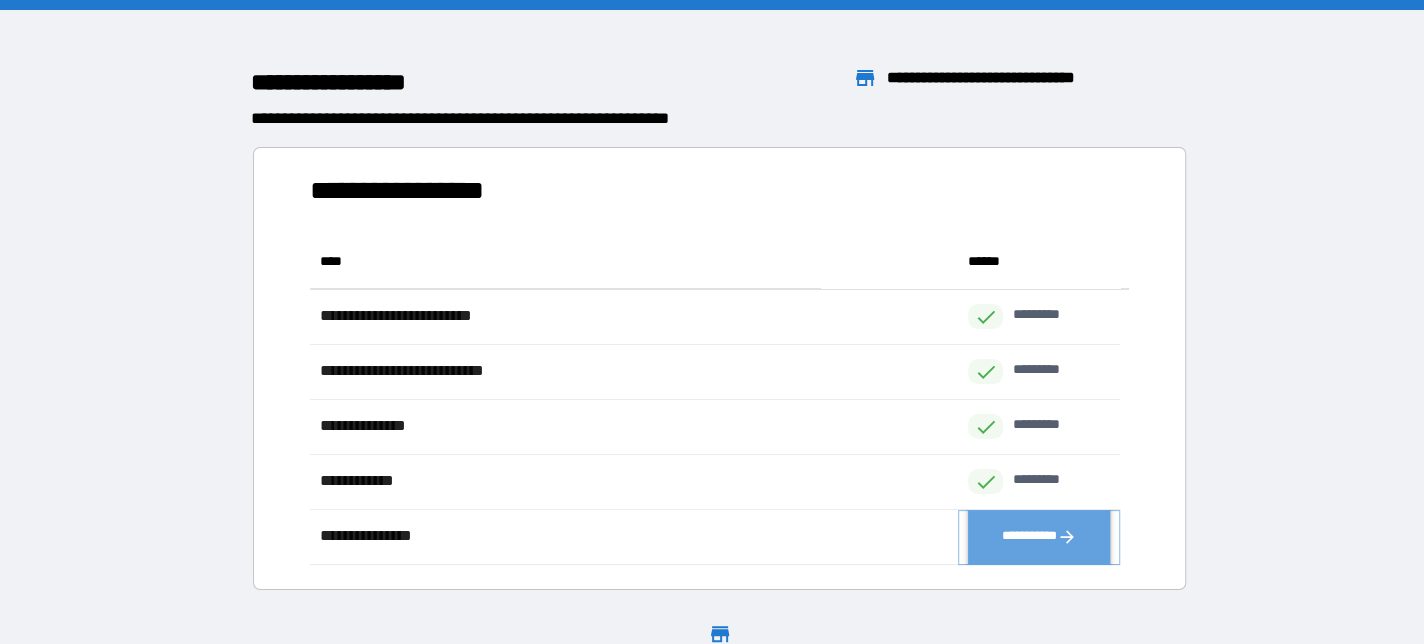 click on "**********" at bounding box center (1039, 536) 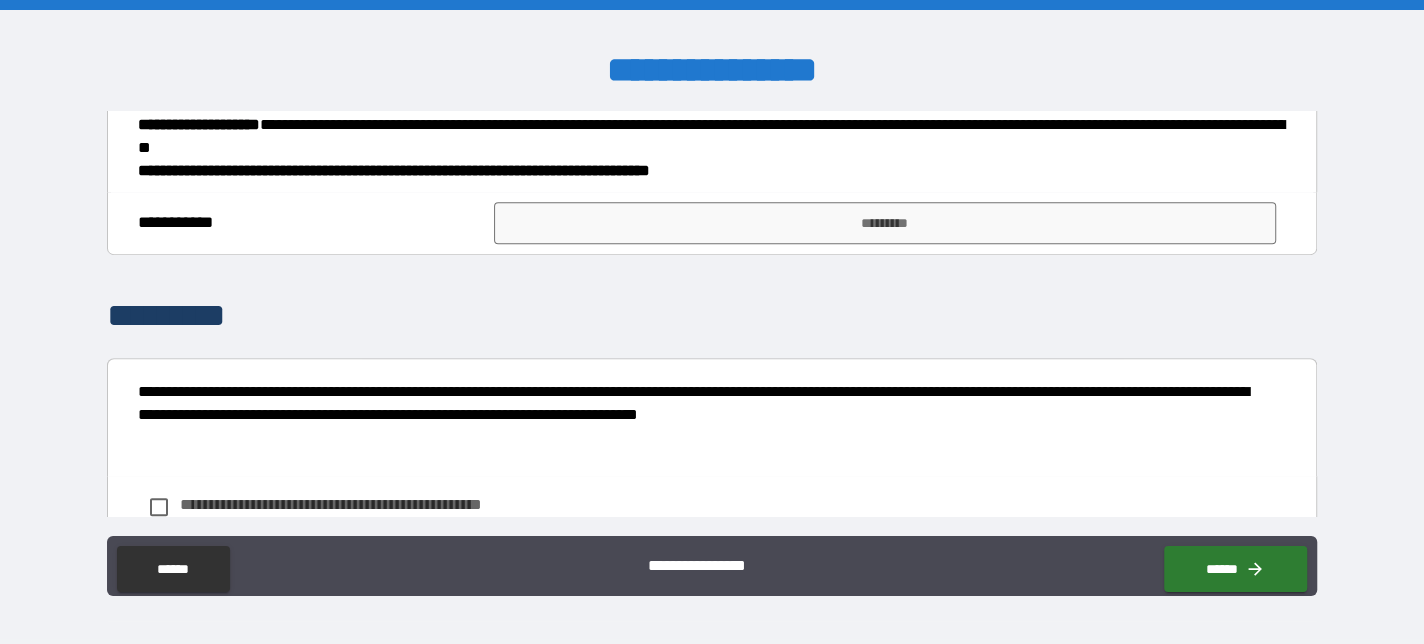 scroll, scrollTop: 300, scrollLeft: 0, axis: vertical 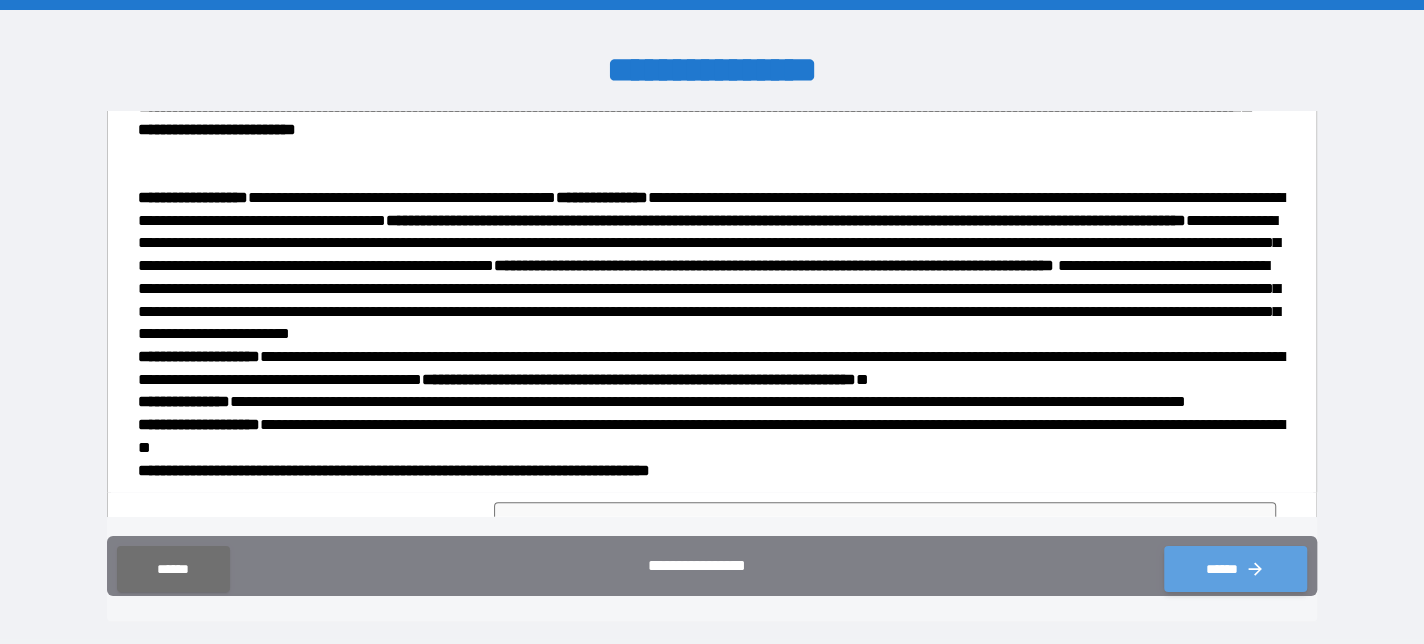 click on "******" at bounding box center [1235, 569] 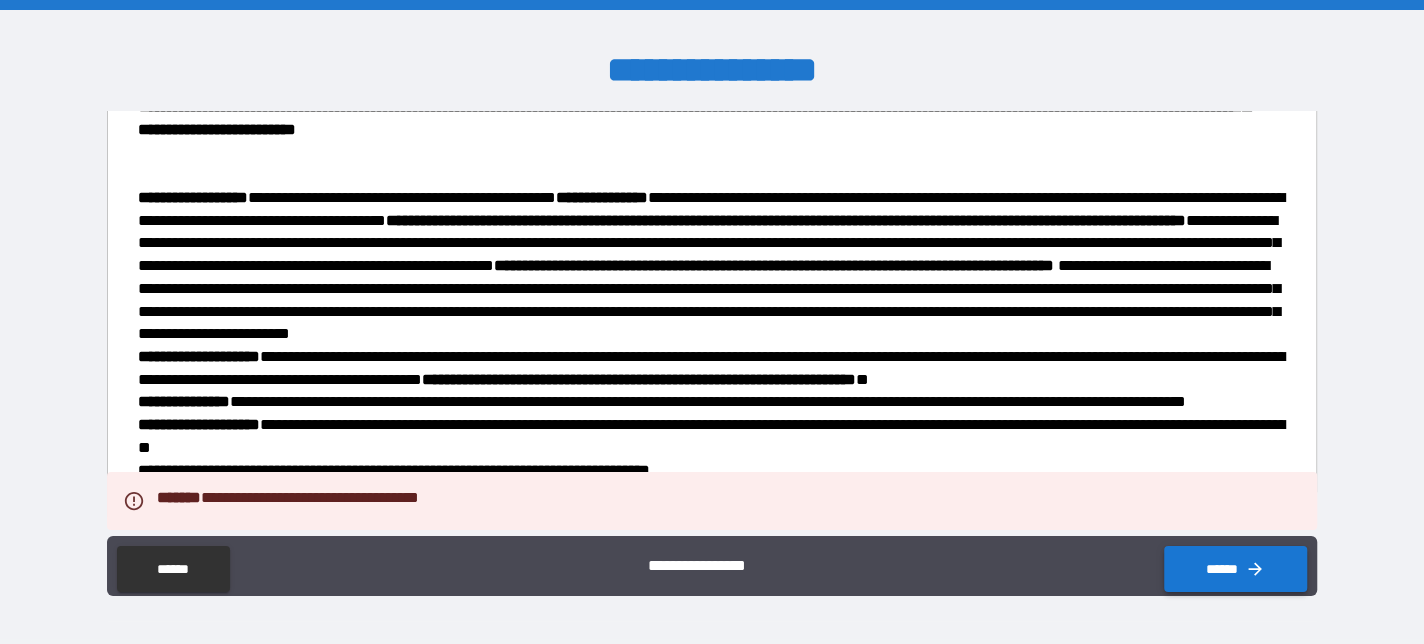 click on "******" at bounding box center (1235, 569) 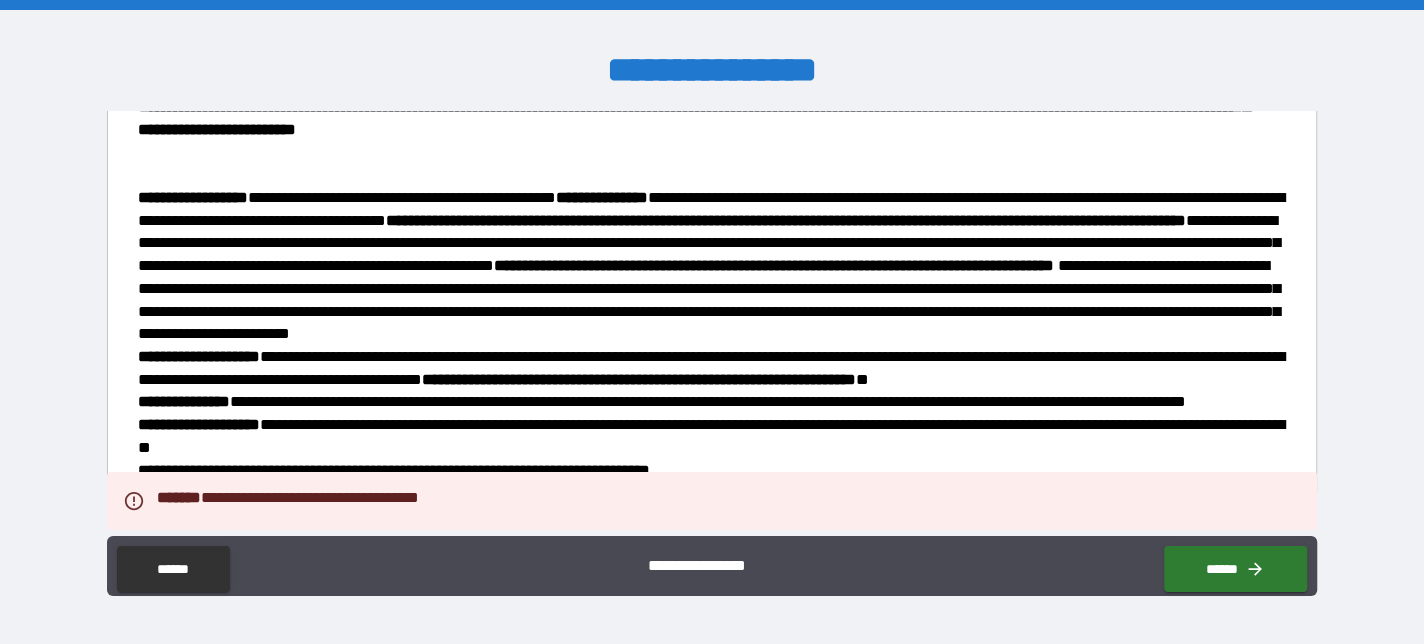 scroll, scrollTop: 0, scrollLeft: 0, axis: both 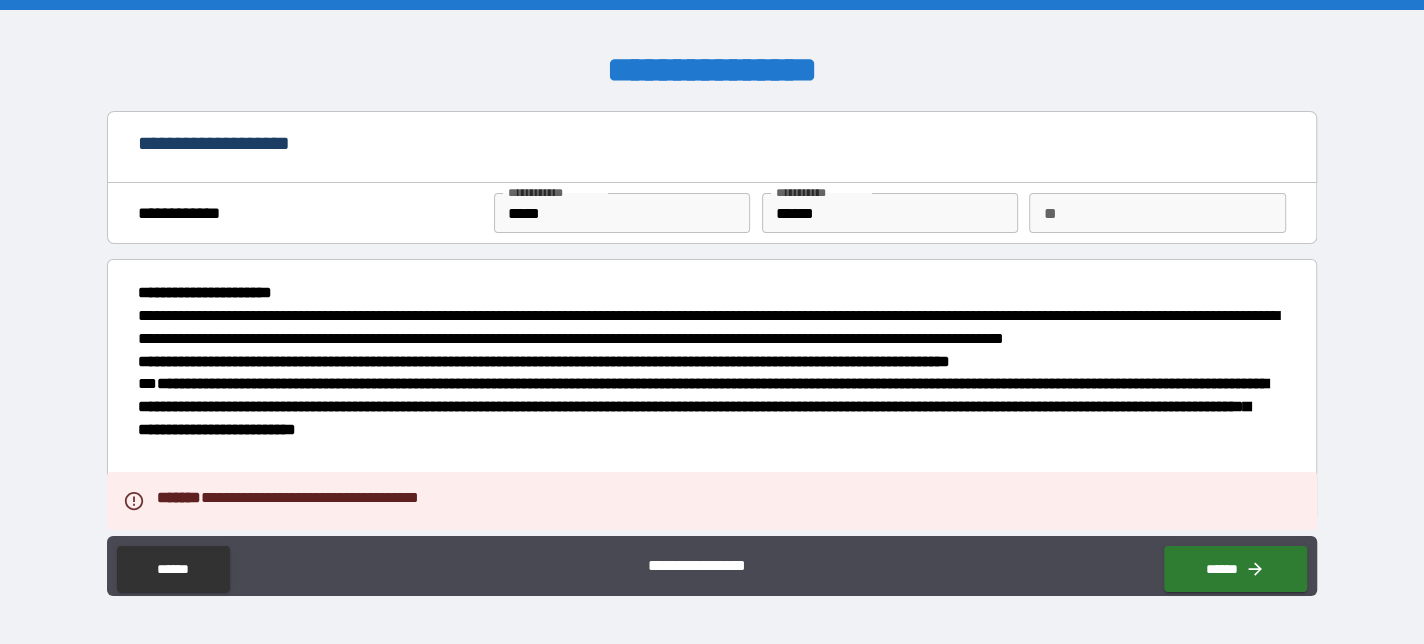 click on "**" at bounding box center (1157, 213) 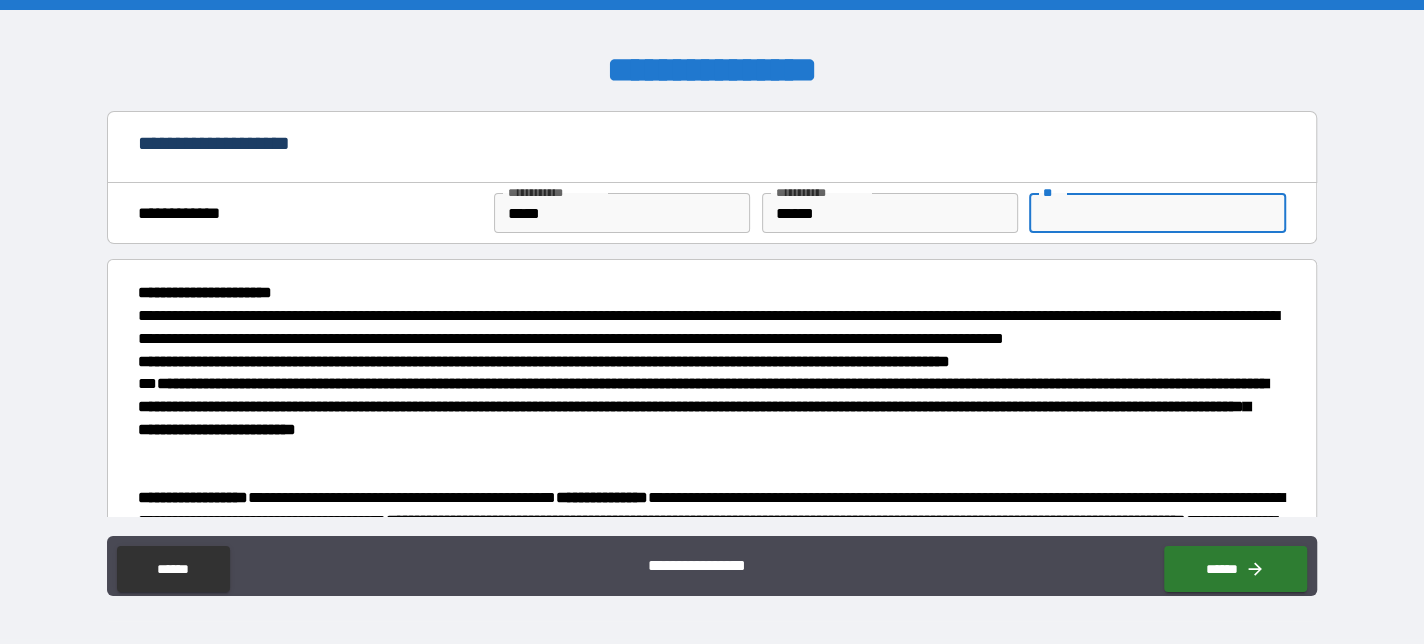type on "*" 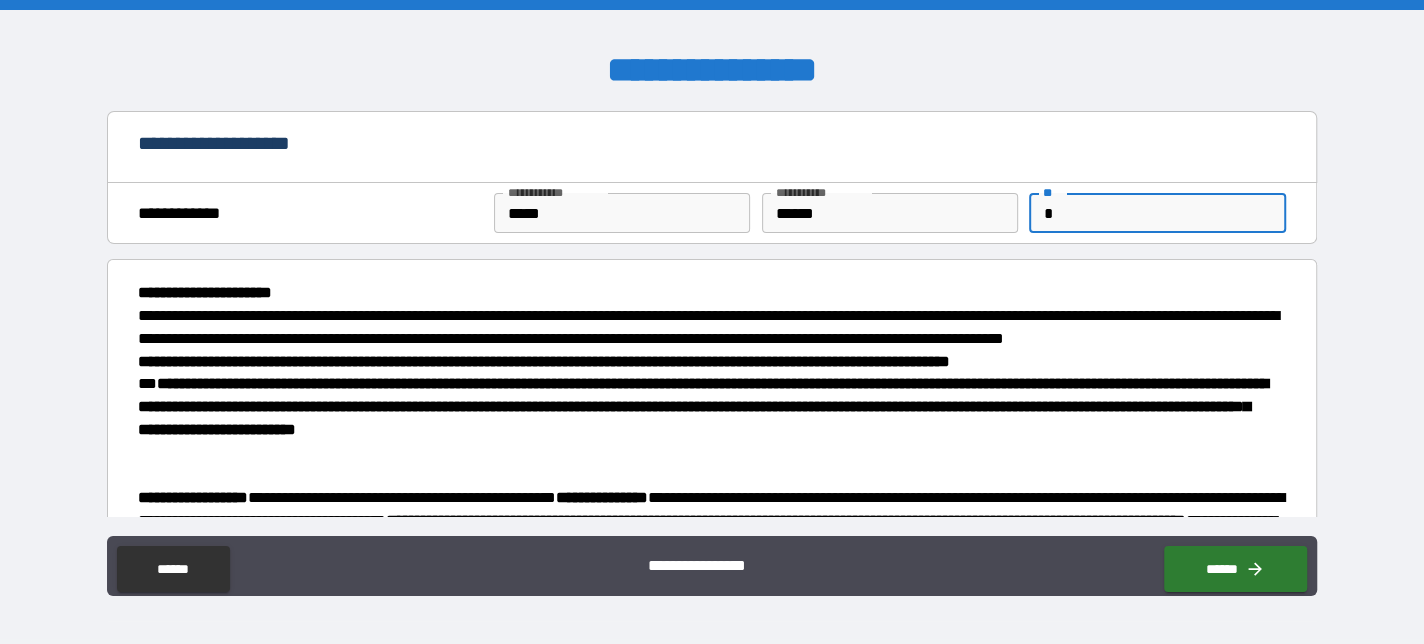 click on "**********" at bounding box center [712, 313] 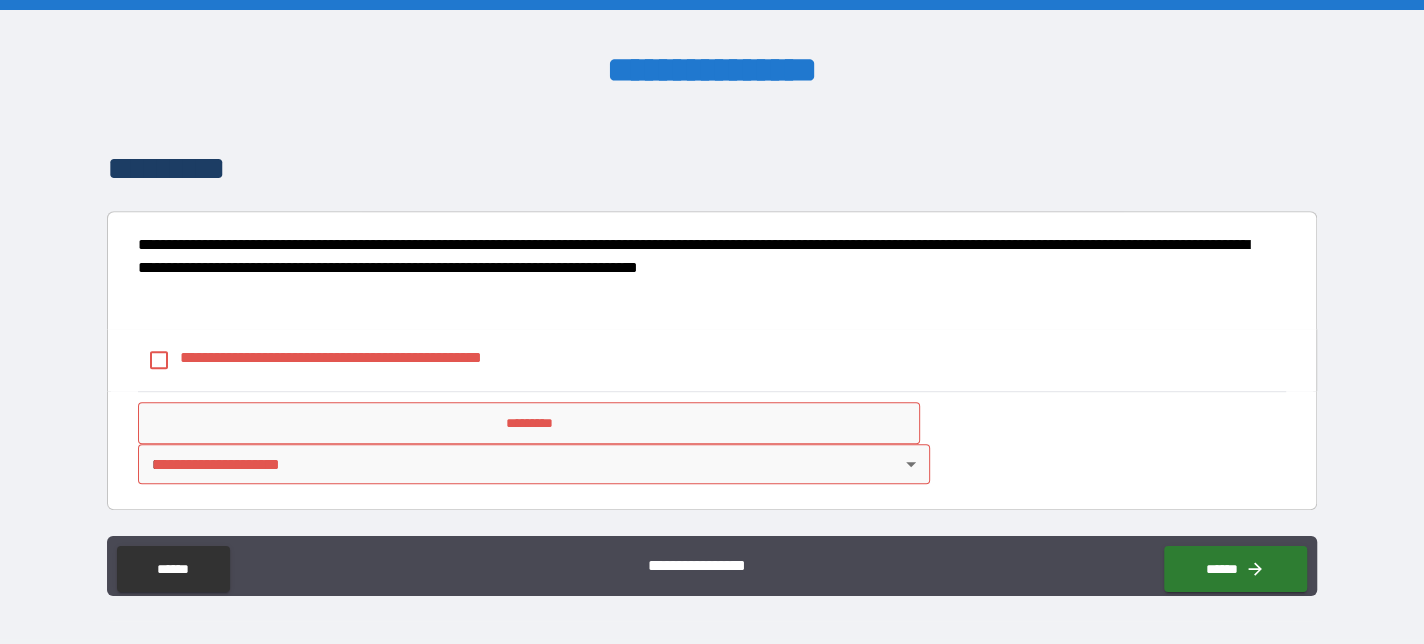 scroll, scrollTop: 900, scrollLeft: 0, axis: vertical 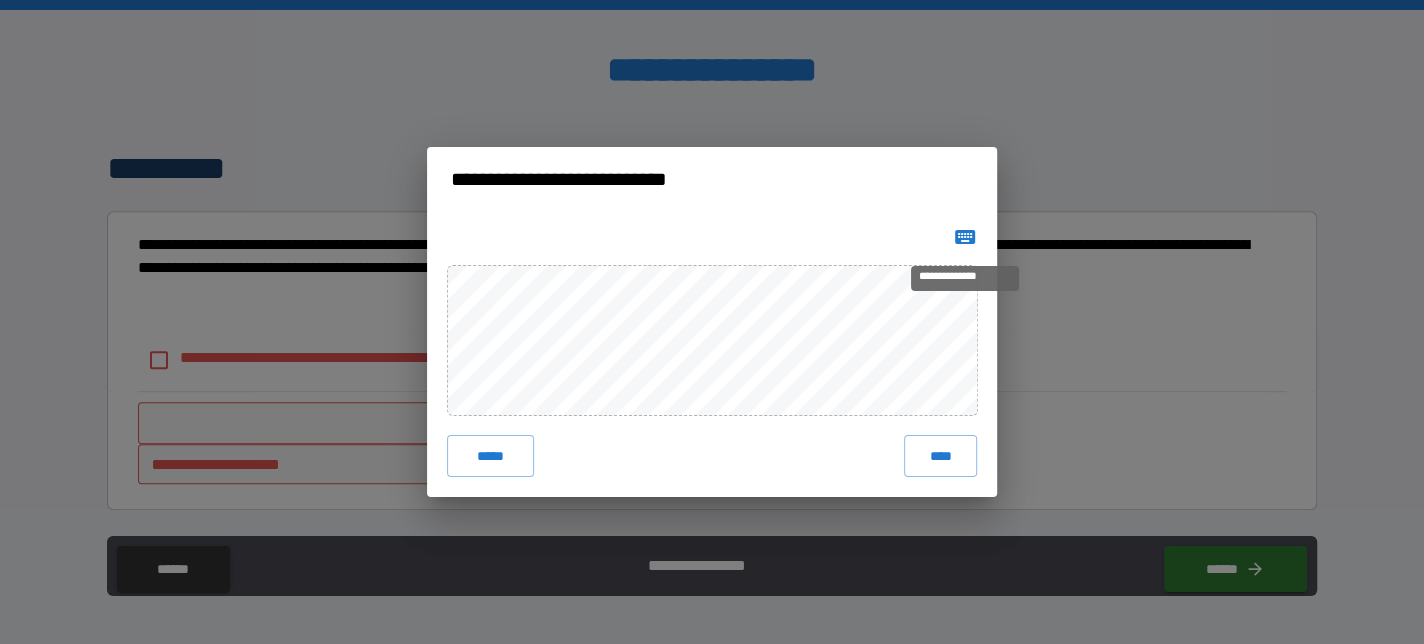 click 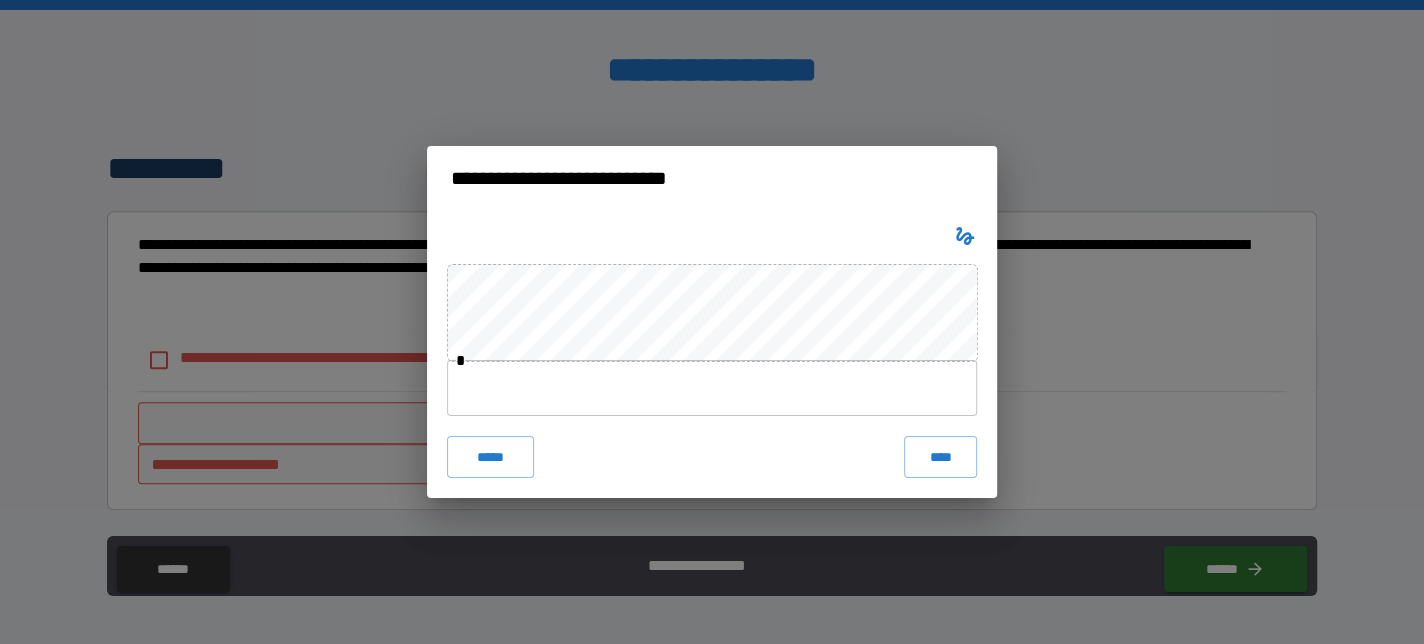 click at bounding box center (712, 388) 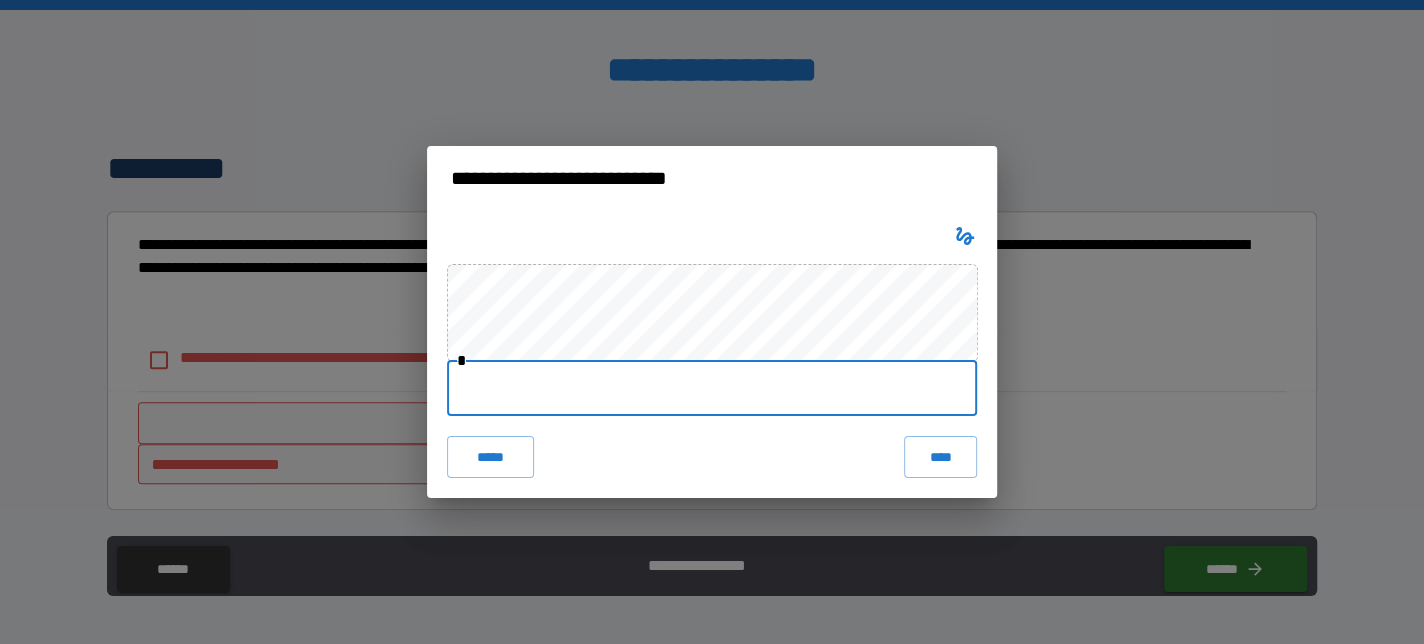 type on "**********" 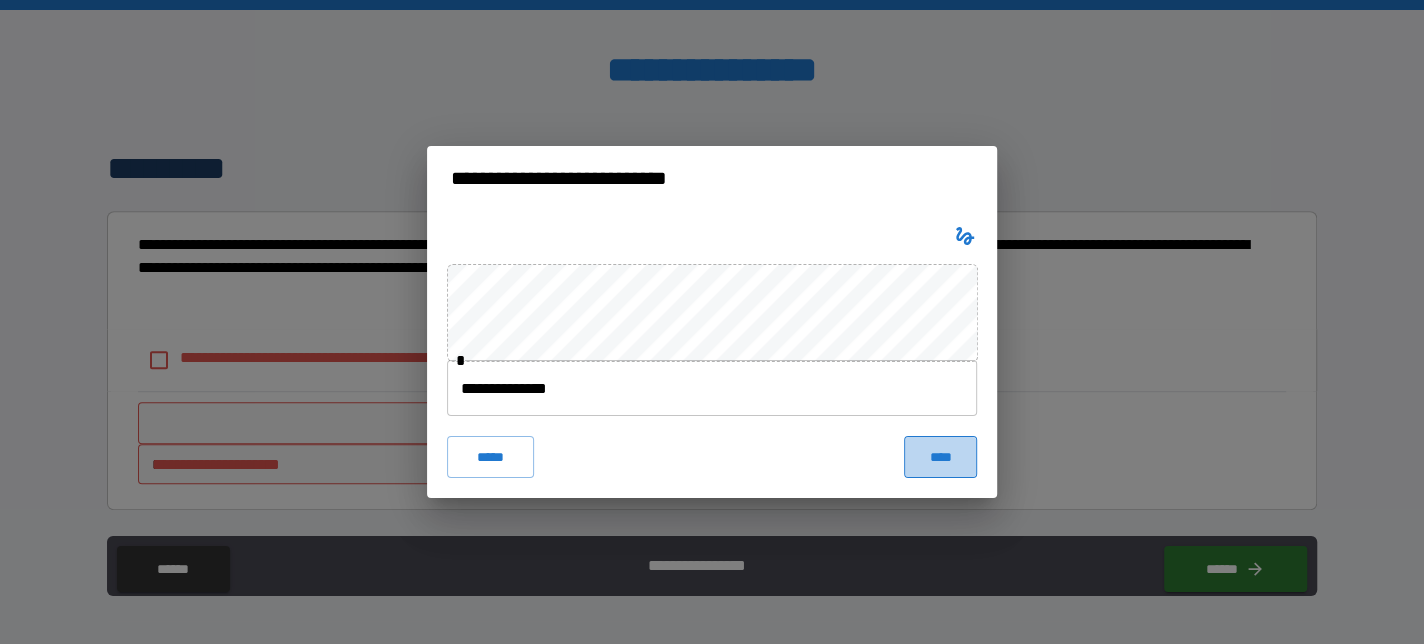 click on "****" at bounding box center [940, 457] 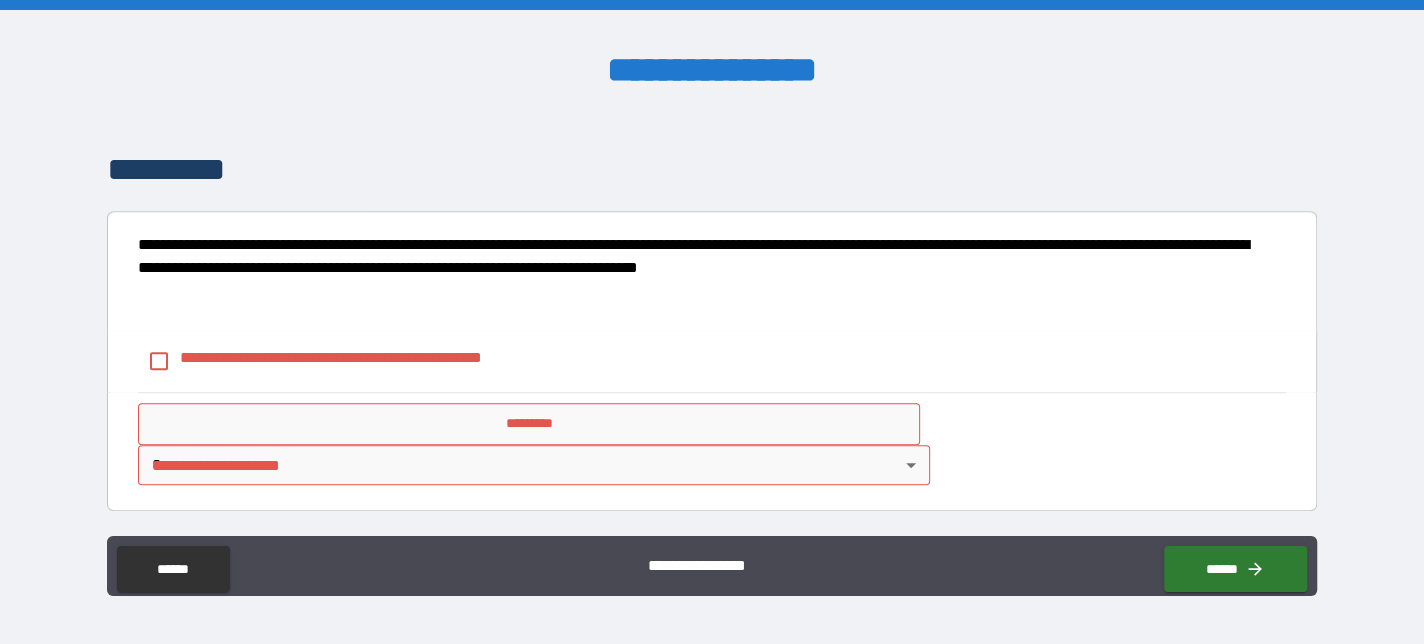 scroll, scrollTop: 1071, scrollLeft: 0, axis: vertical 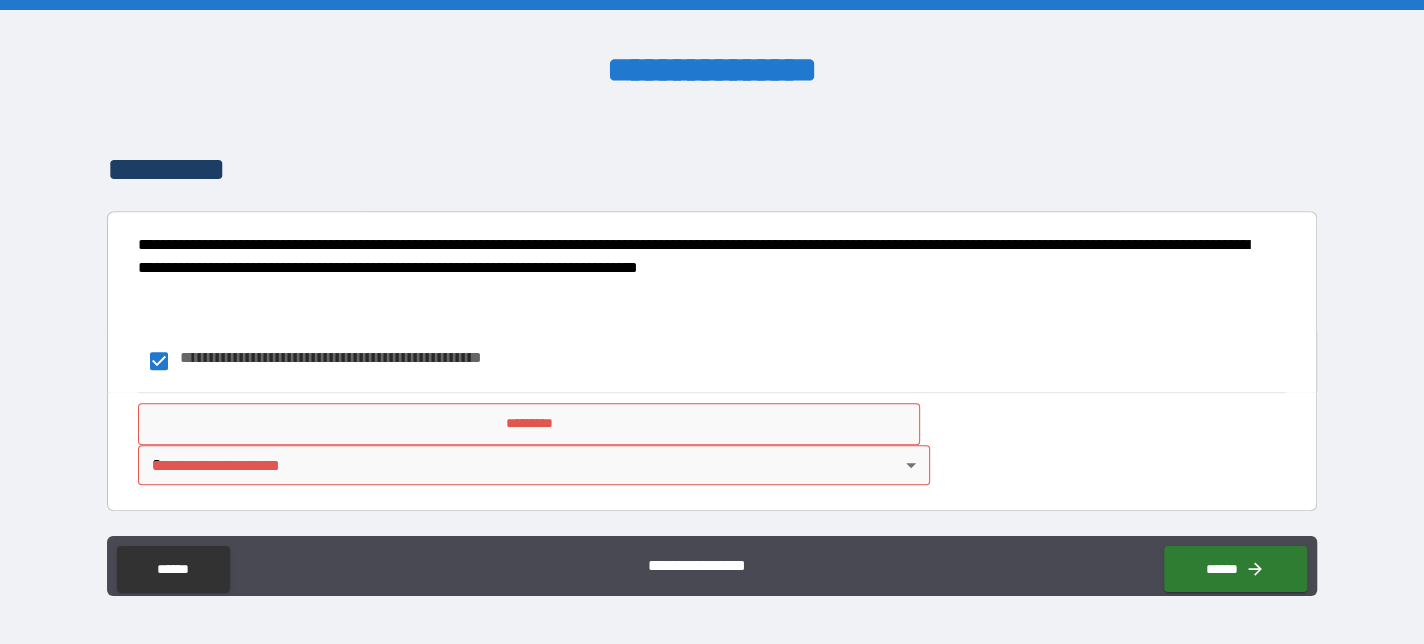 click on "*********" at bounding box center [529, 424] 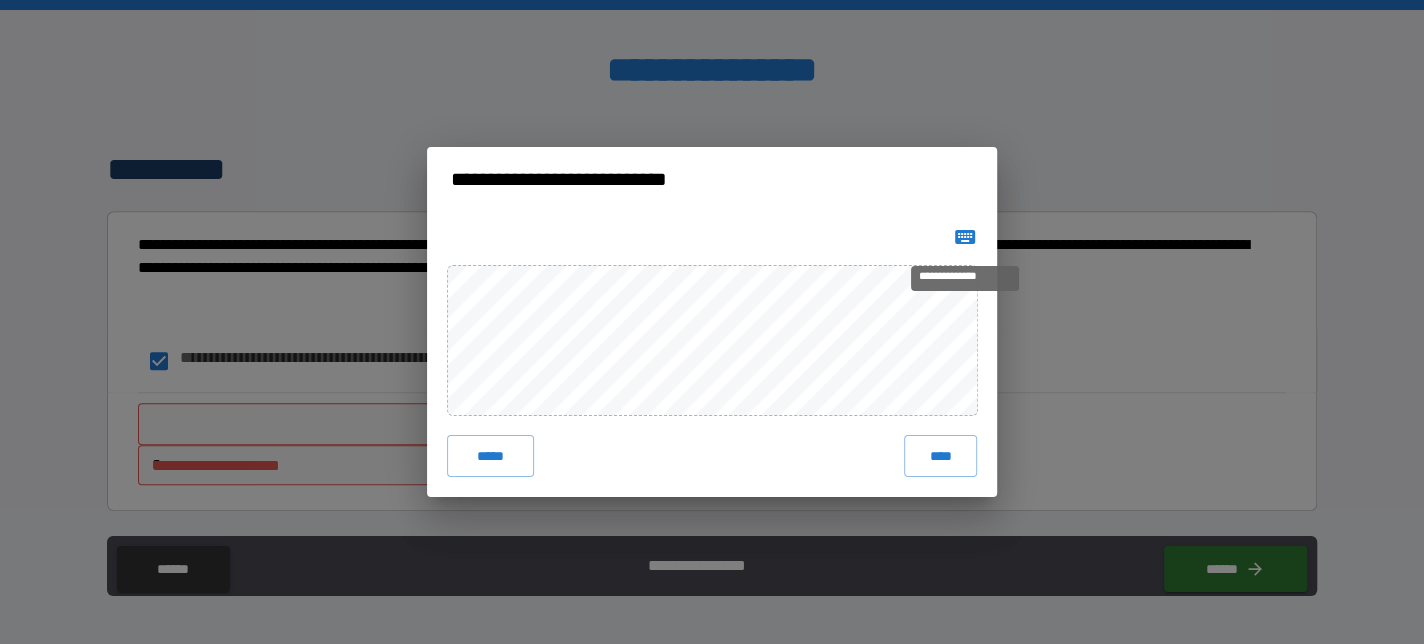 click 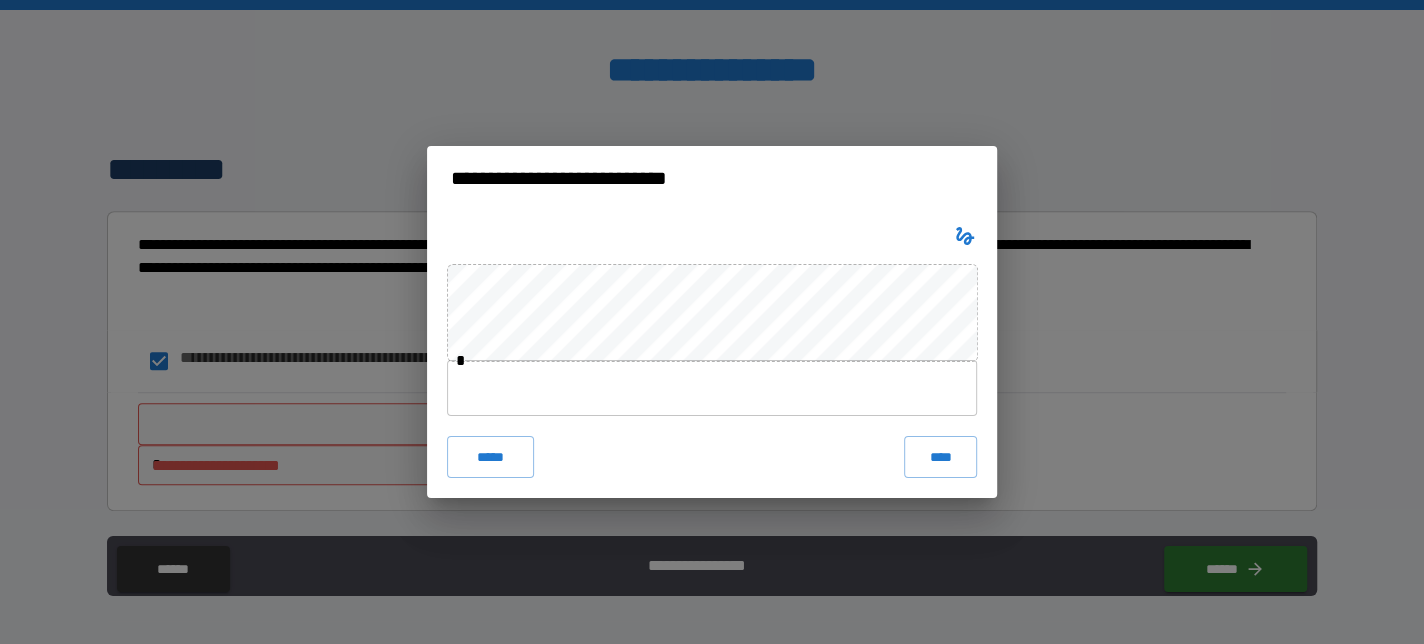 click at bounding box center [712, 388] 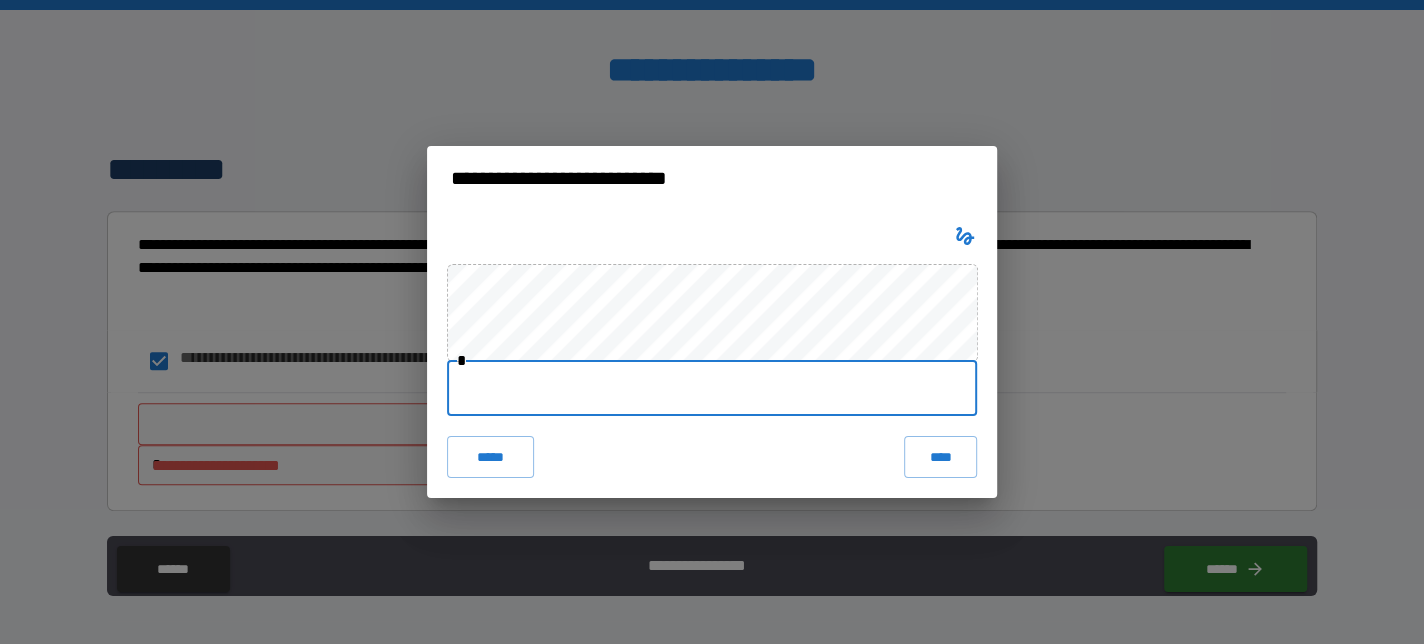 type on "**********" 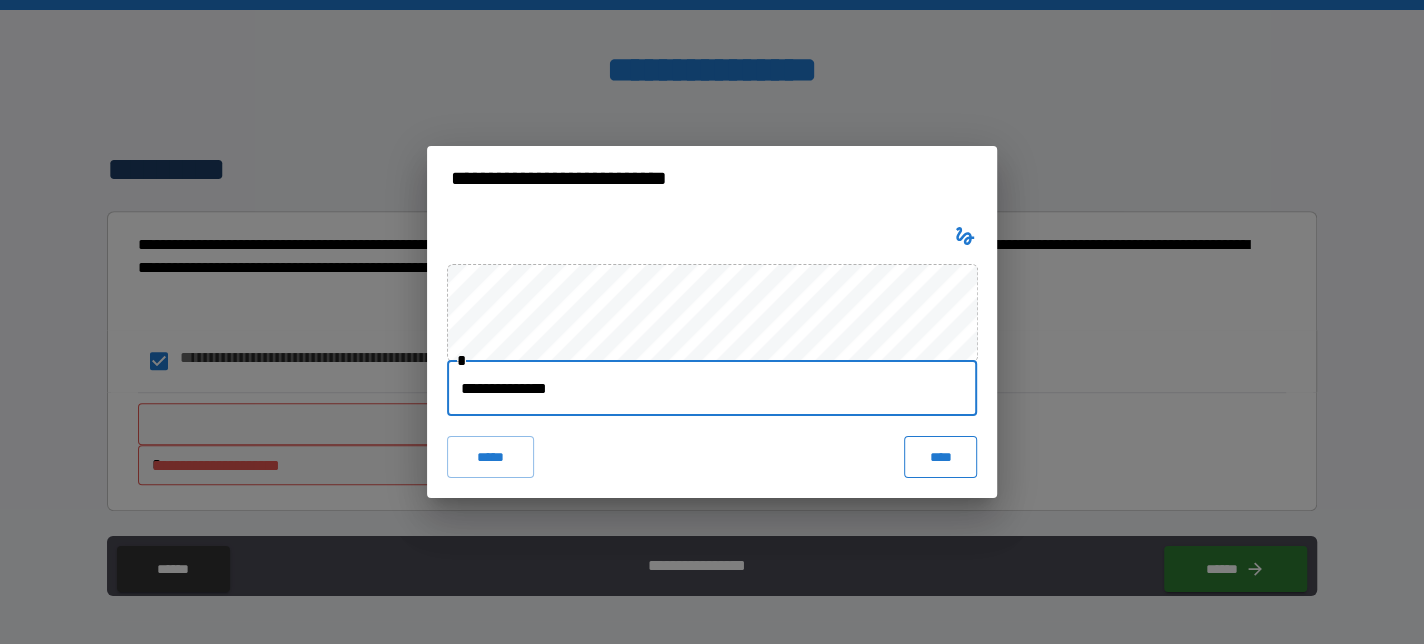 click on "****" at bounding box center (940, 457) 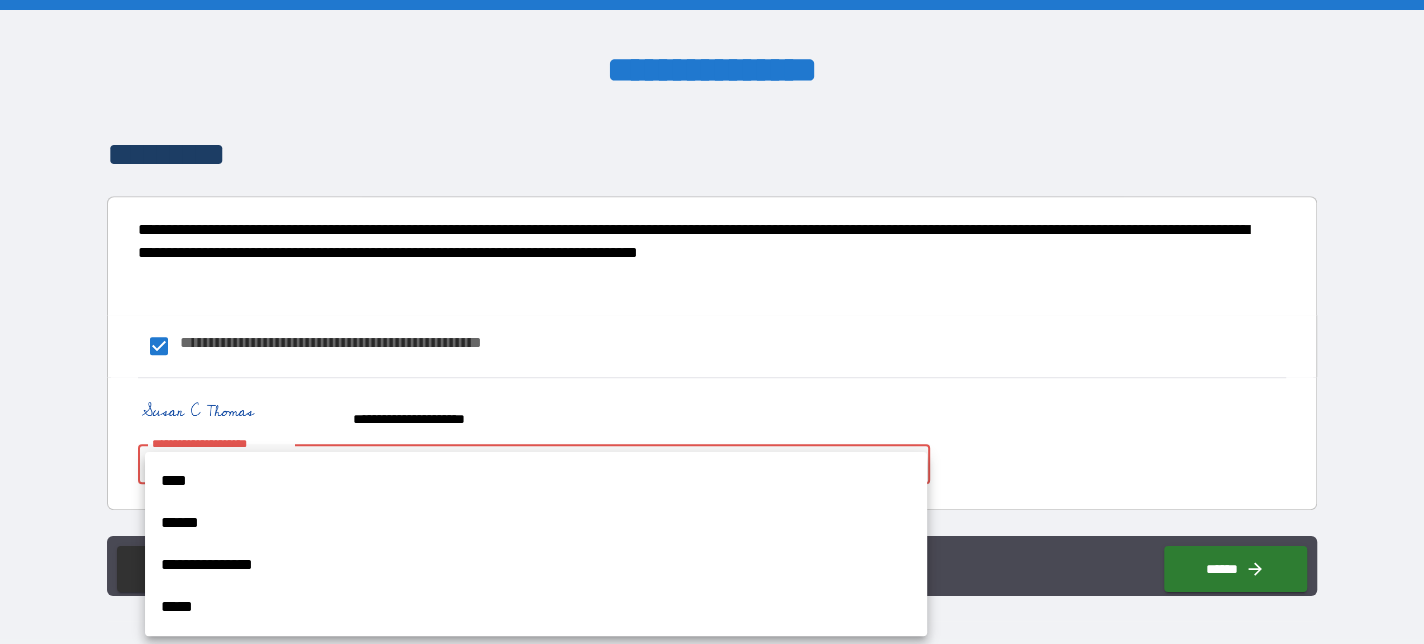 drag, startPoint x: 897, startPoint y: 475, endPoint x: 832, endPoint y: 492, distance: 67.18631 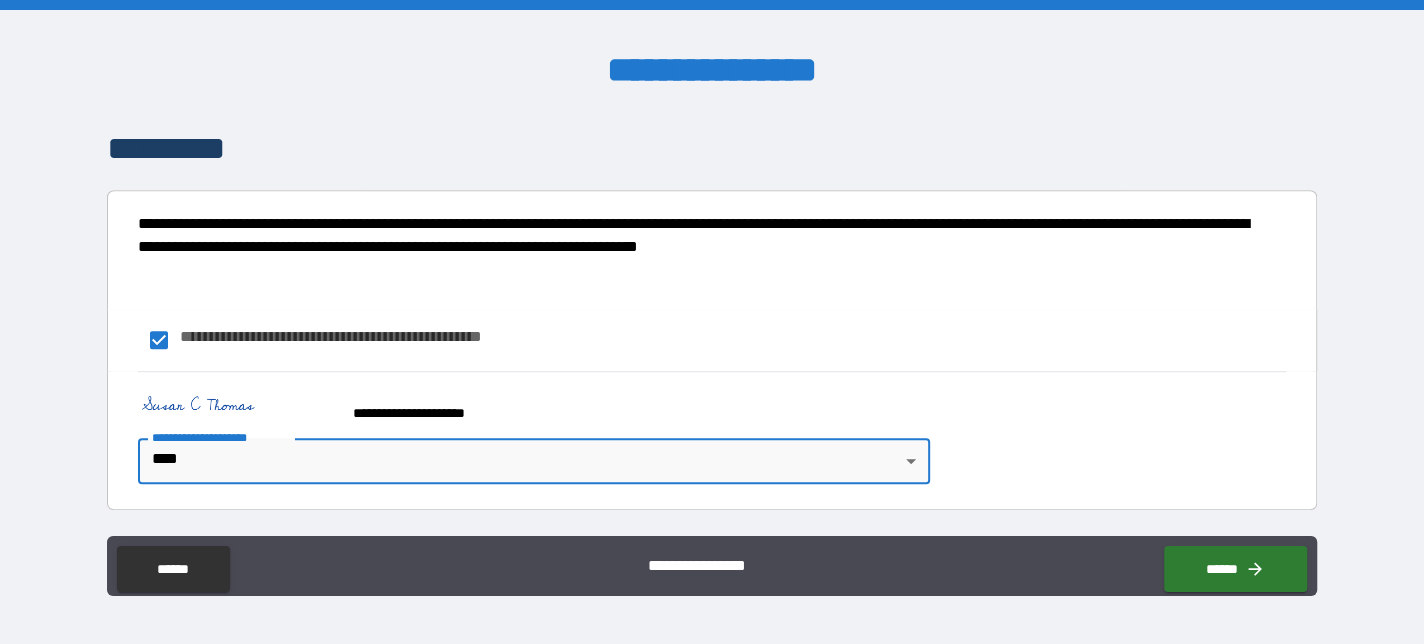 scroll, scrollTop: 1085, scrollLeft: 0, axis: vertical 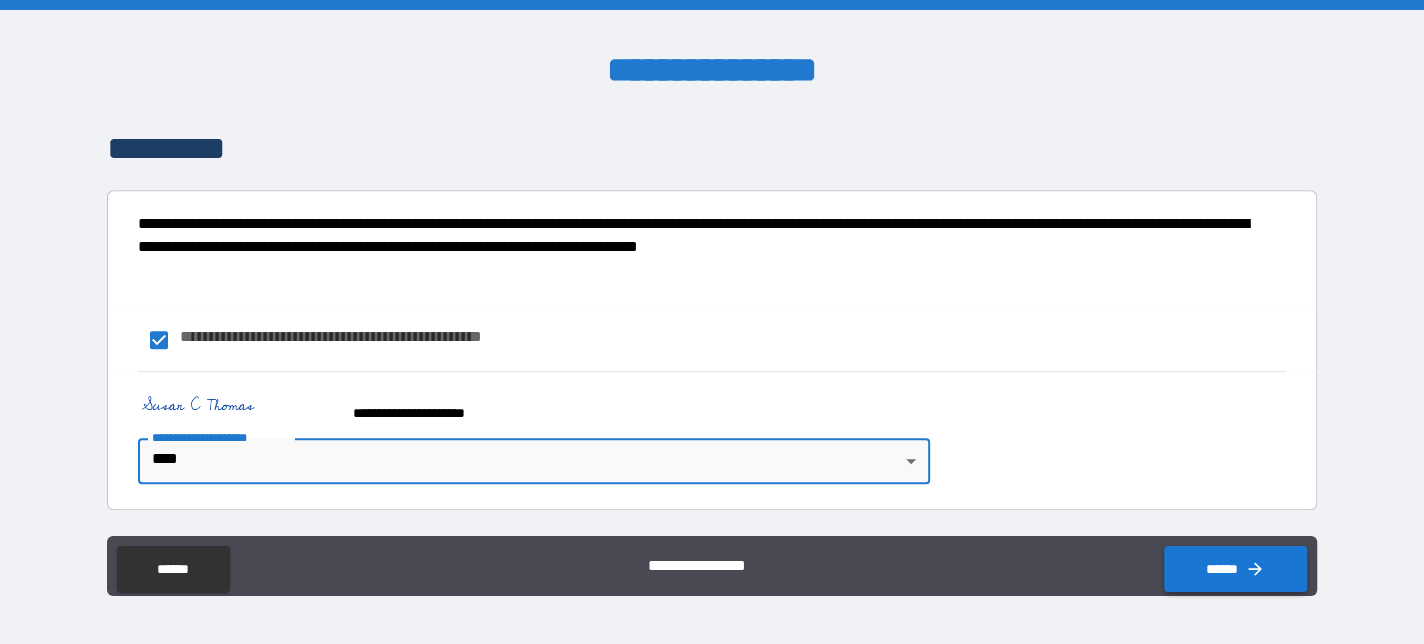 click on "******" at bounding box center (1235, 569) 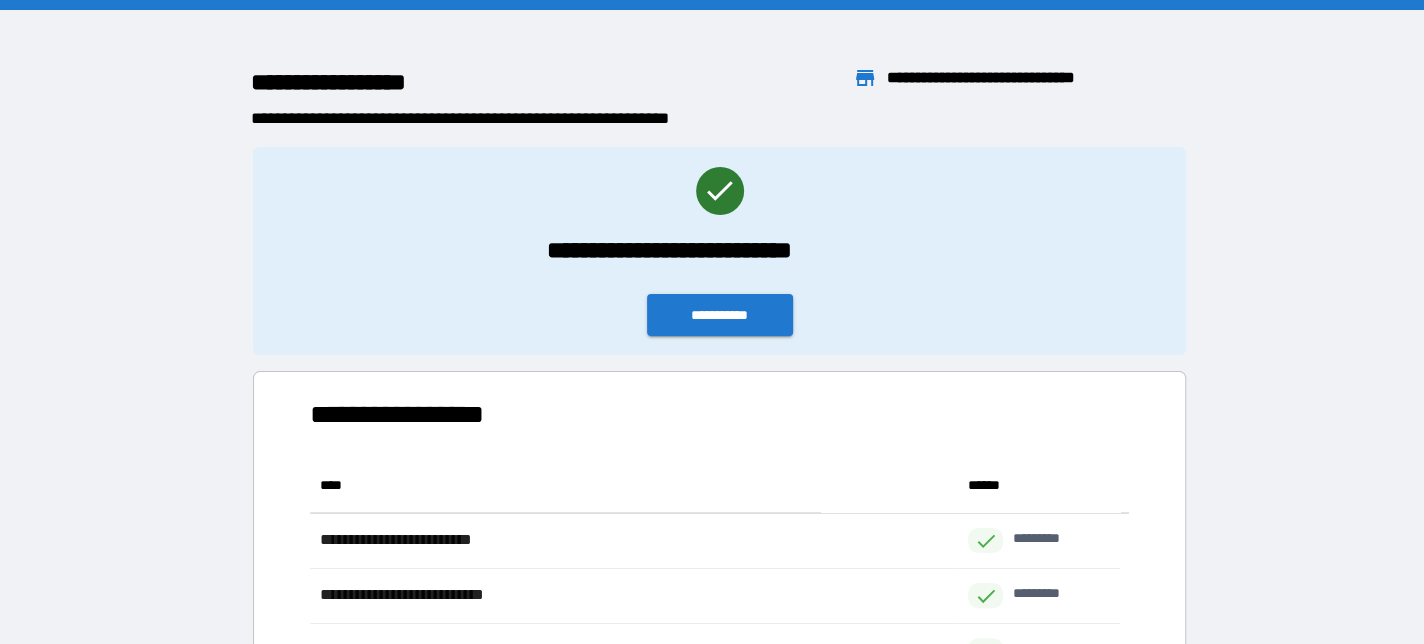 scroll, scrollTop: 15, scrollLeft: 16, axis: both 